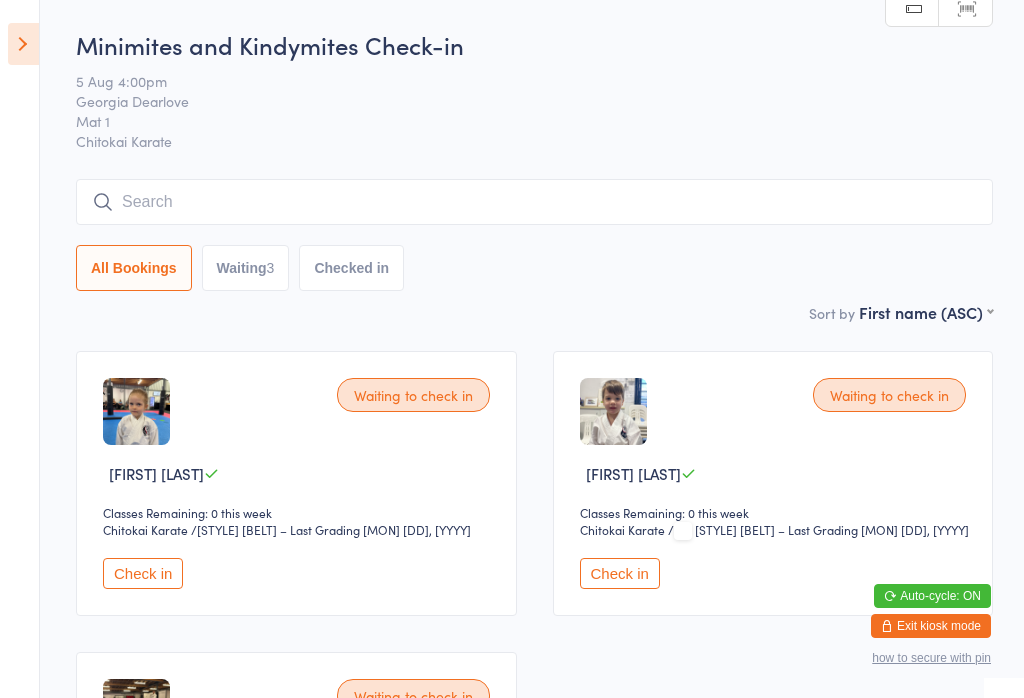 scroll, scrollTop: 60, scrollLeft: 0, axis: vertical 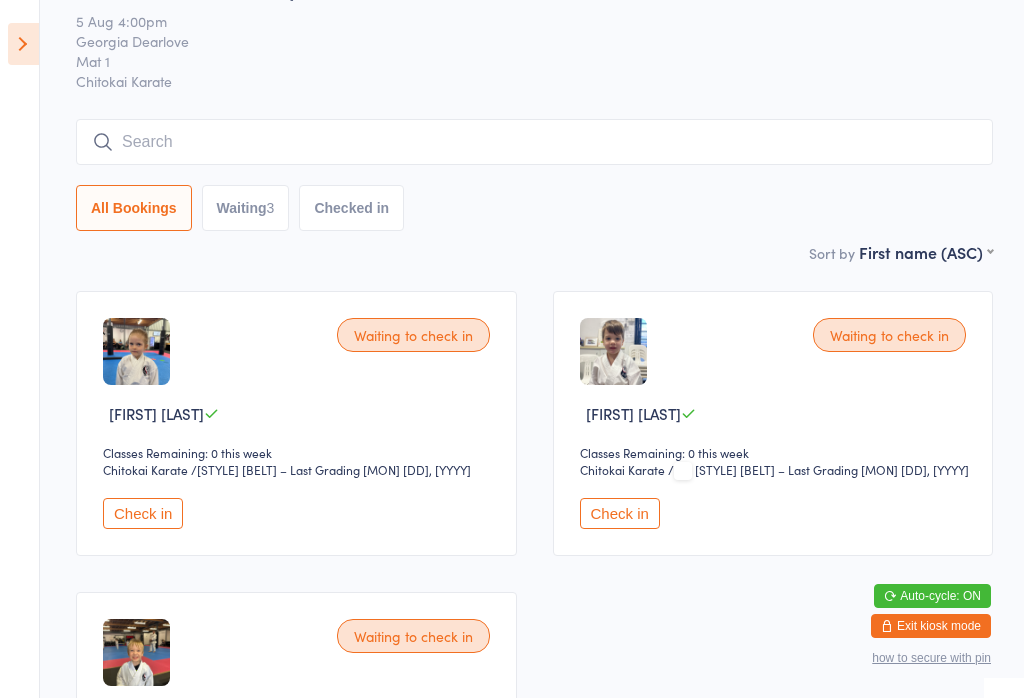 click on "Check in" at bounding box center (620, 513) 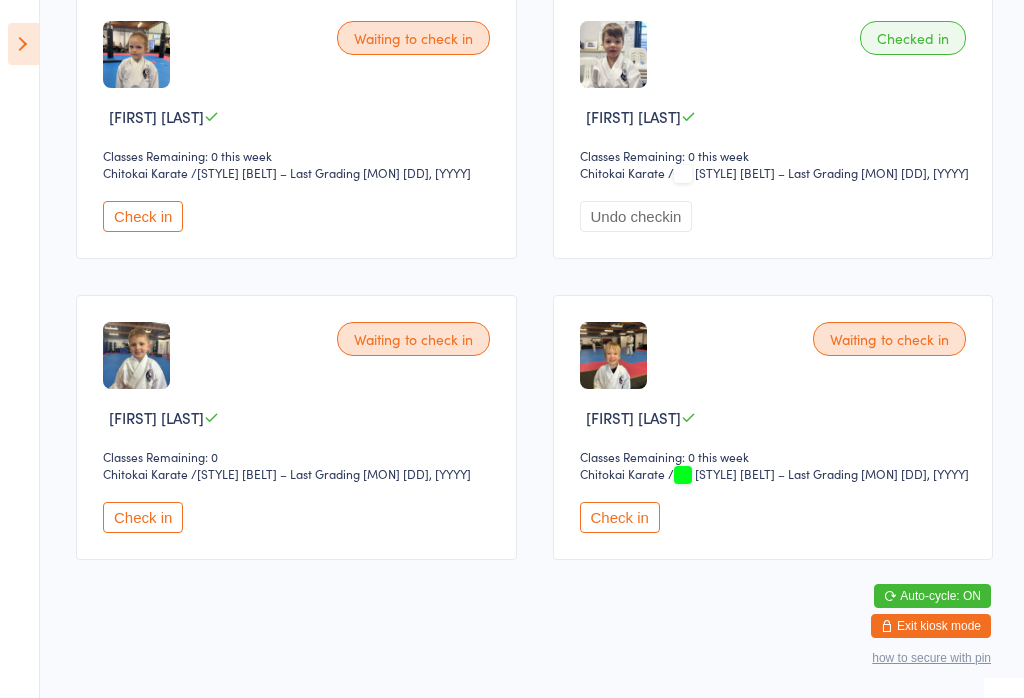 scroll, scrollTop: 356, scrollLeft: 0, axis: vertical 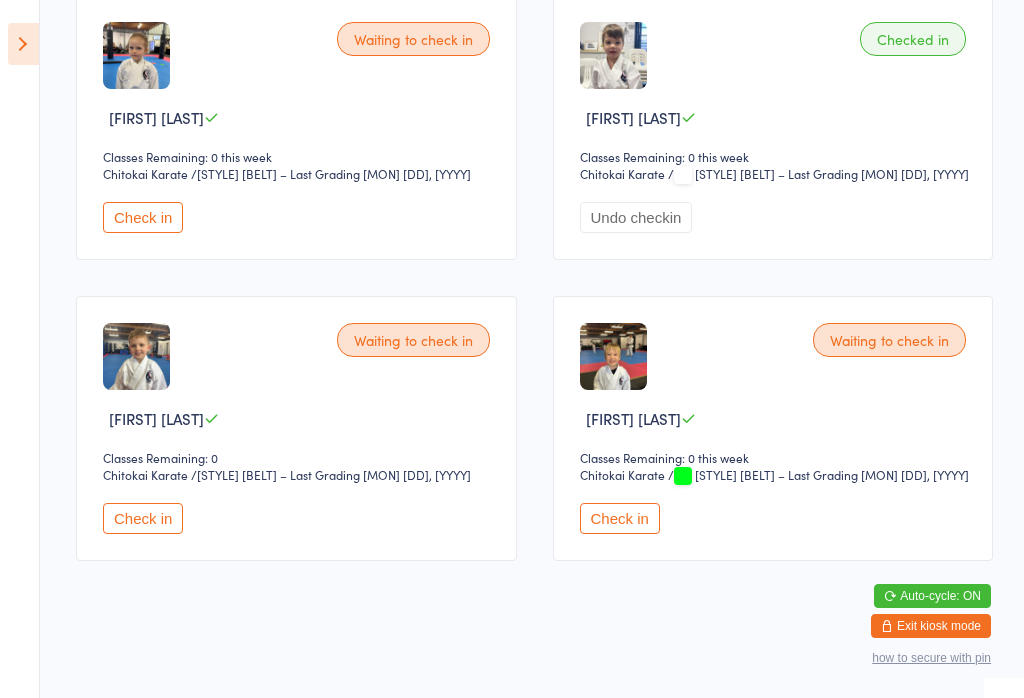 click on "Chitokai Karate" at bounding box center (160, 475) 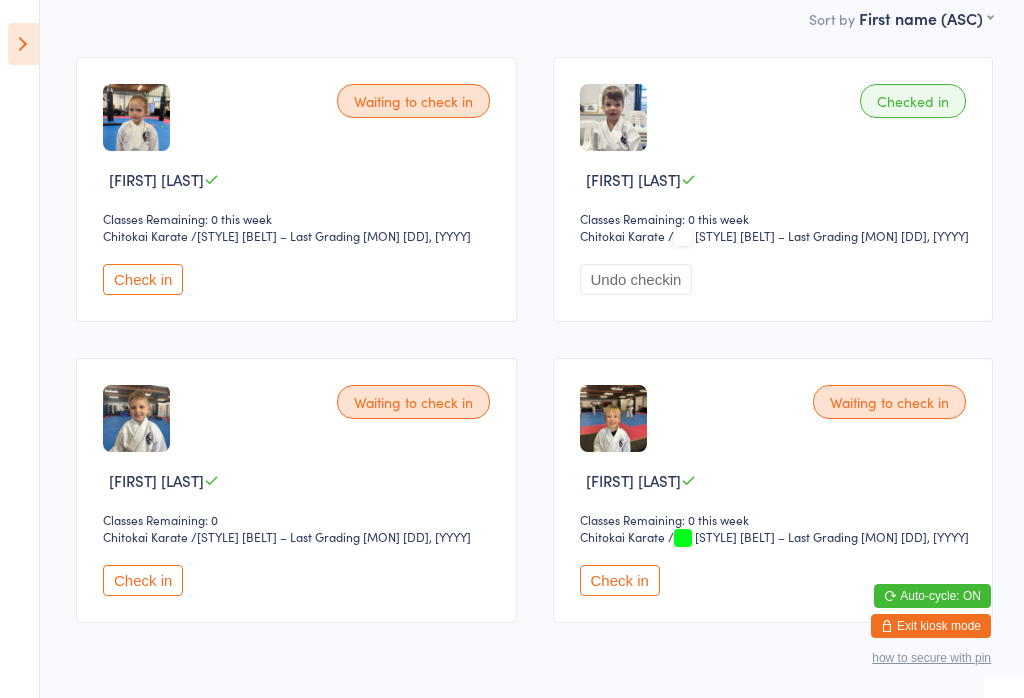 scroll, scrollTop: 292, scrollLeft: 0, axis: vertical 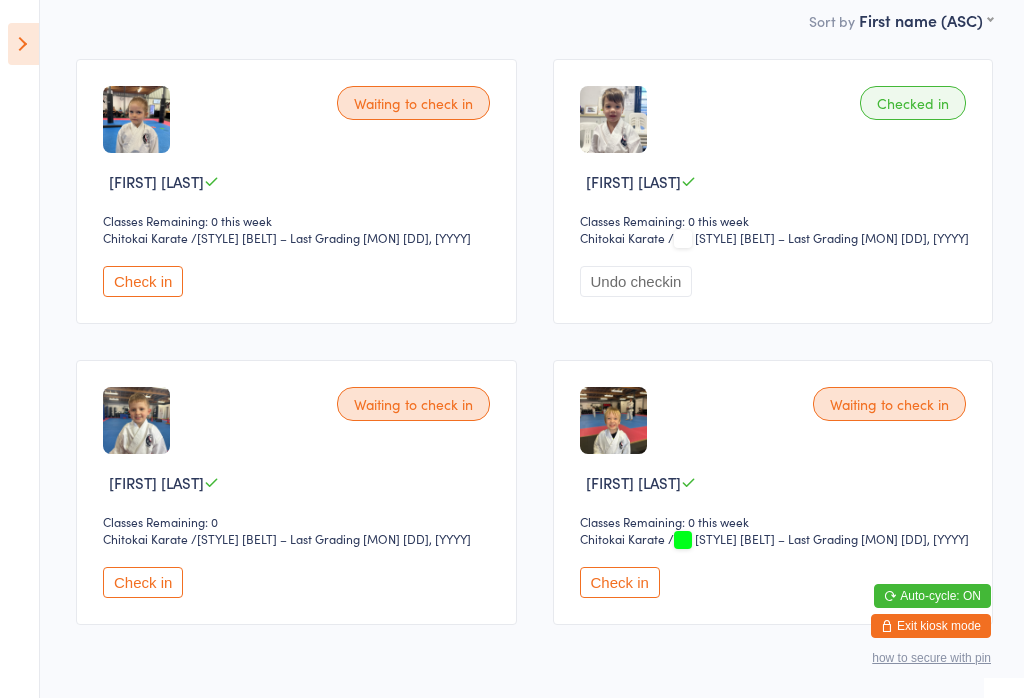 click on "Check in" at bounding box center [143, 582] 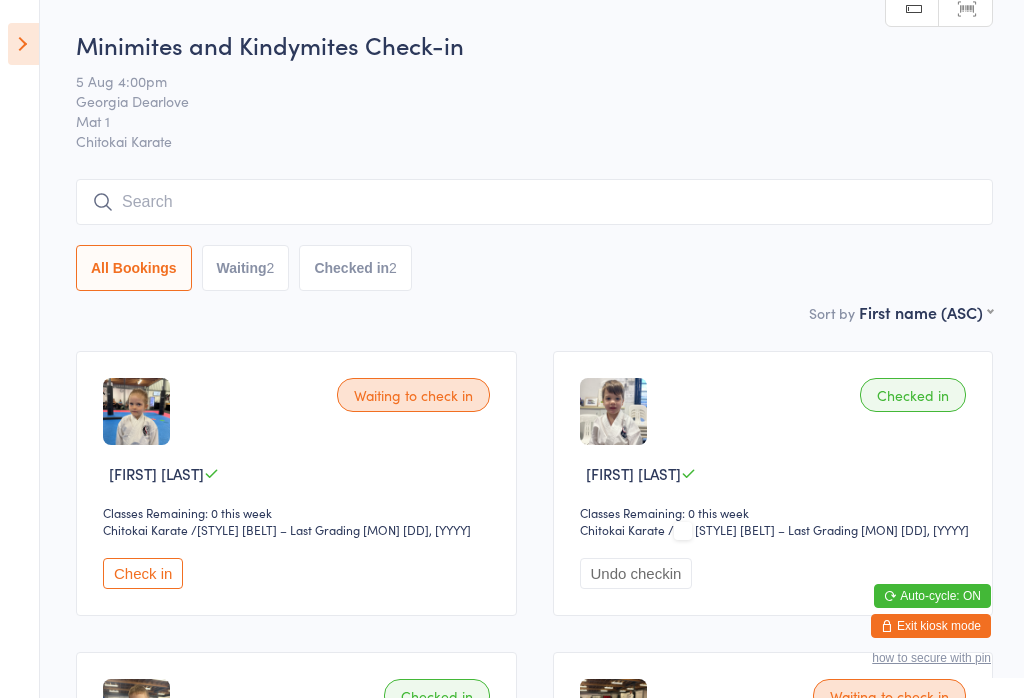 scroll, scrollTop: 0, scrollLeft: 0, axis: both 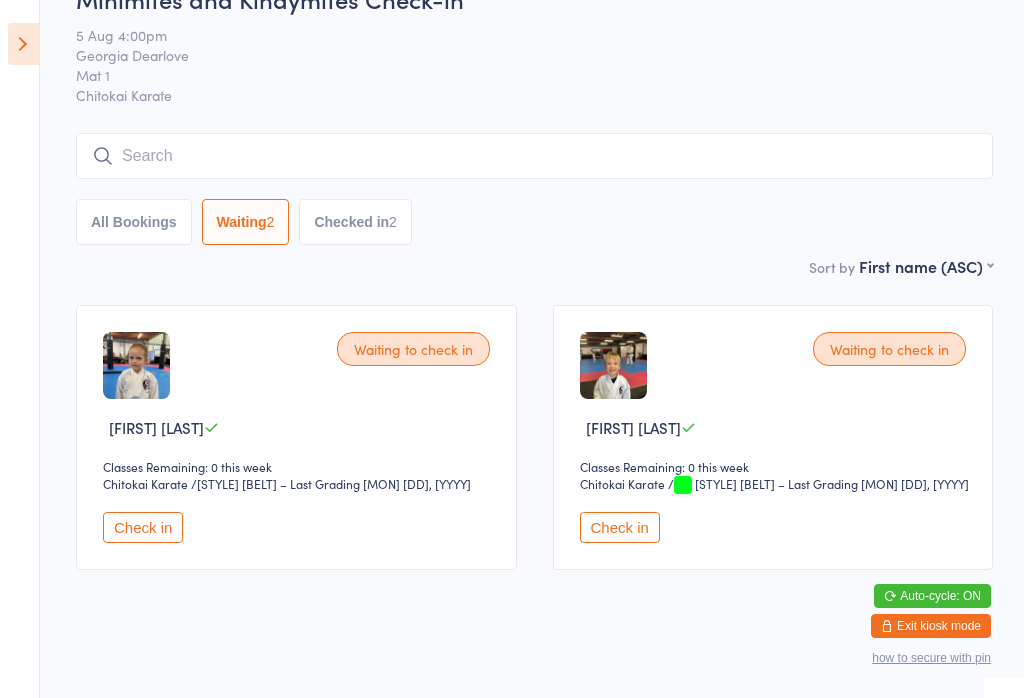 click at bounding box center [534, 156] 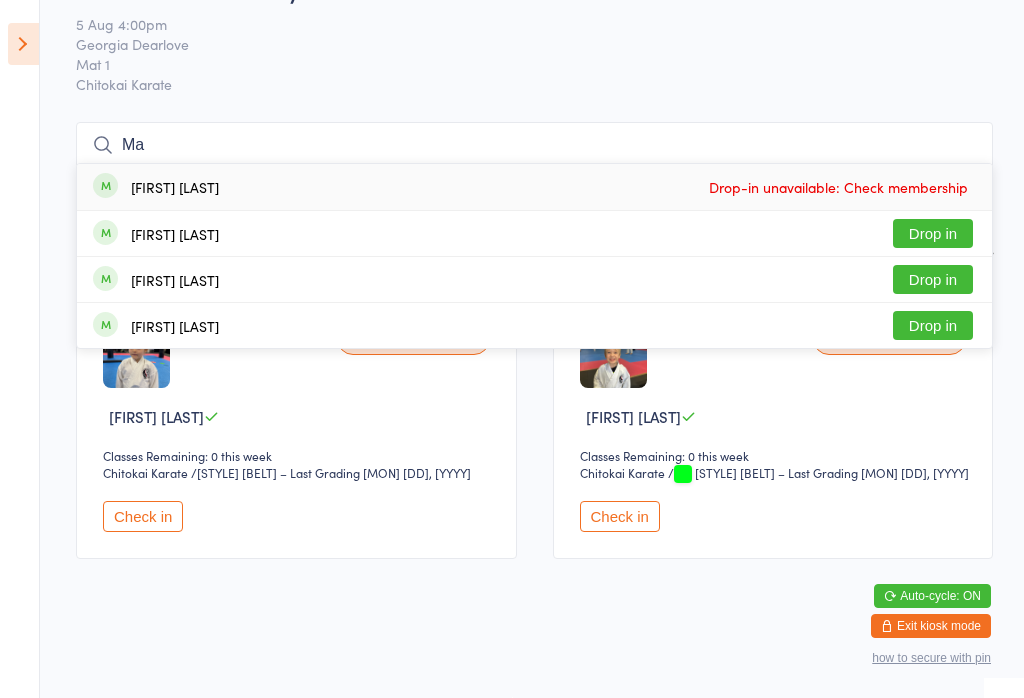 type on "M" 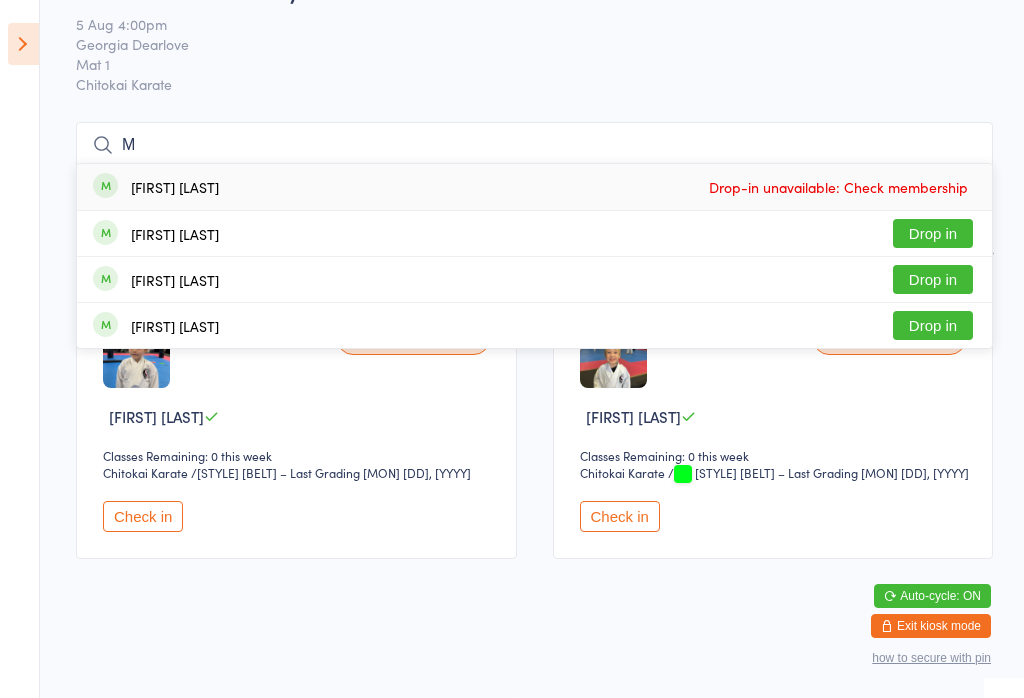 type 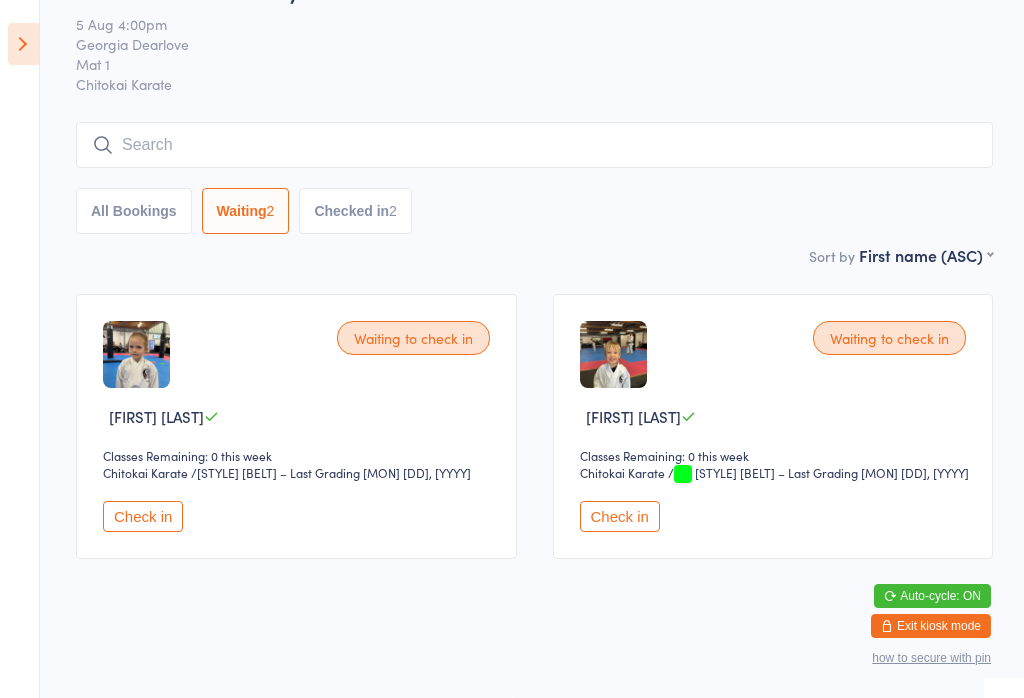 scroll, scrollTop: 46, scrollLeft: 0, axis: vertical 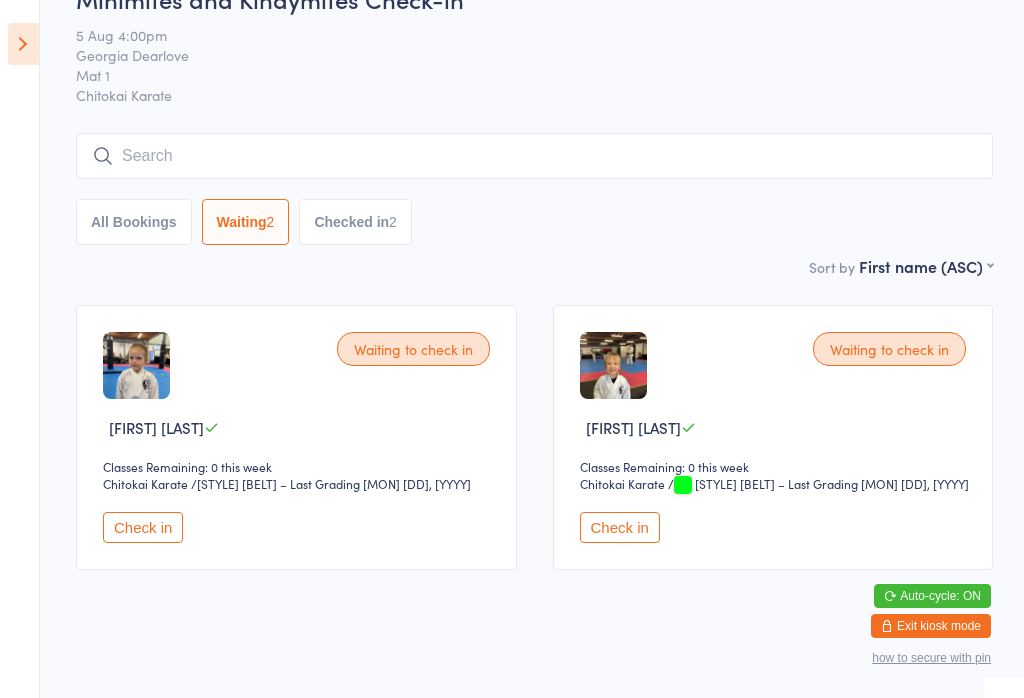 click at bounding box center (23, 44) 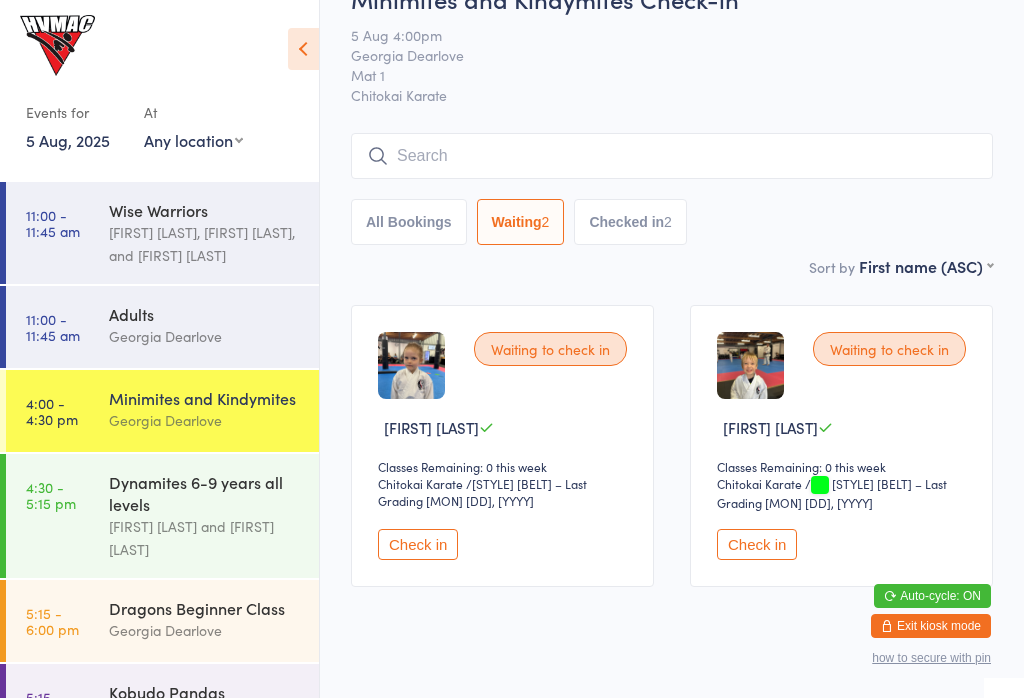 click on "Checked in  2" at bounding box center [630, 222] 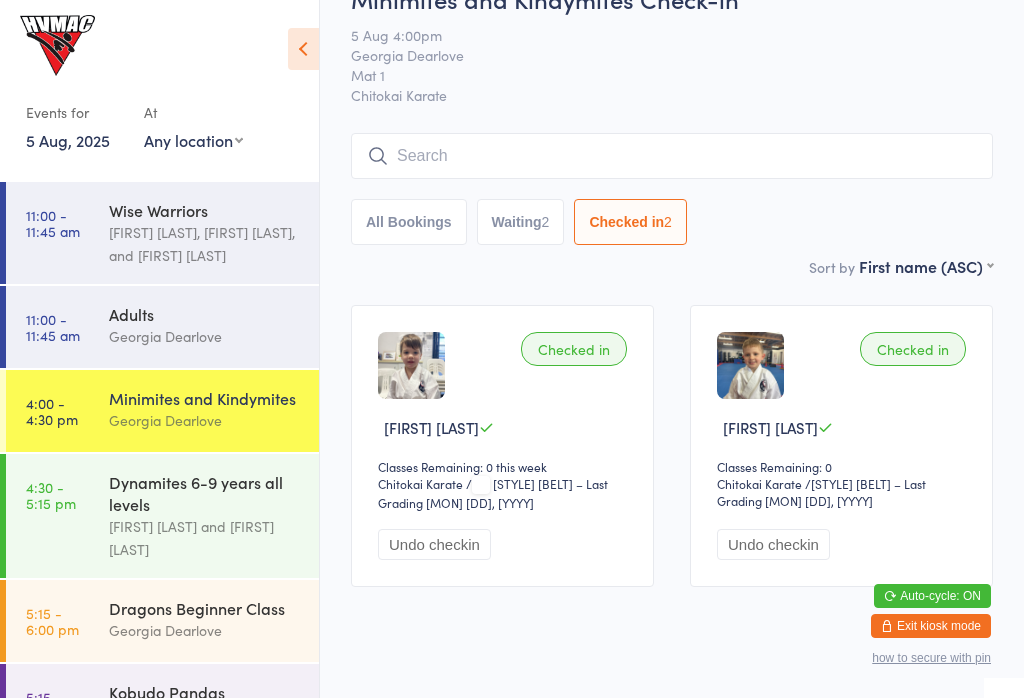 click on "All Bookings" at bounding box center (409, 222) 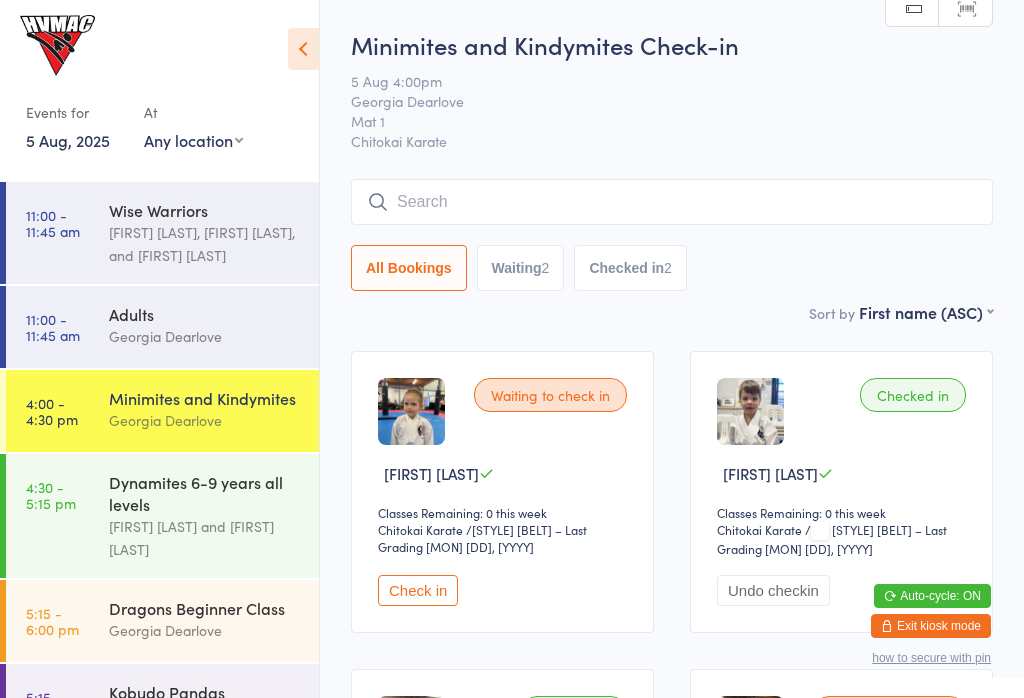 scroll, scrollTop: 0, scrollLeft: 0, axis: both 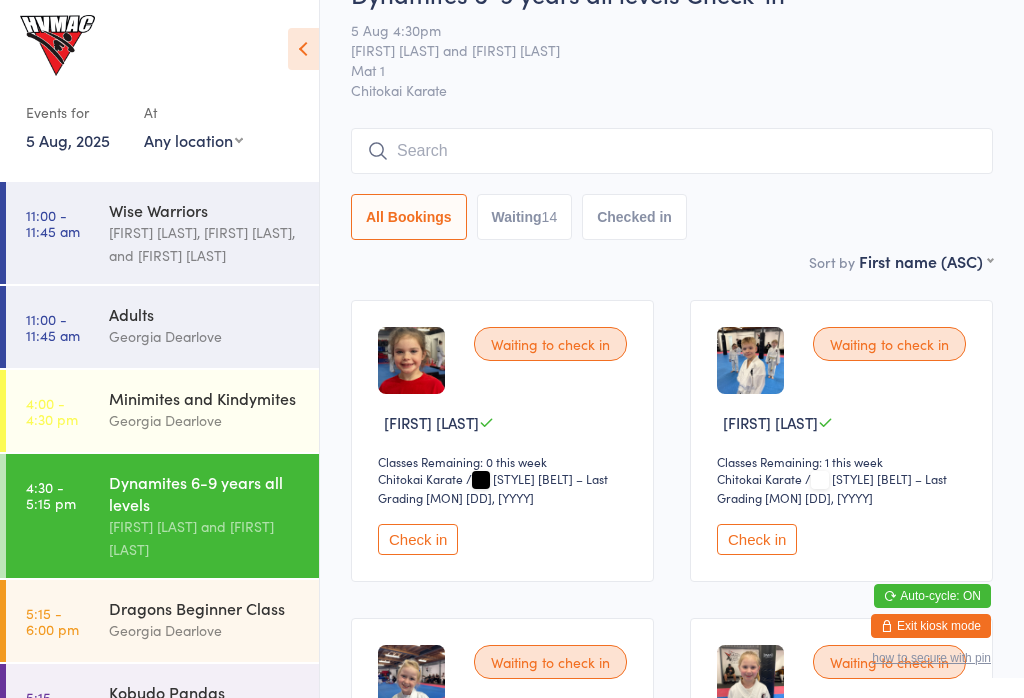 click on "Georgia Dearlove" at bounding box center [205, 420] 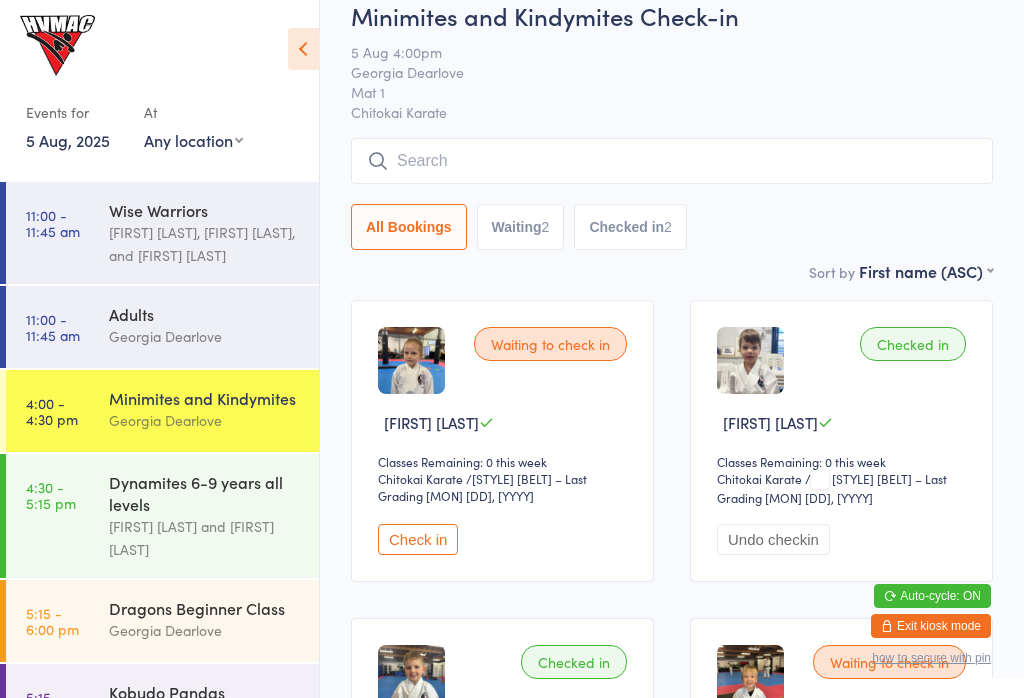 scroll, scrollTop: 0, scrollLeft: 0, axis: both 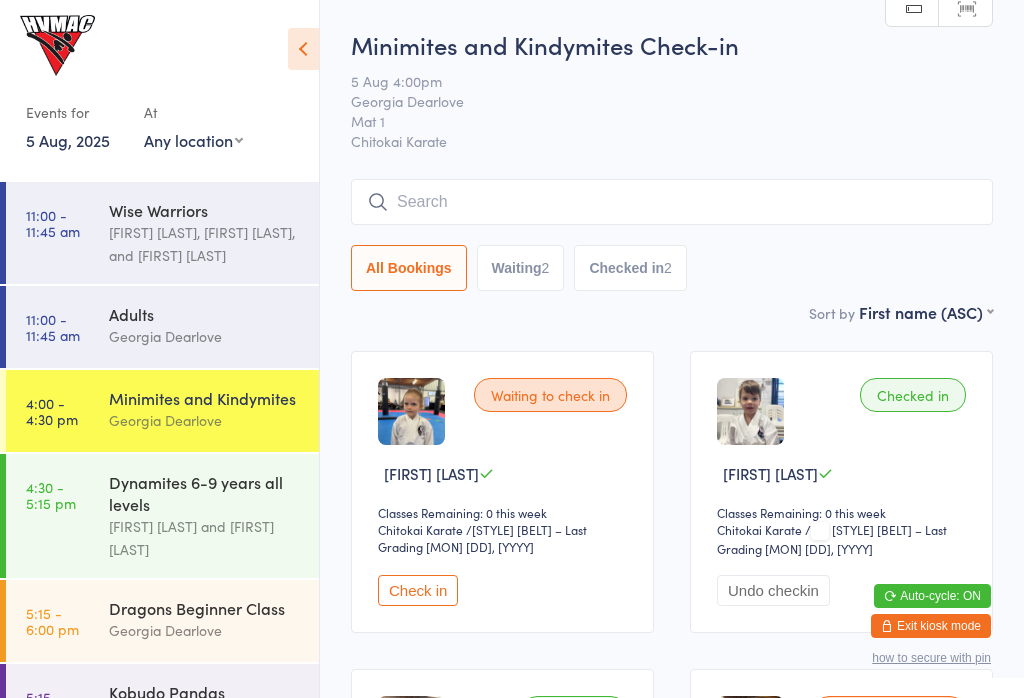 click on "Check in" at bounding box center (418, 590) 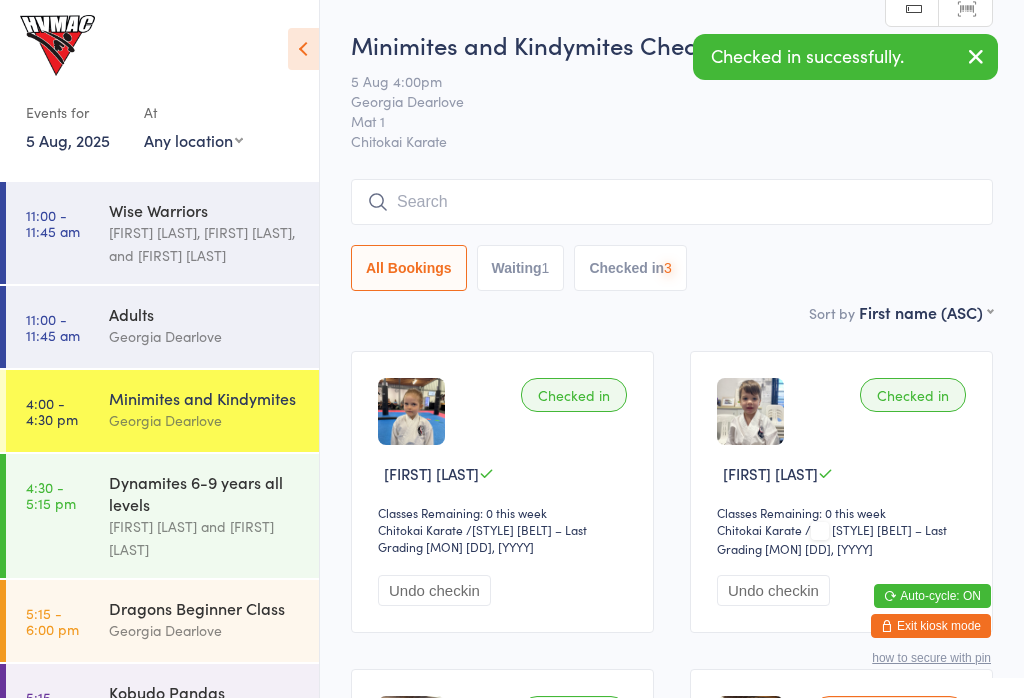 click on "Undo checkin" at bounding box center (434, 590) 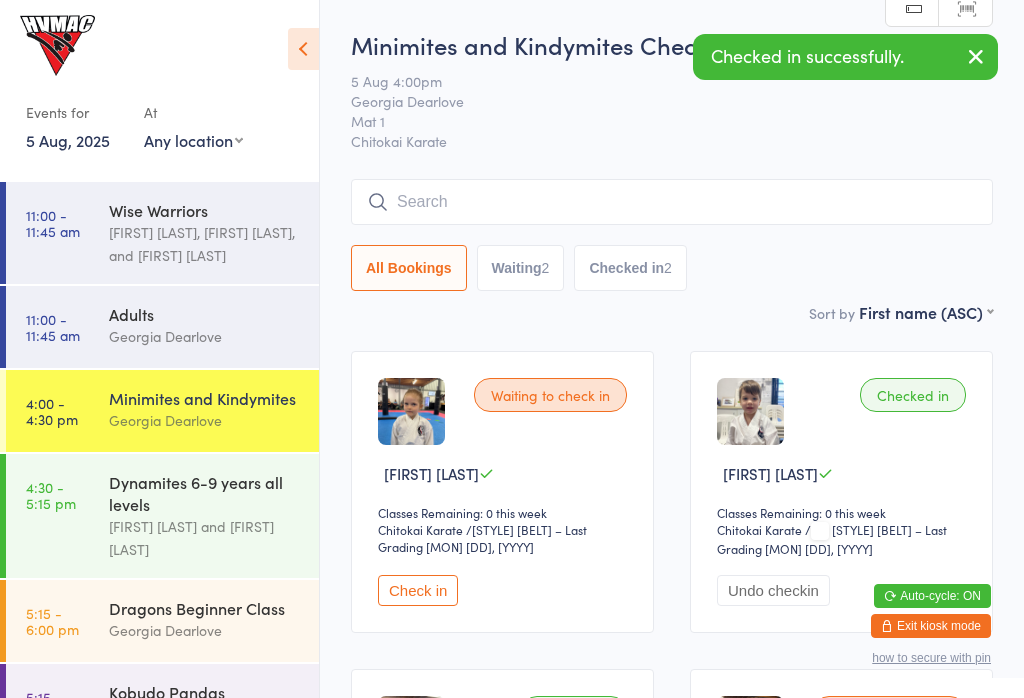 click on "Check in" at bounding box center [418, 590] 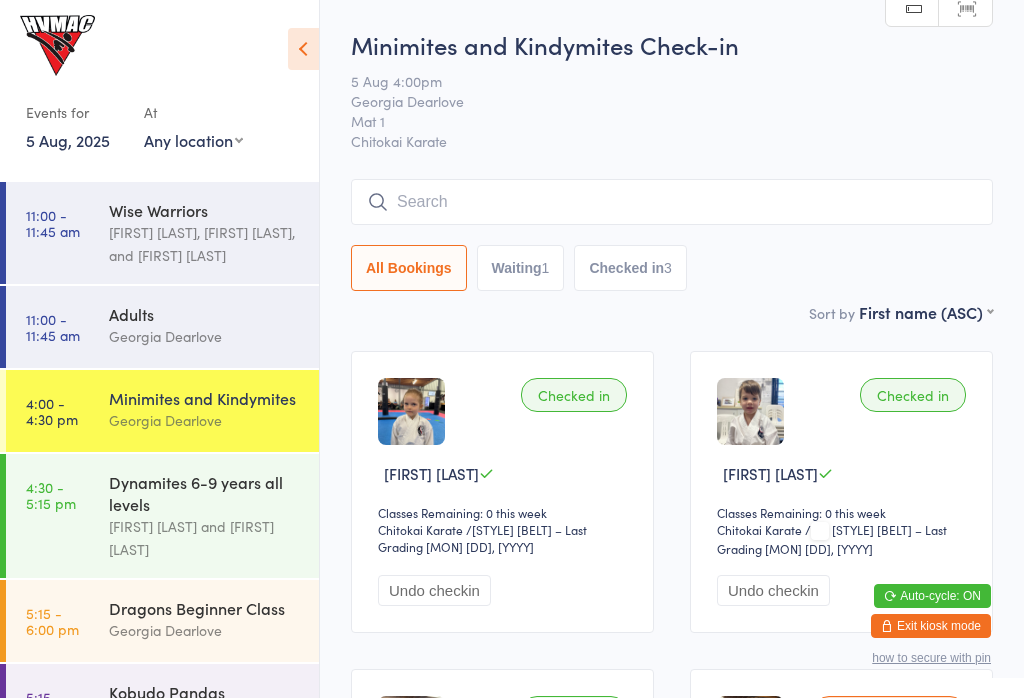 scroll, scrollTop: 51, scrollLeft: 0, axis: vertical 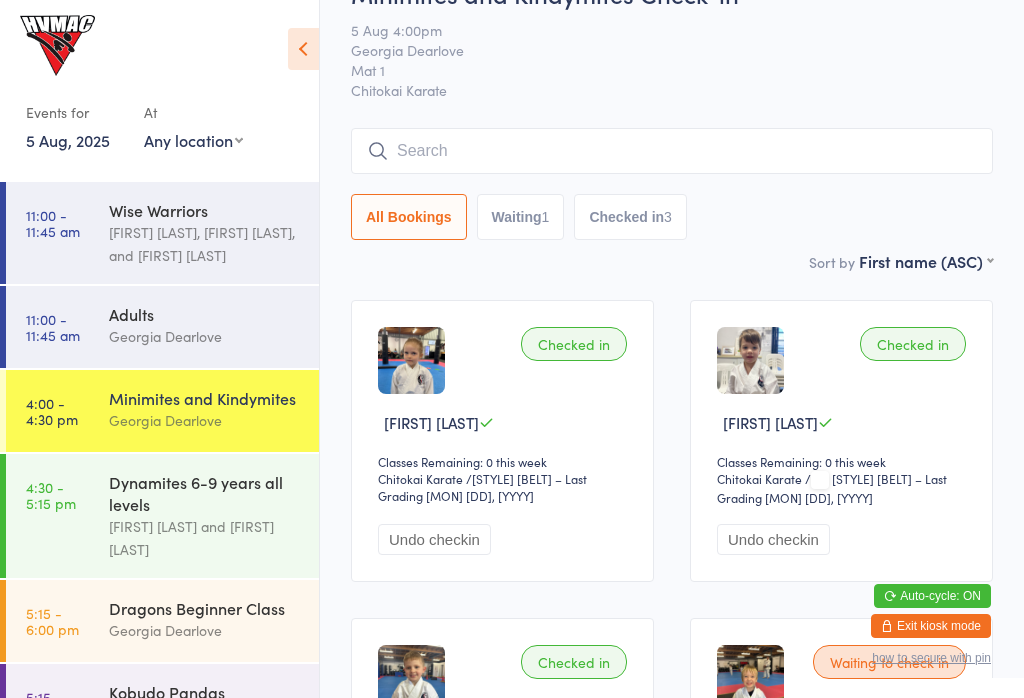 click on "[FIRST] [LAST] and [FIRST] [LAST]" at bounding box center [205, 538] 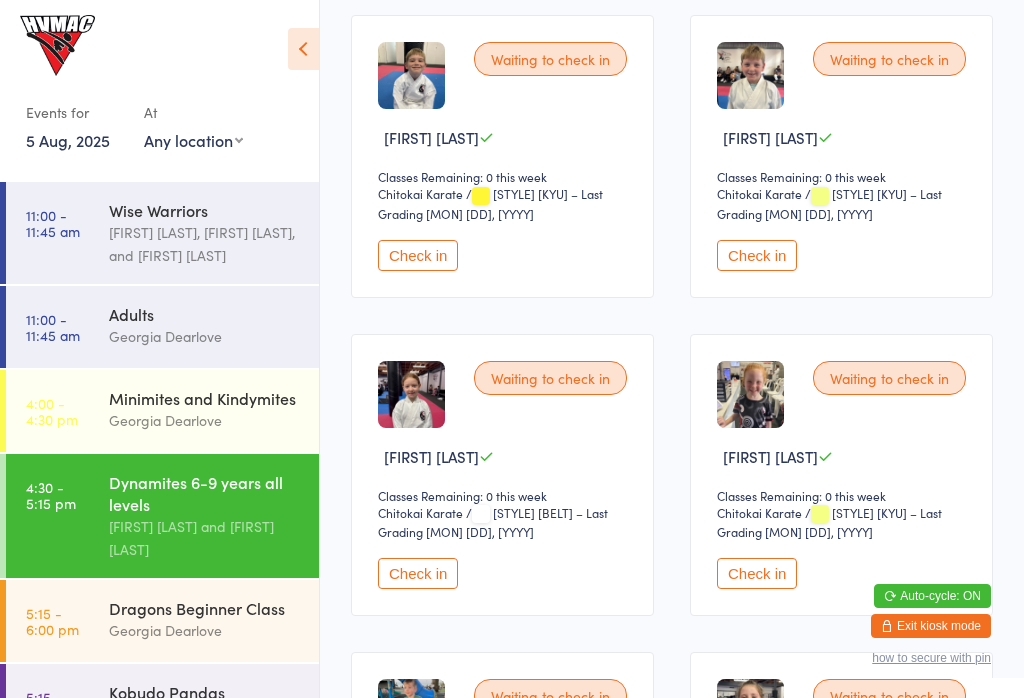 scroll, scrollTop: 1014, scrollLeft: 0, axis: vertical 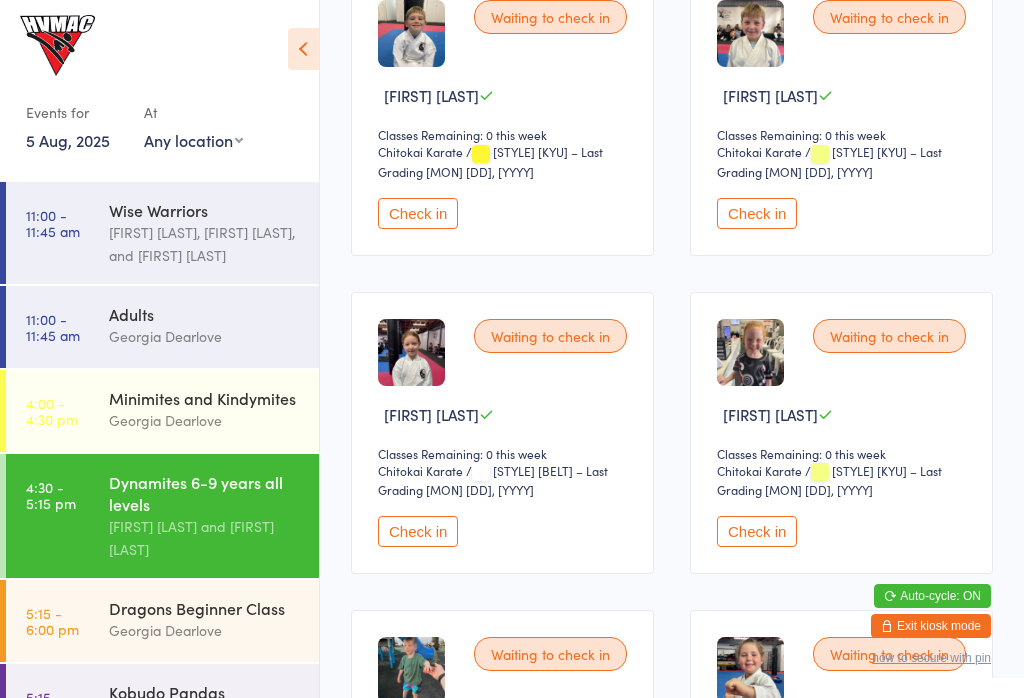 click on "Check in" at bounding box center [418, 531] 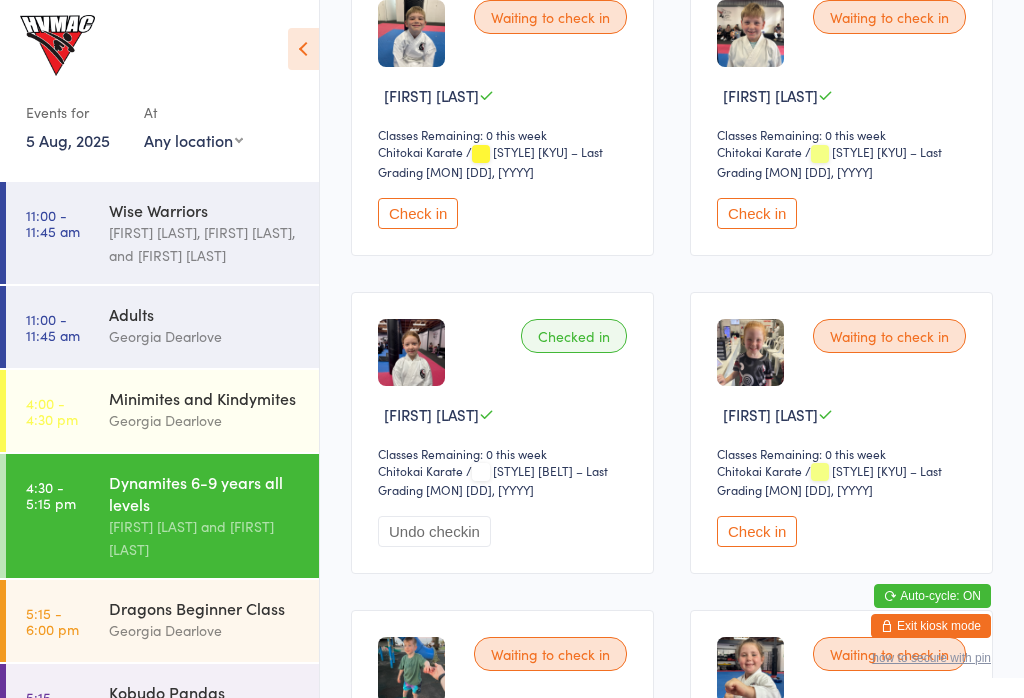 click on "[FIRST] [LAST] and [FIRST] [LAST]" at bounding box center [205, 538] 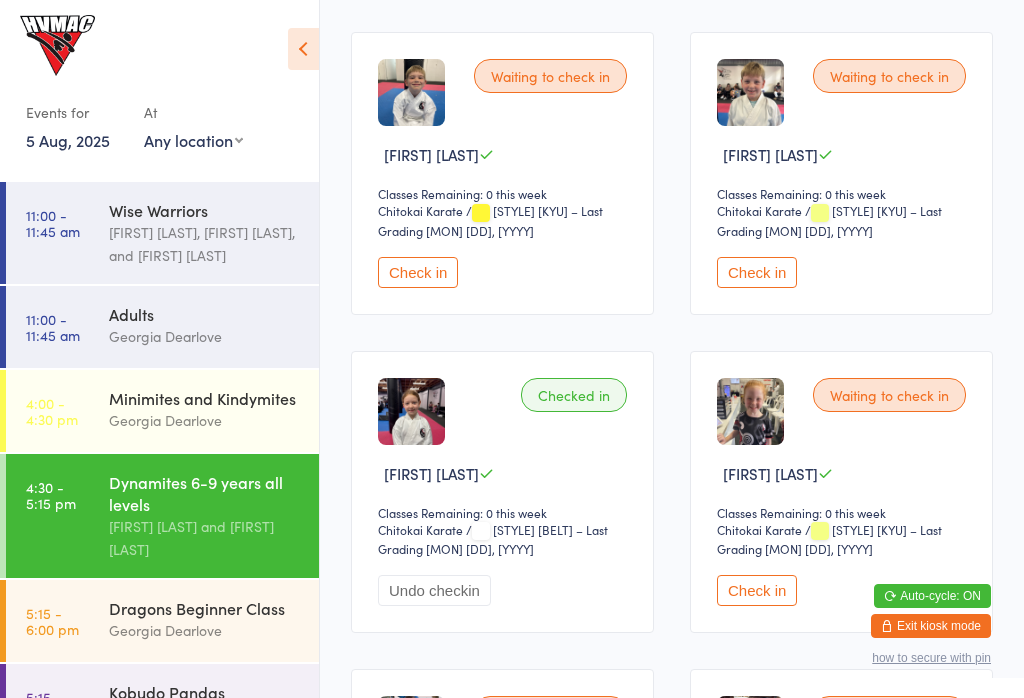 scroll, scrollTop: 956, scrollLeft: 0, axis: vertical 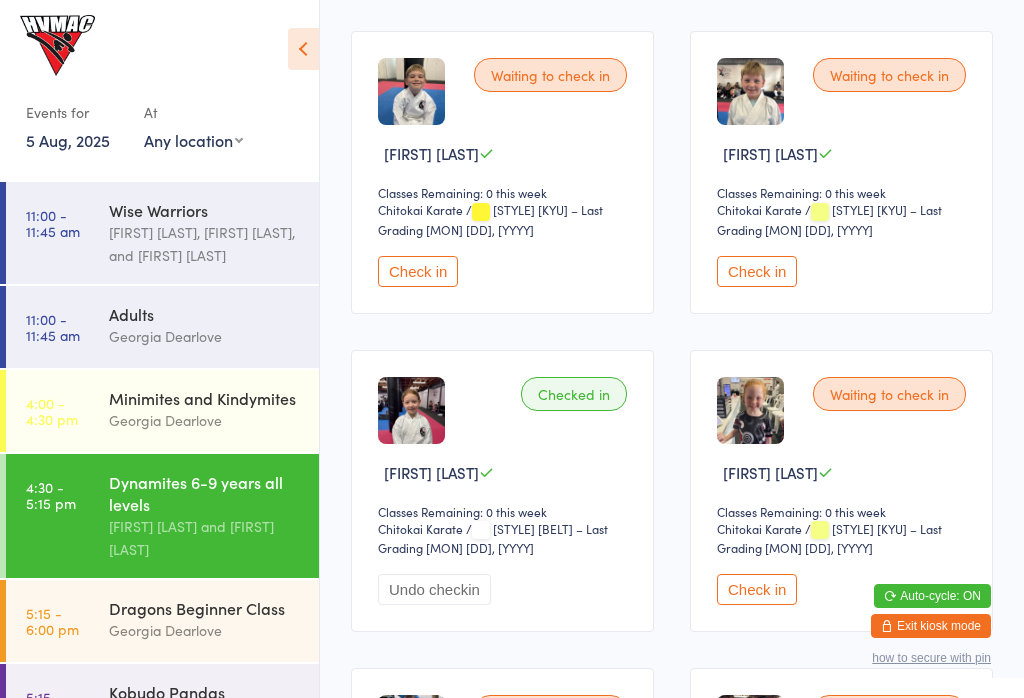 click on "Check in" at bounding box center [757, 589] 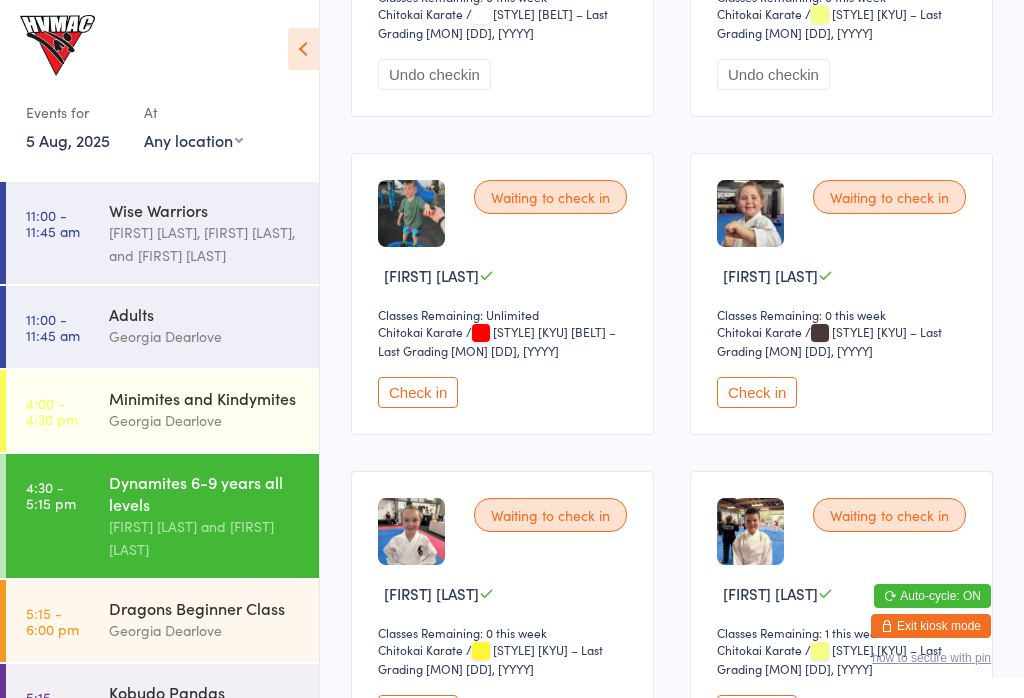 scroll, scrollTop: 1467, scrollLeft: 0, axis: vertical 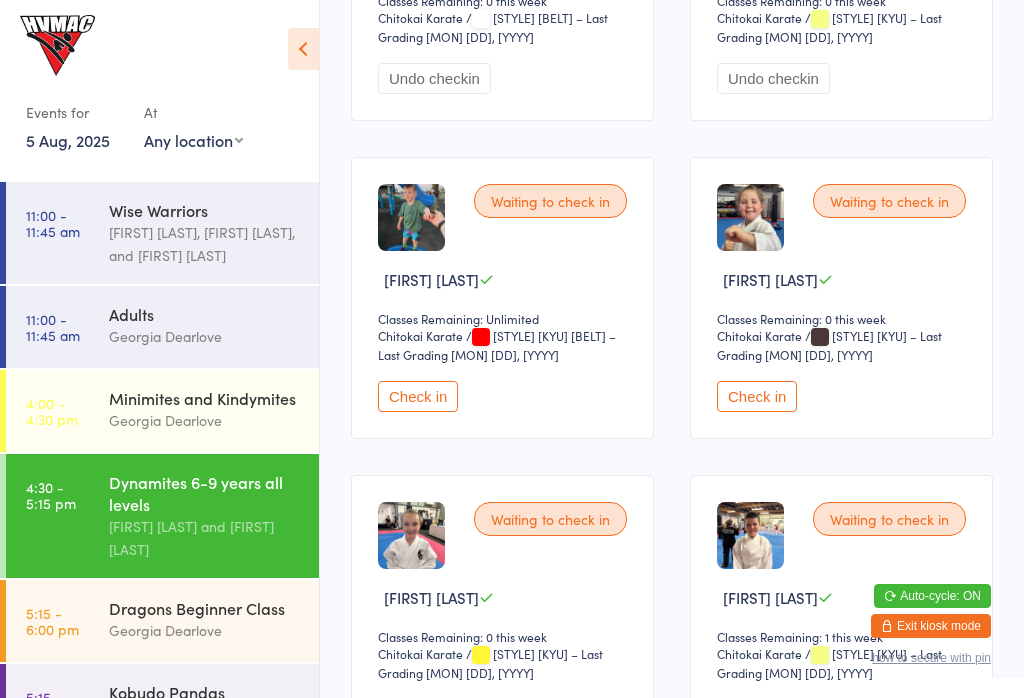 click on "Check in" at bounding box center [418, 396] 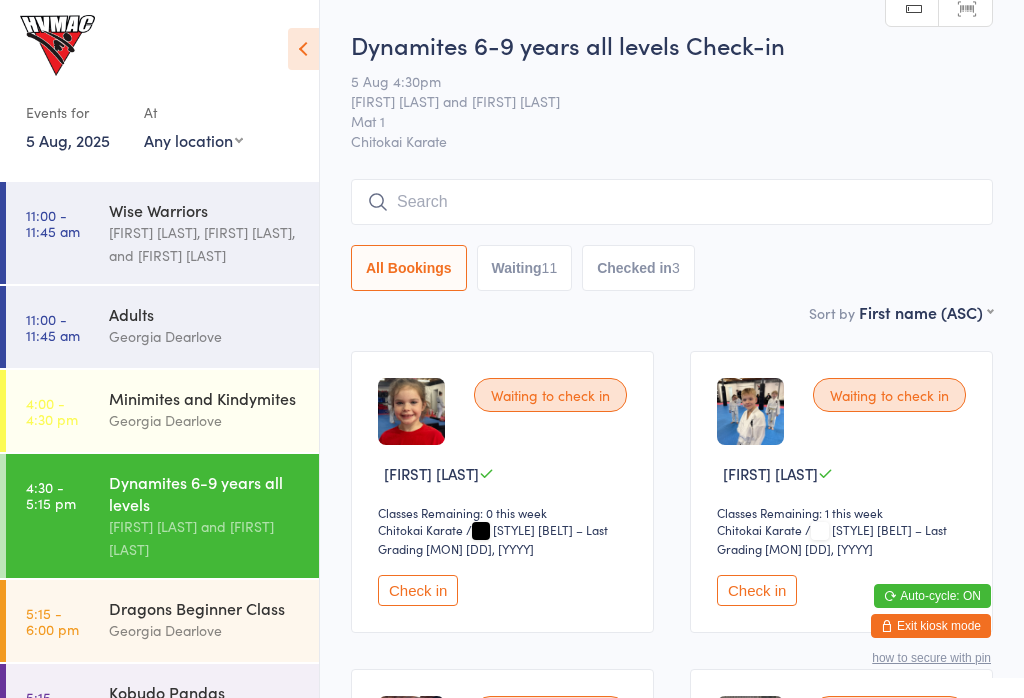 scroll, scrollTop: 0, scrollLeft: 0, axis: both 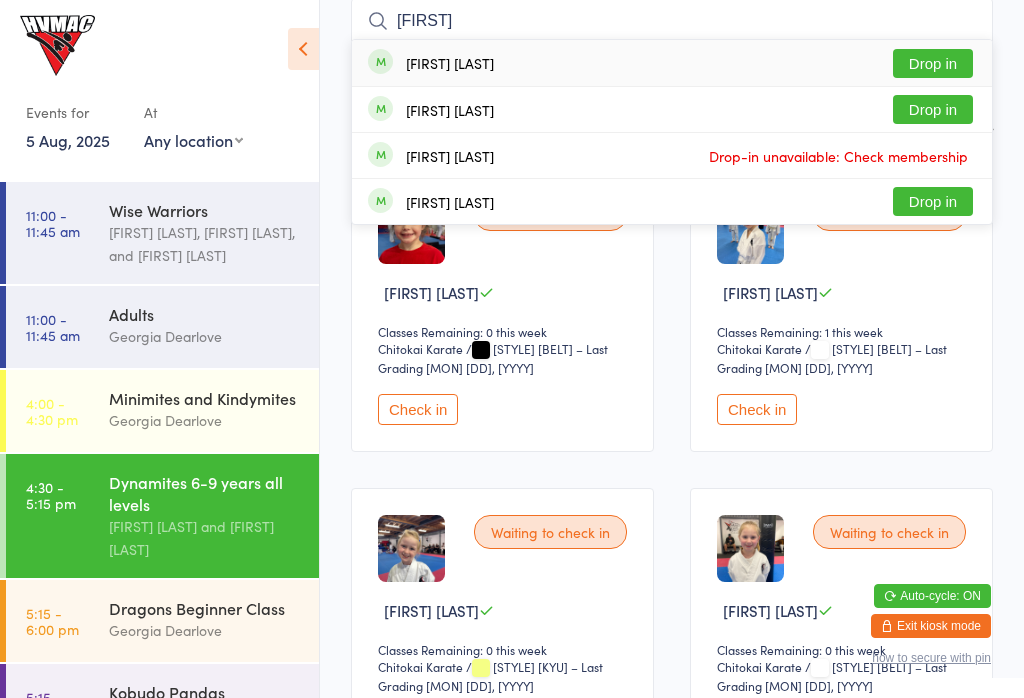 type on "[FIRST]" 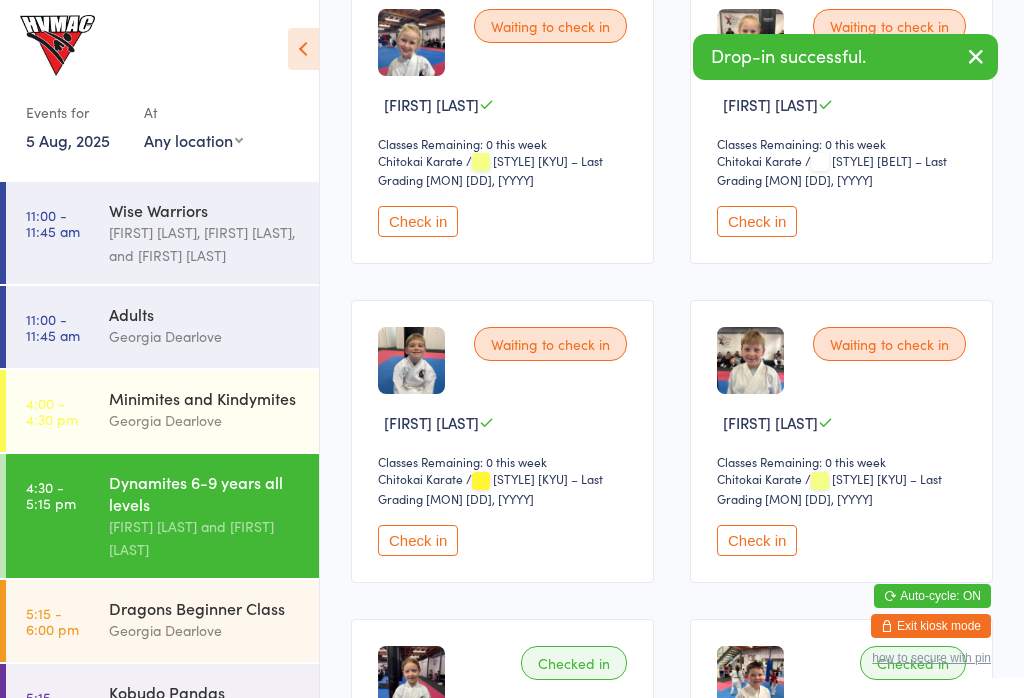 scroll, scrollTop: 694, scrollLeft: 0, axis: vertical 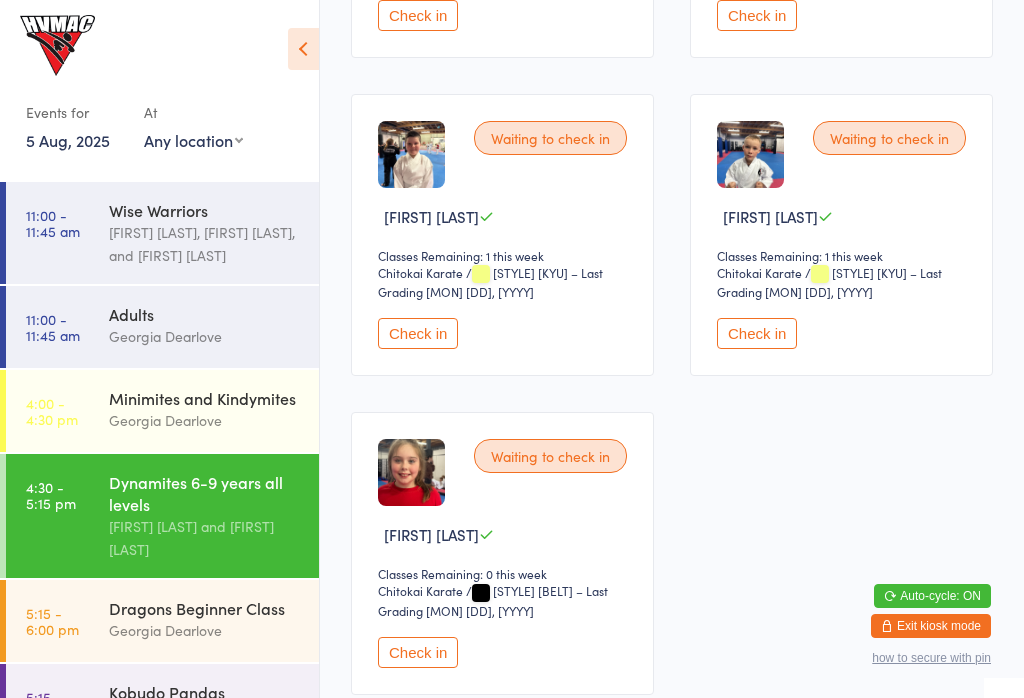 click on "Check in" at bounding box center [418, 333] 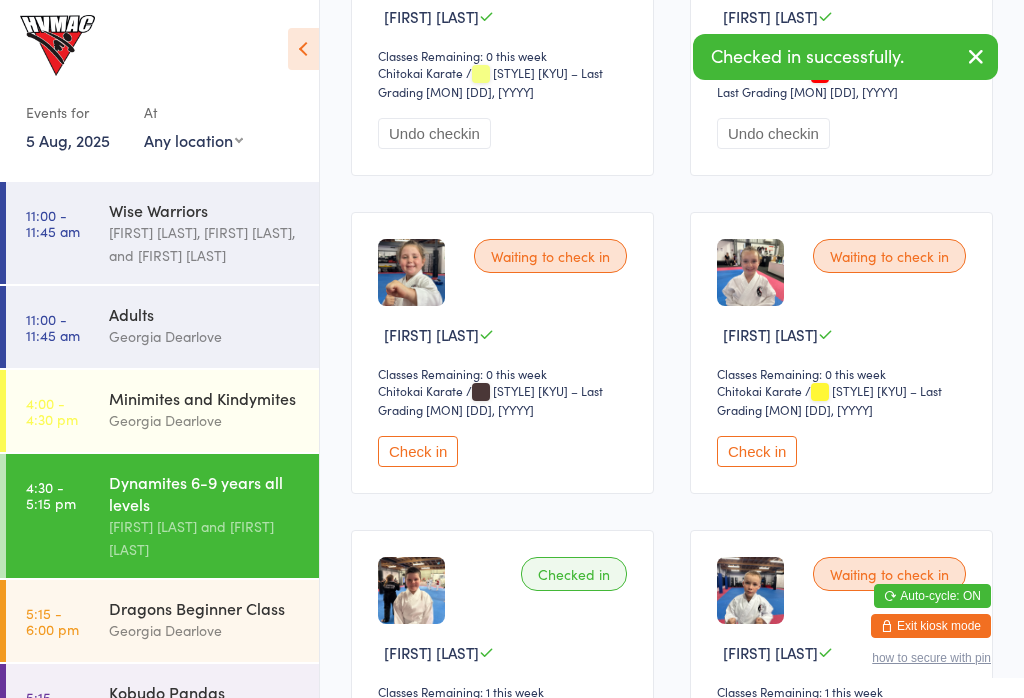 scroll, scrollTop: 1733, scrollLeft: 0, axis: vertical 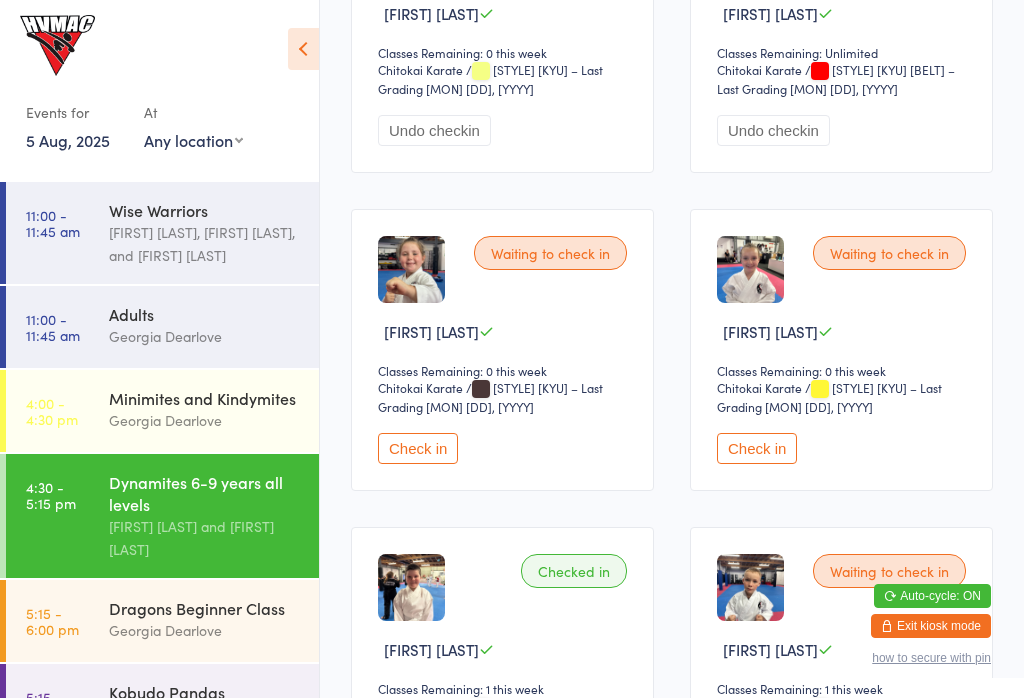 click on "Check in" at bounding box center [757, 448] 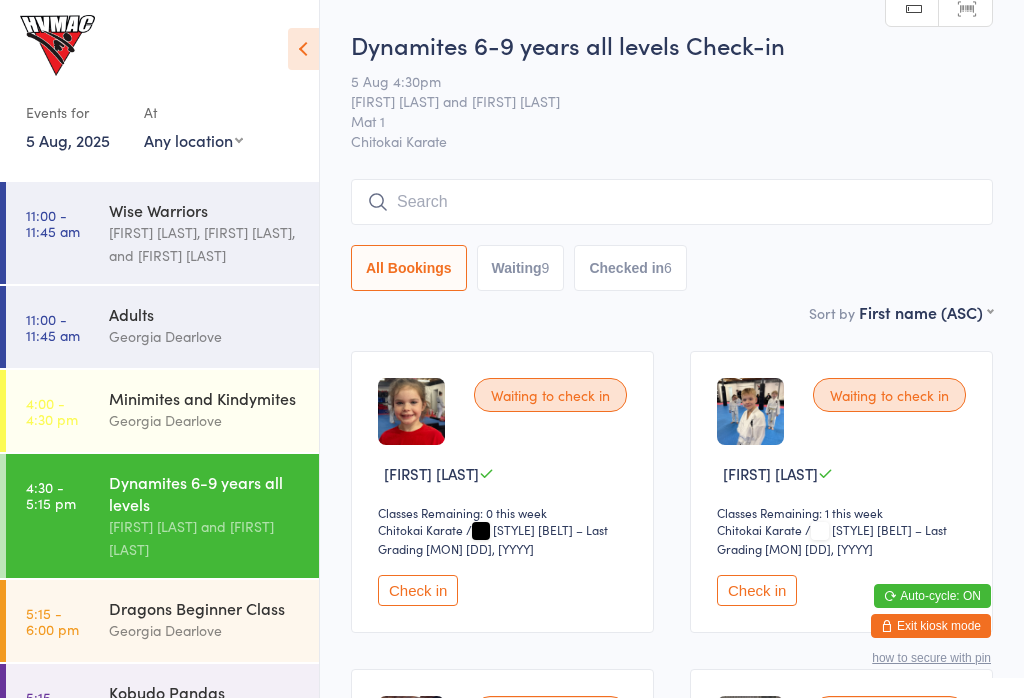 scroll, scrollTop: 0, scrollLeft: 0, axis: both 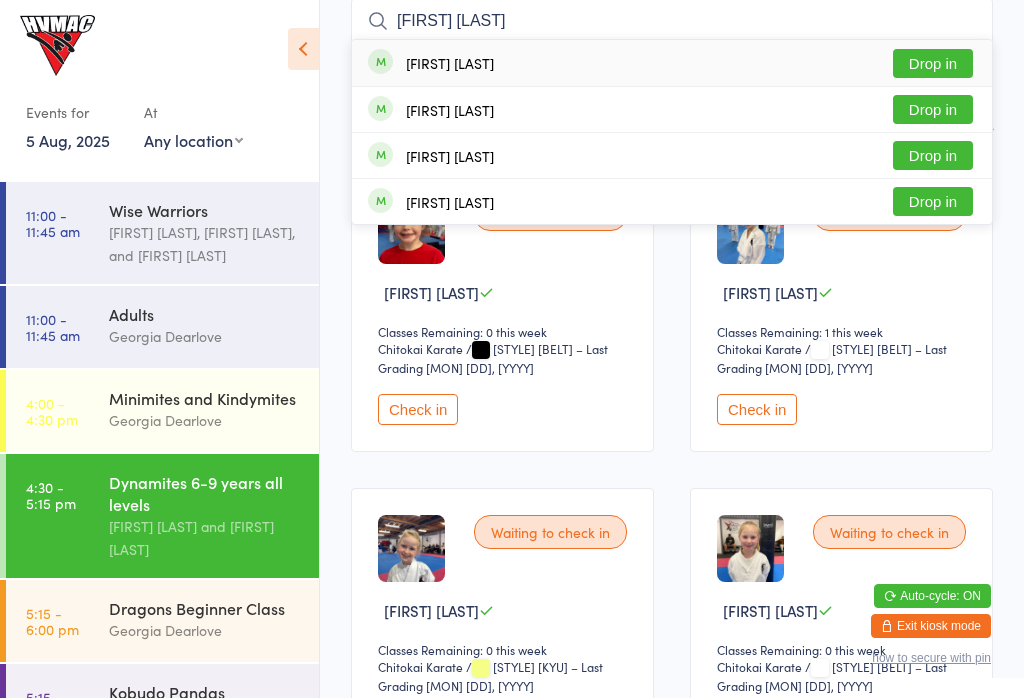 type on "[FIRST] [LAST]" 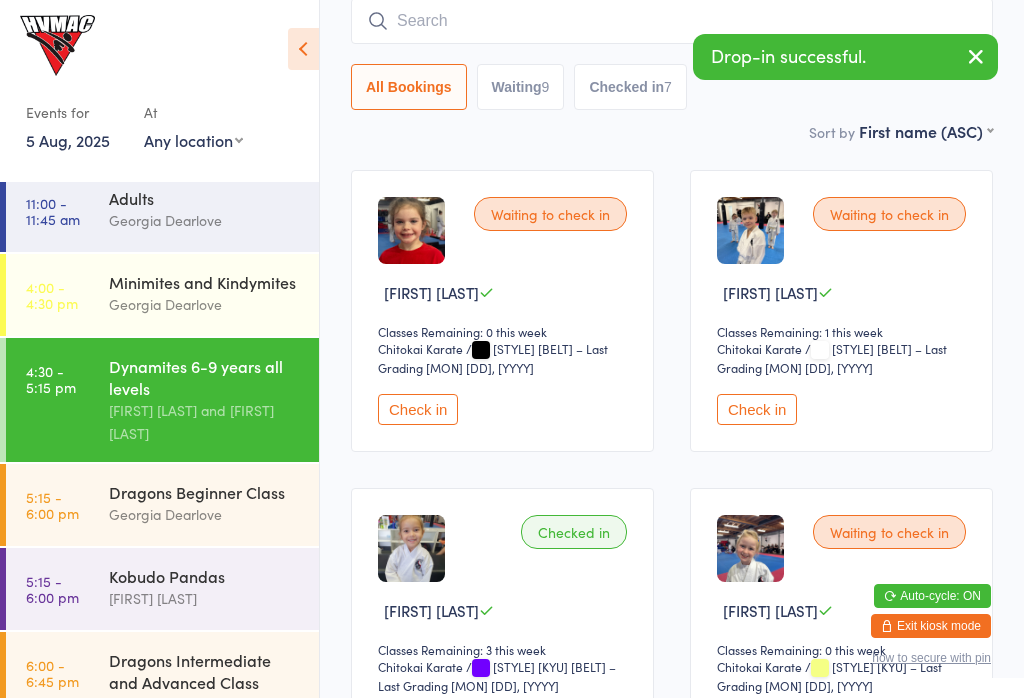 scroll, scrollTop: 142, scrollLeft: 0, axis: vertical 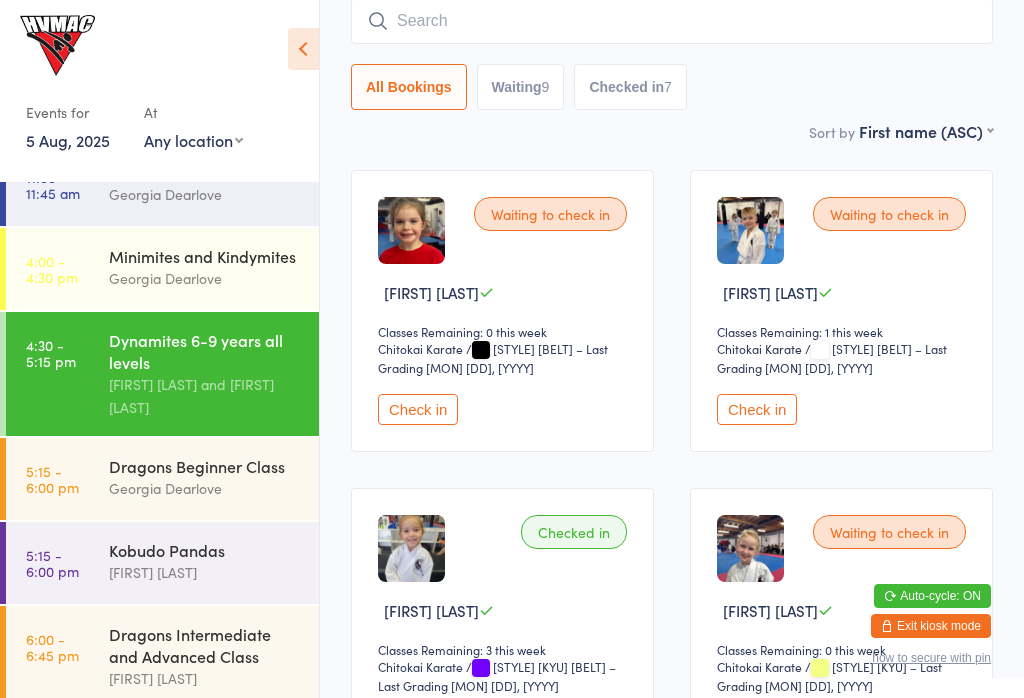 click on "[FIRST] [LAST]" at bounding box center (205, 572) 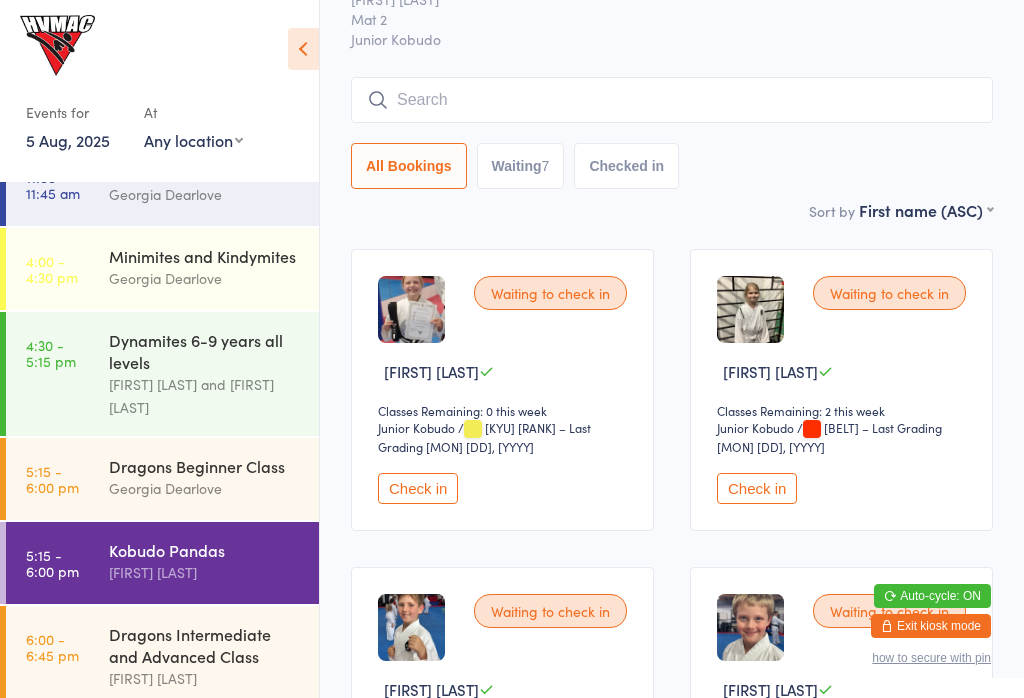 scroll, scrollTop: 98, scrollLeft: 0, axis: vertical 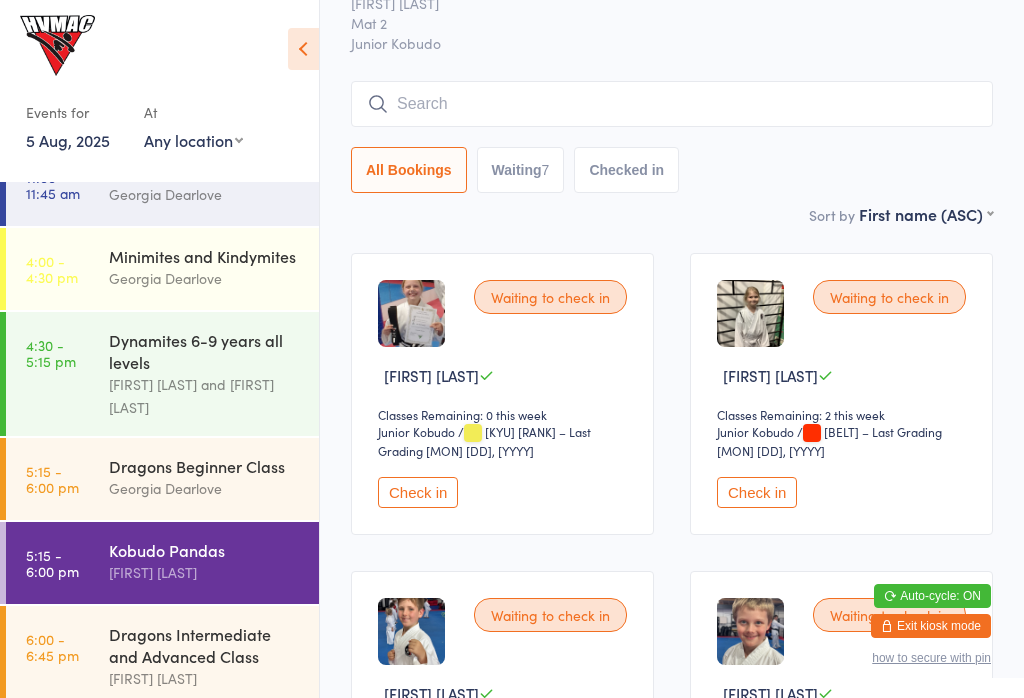 click at bounding box center [672, 104] 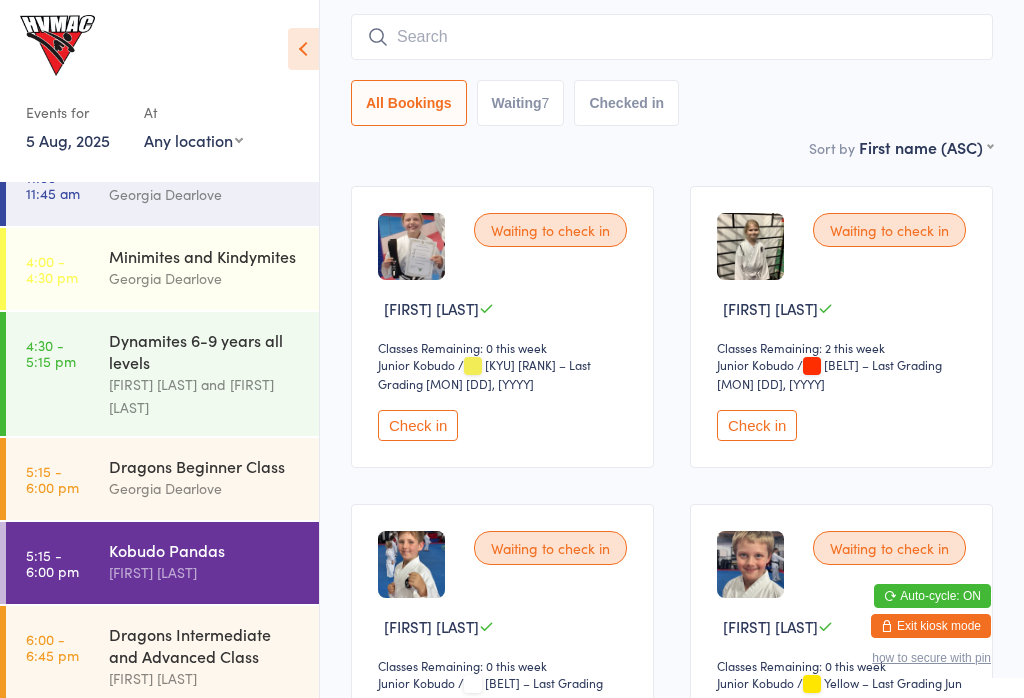 scroll, scrollTop: 181, scrollLeft: 0, axis: vertical 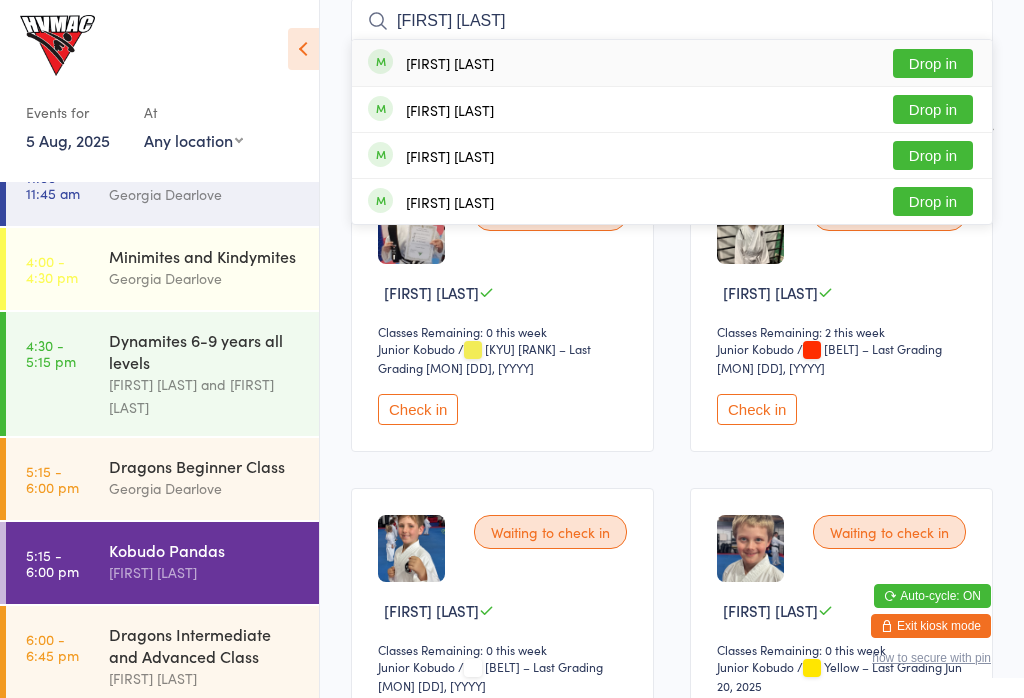type on "[FIRST] [LAST]" 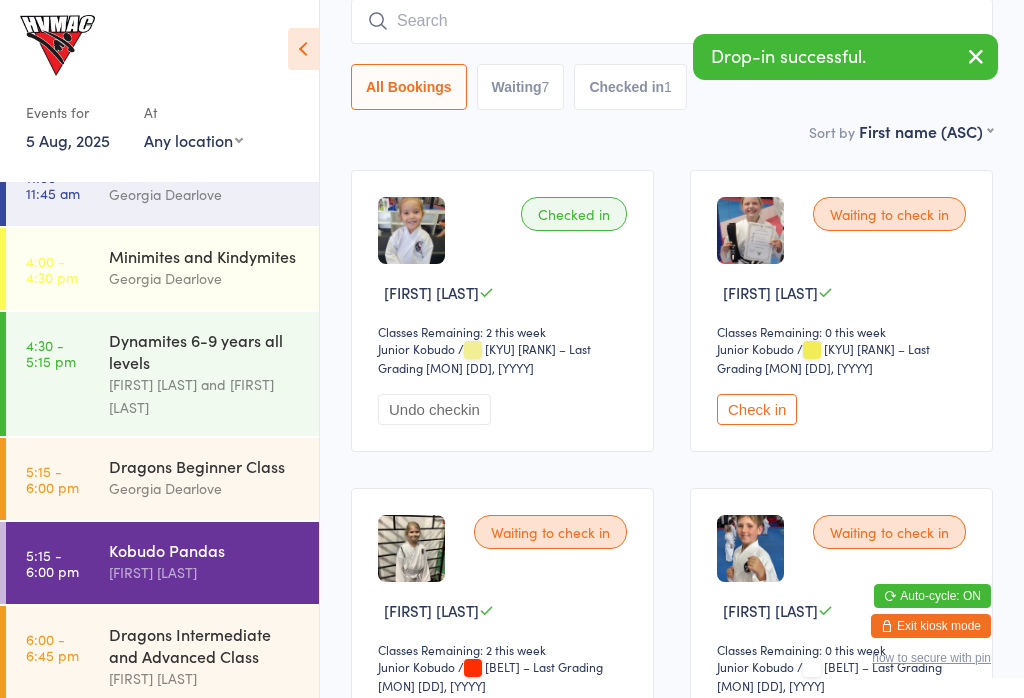 click on "[TIME] - [TIME] [STYLE] [AGE] [LEVEL] [FIRST] [LAST] and [FIRST] [LAST]" at bounding box center (162, 374) 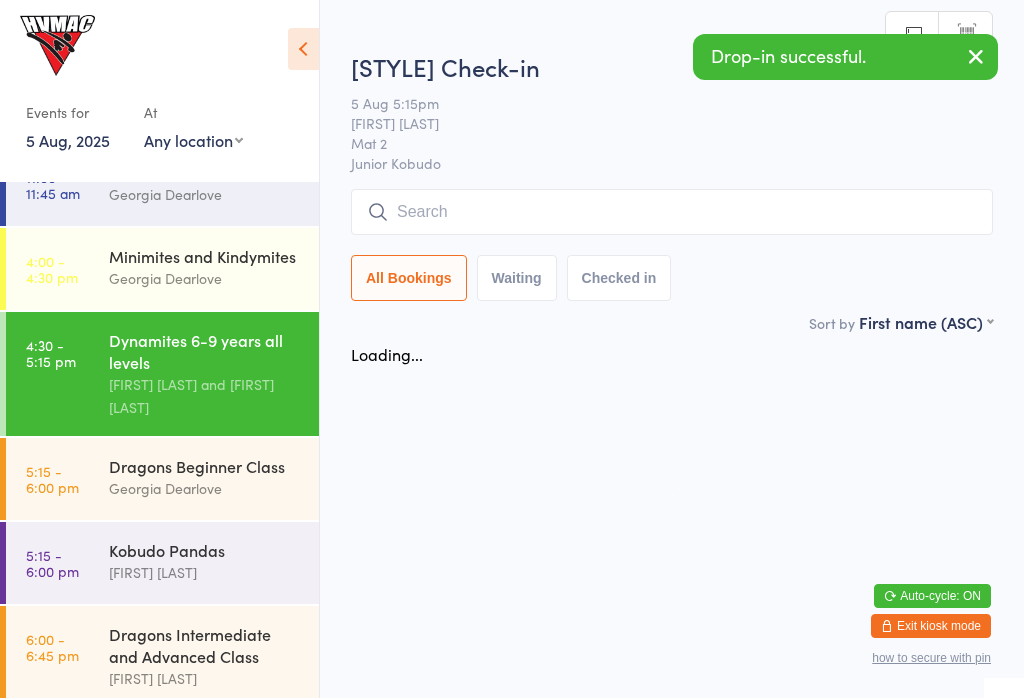 scroll, scrollTop: 0, scrollLeft: 0, axis: both 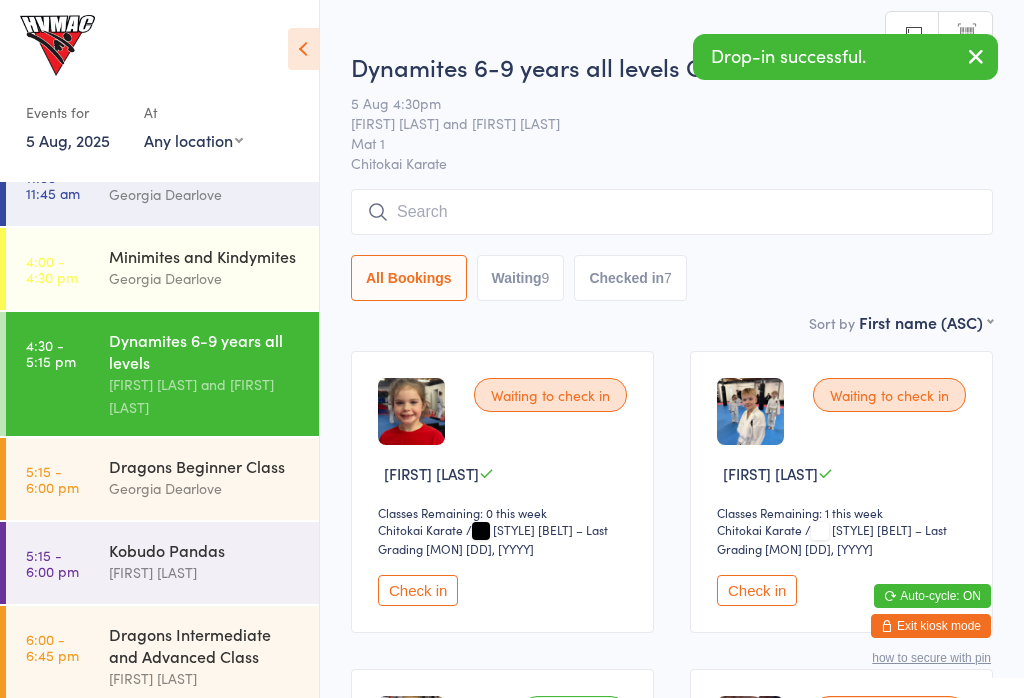 click at bounding box center (672, 212) 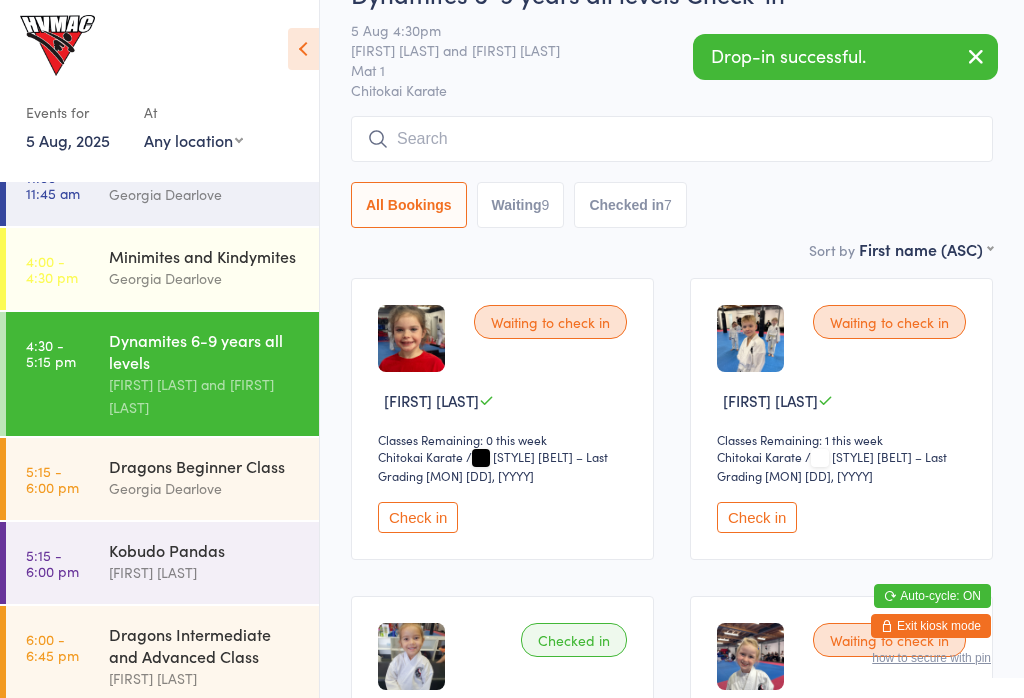 scroll, scrollTop: 191, scrollLeft: 0, axis: vertical 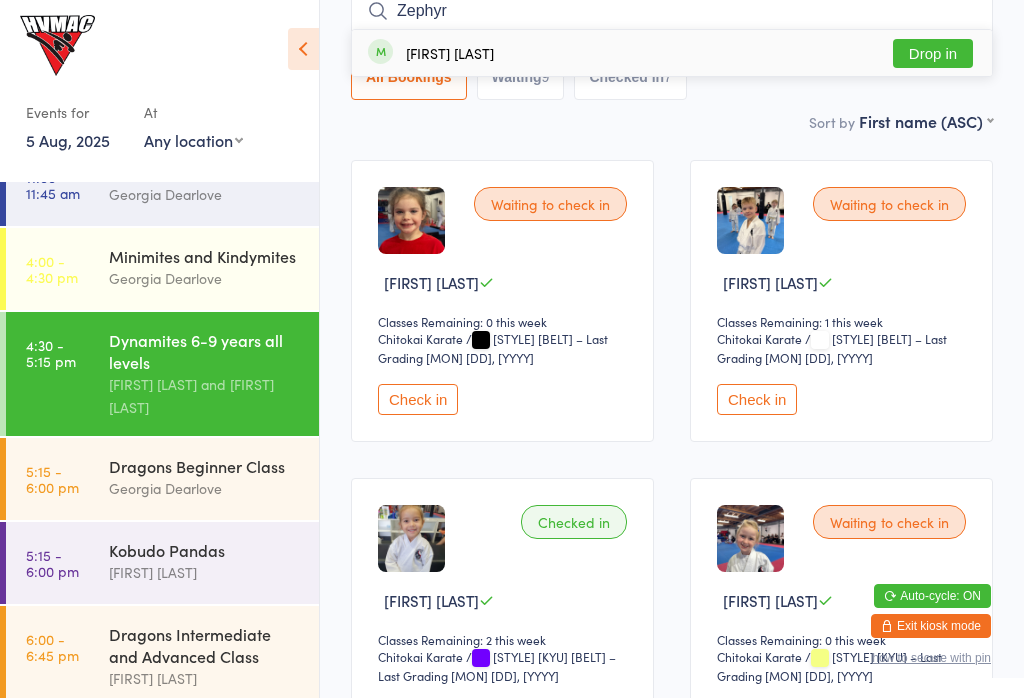 type on "Zephyr" 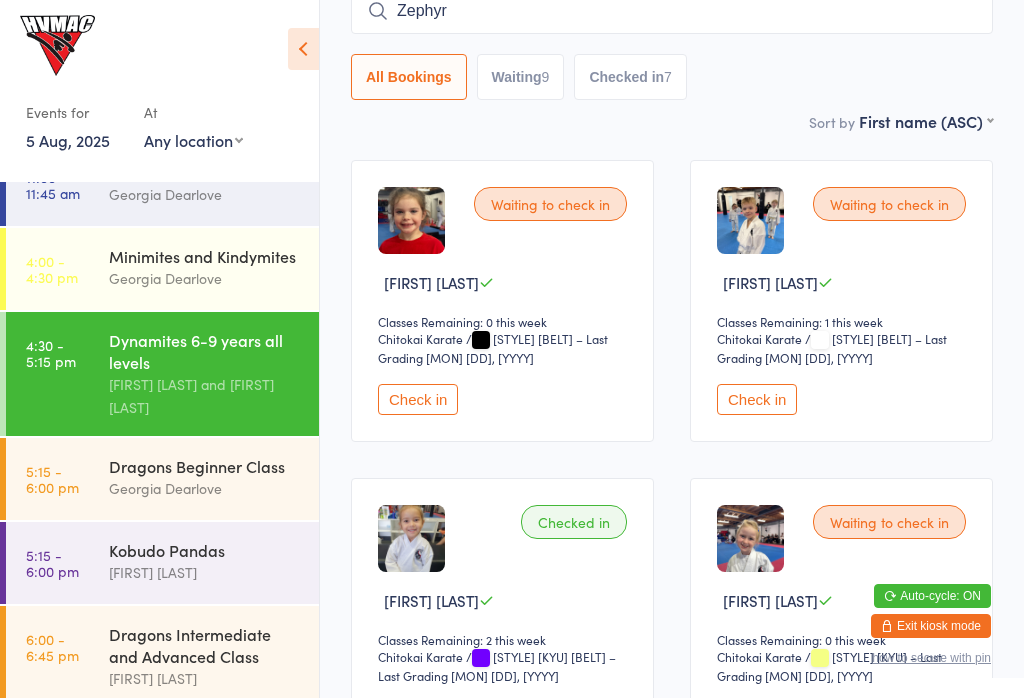 type 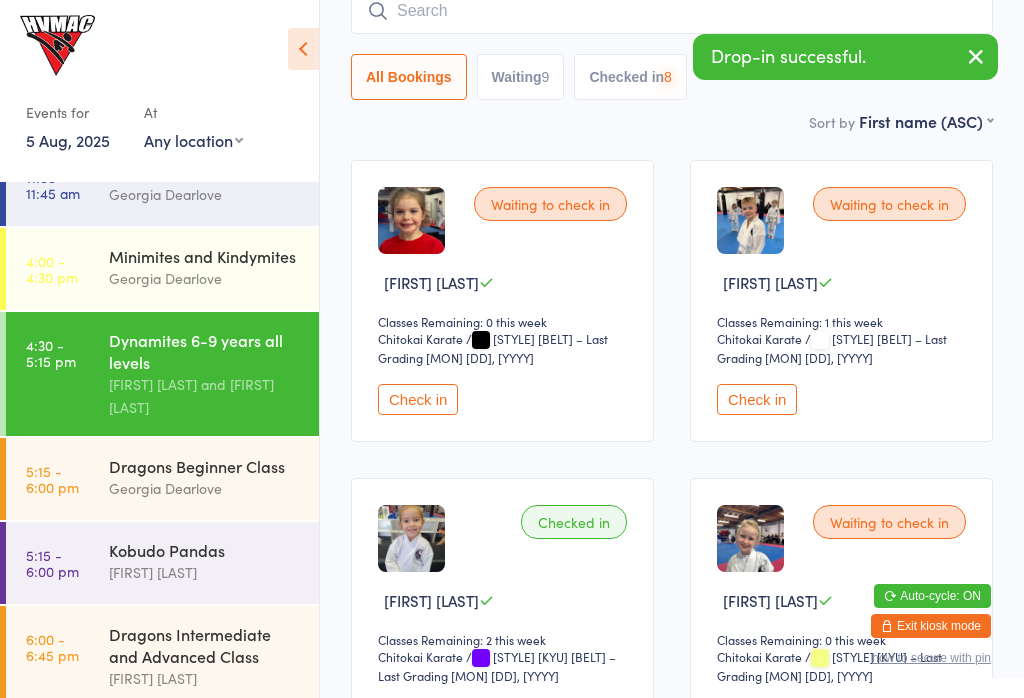click on "[STYLE] [CLASS] [FIRST] [LAST]" at bounding box center (214, 477) 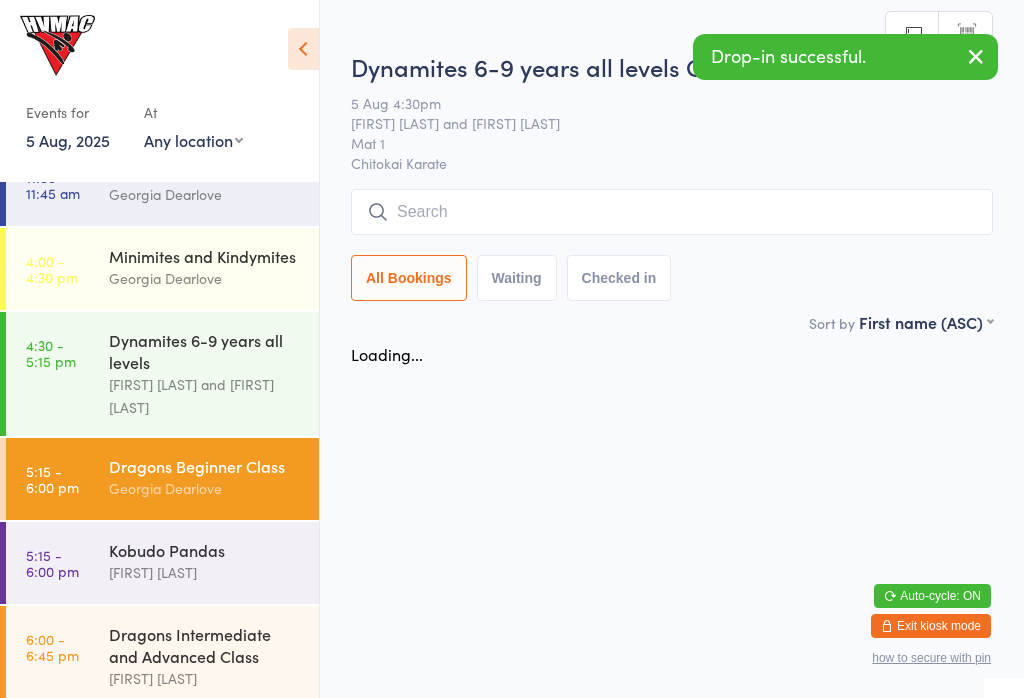 click on "You have now entered Kiosk Mode. Members will be able to check themselves in using the search field below. Click "Exit kiosk mode" below to exit Kiosk Mode at any time. Drop-in successful. Events for 5 Aug, 2025 5 Aug, 2025
August 2025
Sun Mon Tue Wed Thu Fri Sat
31
27
28
29
30
31
01
02
32
03
04
05
06
07
08
09
33
10
11
12
13
14
15
16
34
17
18
19
20
21
22" at bounding box center (512, 349) 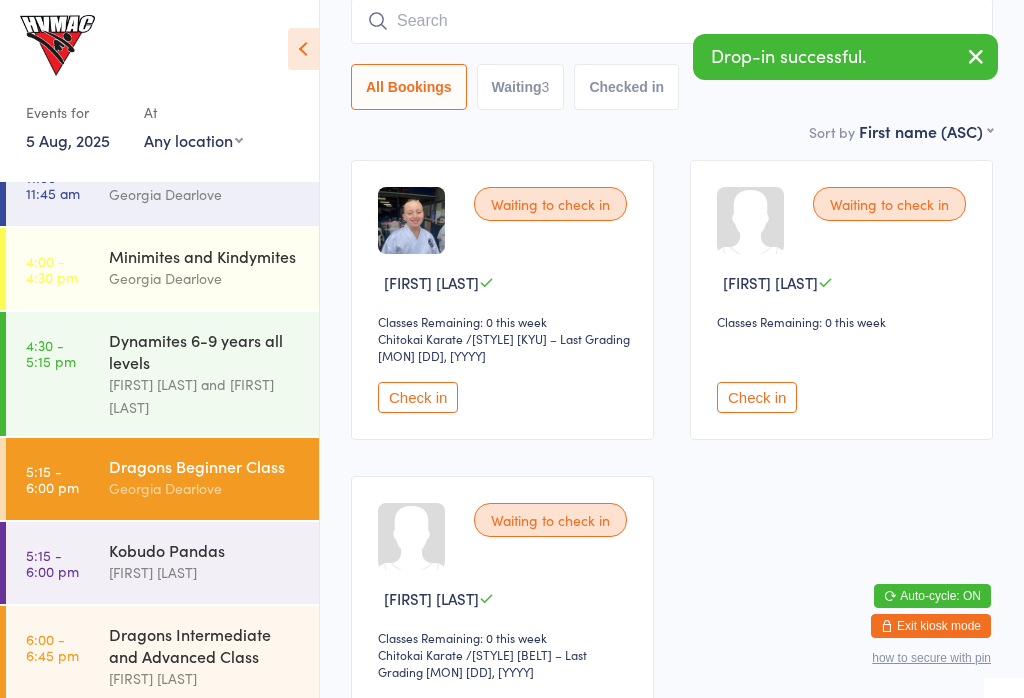 scroll, scrollTop: 0, scrollLeft: 0, axis: both 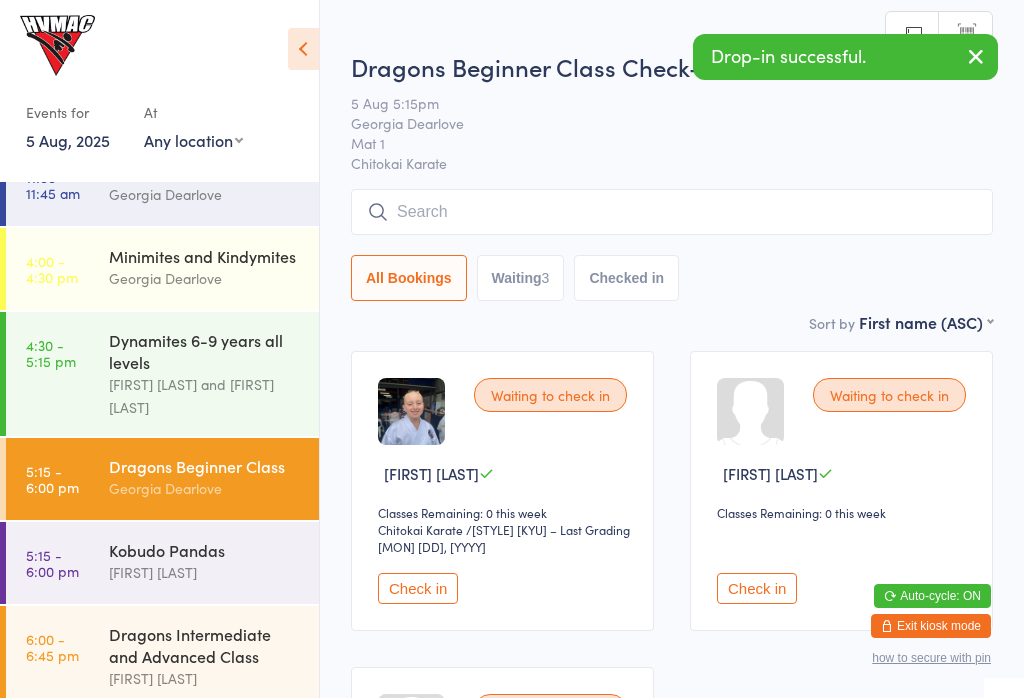 click on "[TIME] - [TIME] [STYLE] [CLASS] [FIRST] [LAST]" at bounding box center [162, 563] 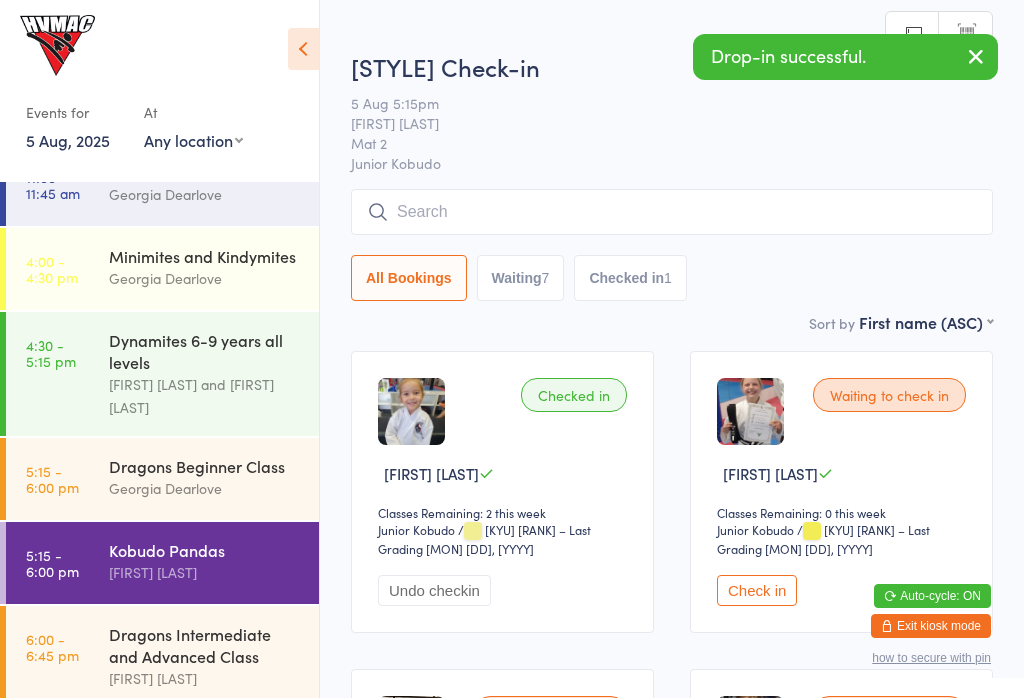 click at bounding box center (672, 212) 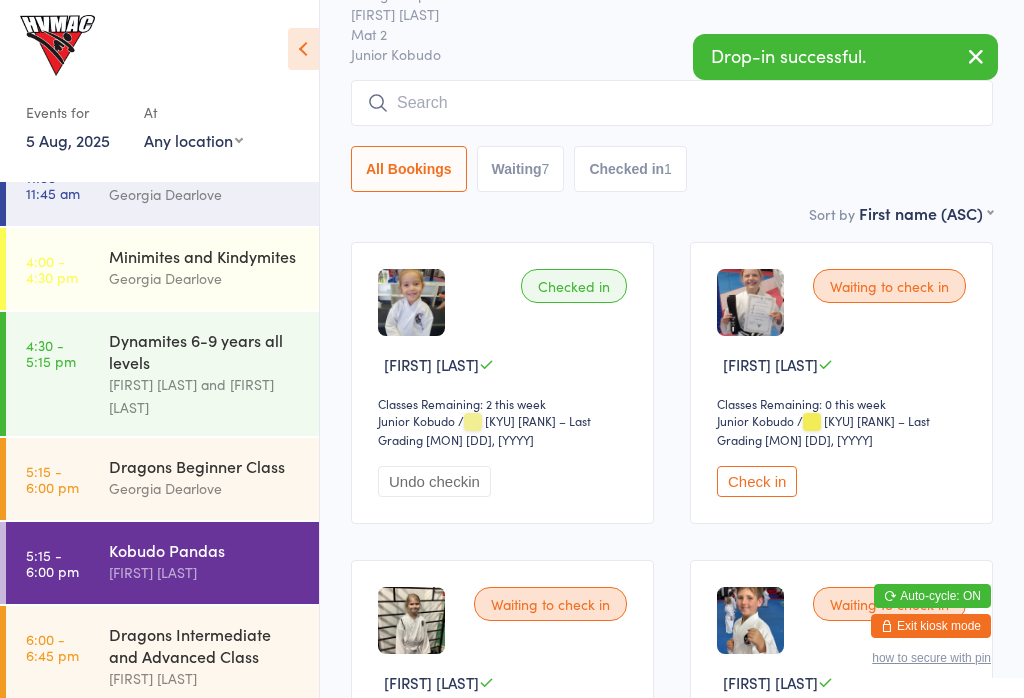 scroll, scrollTop: 191, scrollLeft: 0, axis: vertical 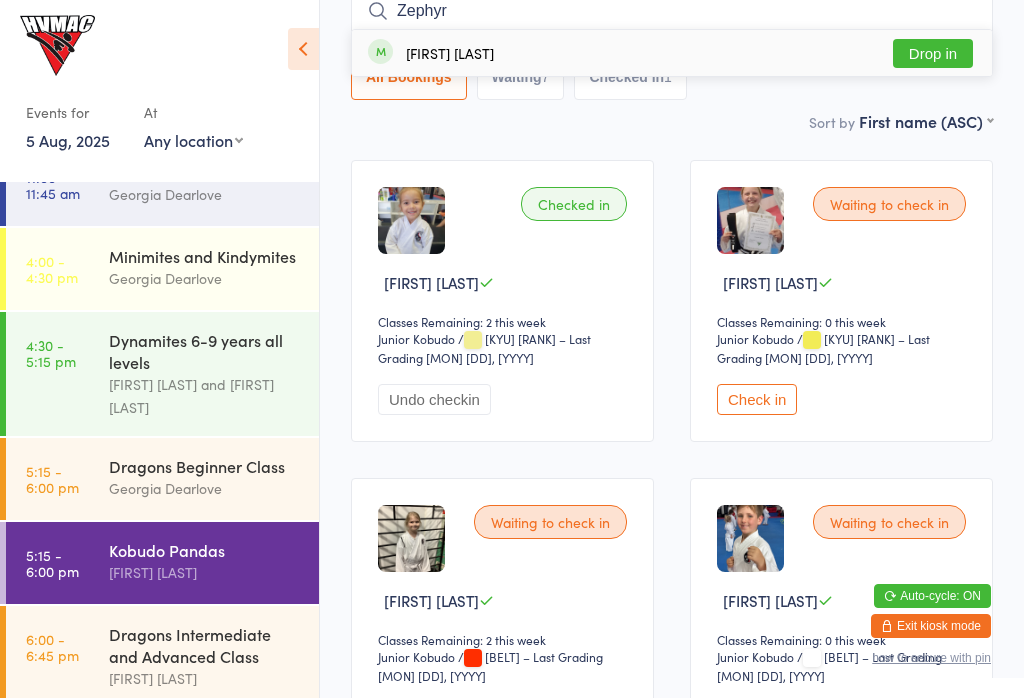 type on "Zephyr" 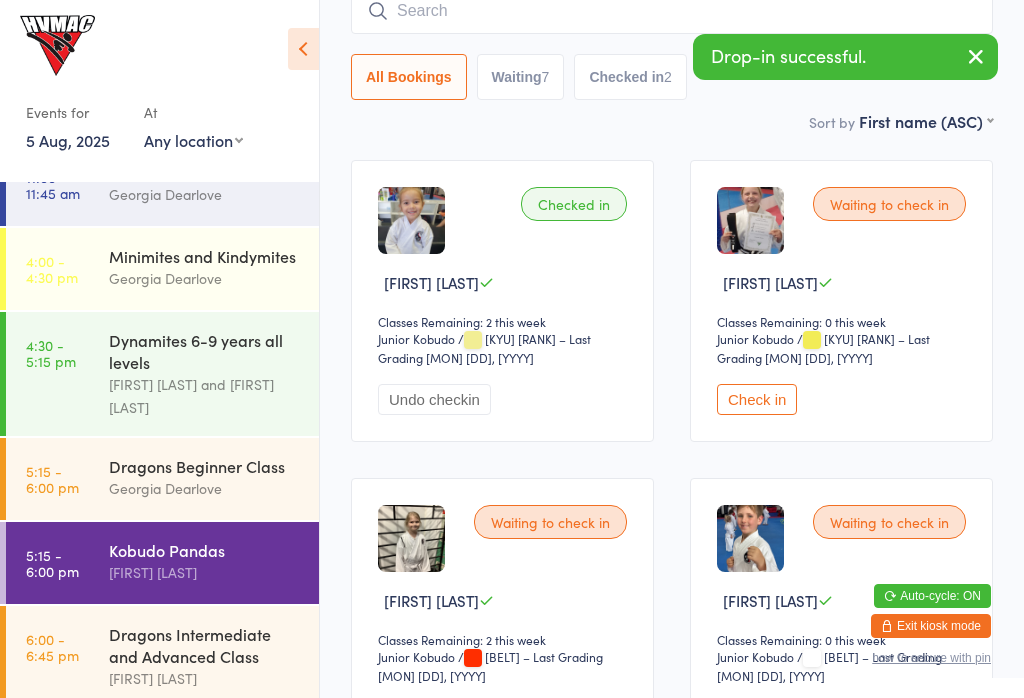 click on "[TIME] - [TIME] [STYLE] [AGE] [LEVEL] [FIRST] [LAST] and [FIRST] [LAST]" at bounding box center [162, 374] 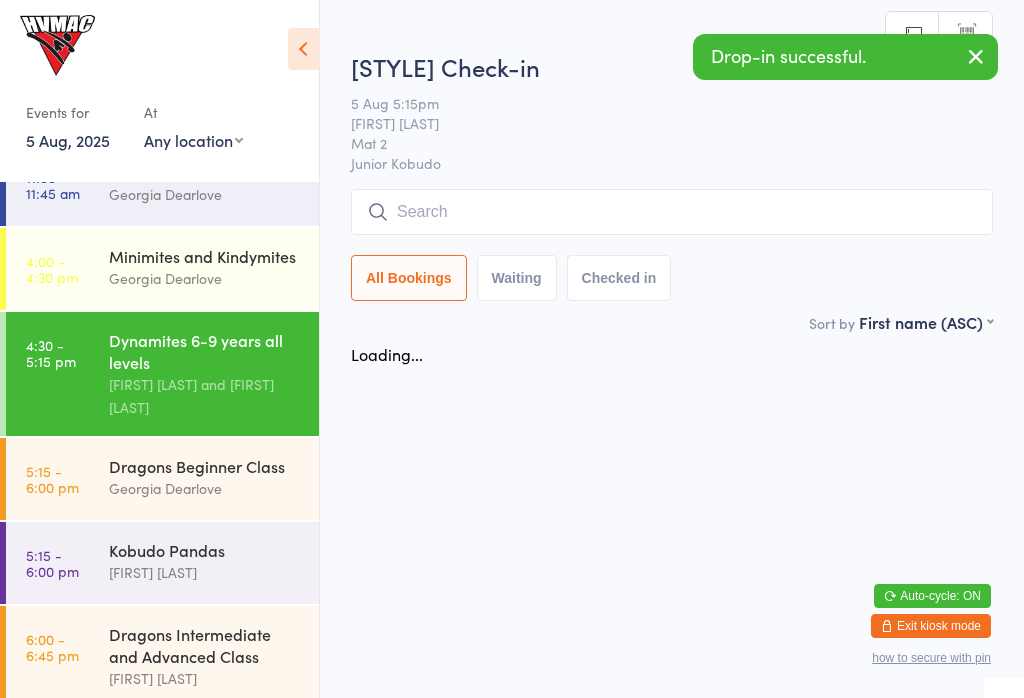 scroll, scrollTop: 0, scrollLeft: 0, axis: both 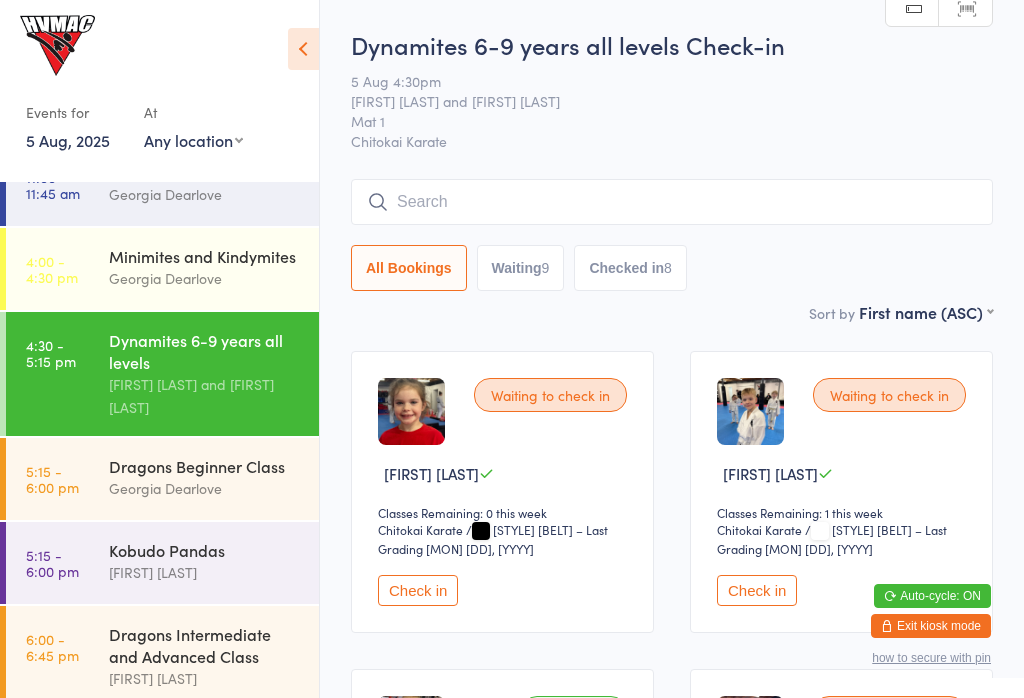 click at bounding box center [303, 49] 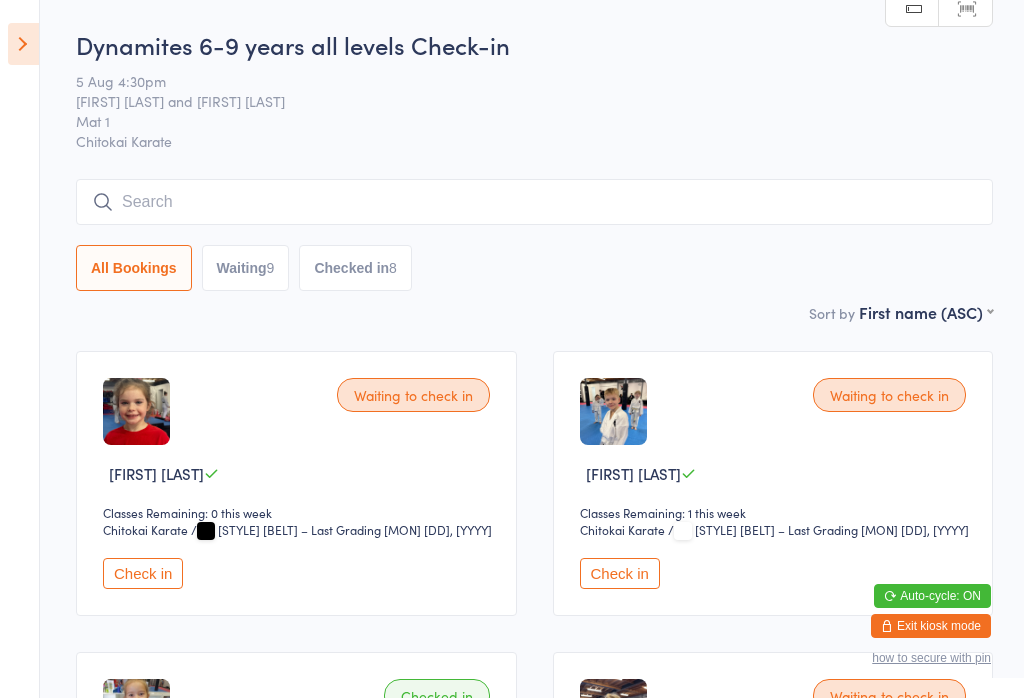 click on "Chitokai Karate" at bounding box center [160, 530] 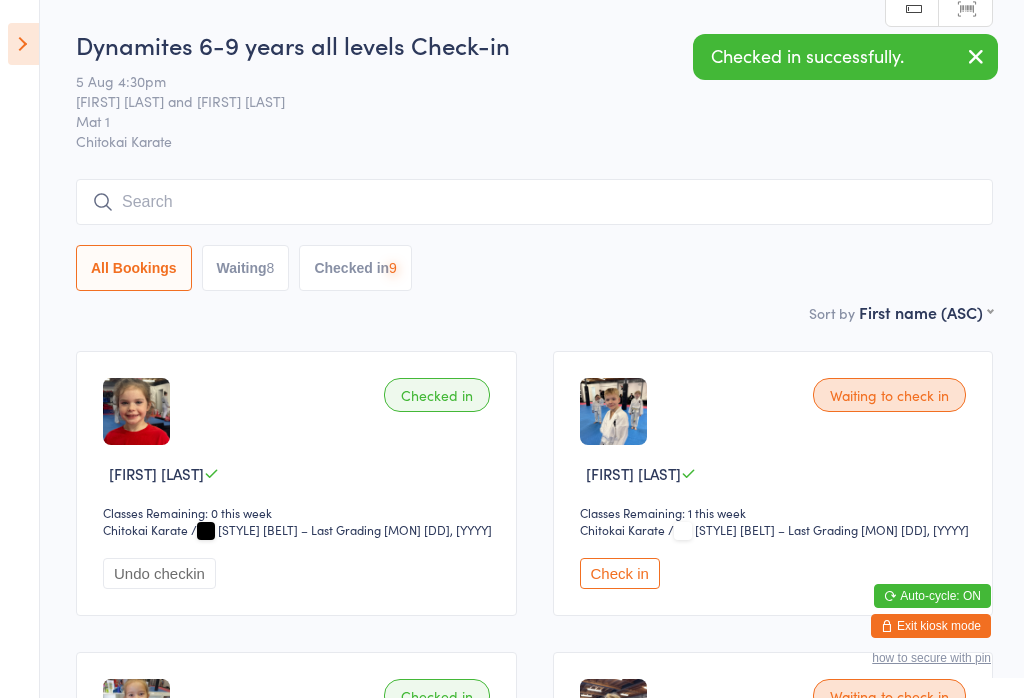 click at bounding box center [534, 202] 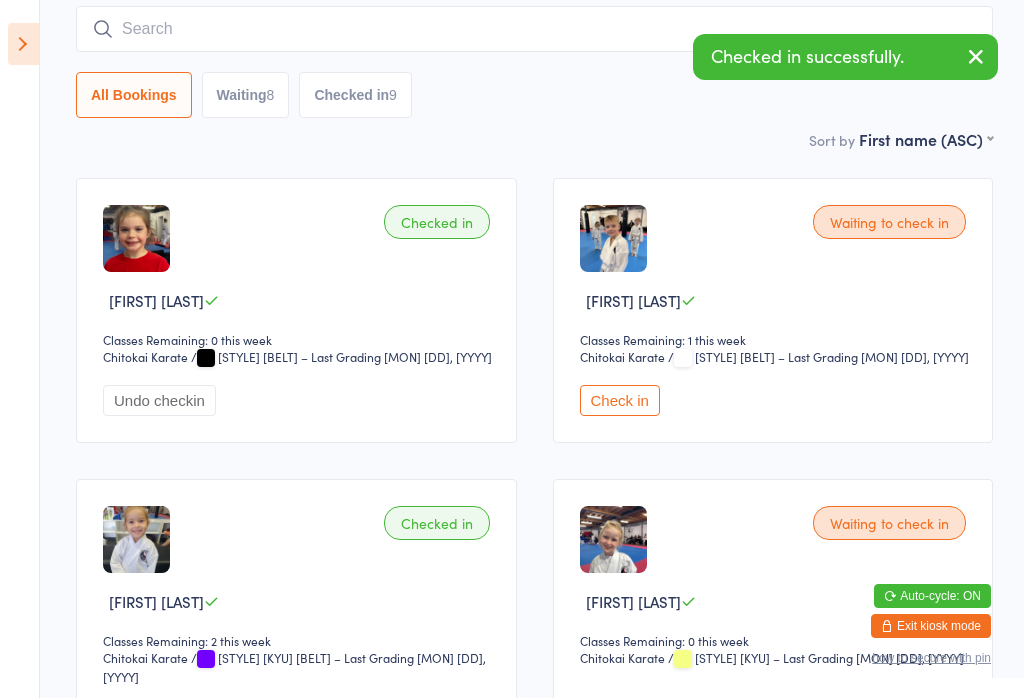 scroll, scrollTop: 181, scrollLeft: 0, axis: vertical 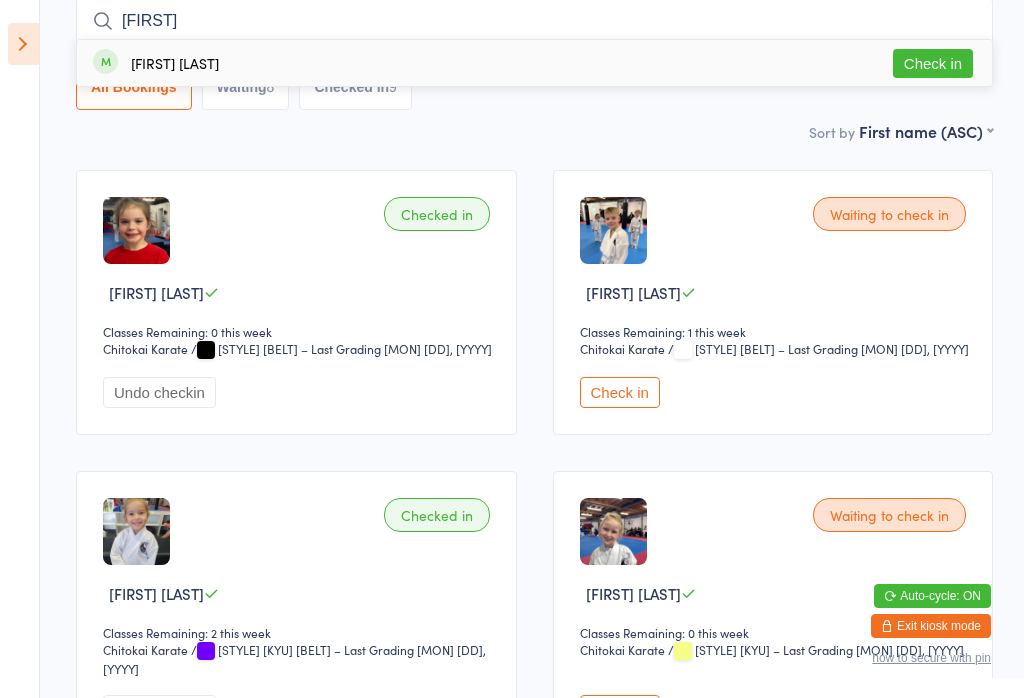 type on "[FIRST]" 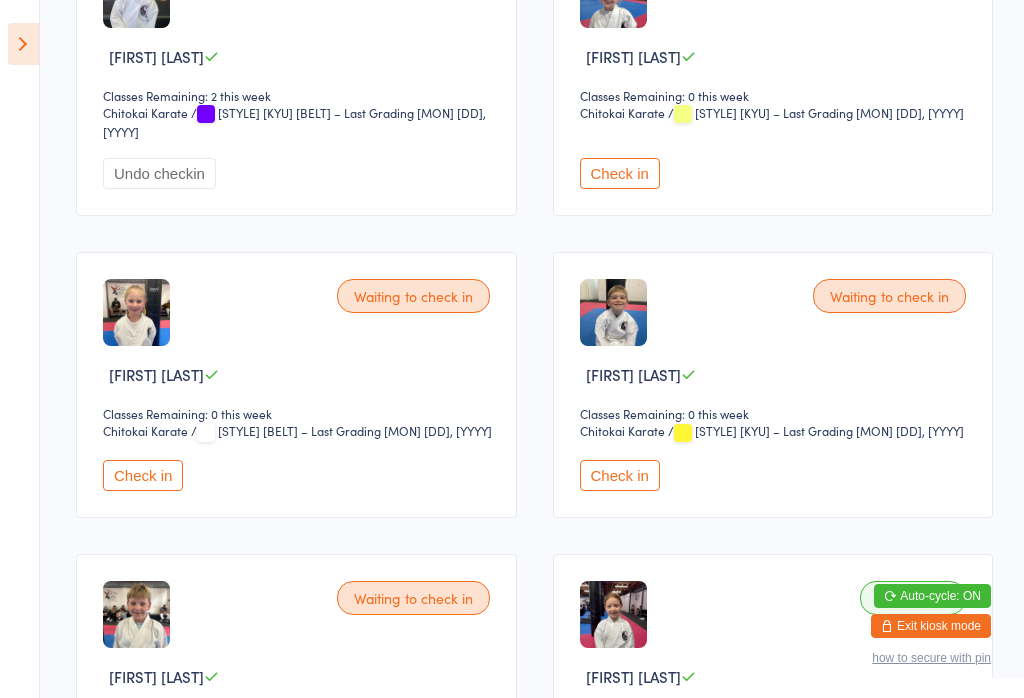 scroll, scrollTop: 745, scrollLeft: 0, axis: vertical 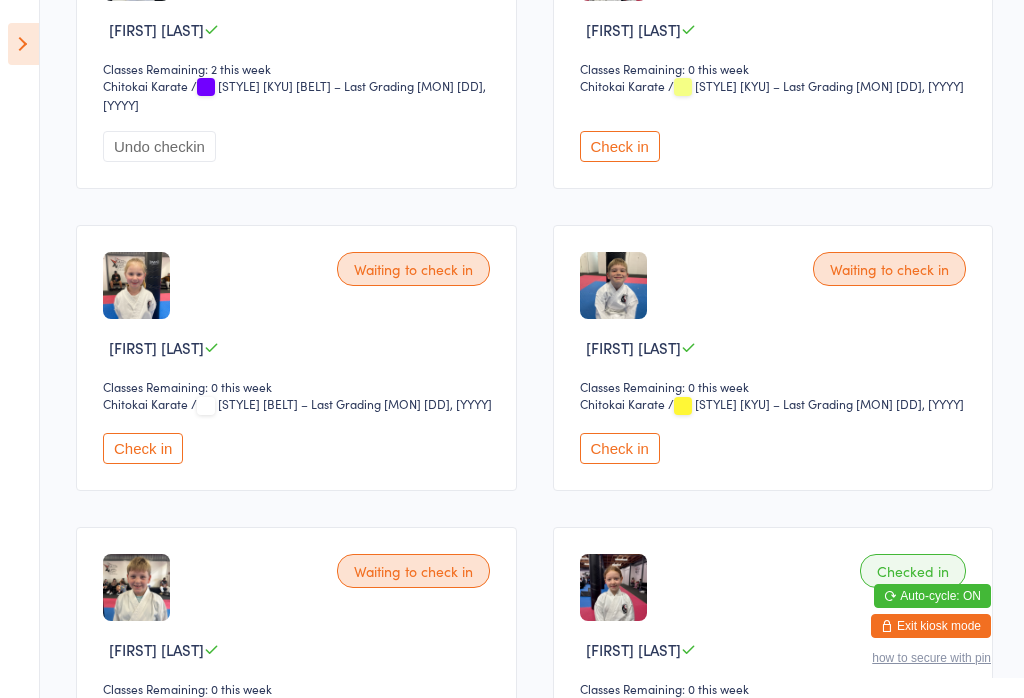 click on "Check in" at bounding box center (620, 448) 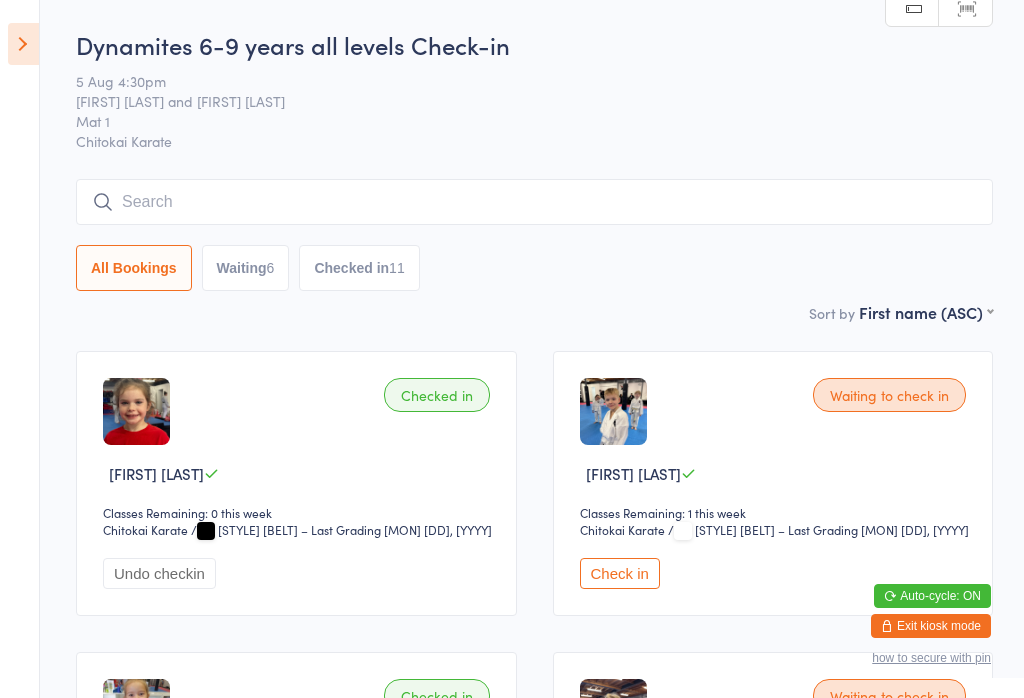 scroll, scrollTop: 0, scrollLeft: 0, axis: both 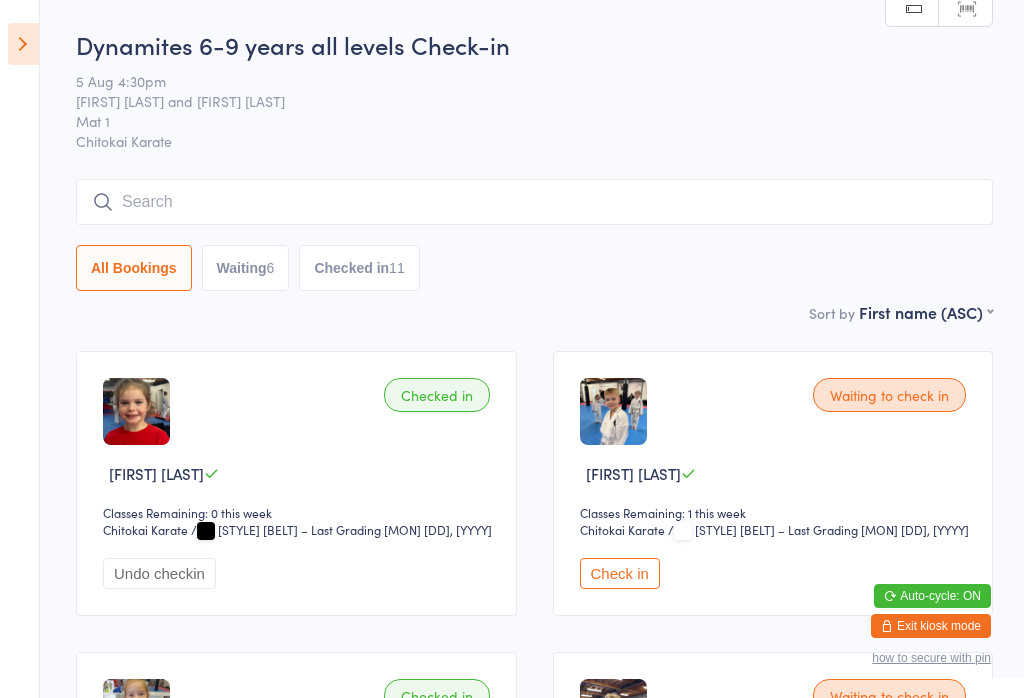 click on "Check in" at bounding box center (620, 573) 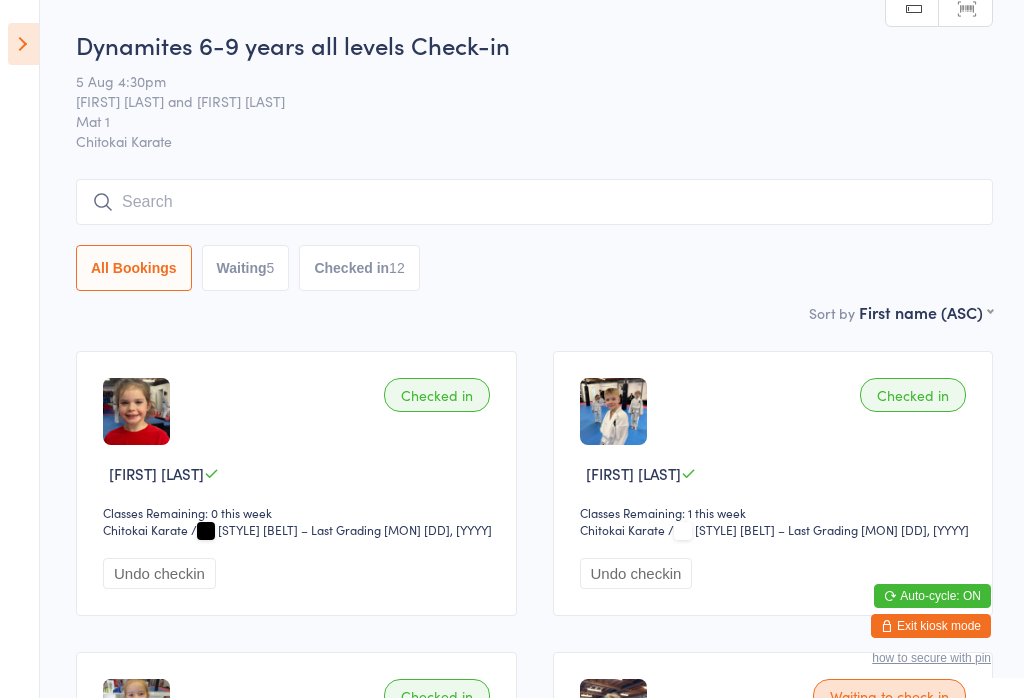 click at bounding box center [23, 44] 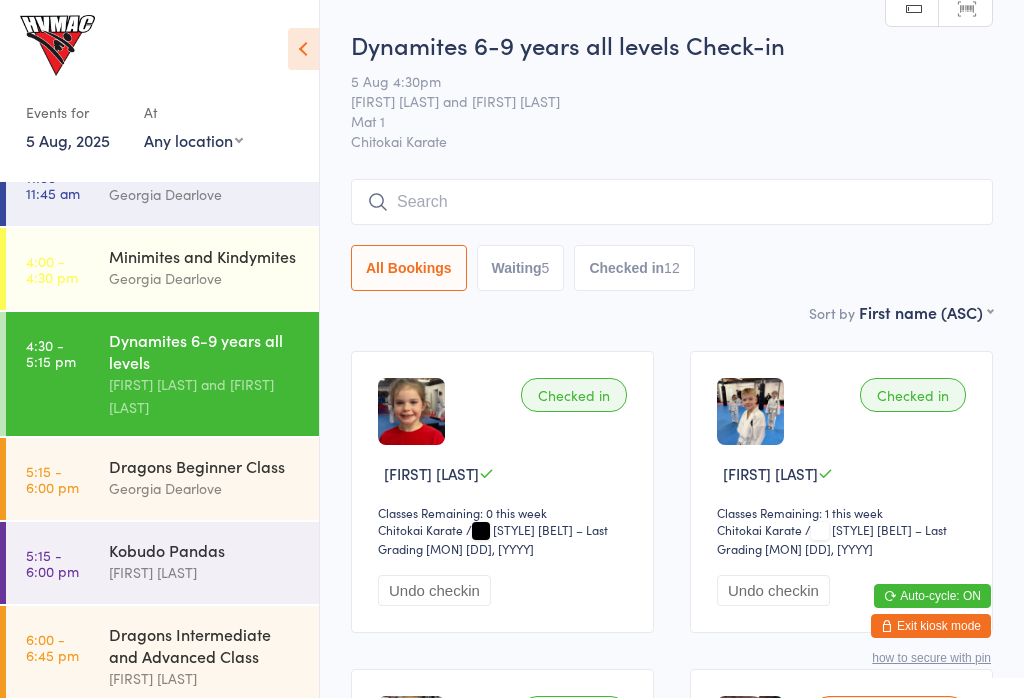 click on "4:00 - 4:30 pm" at bounding box center (52, 269) 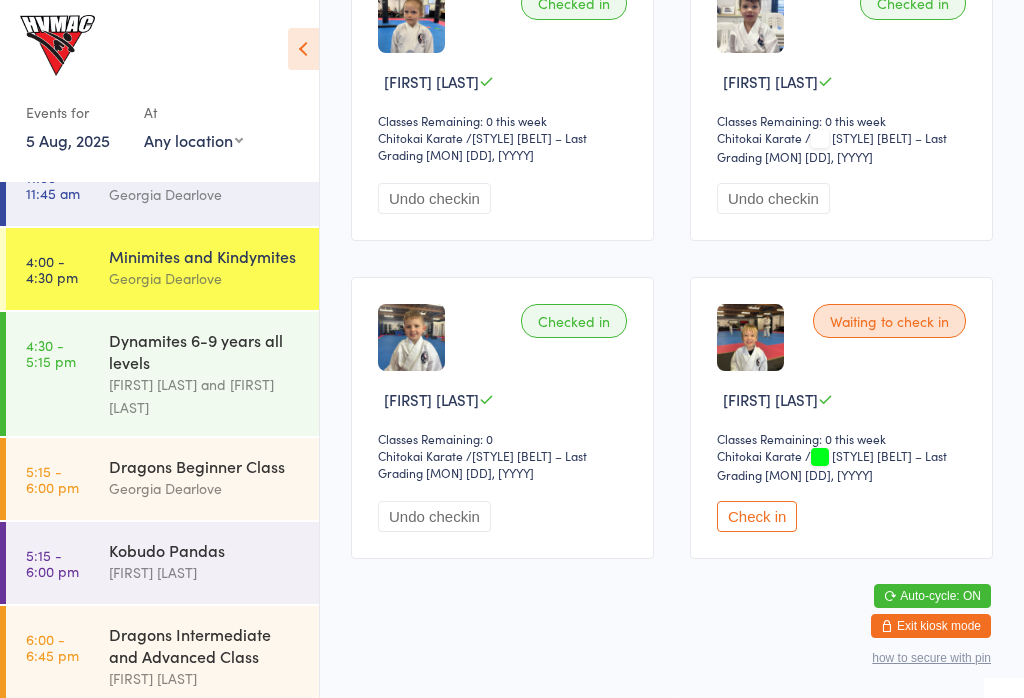 scroll, scrollTop: 392, scrollLeft: 0, axis: vertical 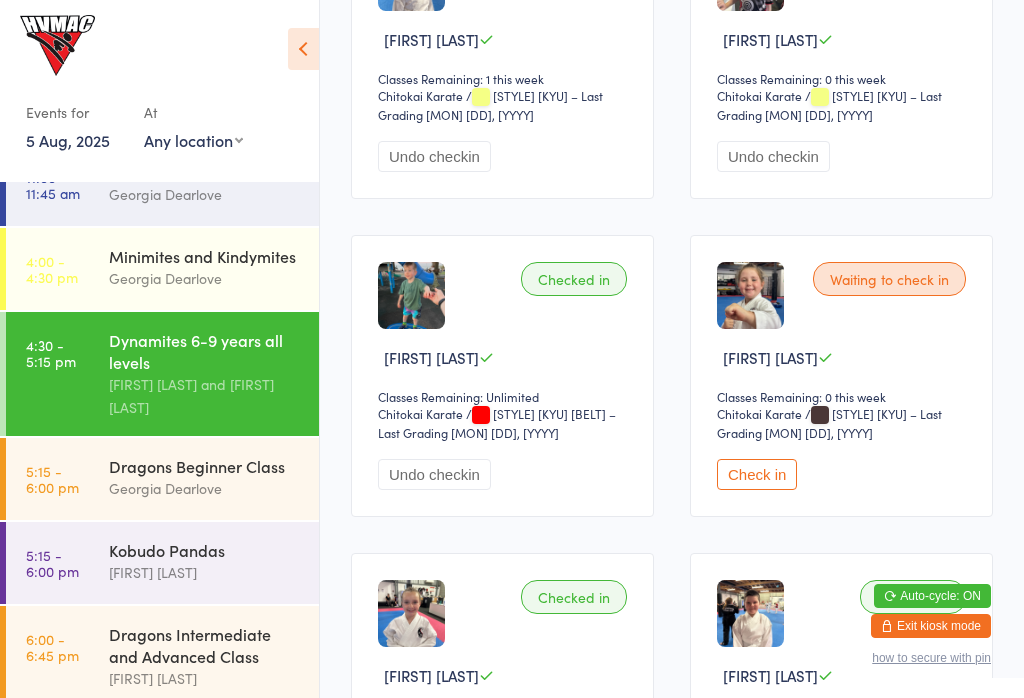 click on "Check in" at bounding box center (757, 474) 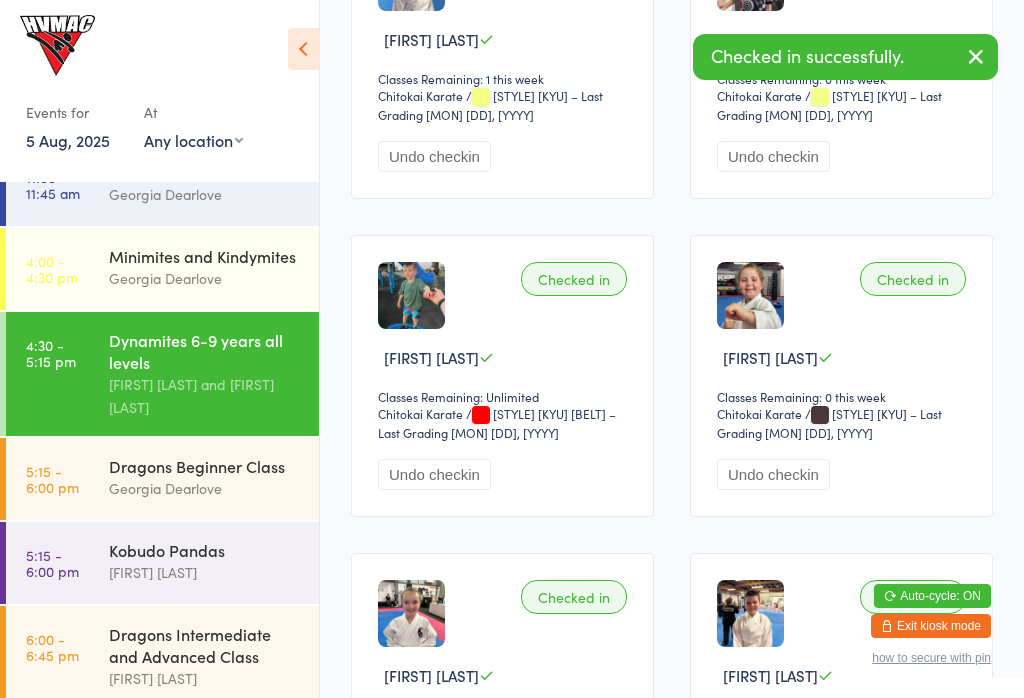 click on "5:15 - 6:00 pm" at bounding box center (52, 563) 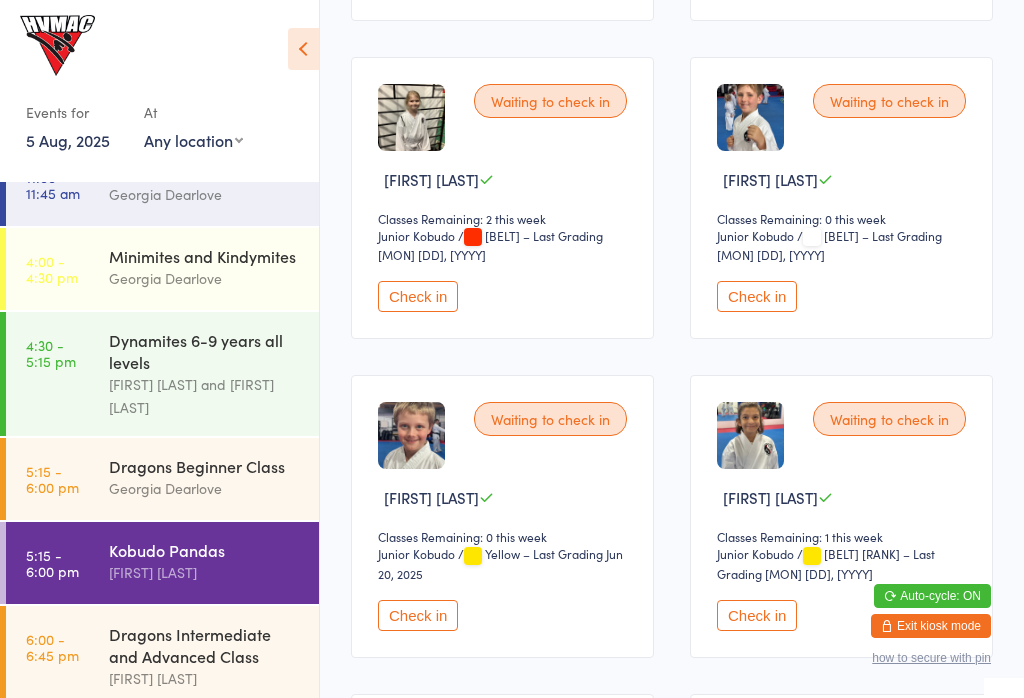 scroll, scrollTop: 613, scrollLeft: 0, axis: vertical 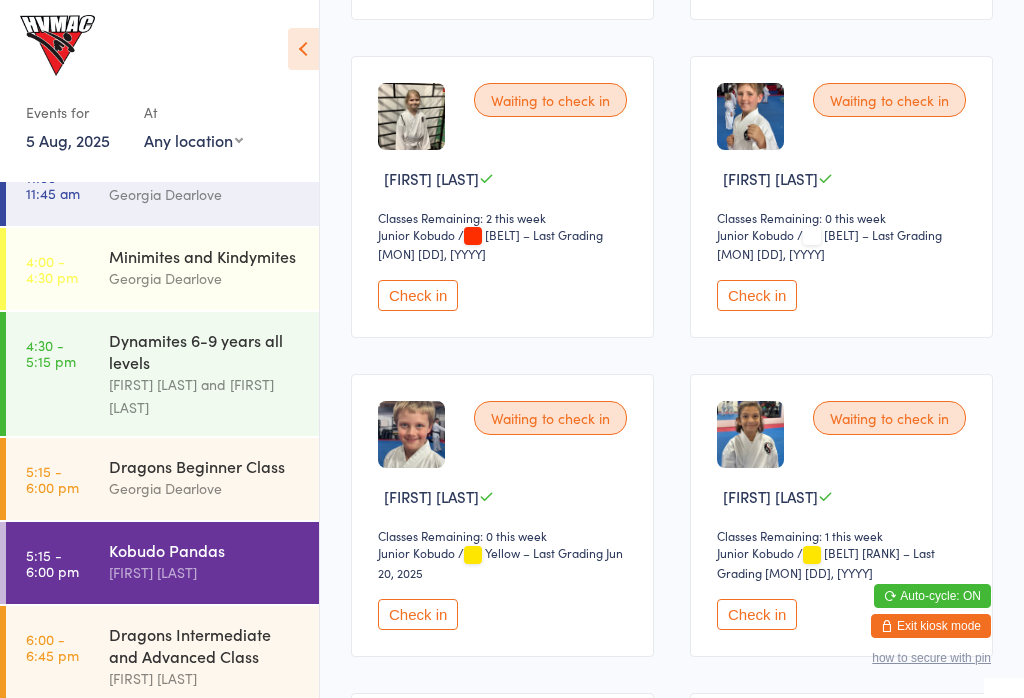 click on "Check in" at bounding box center [757, 295] 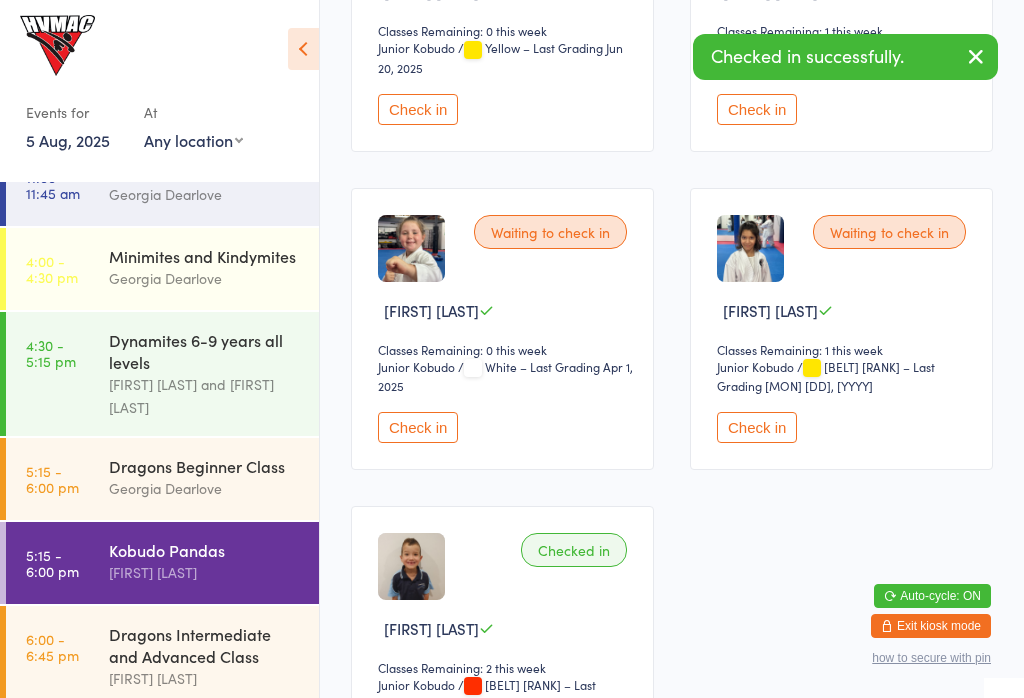 scroll, scrollTop: 1120, scrollLeft: 0, axis: vertical 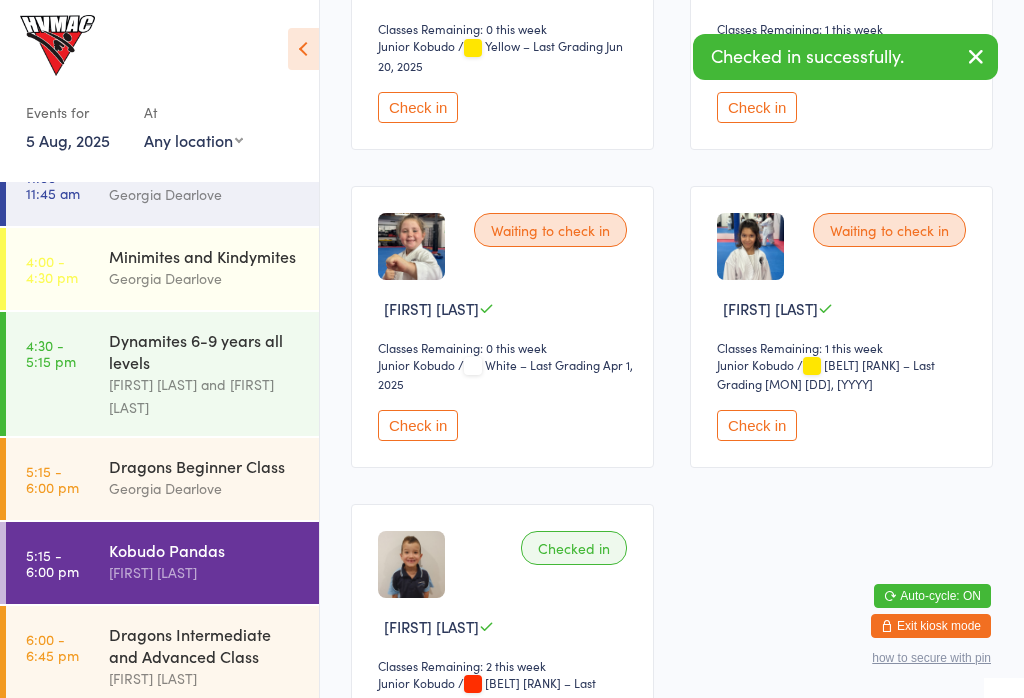 click on "Check in" at bounding box center [418, 425] 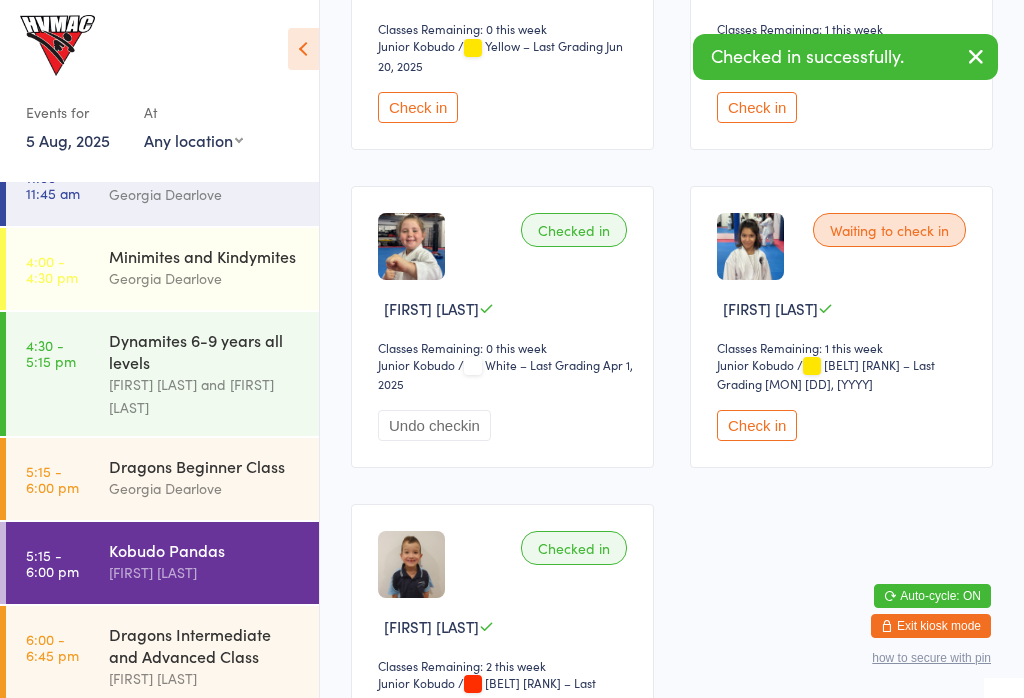 click on "[TIME] - [TIME] [STYLE] [AGE] [LEVEL] [FIRST] [LAST] and [FIRST] [LAST]" at bounding box center (162, 374) 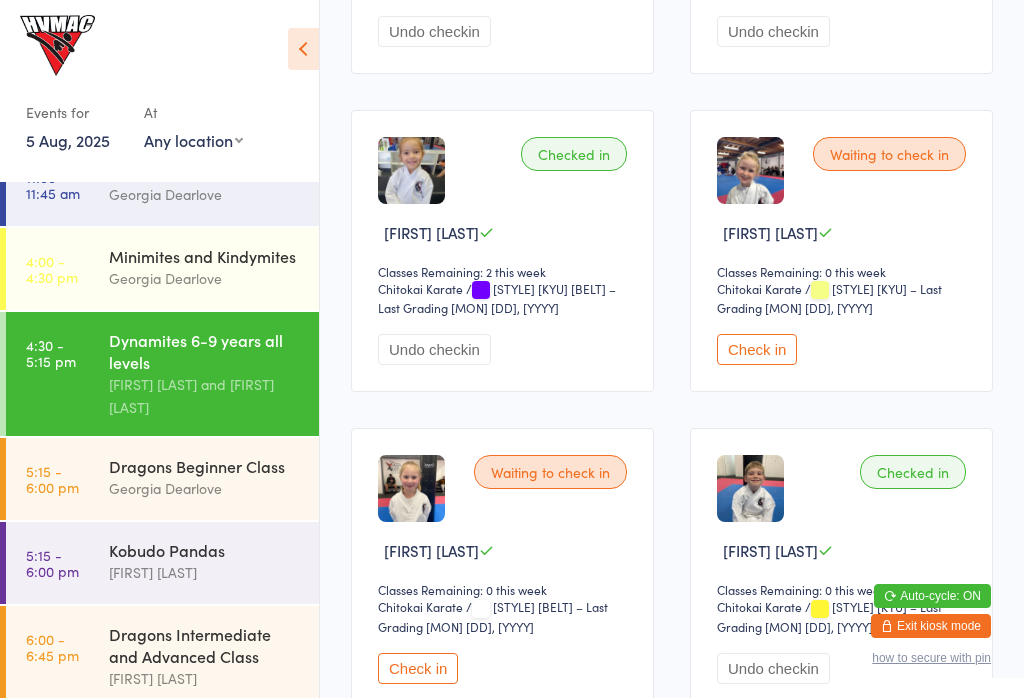 scroll, scrollTop: 560, scrollLeft: 0, axis: vertical 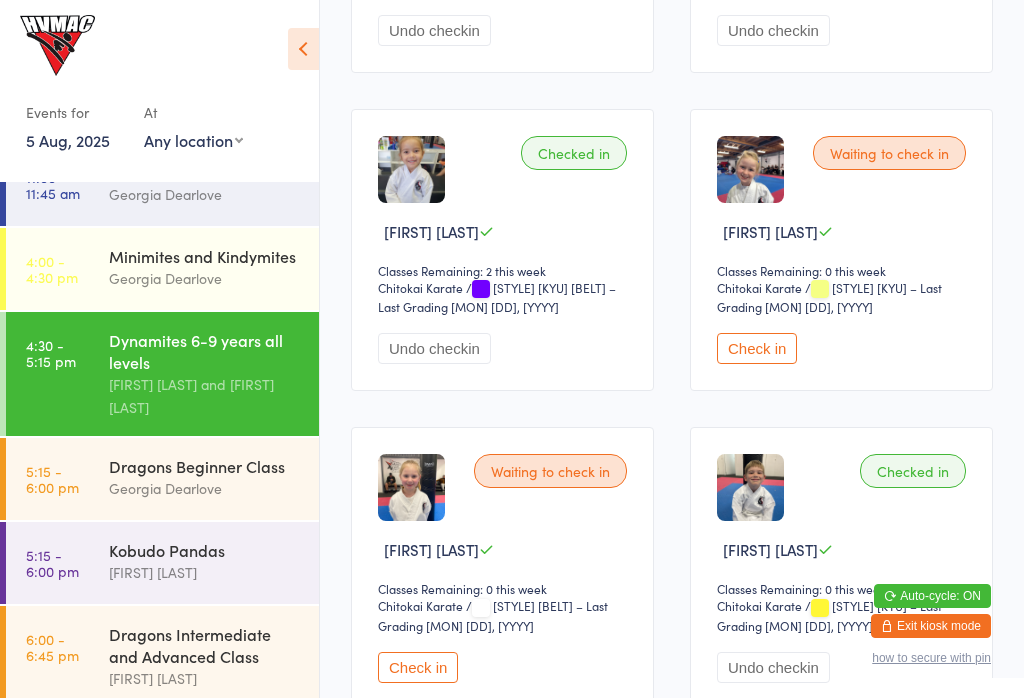 click on "Check in" at bounding box center (418, 667) 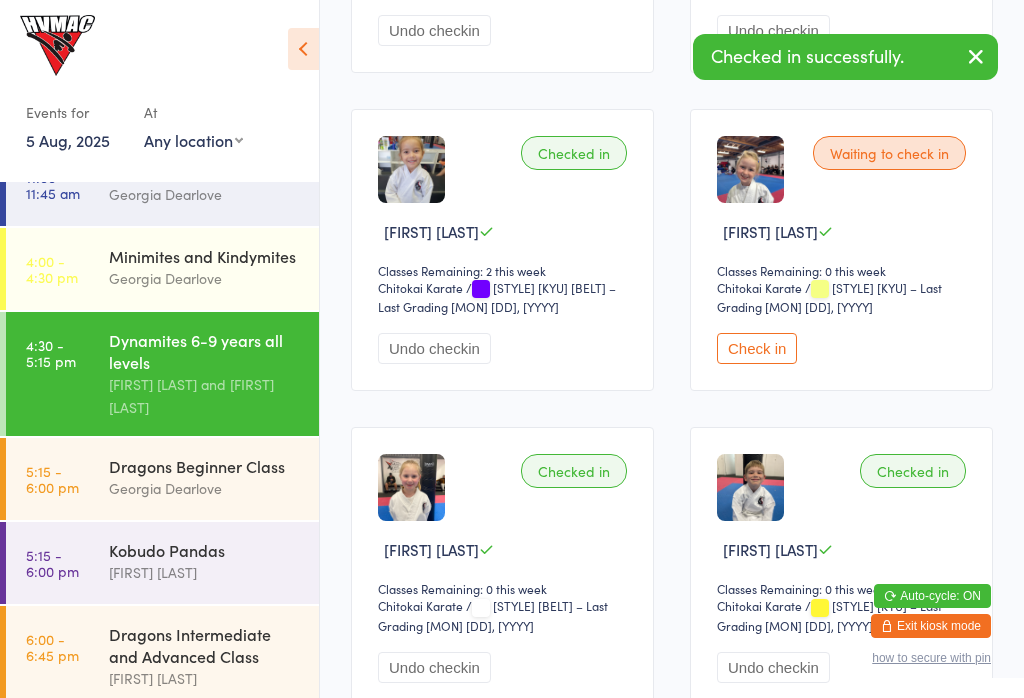 click on "Georgia Dearlove" at bounding box center [205, 278] 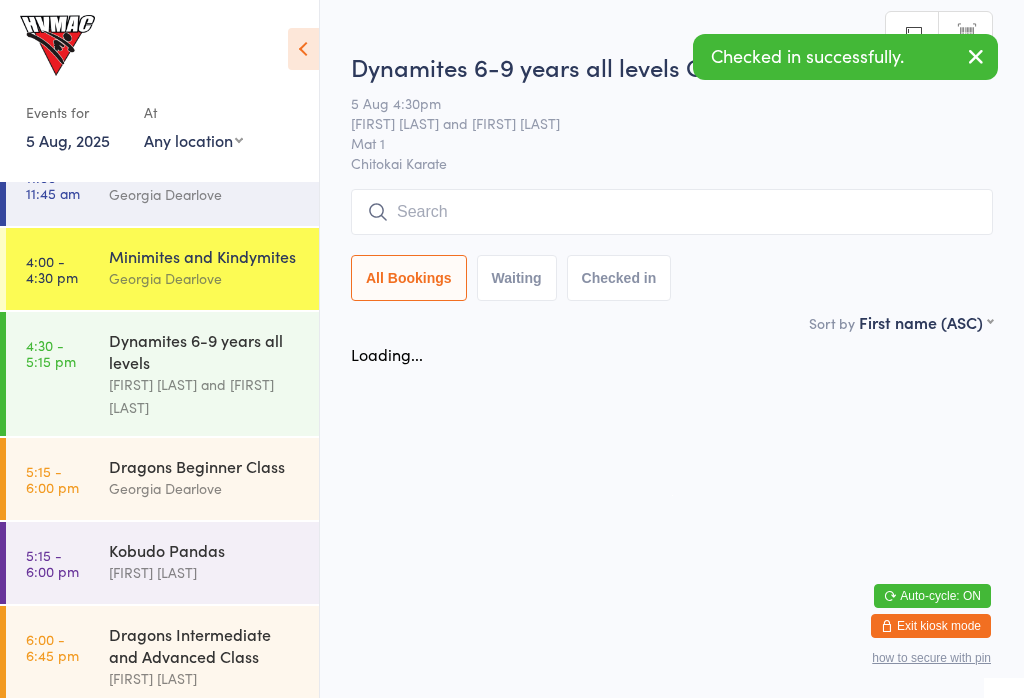 scroll, scrollTop: 0, scrollLeft: 0, axis: both 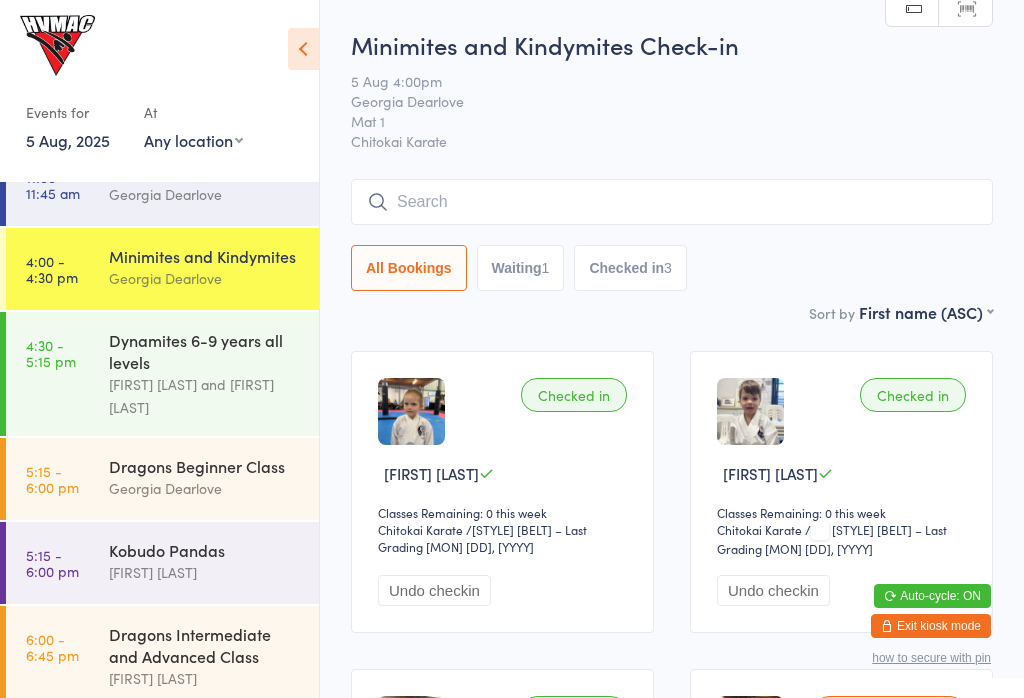 click on "[TIME] - [TIME] [STYLE] [AGE] [LEVEL] [FIRST] [LAST] and [FIRST] [LAST]" at bounding box center [162, 374] 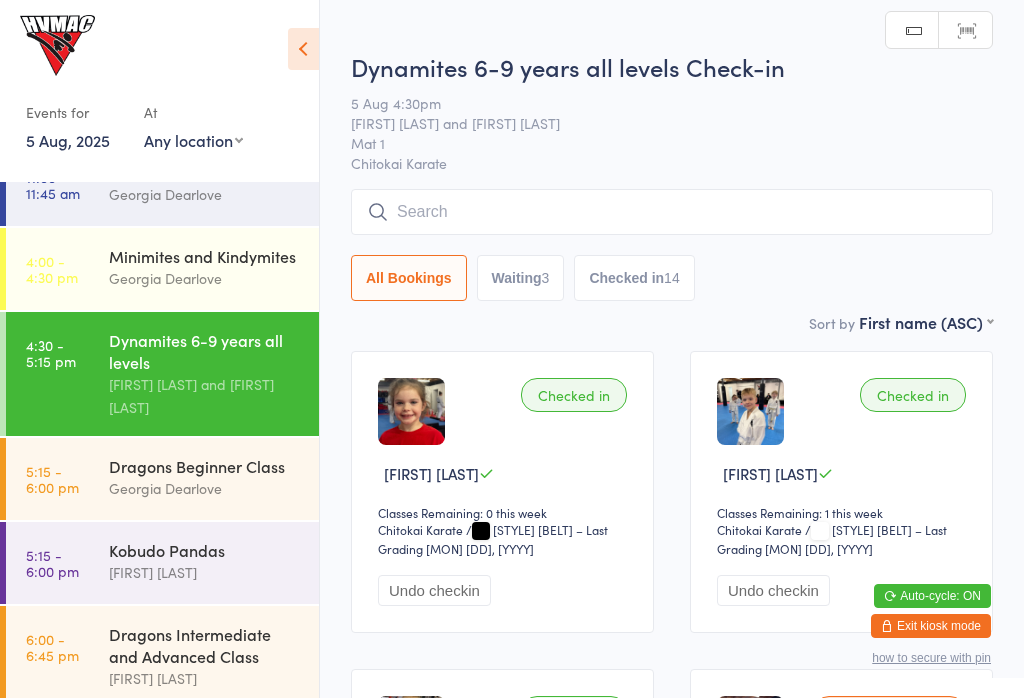 click at bounding box center (303, 49) 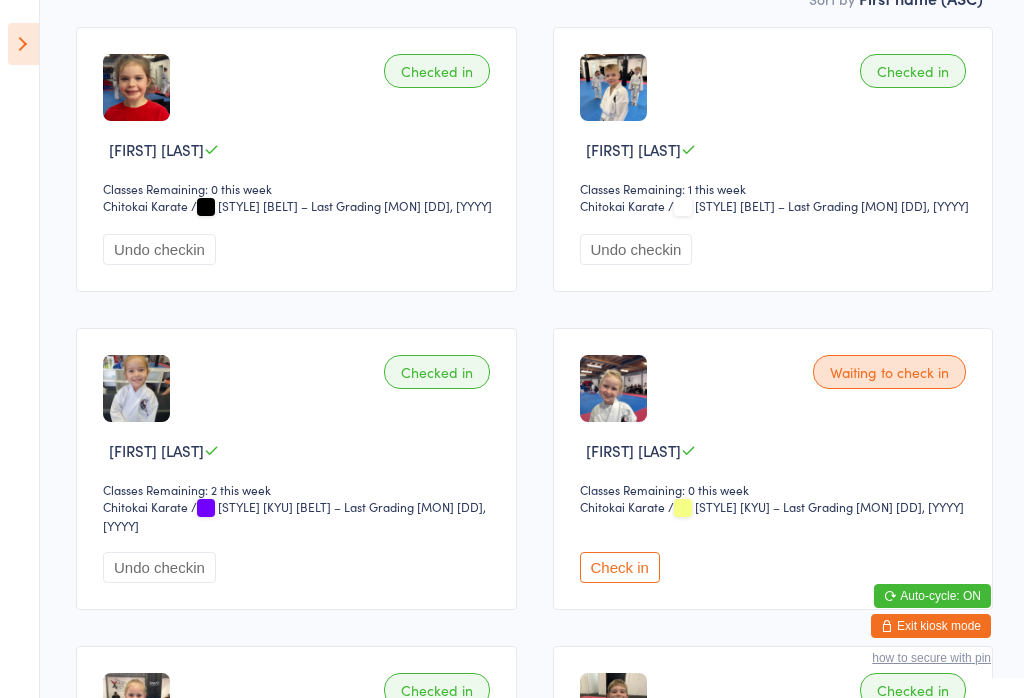 scroll, scrollTop: 325, scrollLeft: 0, axis: vertical 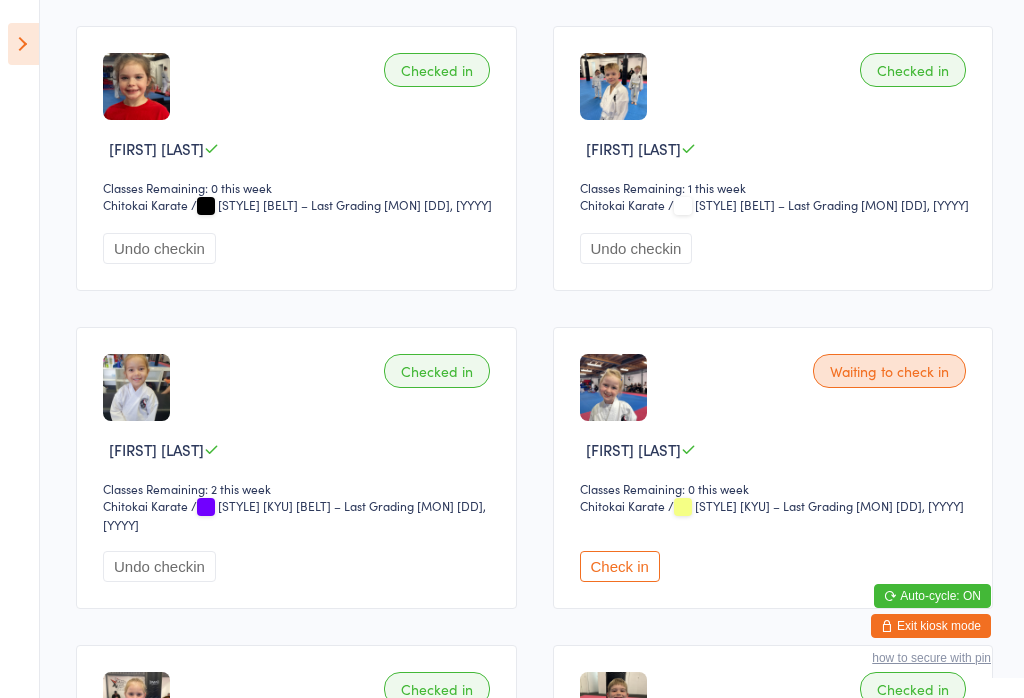 click on "Check in" at bounding box center [620, 566] 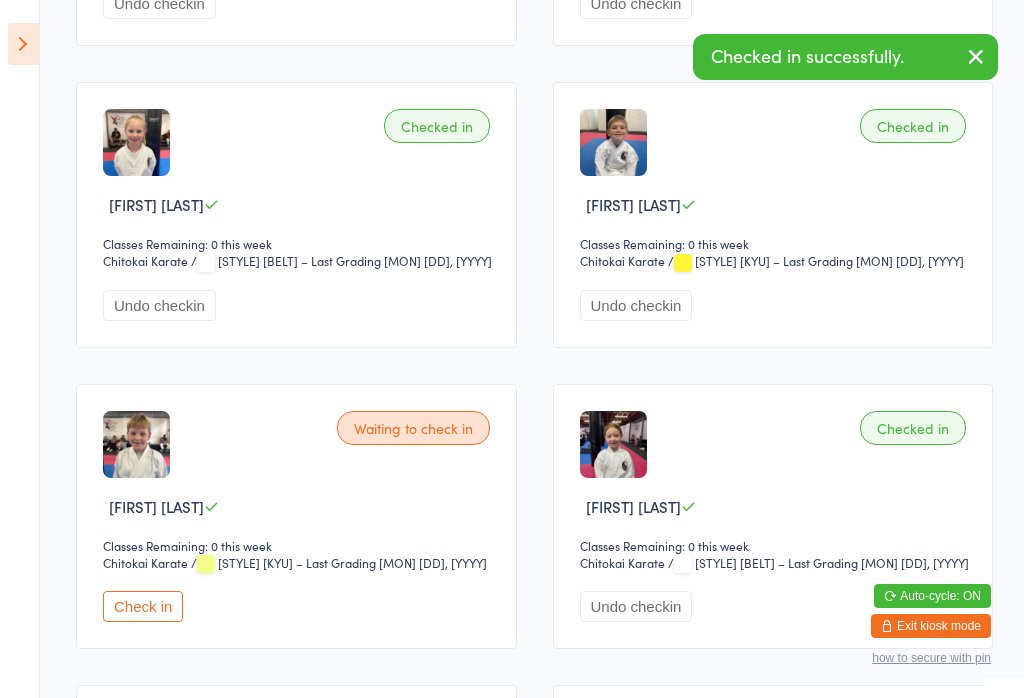 scroll, scrollTop: 920, scrollLeft: 0, axis: vertical 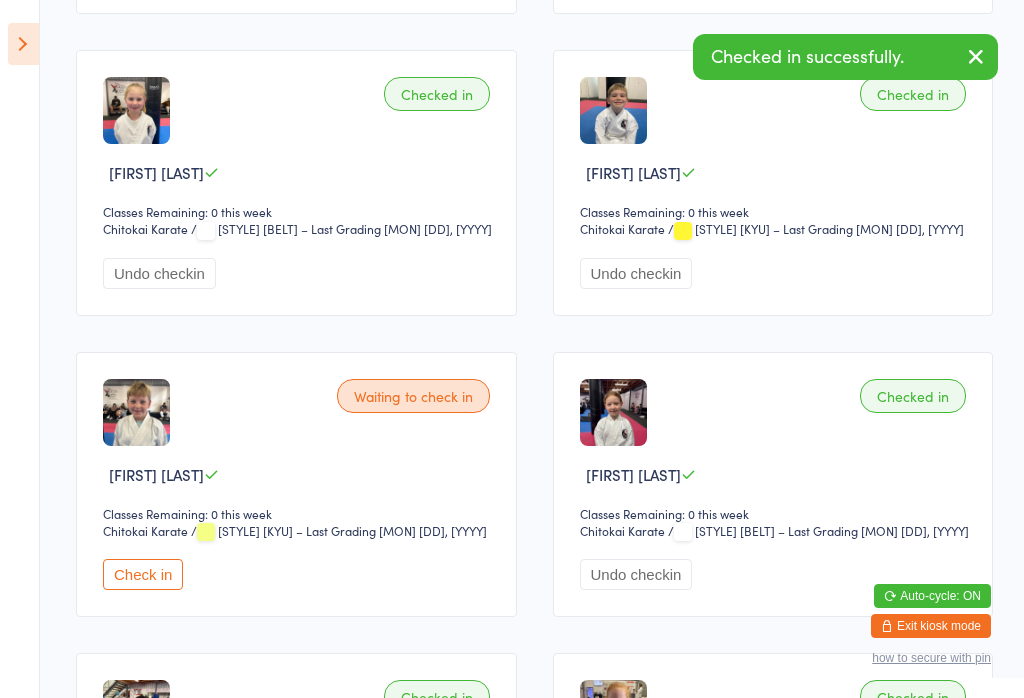 click on "Check in" at bounding box center [143, 574] 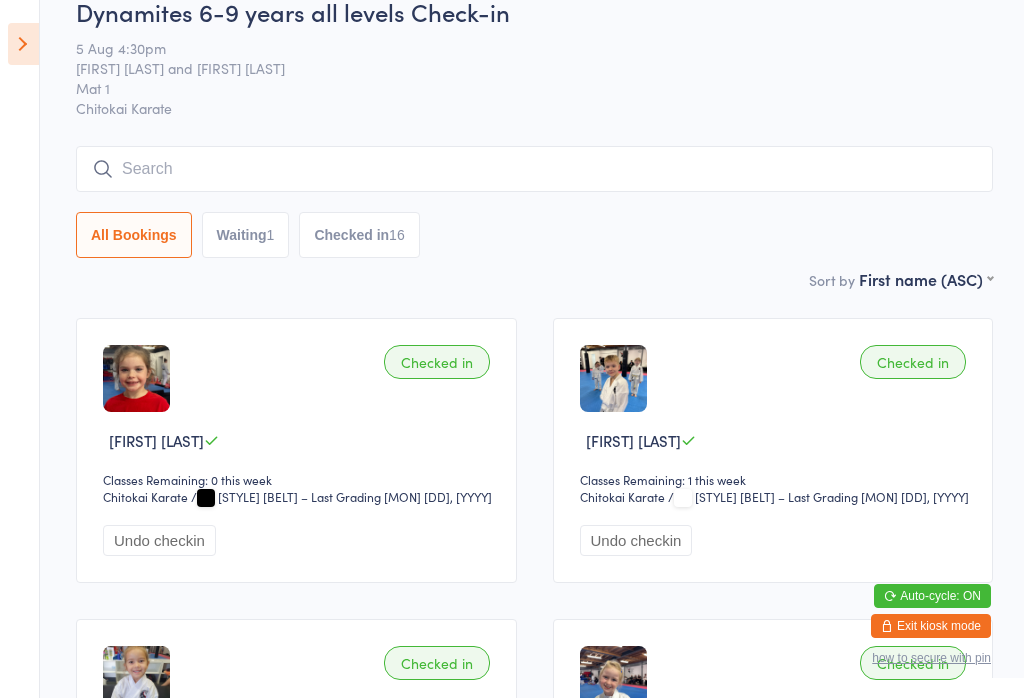 scroll, scrollTop: 19, scrollLeft: 0, axis: vertical 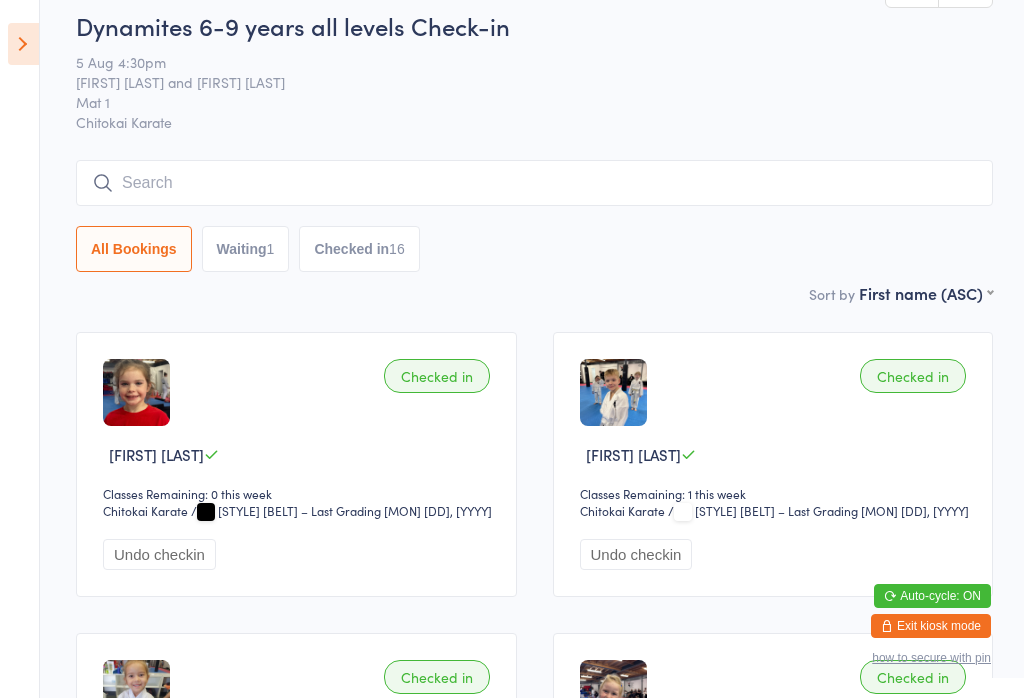 click on "Waiting  1" at bounding box center [246, 249] 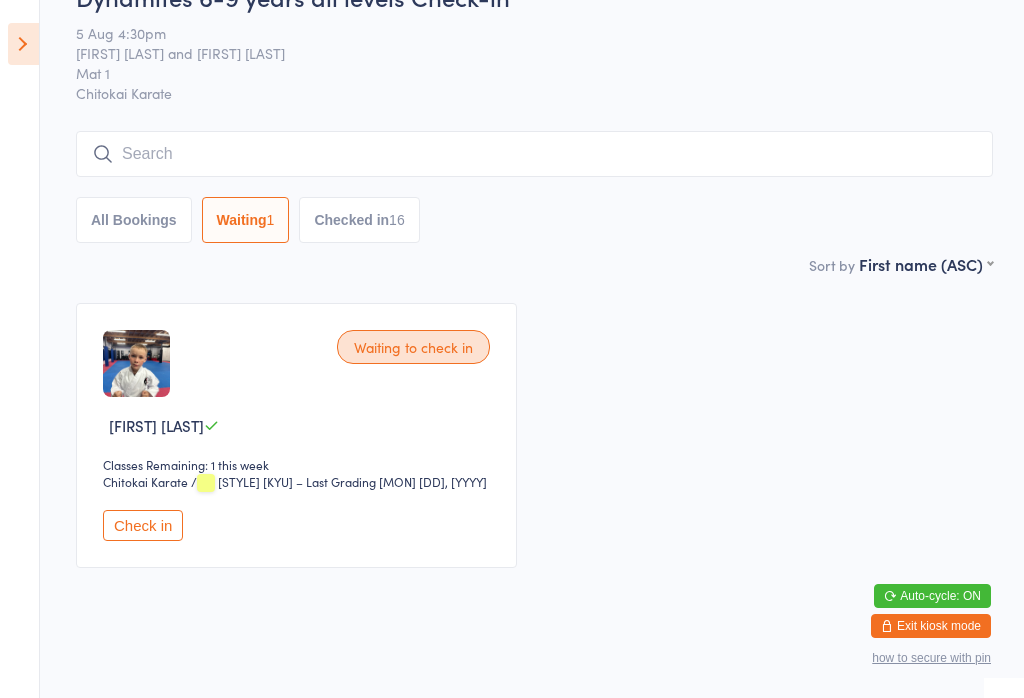 scroll, scrollTop: 46, scrollLeft: 0, axis: vertical 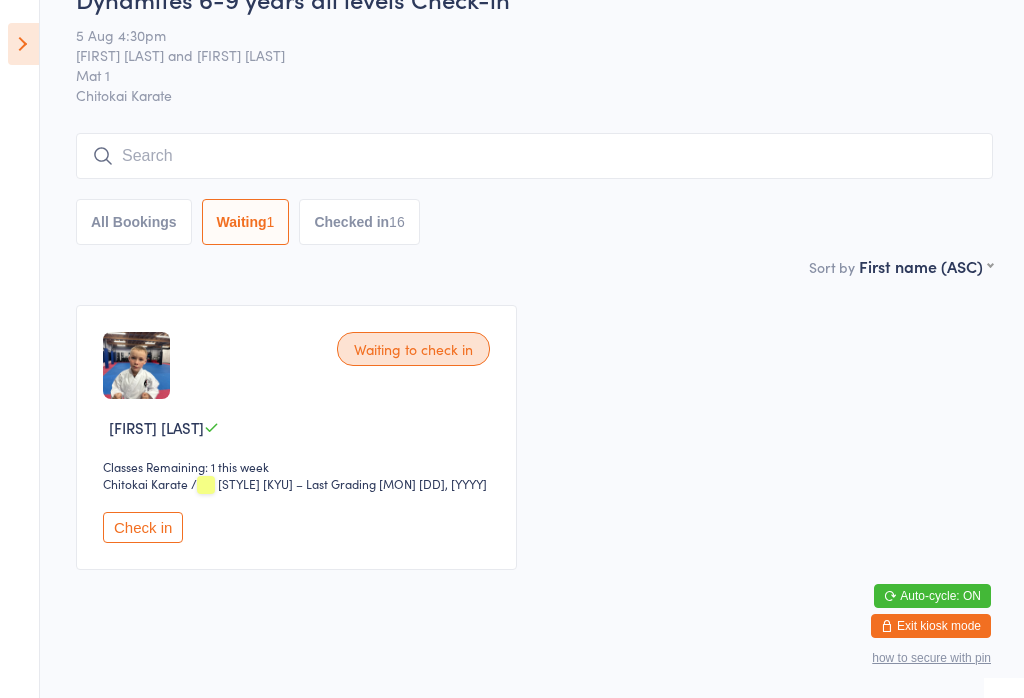 click on "Checked in  16" at bounding box center [359, 222] 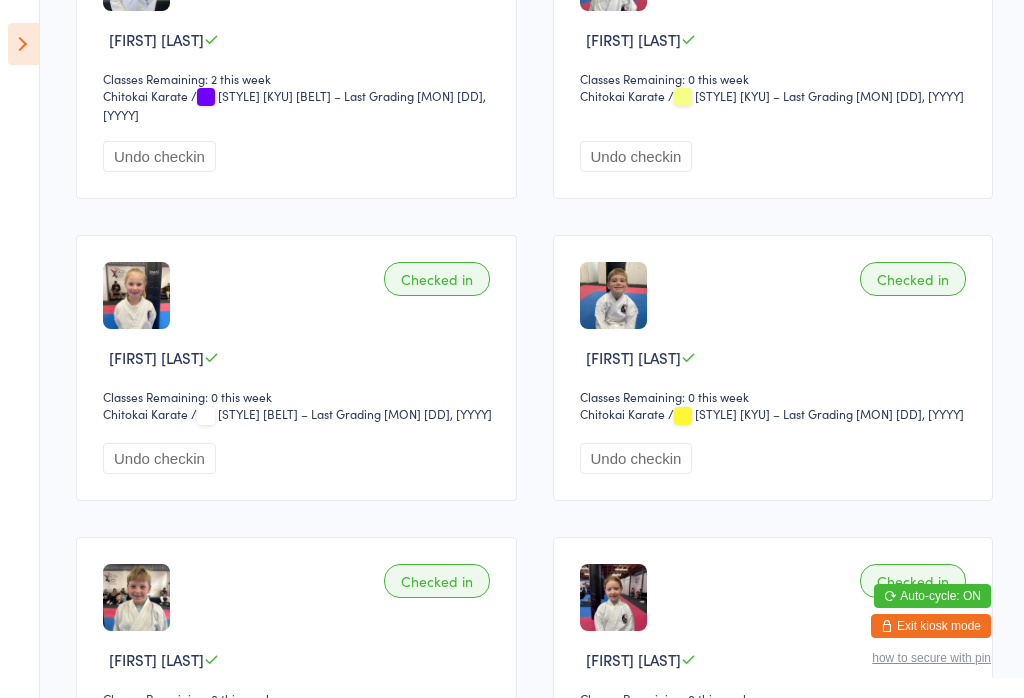 scroll, scrollTop: 685, scrollLeft: 0, axis: vertical 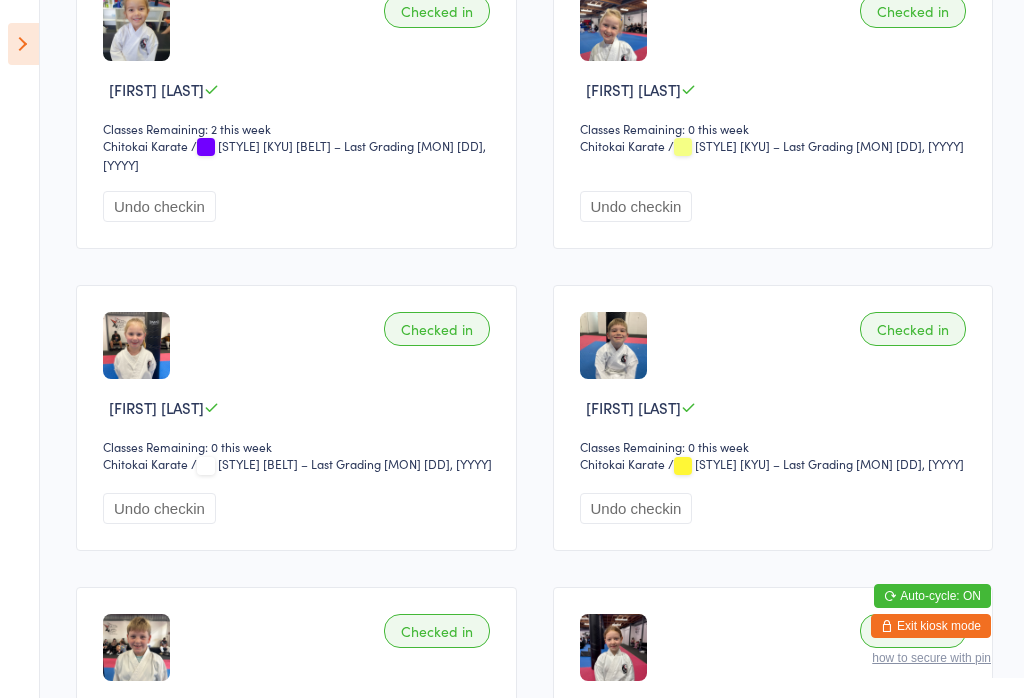 click at bounding box center (23, 44) 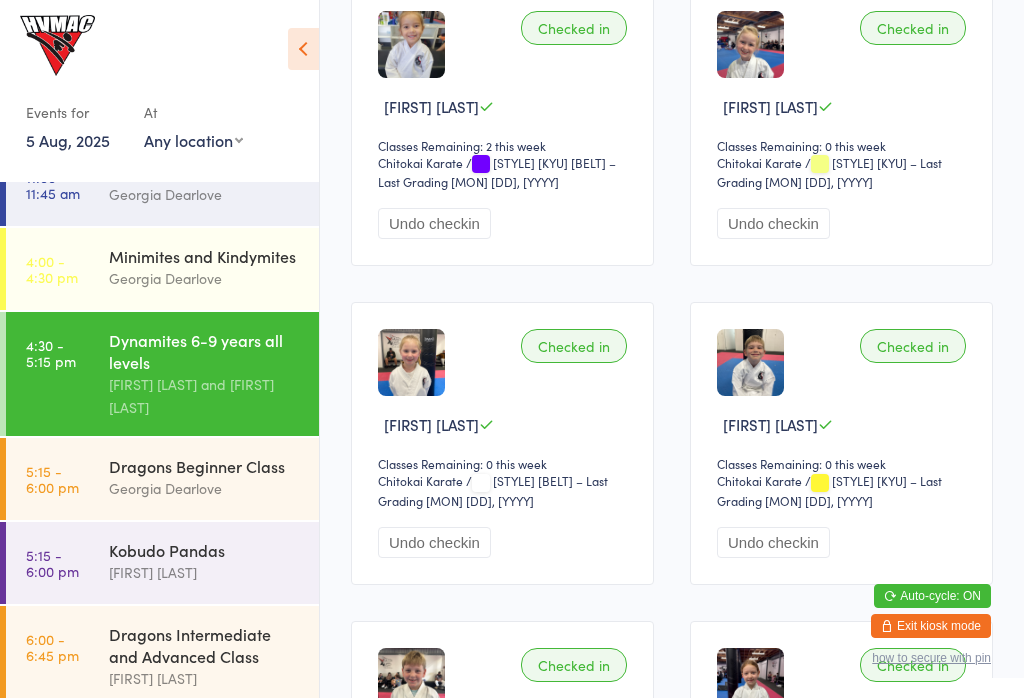 click on "Minimites and Kindymites" at bounding box center [205, 256] 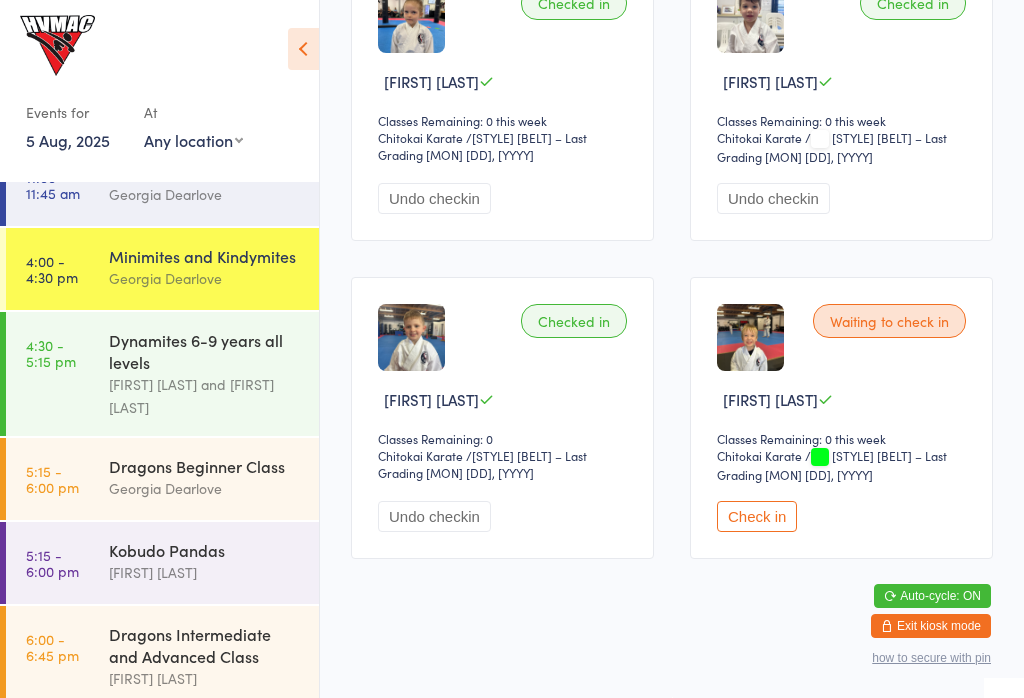 scroll, scrollTop: 0, scrollLeft: 0, axis: both 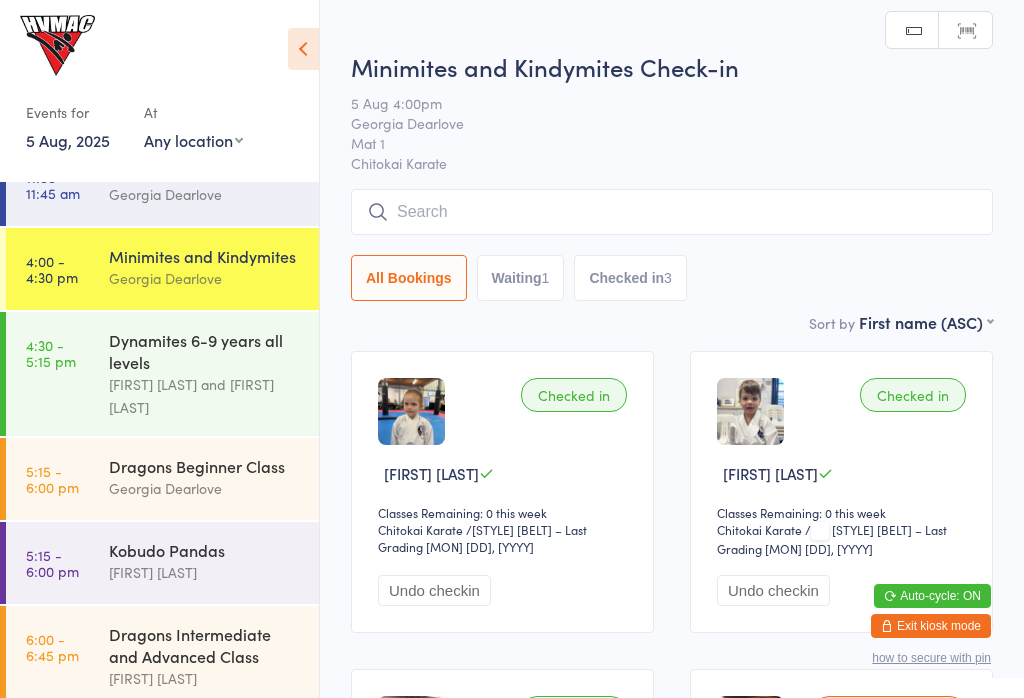 click at bounding box center [672, 212] 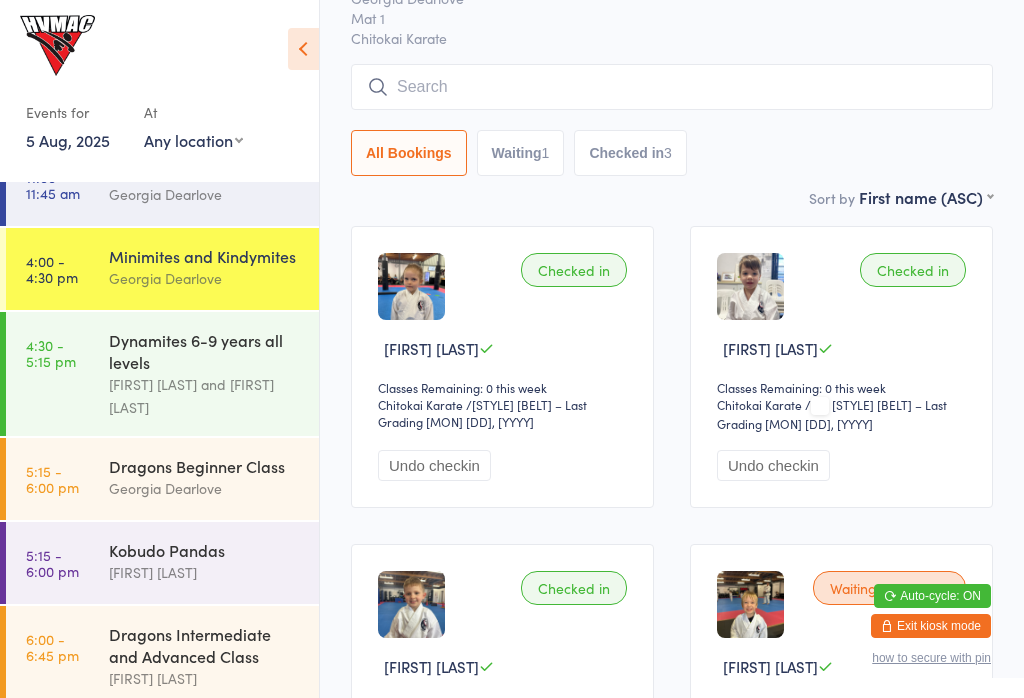 scroll, scrollTop: 191, scrollLeft: 0, axis: vertical 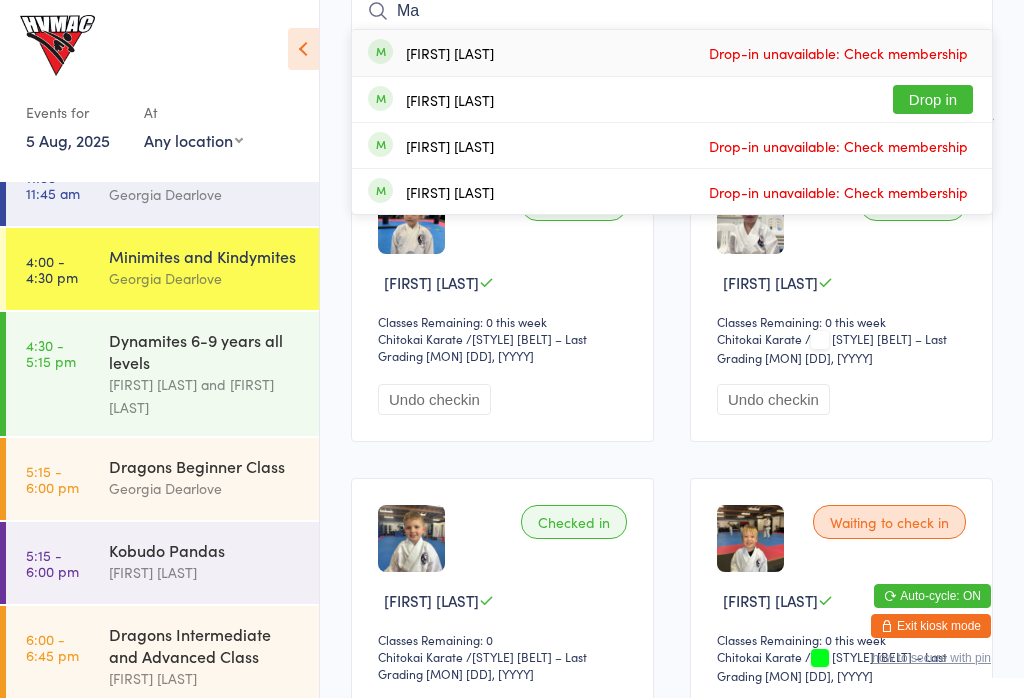 type on "M" 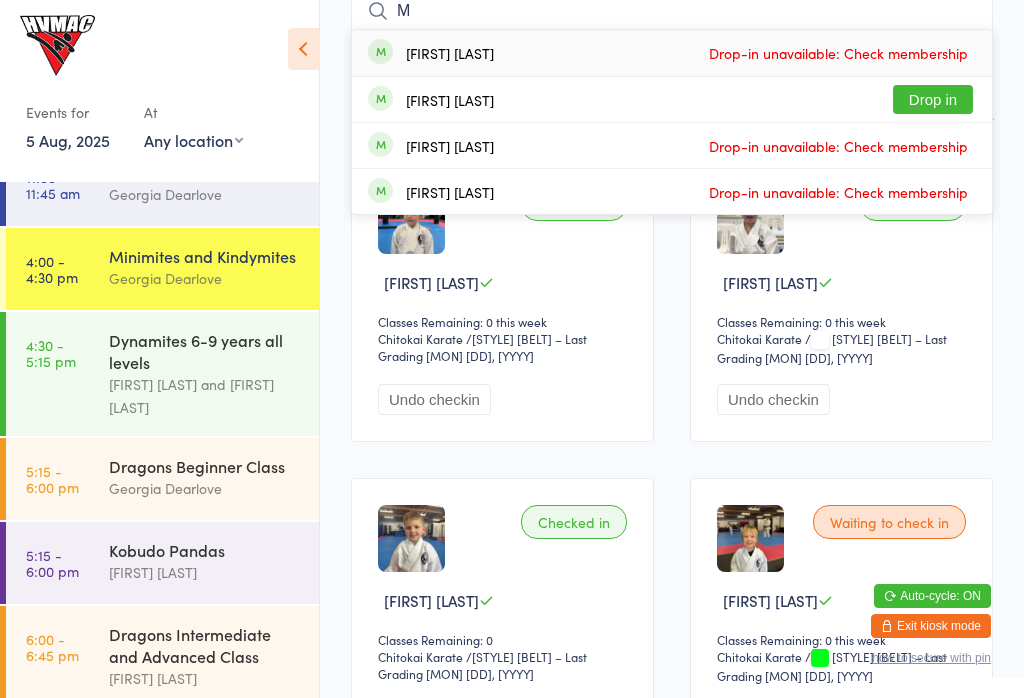 type 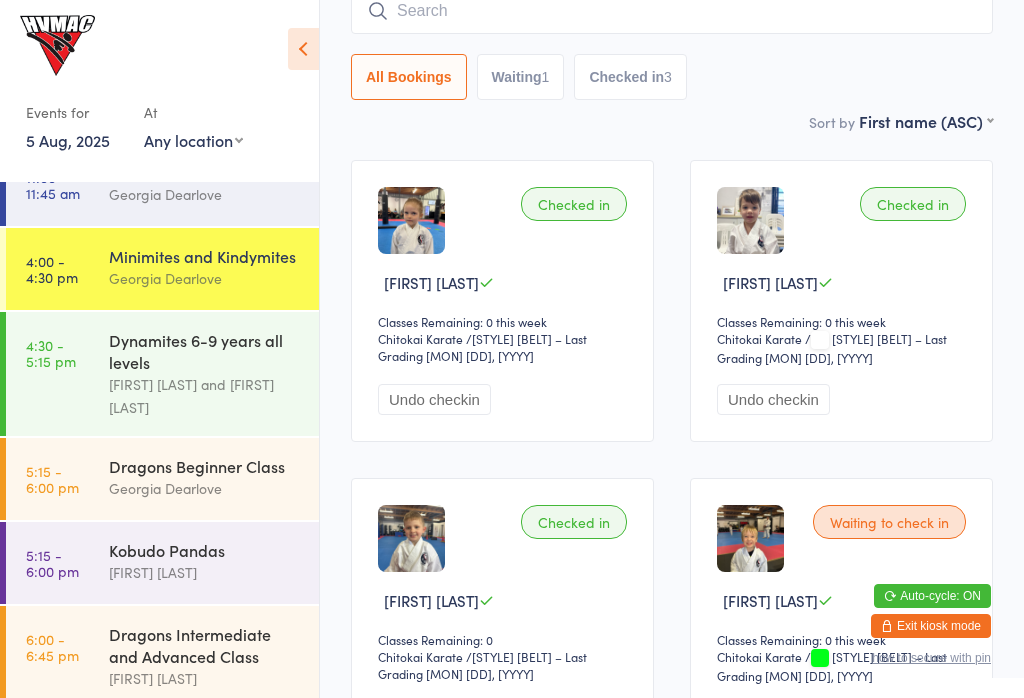 click on "[TIME] - [TIME] [STYLE] [AGE] [LEVEL] [FIRST] [LAST] and [FIRST] [LAST]" at bounding box center (162, 374) 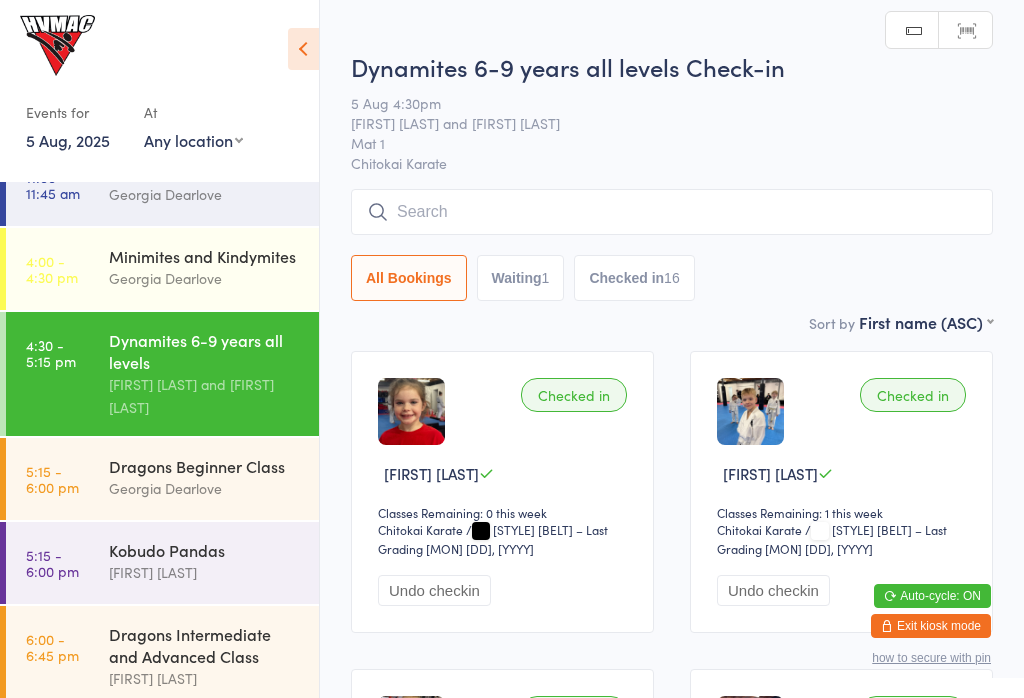 scroll, scrollTop: 0, scrollLeft: 0, axis: both 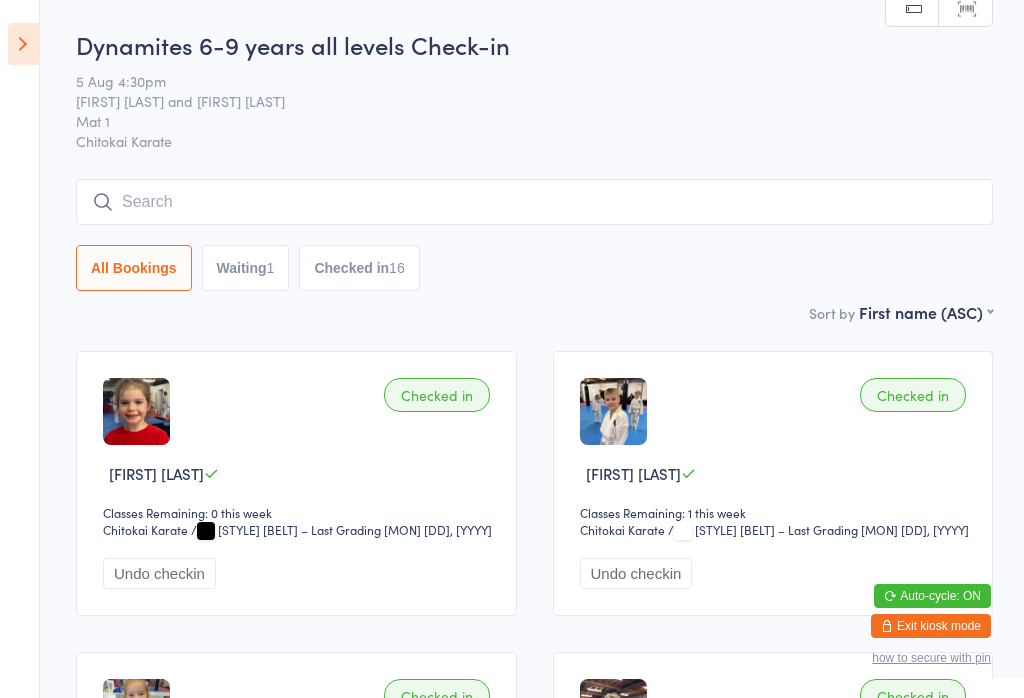 click at bounding box center [23, 44] 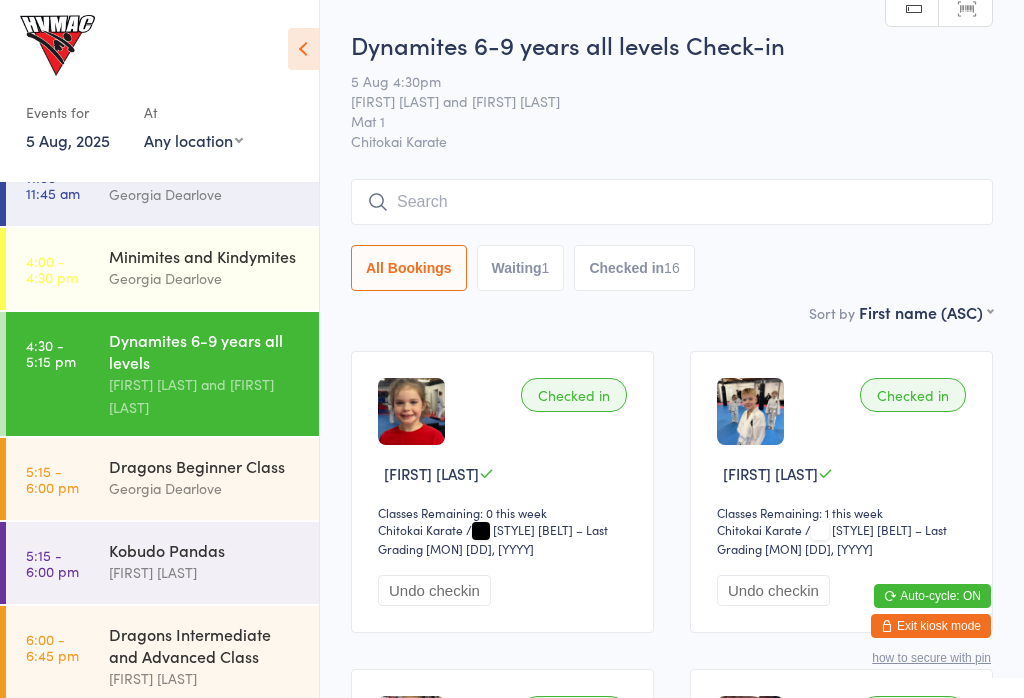 click on "5 Aug, 2025" at bounding box center (68, 140) 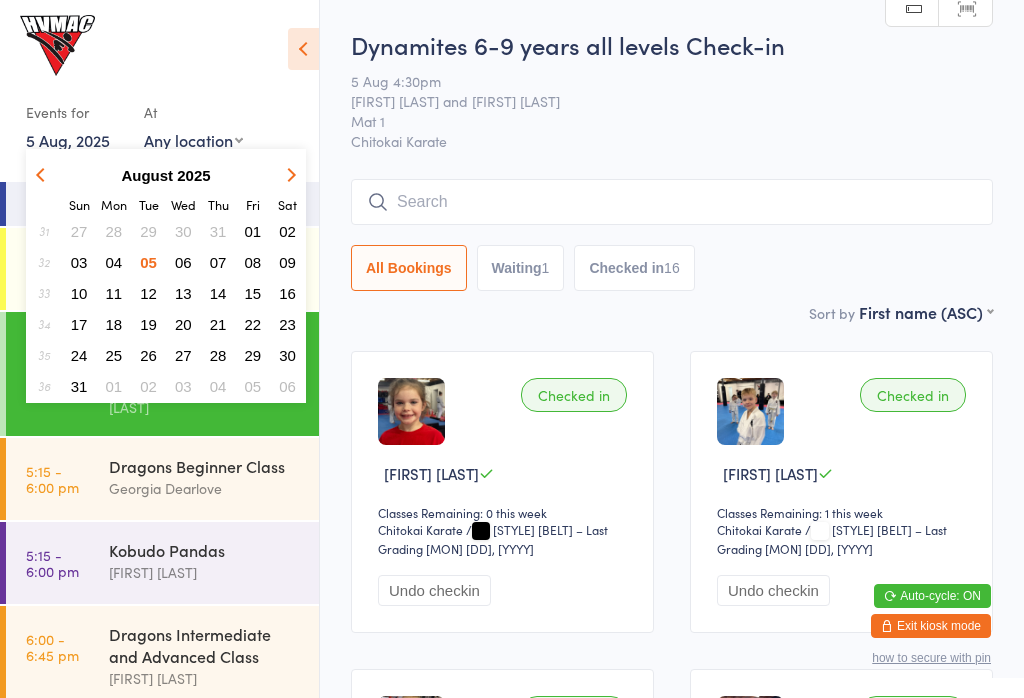click on "12" at bounding box center [148, 293] 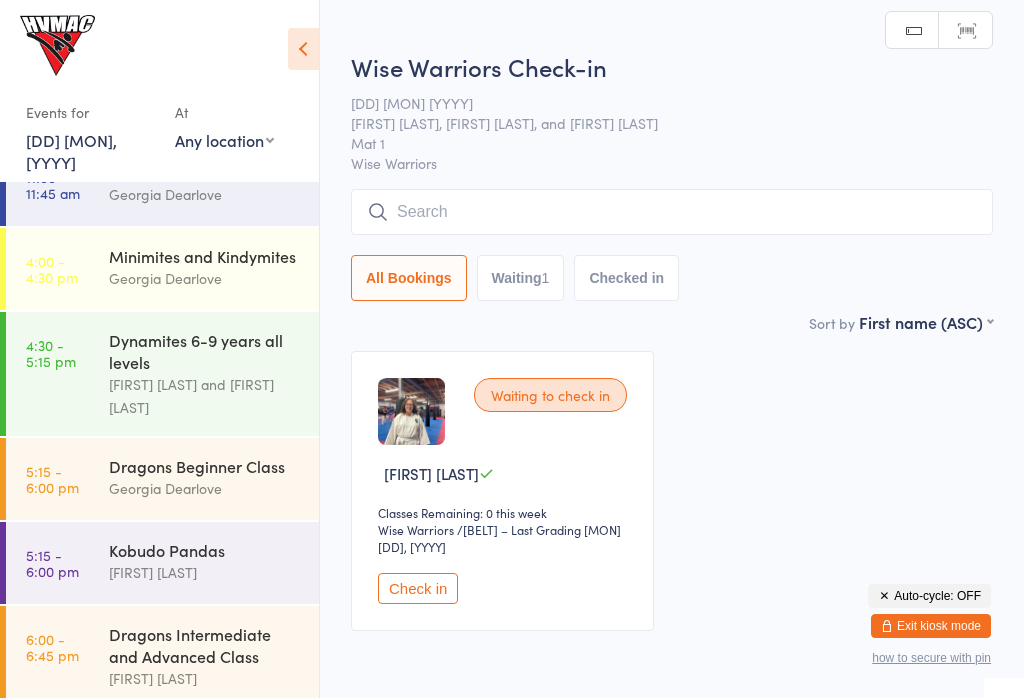 click on "[DD] [MON], [YYYY]" at bounding box center [71, 151] 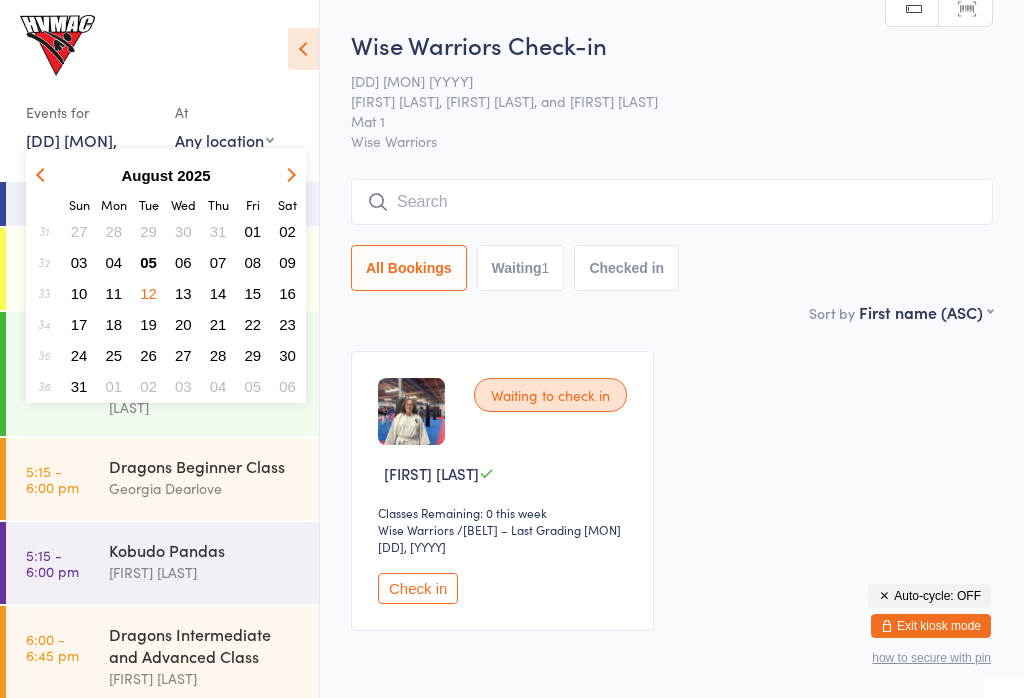 click on "[DD] [MON], [YYYY]" at bounding box center [71, 151] 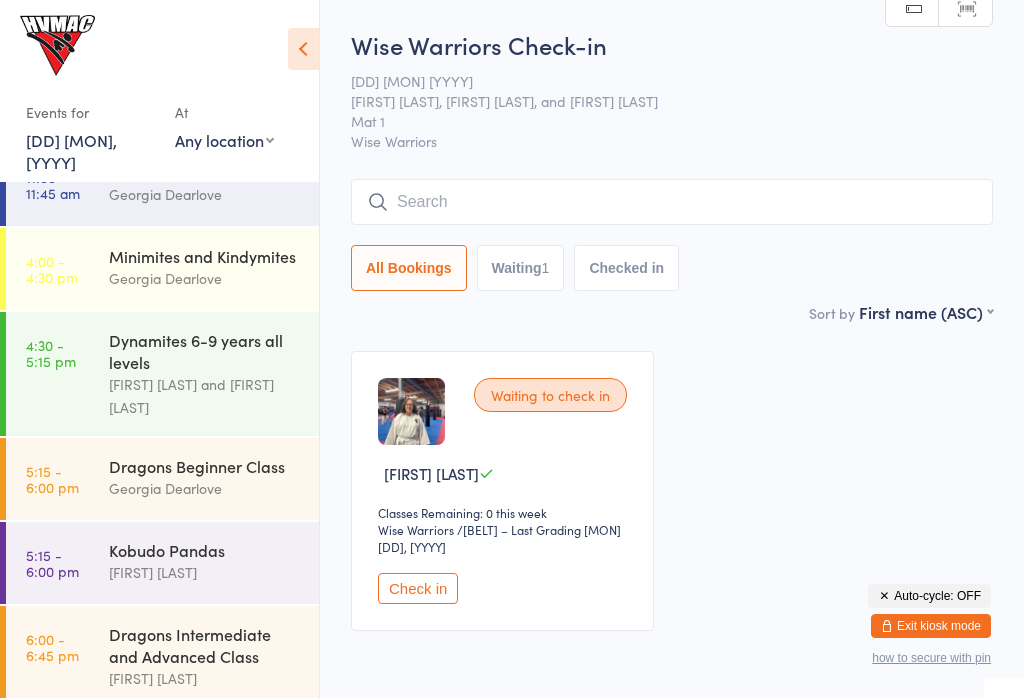 click on "Minimites and Kindymites" at bounding box center (205, 256) 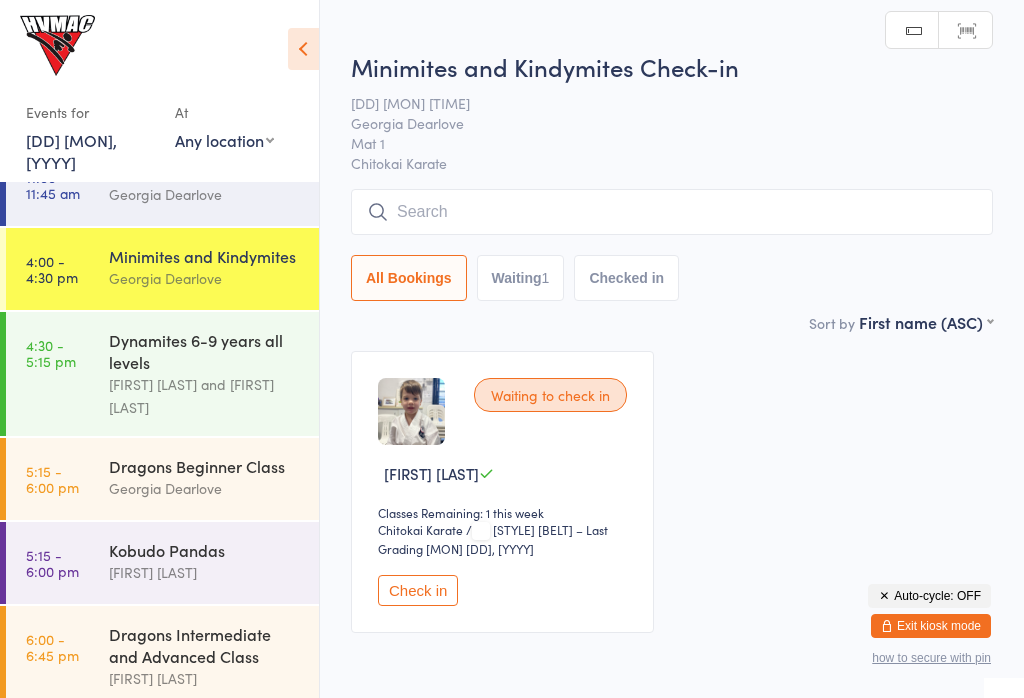 click on "[DD] [MON], [YYYY]" at bounding box center [71, 151] 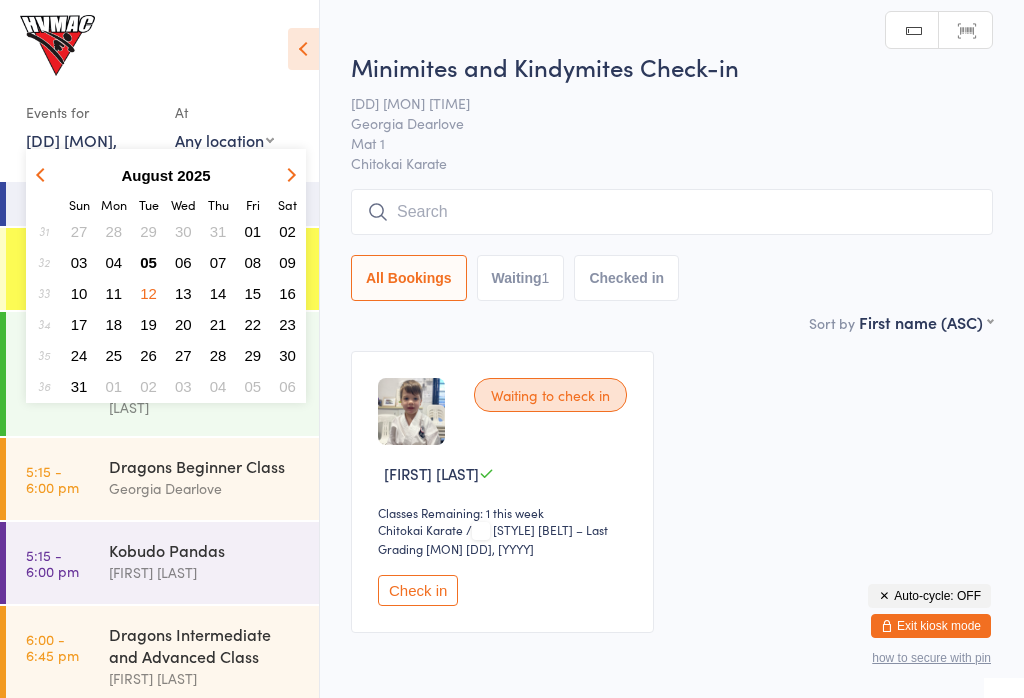 click on "05" at bounding box center (148, 262) 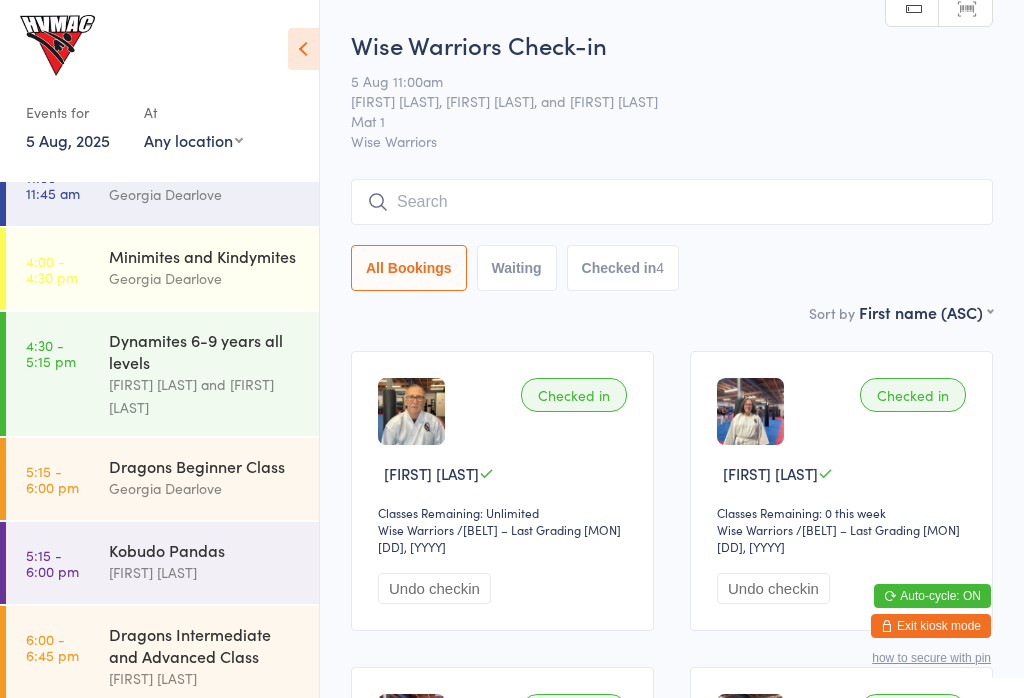 click on "5 Aug, 2025" at bounding box center (68, 140) 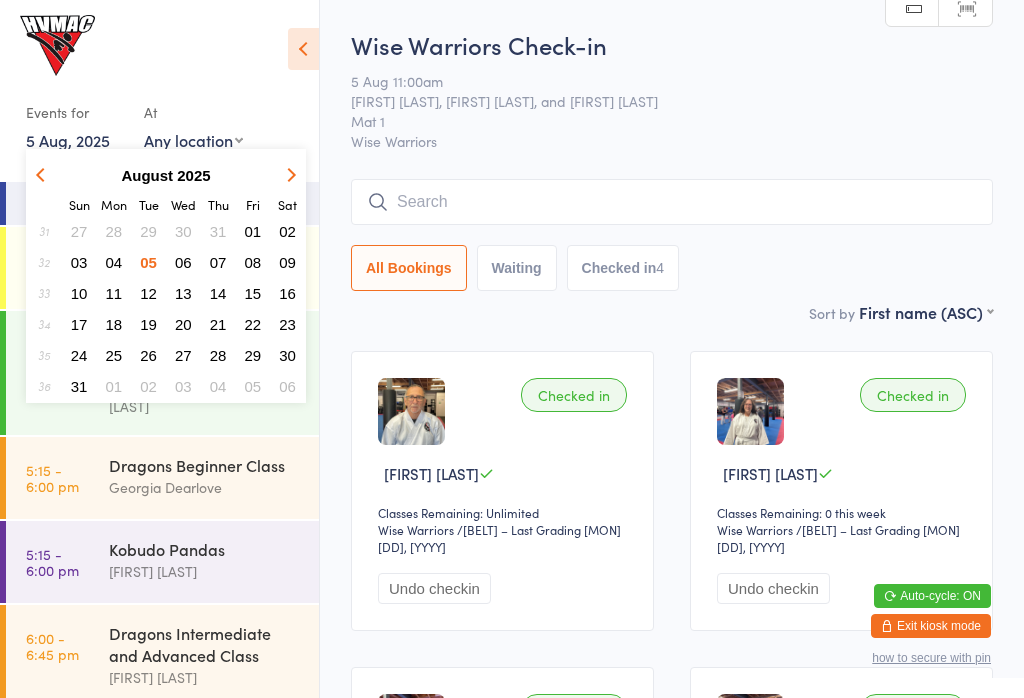 scroll, scrollTop: 138, scrollLeft: 0, axis: vertical 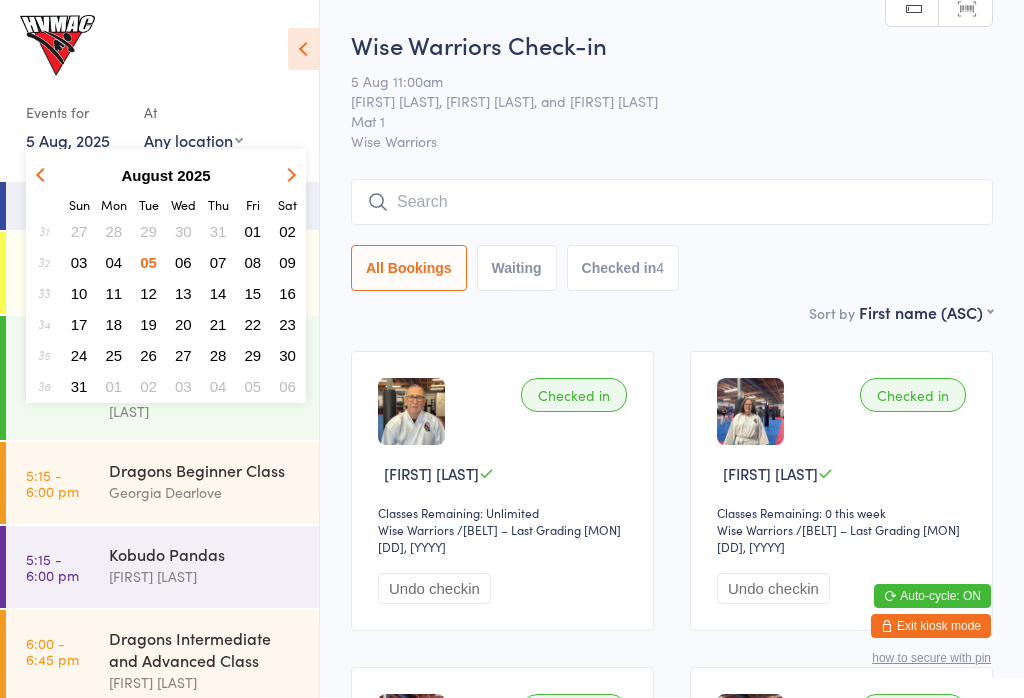 click on "Georgia Dearlove" at bounding box center (205, 492) 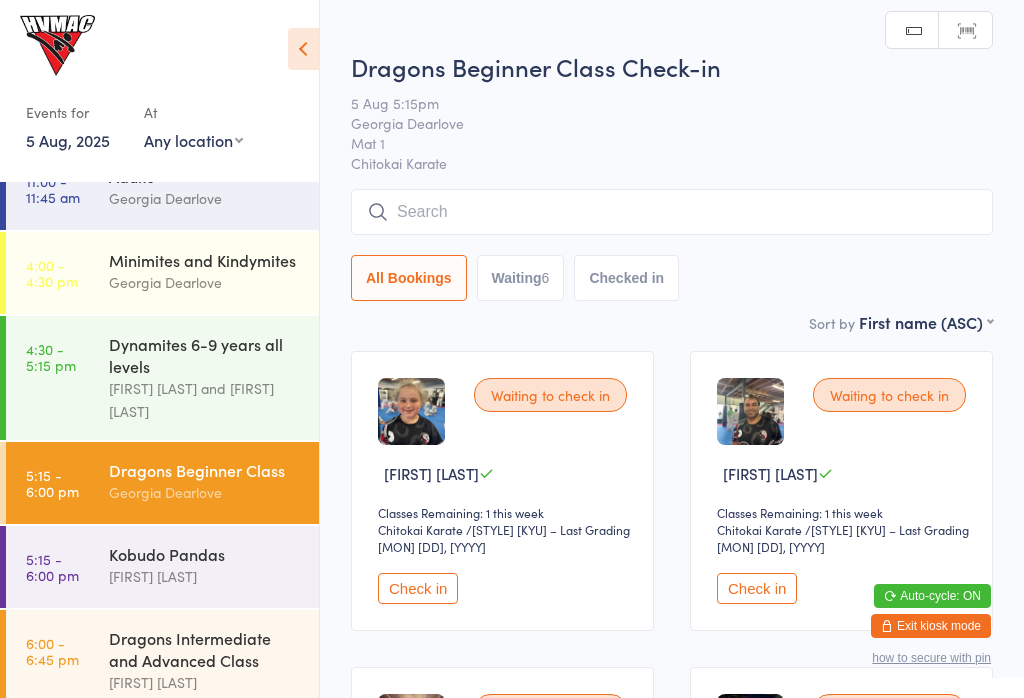 click on "Georgia Dearlove" at bounding box center (205, 282) 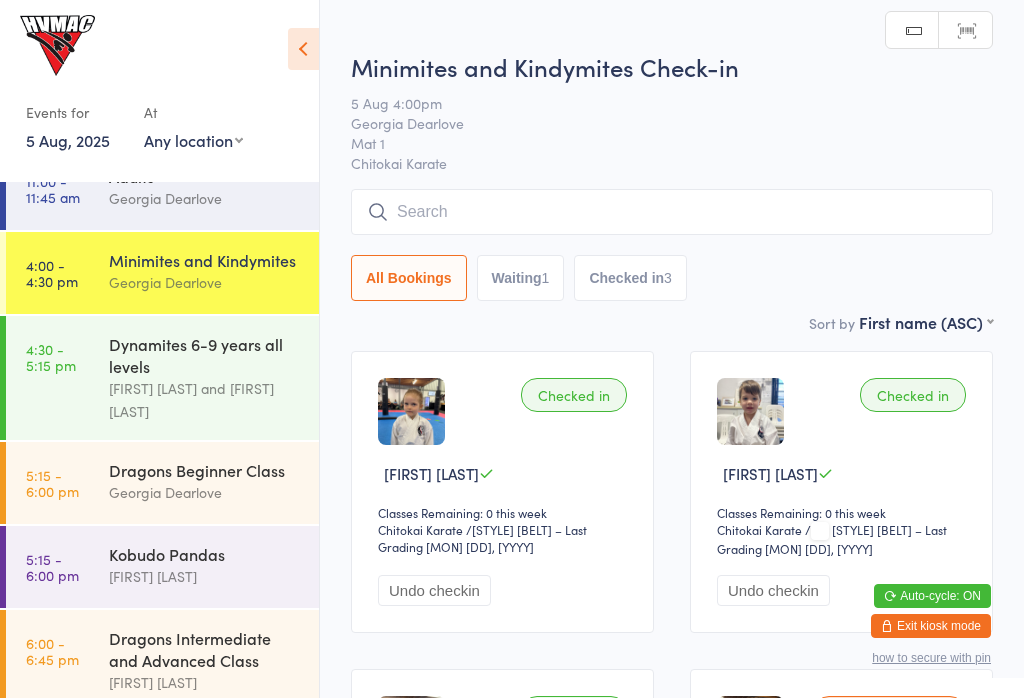 click on "Dynamites 6-9 years all levels" at bounding box center [205, 355] 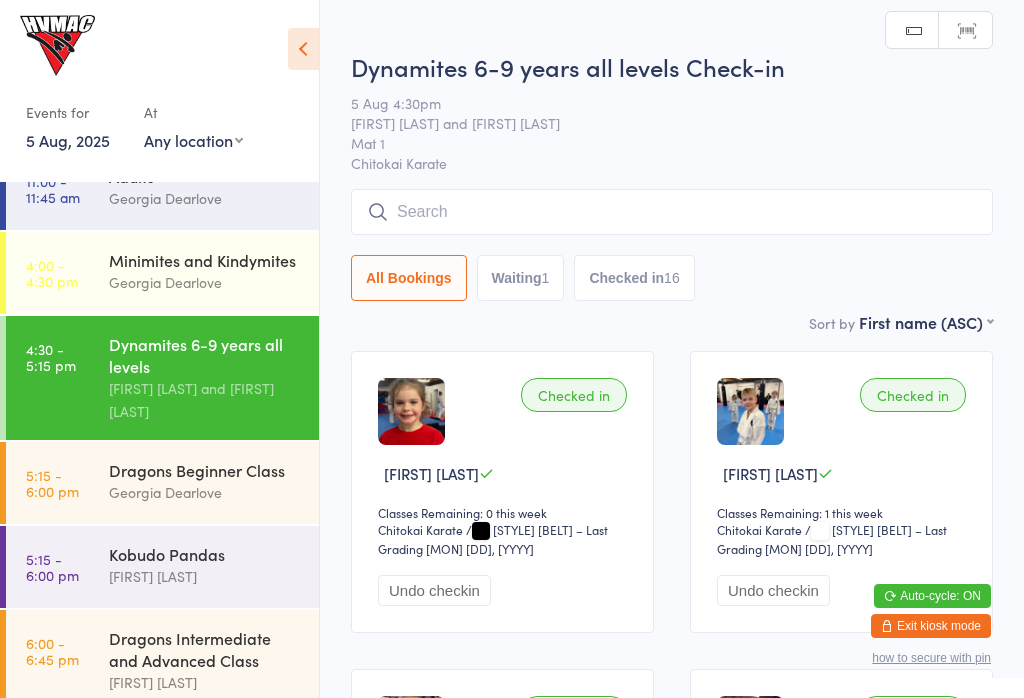 click on "Waiting  1" at bounding box center (521, 278) 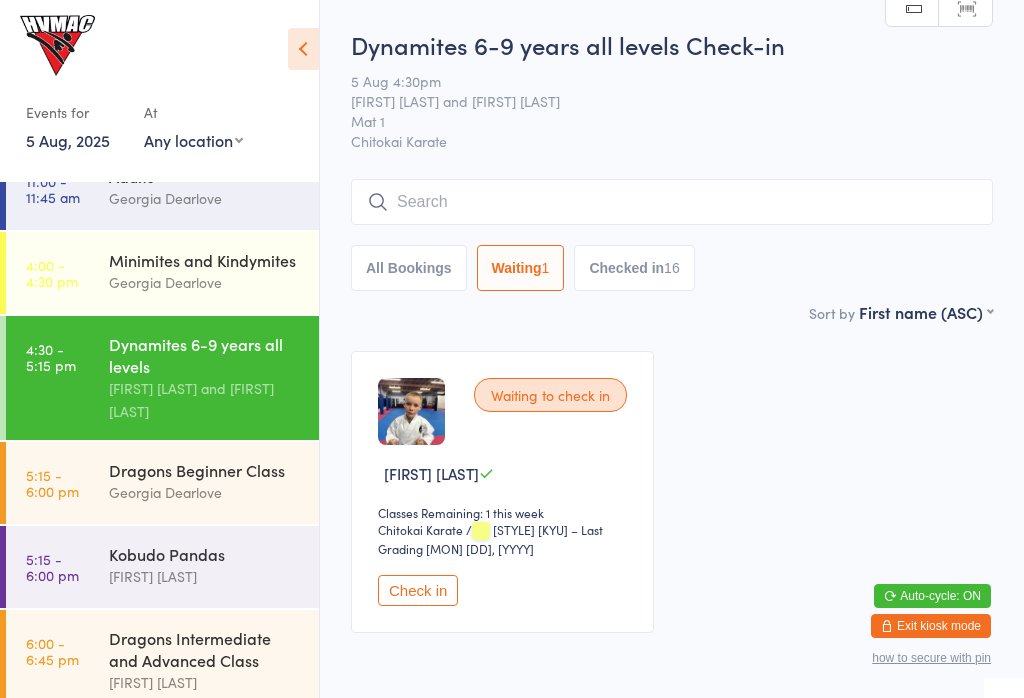 click on "Georgia Dearlove" at bounding box center [205, 492] 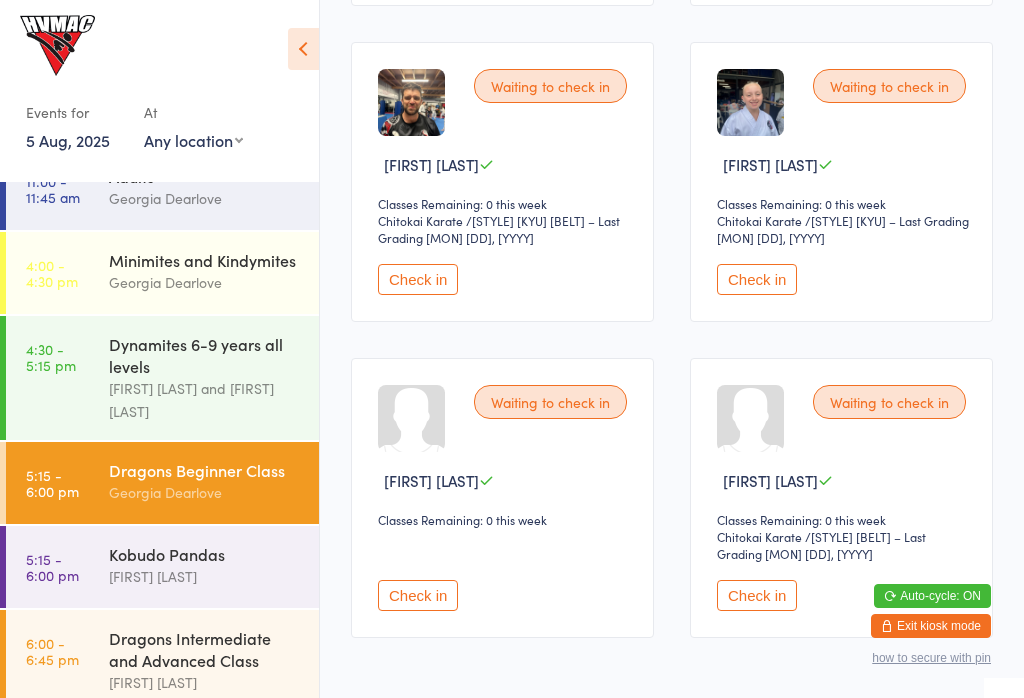 scroll, scrollTop: 647, scrollLeft: 0, axis: vertical 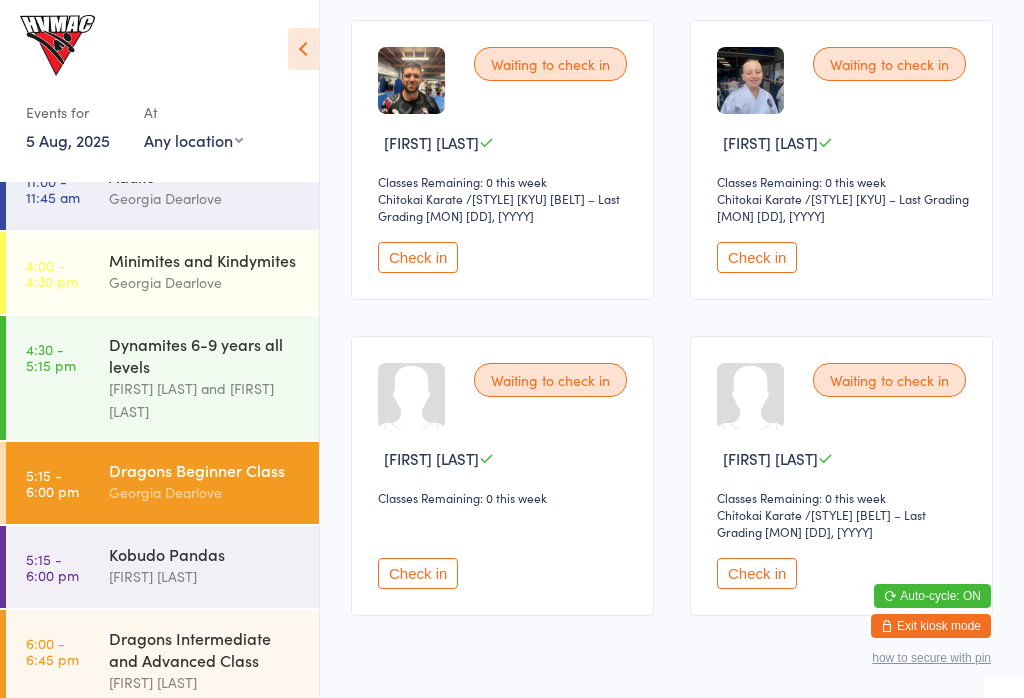 click on "Dragons Intermediate and Advanced Class" at bounding box center (205, 649) 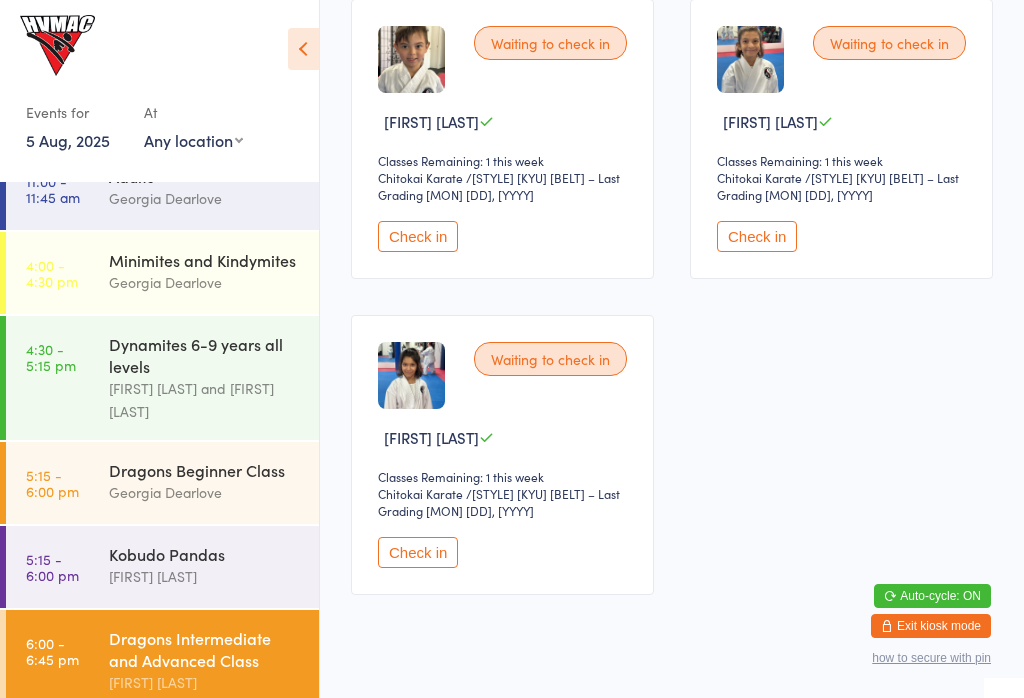 scroll, scrollTop: 1058, scrollLeft: 0, axis: vertical 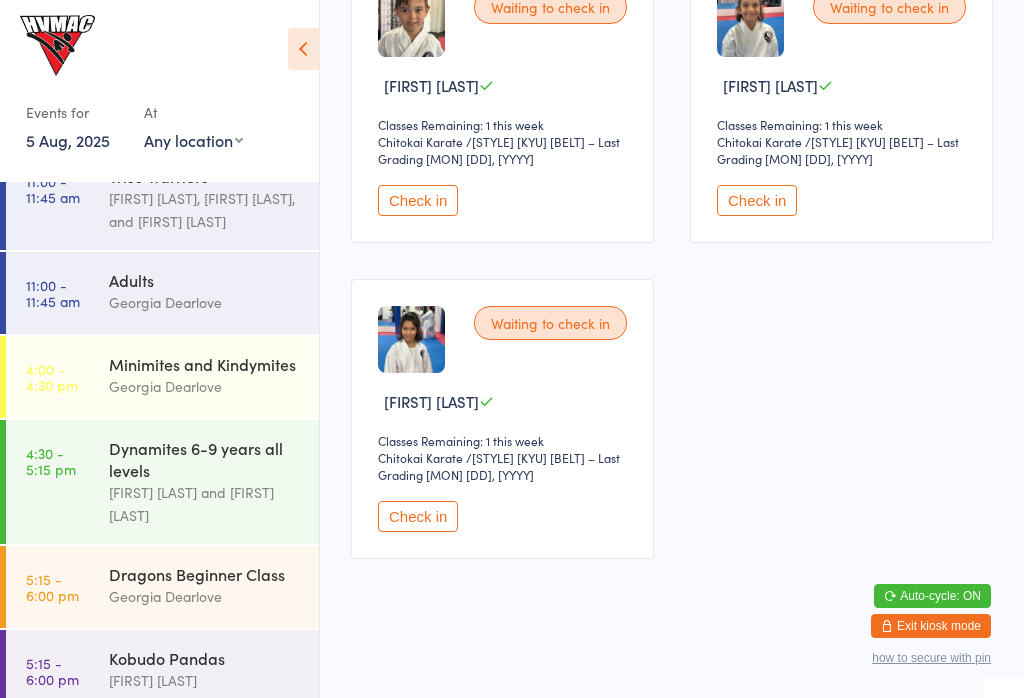 click on "Dragons Beginner Class" at bounding box center (205, 574) 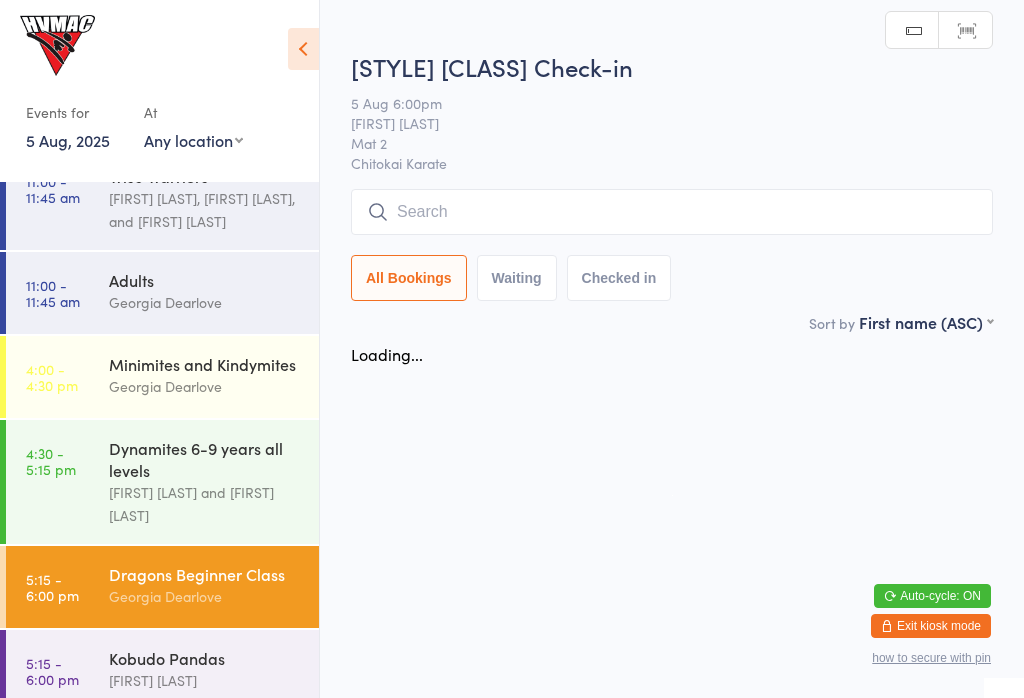 scroll, scrollTop: 0, scrollLeft: 0, axis: both 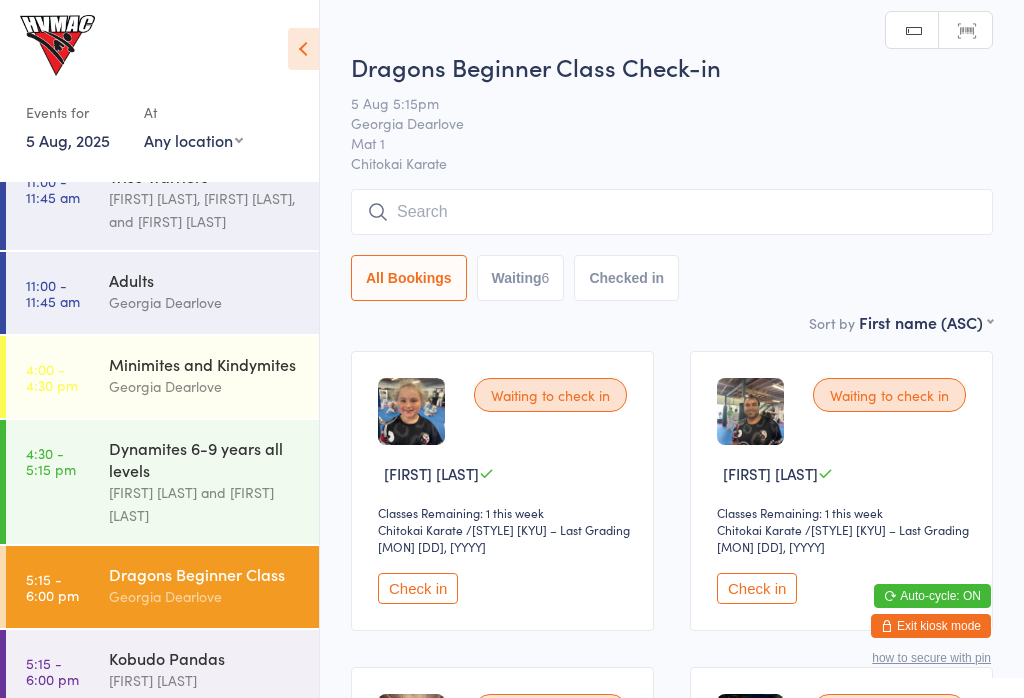 click on "Dynamites 6-9 years all levels" at bounding box center (205, 459) 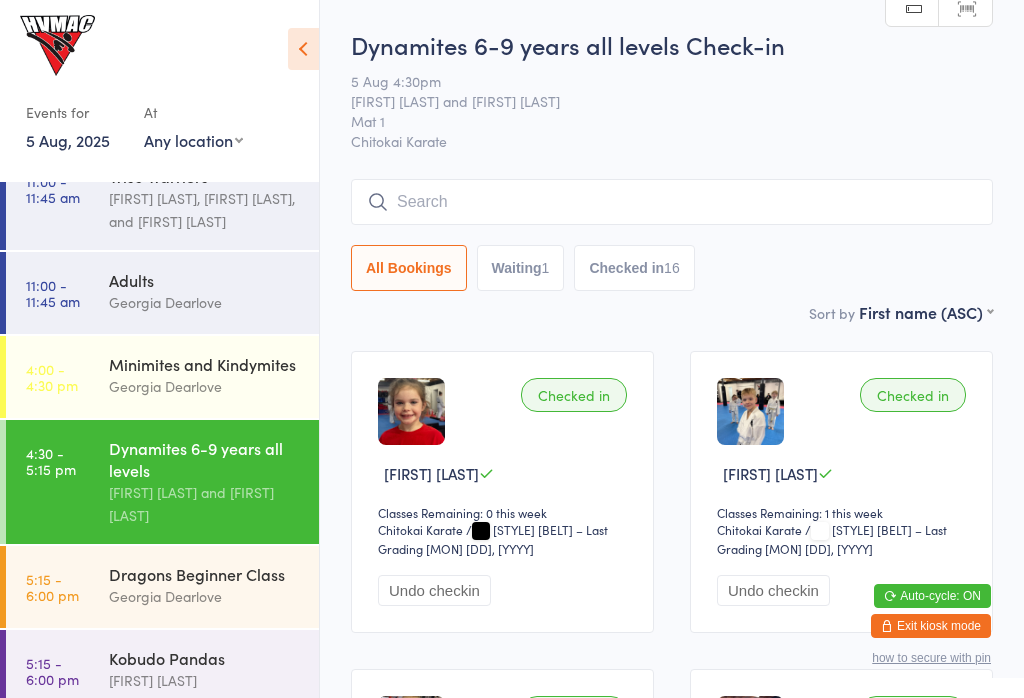 click at bounding box center [303, 49] 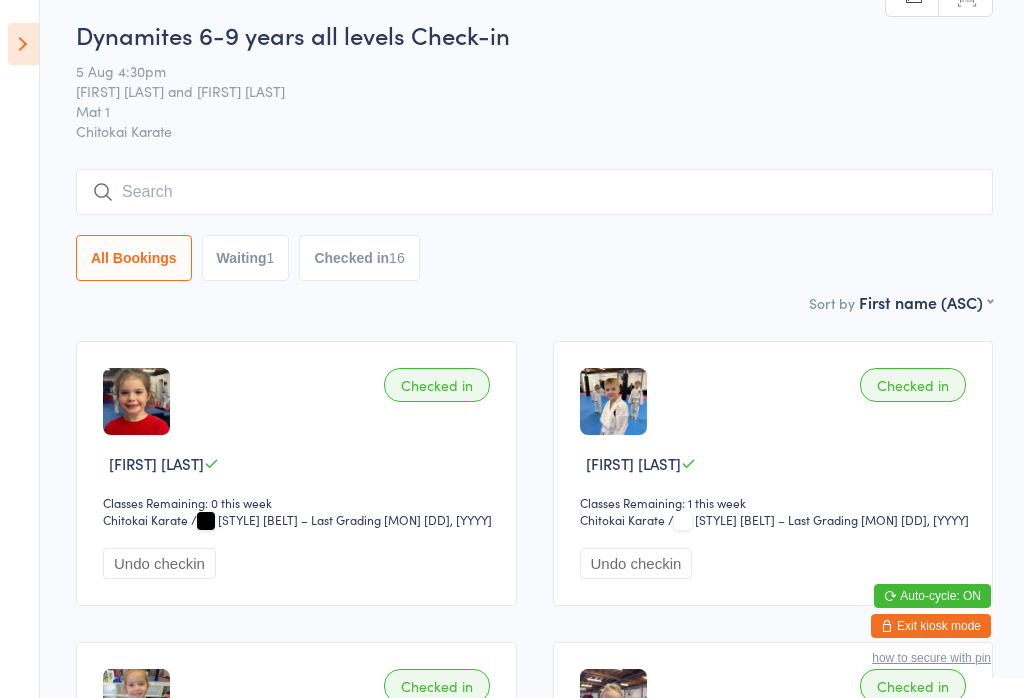 scroll, scrollTop: 12, scrollLeft: 0, axis: vertical 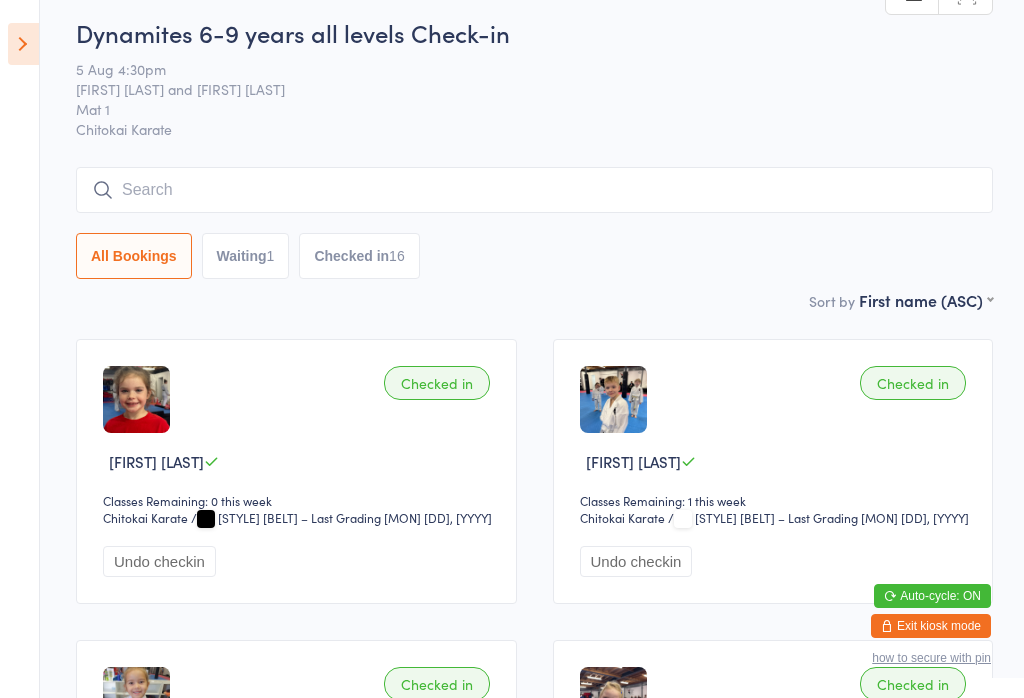 click on "Waiting  1" at bounding box center [246, 256] 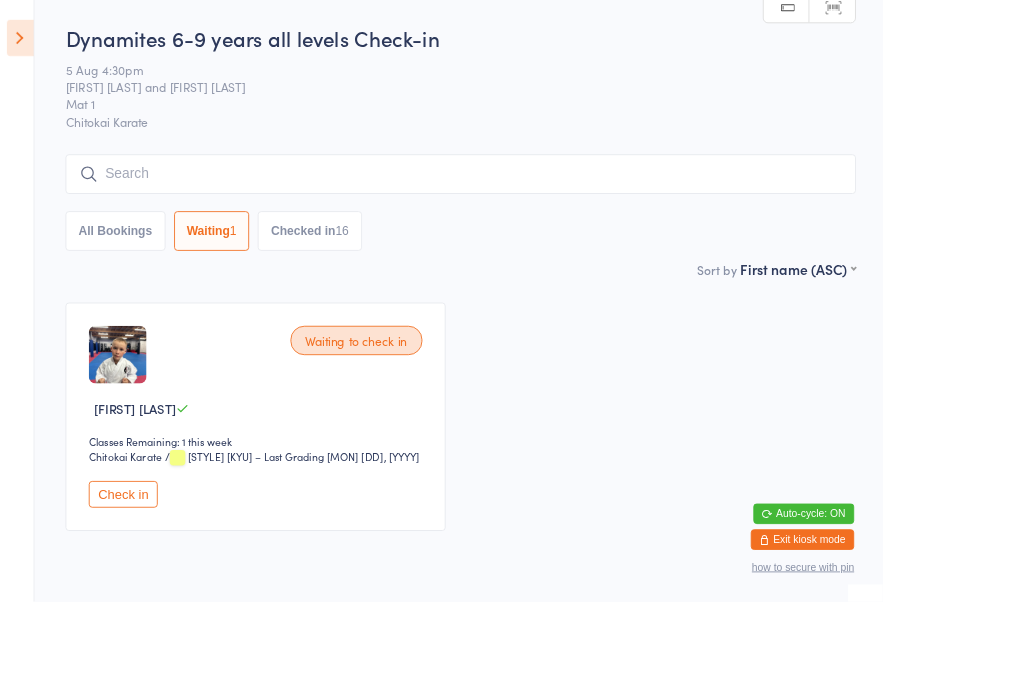 scroll, scrollTop: 0, scrollLeft: 0, axis: both 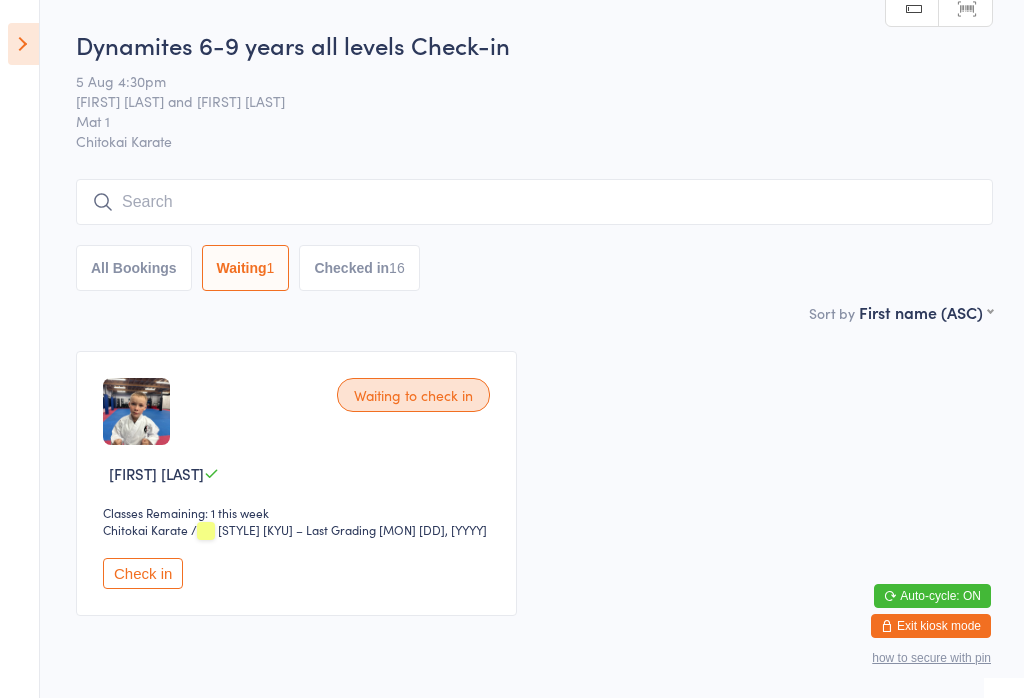 click at bounding box center (23, 44) 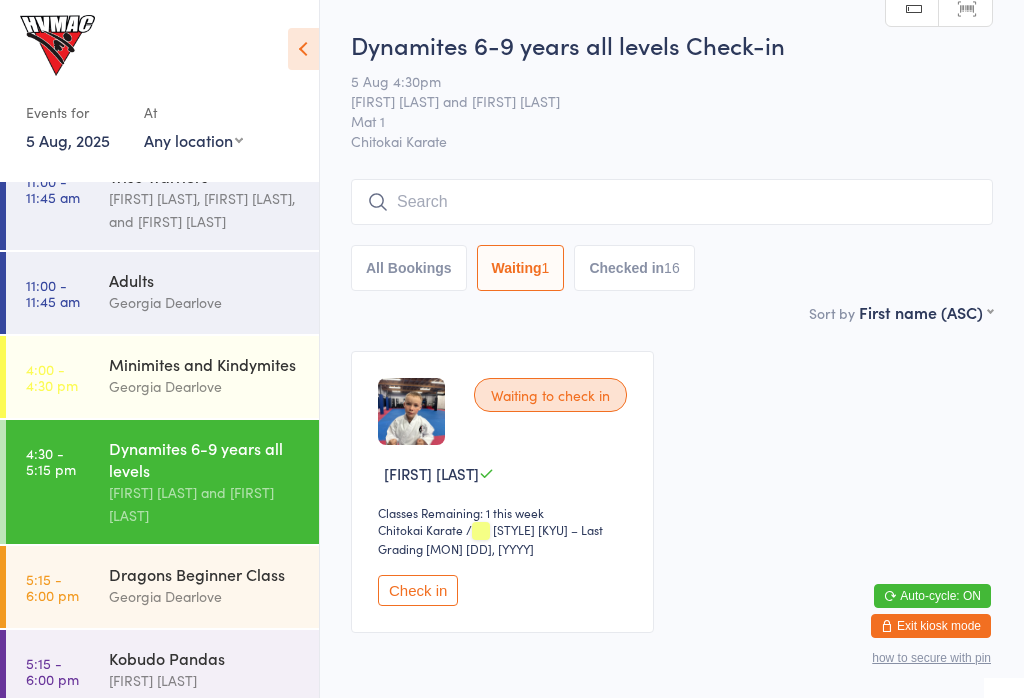 click on "[STYLE] [CLASS] [FIRST] [LAST]" at bounding box center [214, 585] 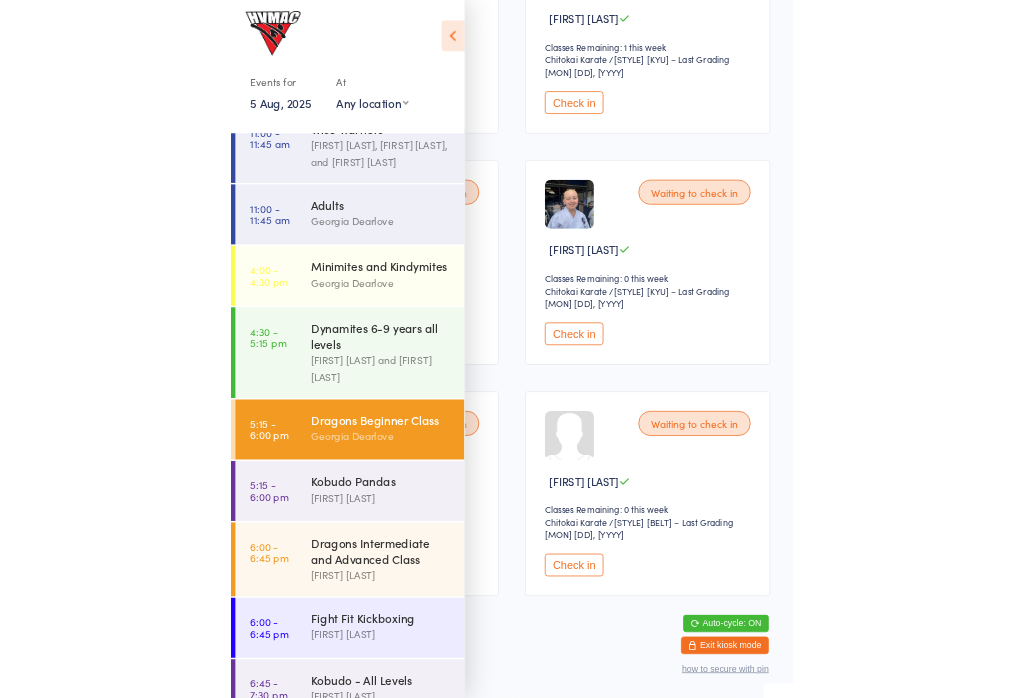scroll, scrollTop: 699, scrollLeft: 0, axis: vertical 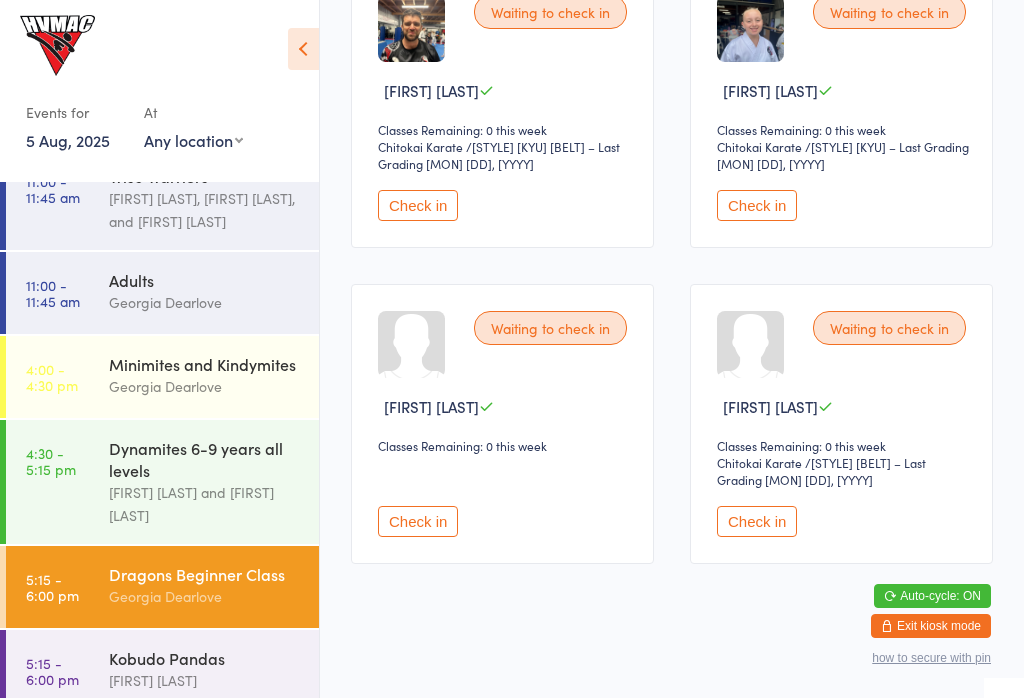 click on "4:30 - 5:15 pm" at bounding box center [51, 461] 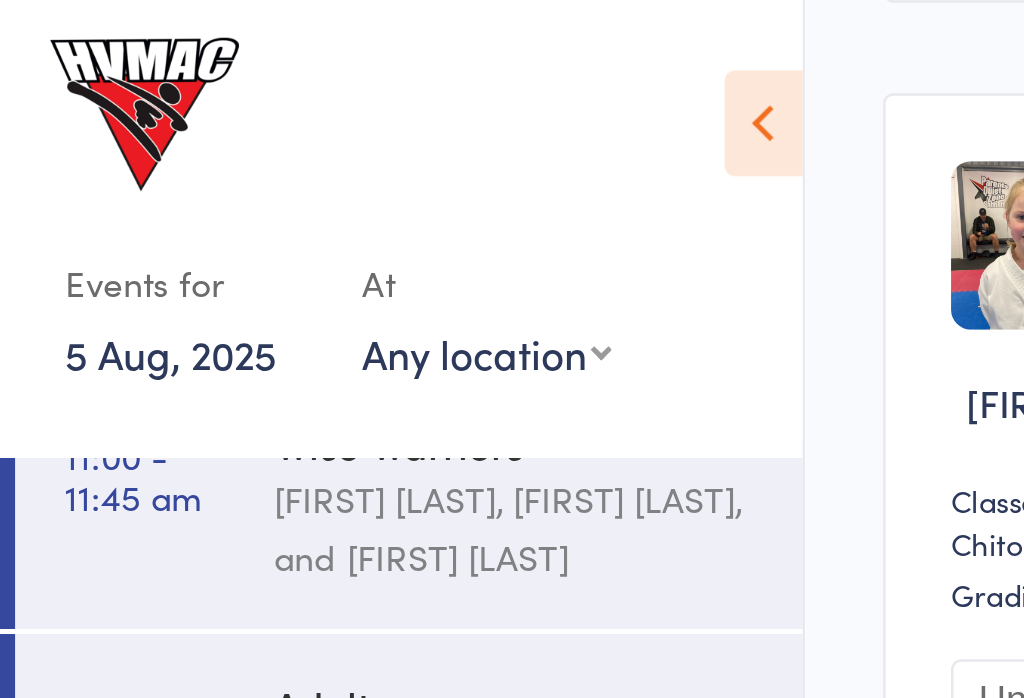 scroll, scrollTop: 741, scrollLeft: 0, axis: vertical 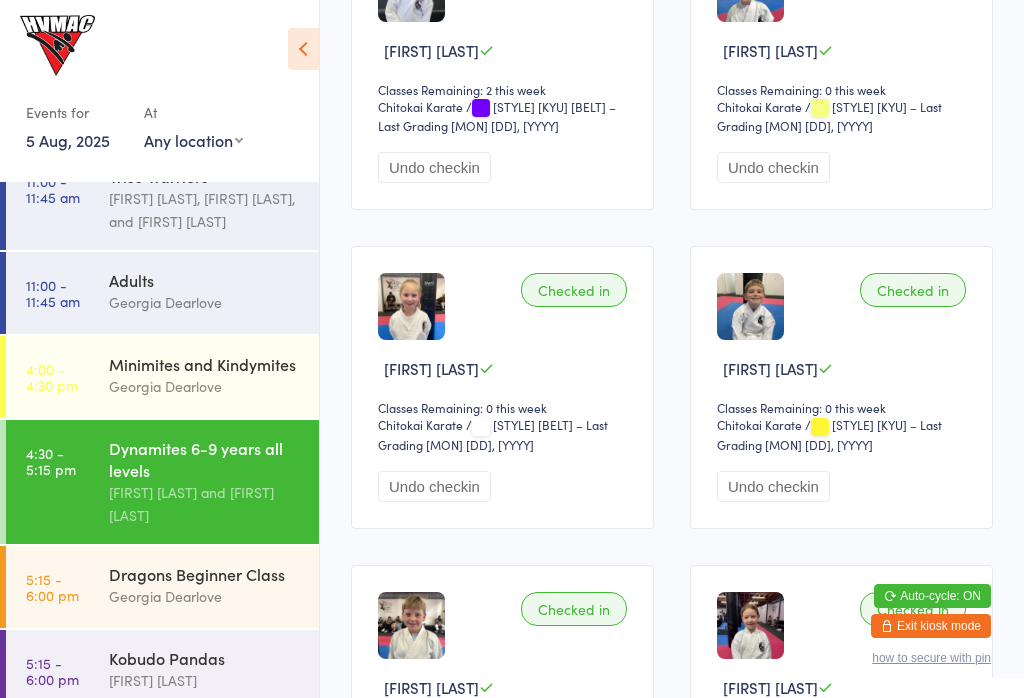 click on "Dragons Beginner Class" at bounding box center [205, 574] 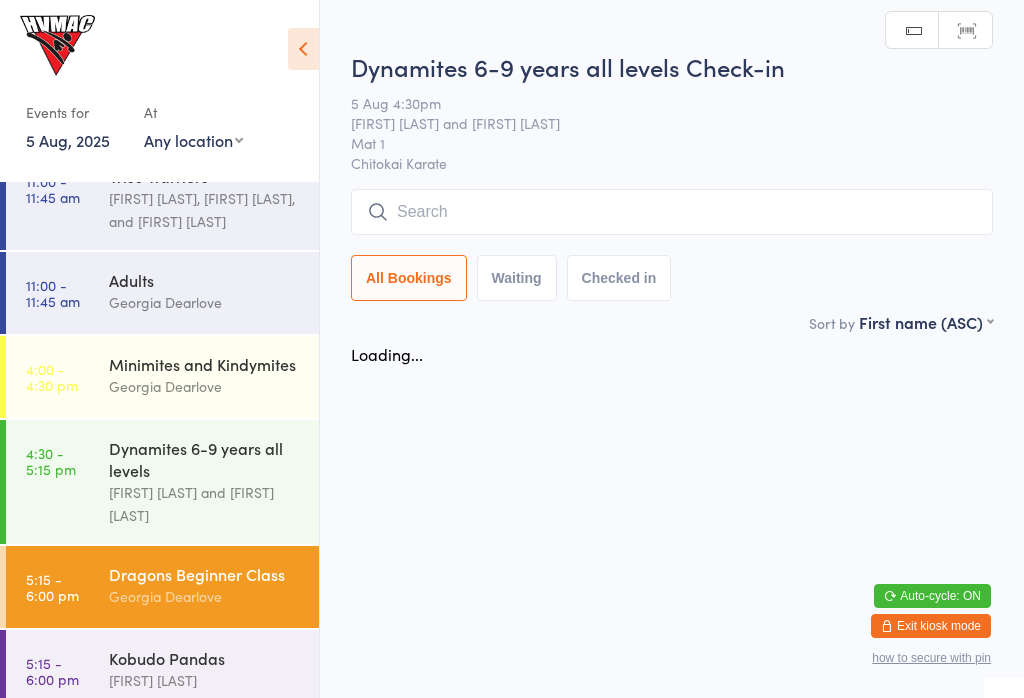 scroll, scrollTop: 0, scrollLeft: 0, axis: both 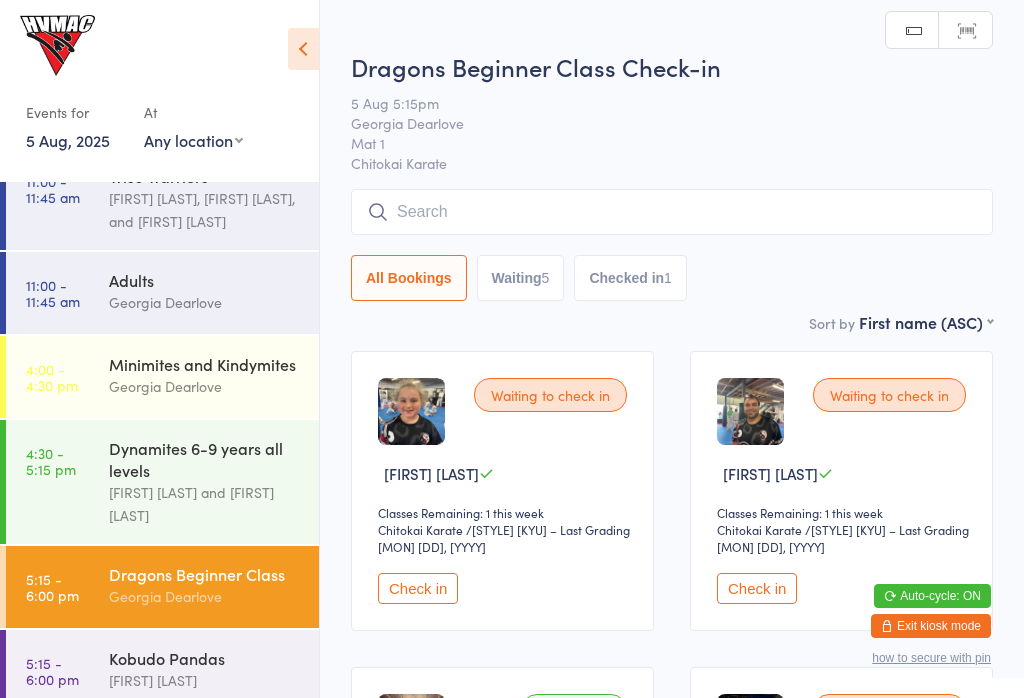 click on "Check in" at bounding box center (418, 588) 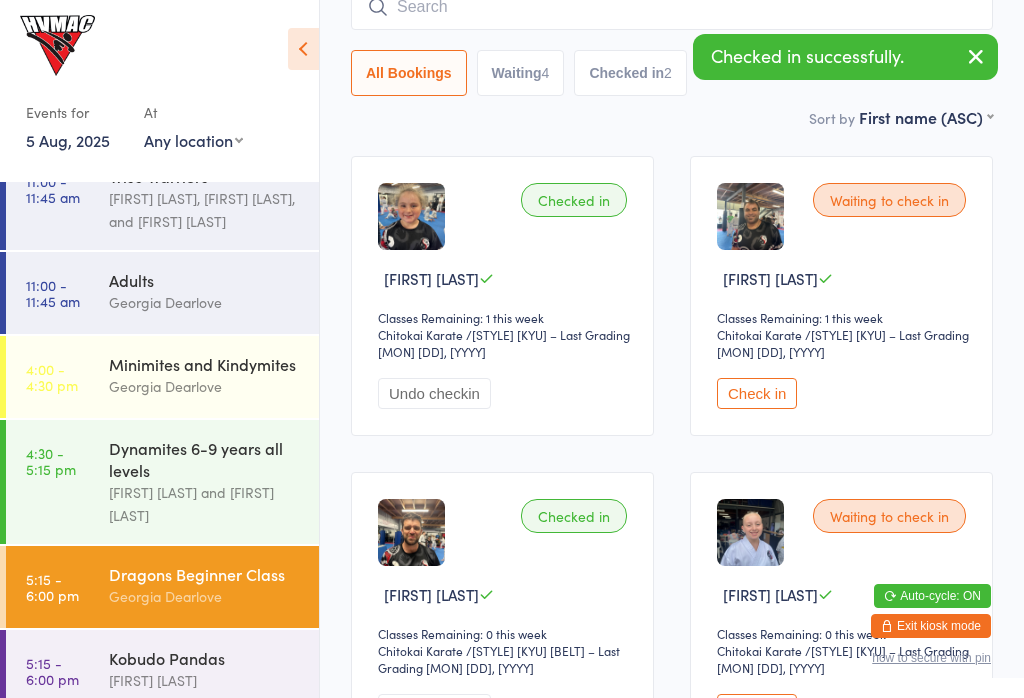 scroll, scrollTop: 191, scrollLeft: 0, axis: vertical 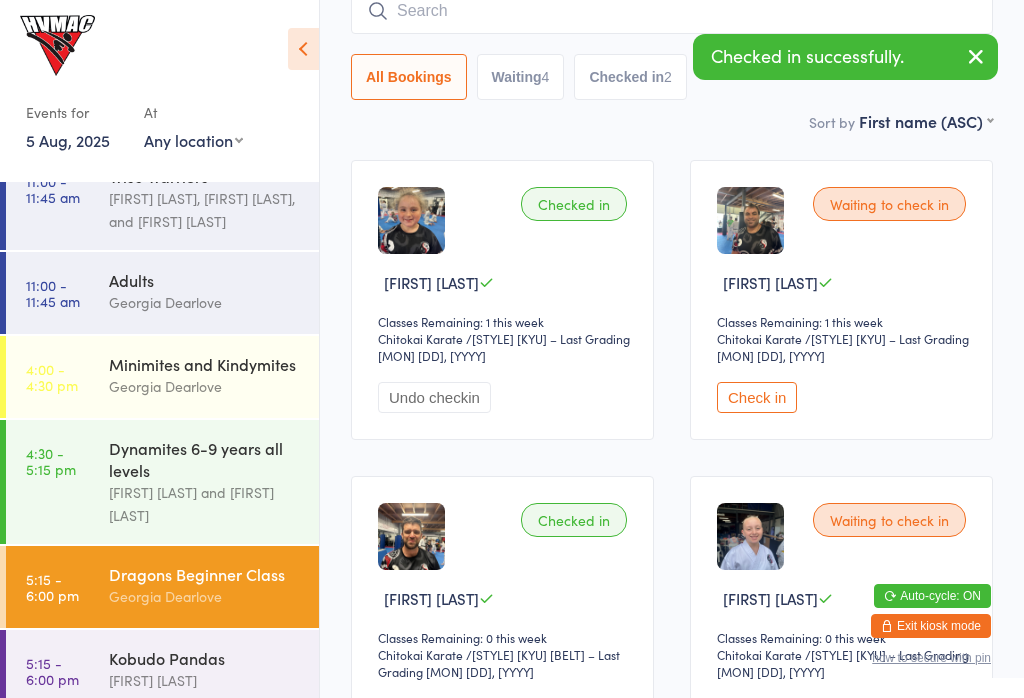 click on "Check in" at bounding box center (757, 397) 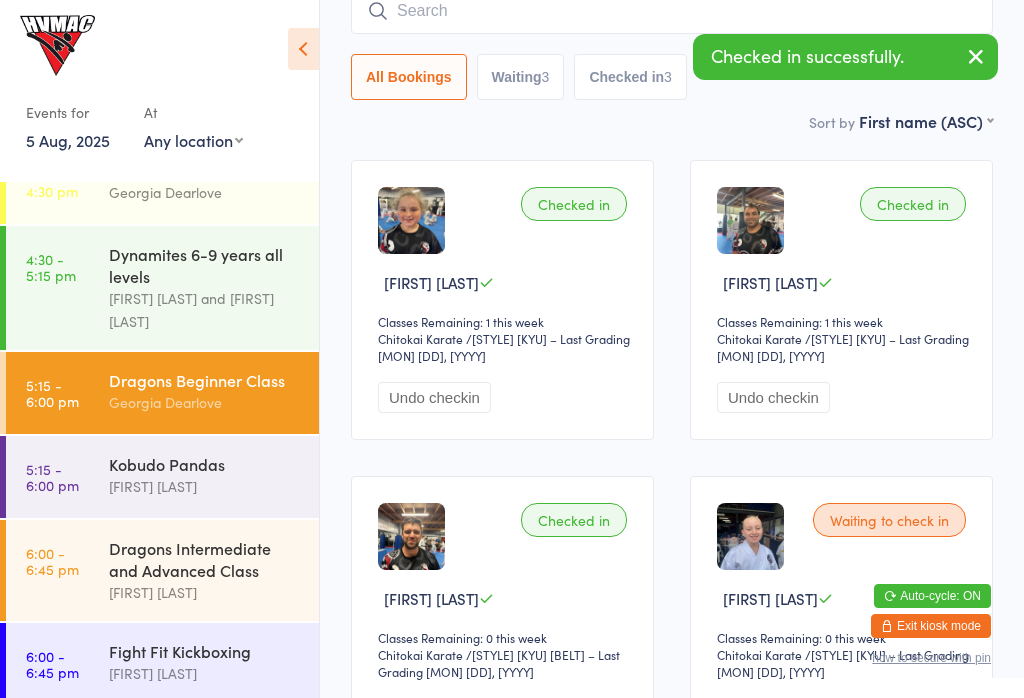 scroll, scrollTop: 242, scrollLeft: 0, axis: vertical 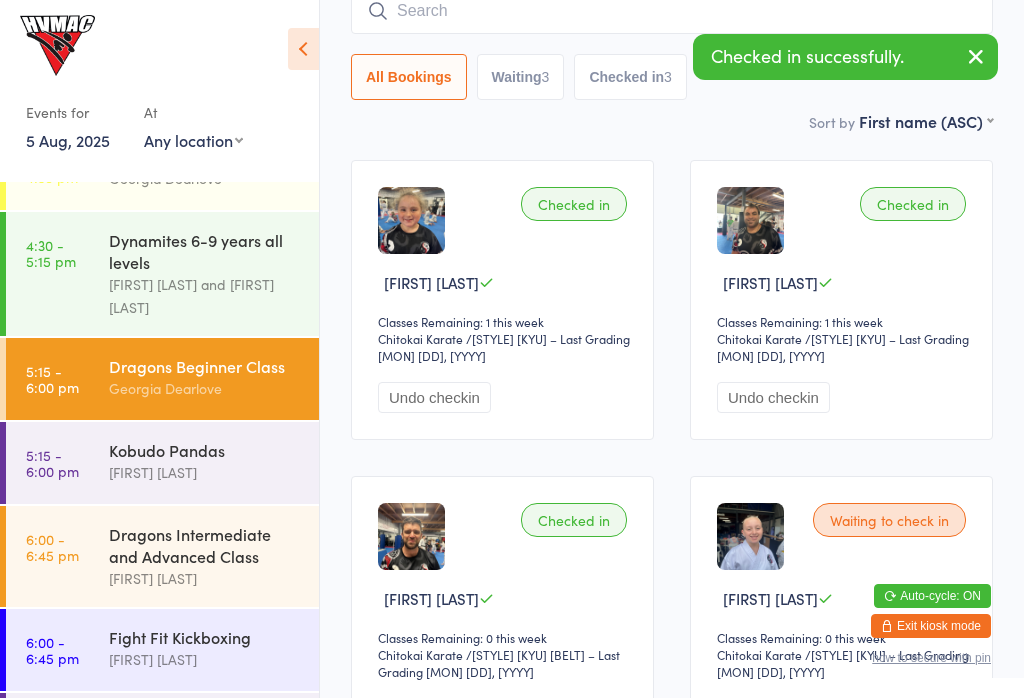click on "Dynamites 6-9 years all levels" at bounding box center [205, 251] 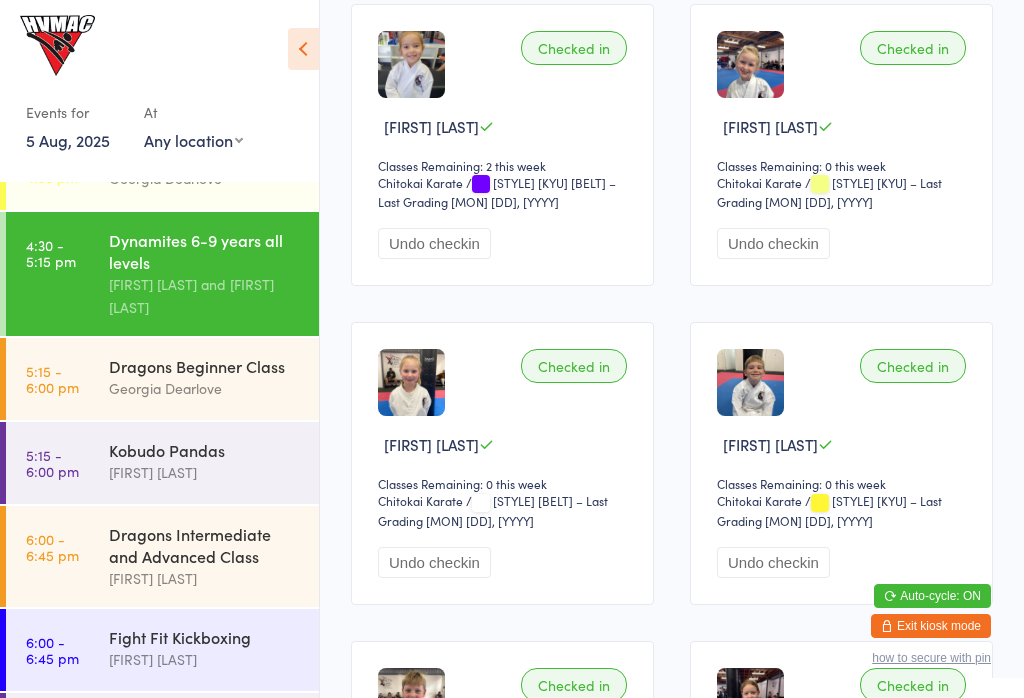 scroll, scrollTop: 665, scrollLeft: 0, axis: vertical 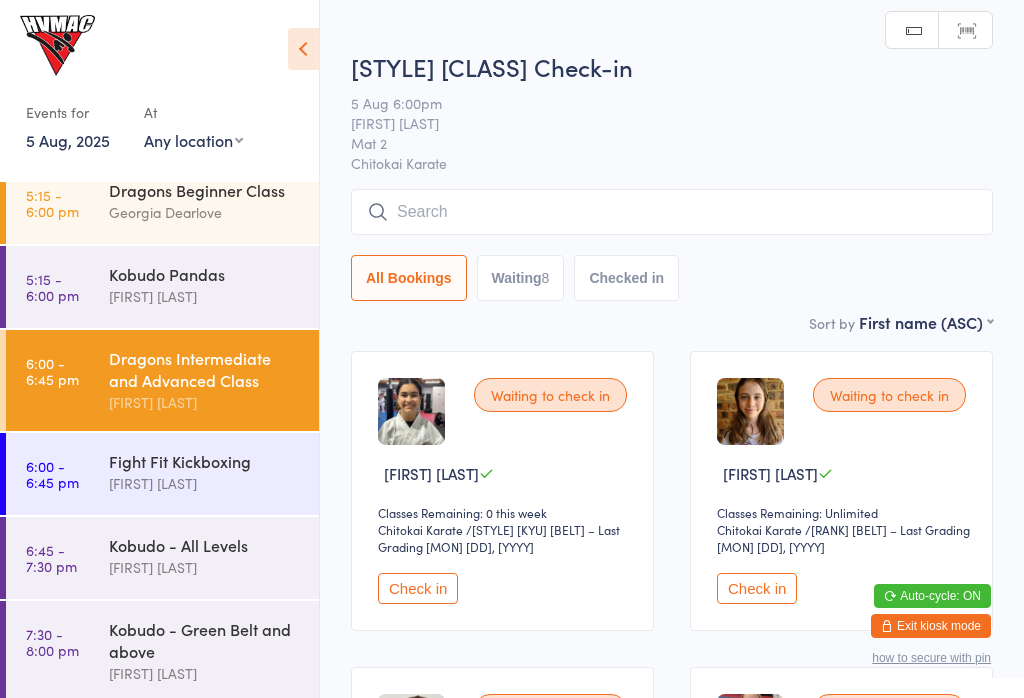 click on "[STYLE] - [LEVEL] [FIRST] [LAST]" at bounding box center [214, 556] 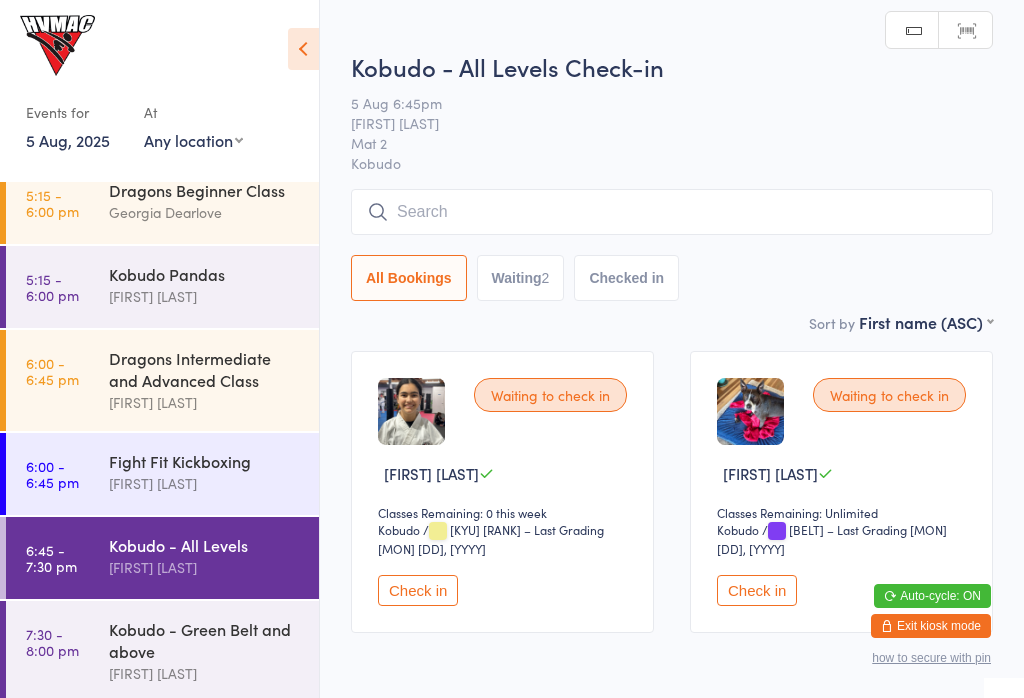 click at bounding box center [672, 212] 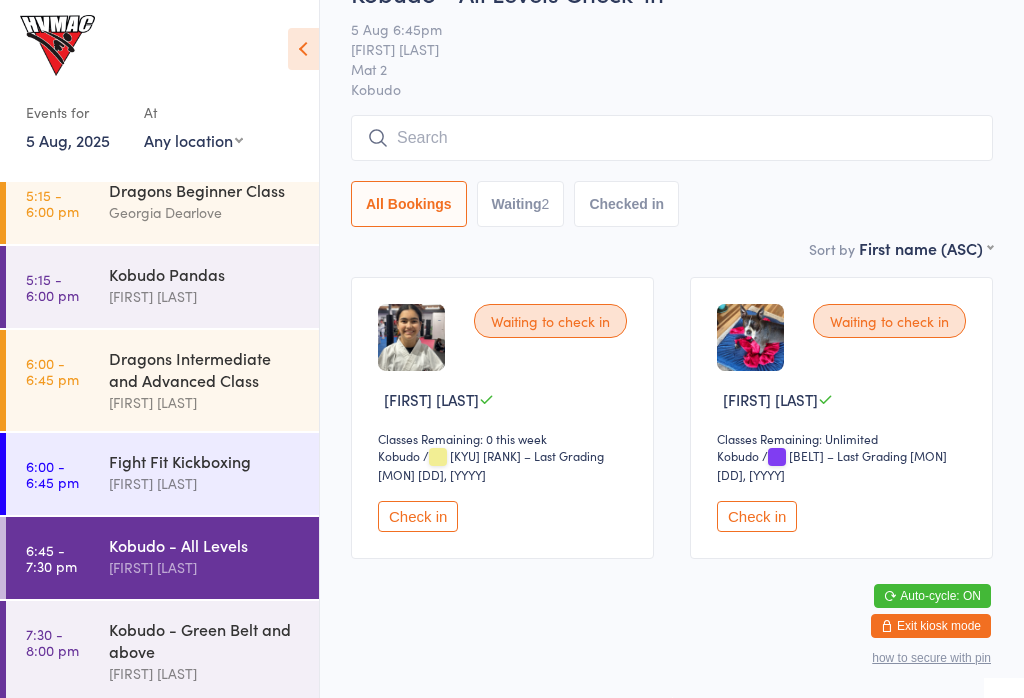 scroll, scrollTop: 191, scrollLeft: 0, axis: vertical 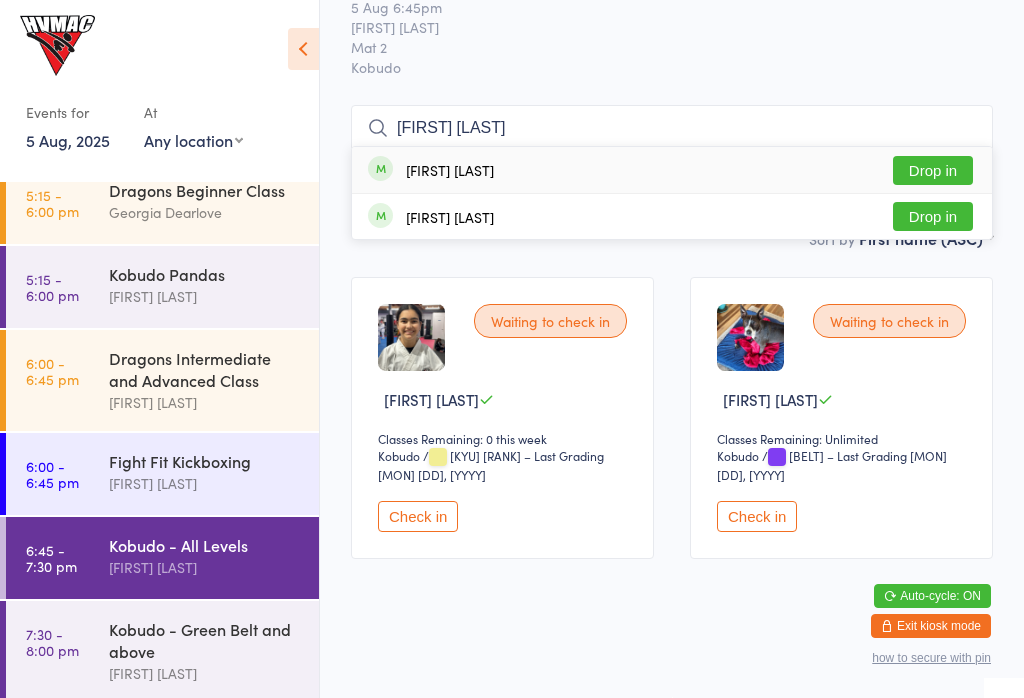 type on "[FIRST] [LAST]" 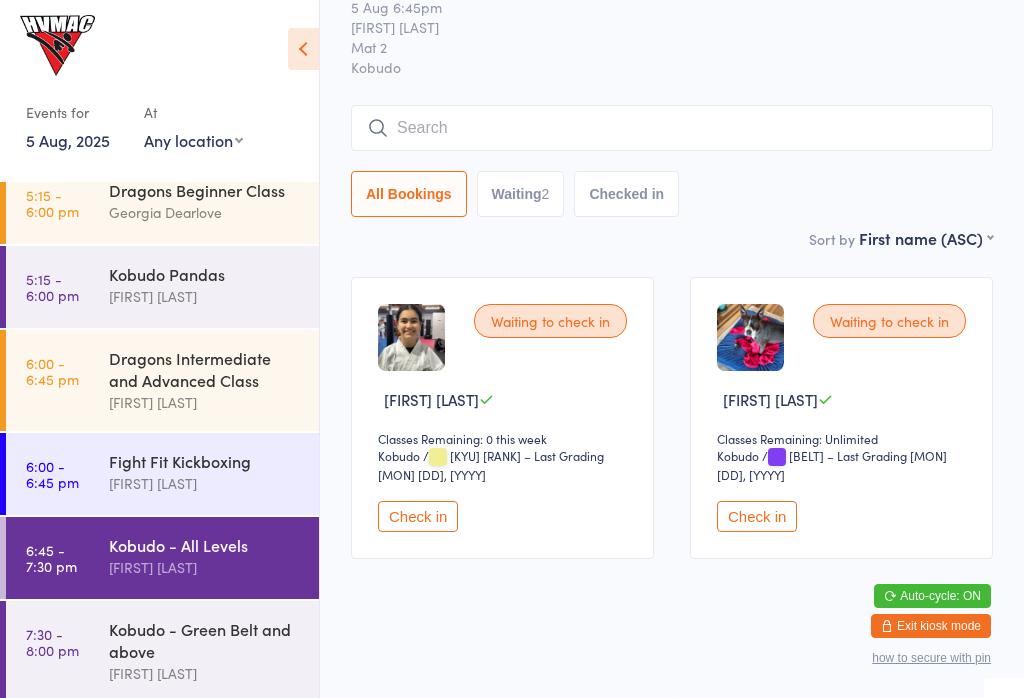 scroll, scrollTop: 94, scrollLeft: 0, axis: vertical 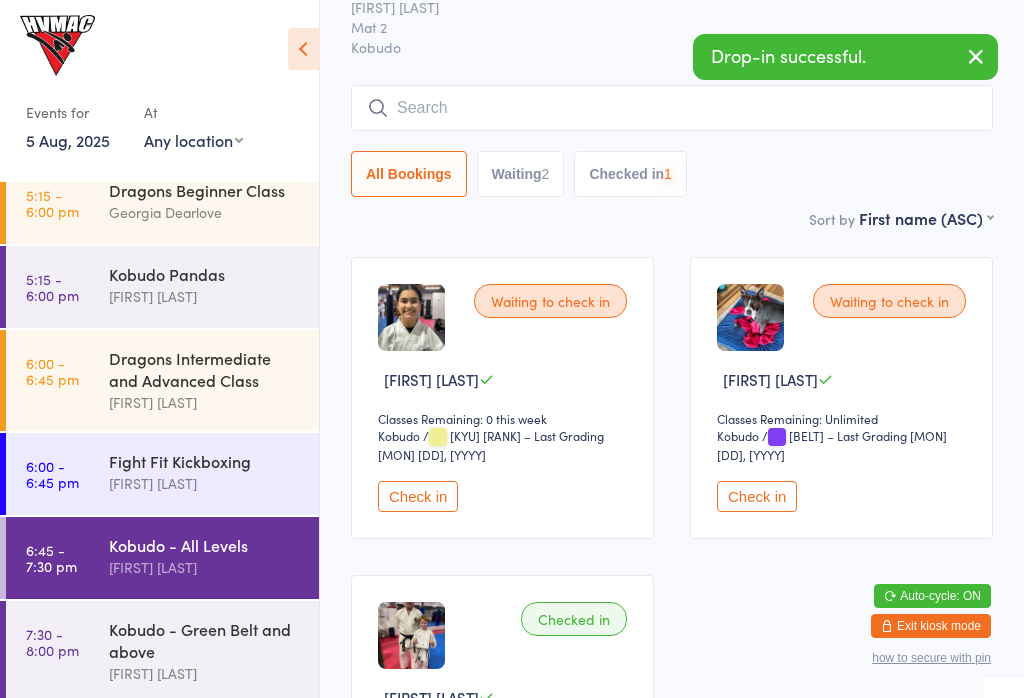 click on "[FIRST] [LAST]" at bounding box center [205, 673] 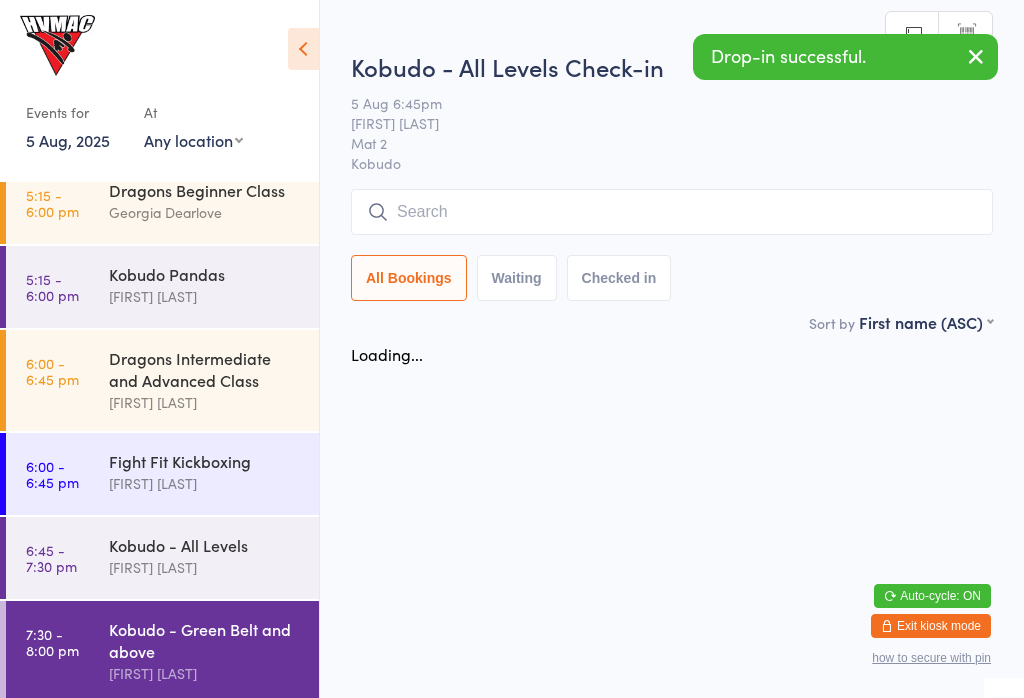 scroll, scrollTop: 0, scrollLeft: 0, axis: both 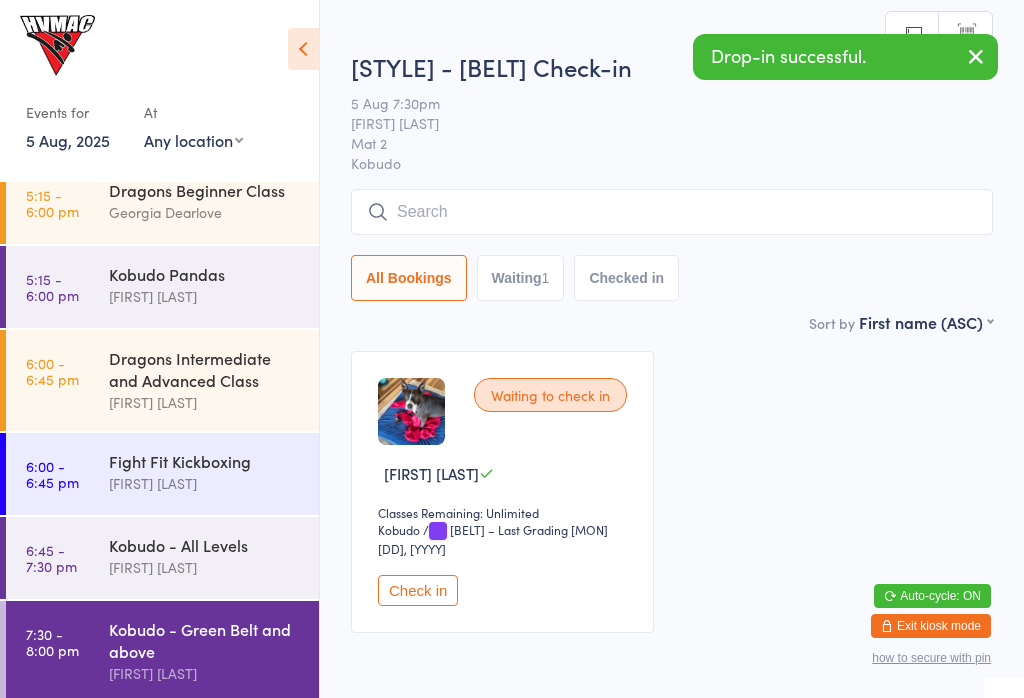 click at bounding box center [672, 212] 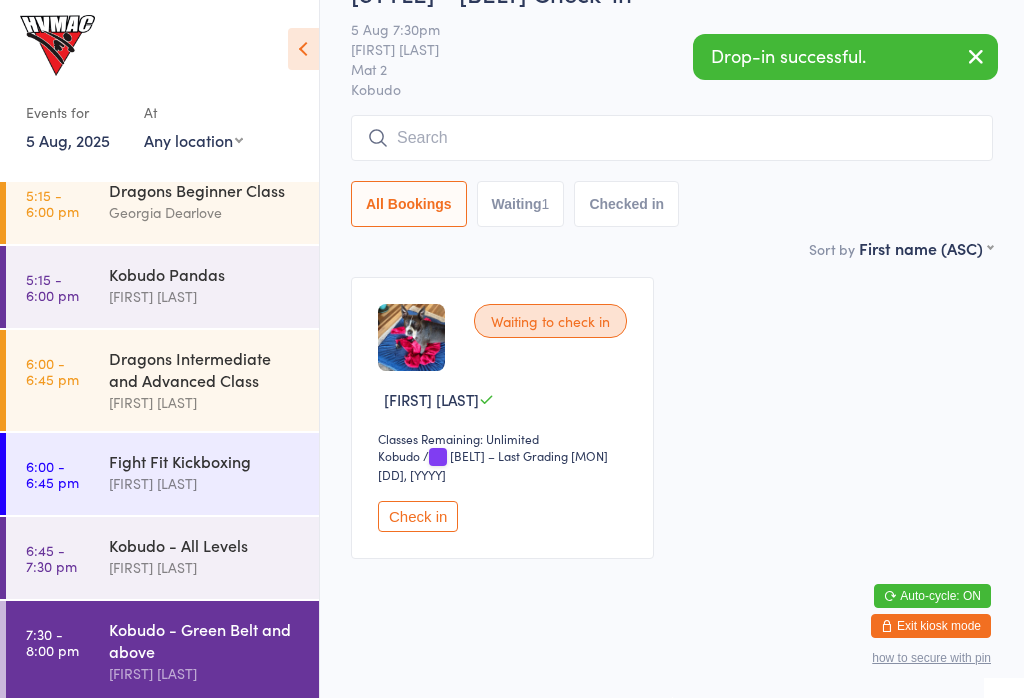 click on "First name (ASC) First name (DESC) Last name (ASC) Last name (DESC) Check in time (ASC) Check in time (DESC) Rank (ASC) Rank (DESC)" at bounding box center [926, 245] 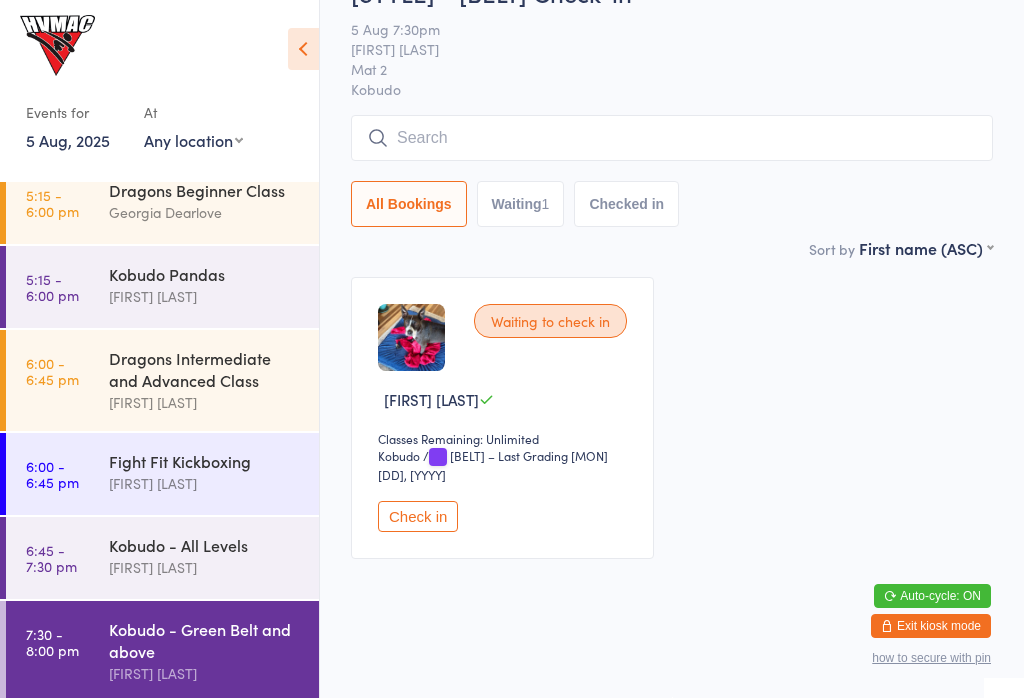 click at bounding box center (672, 138) 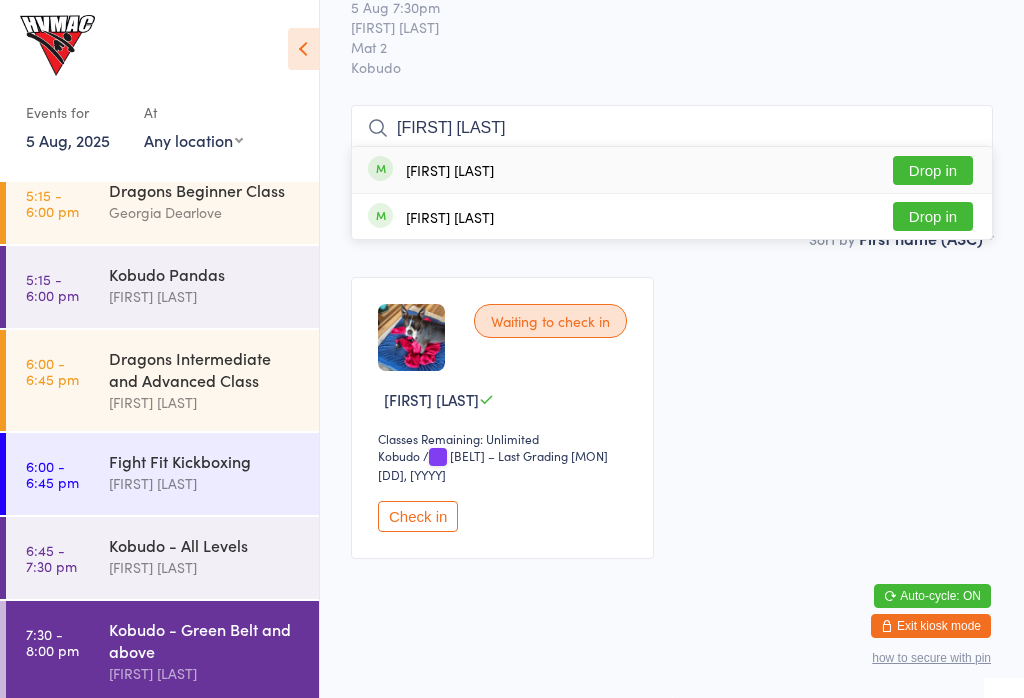 type on "[FIRST] [LAST]" 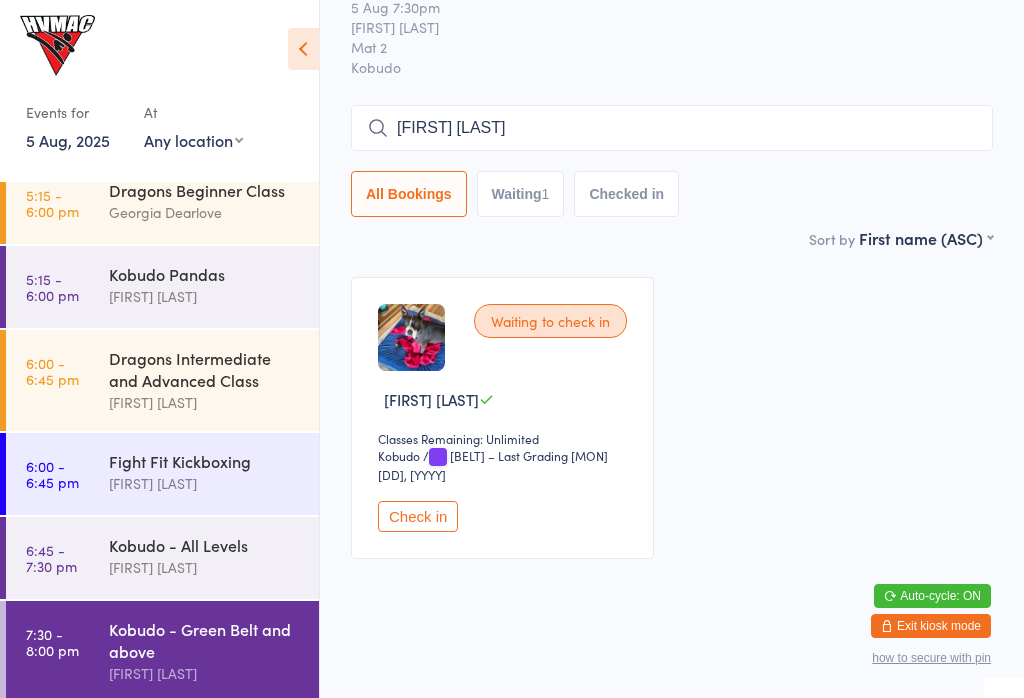 type 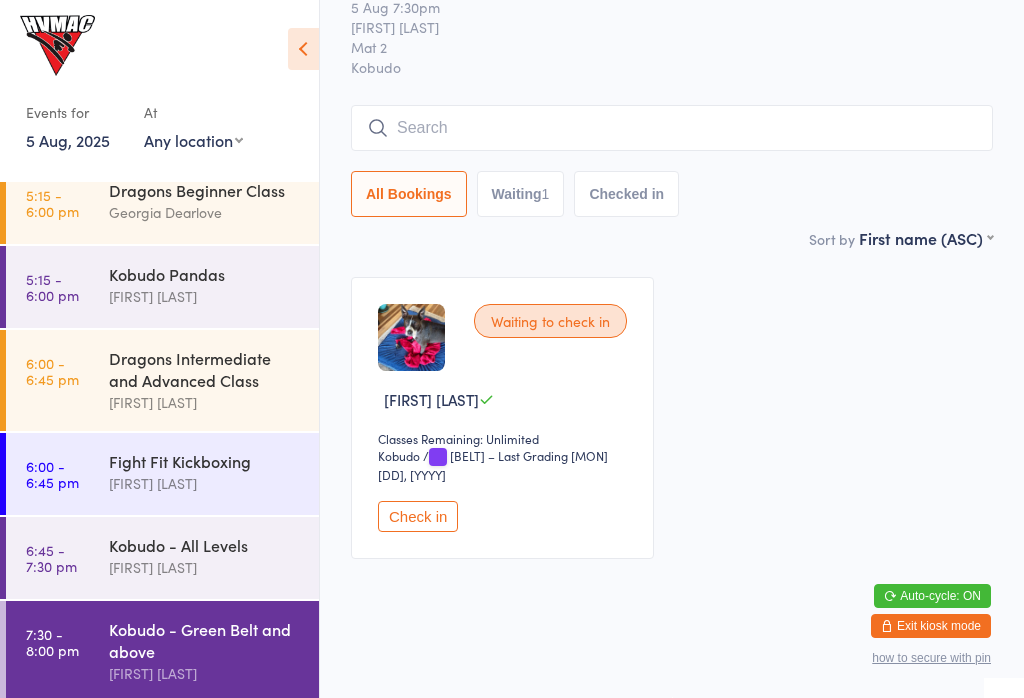scroll, scrollTop: 94, scrollLeft: 0, axis: vertical 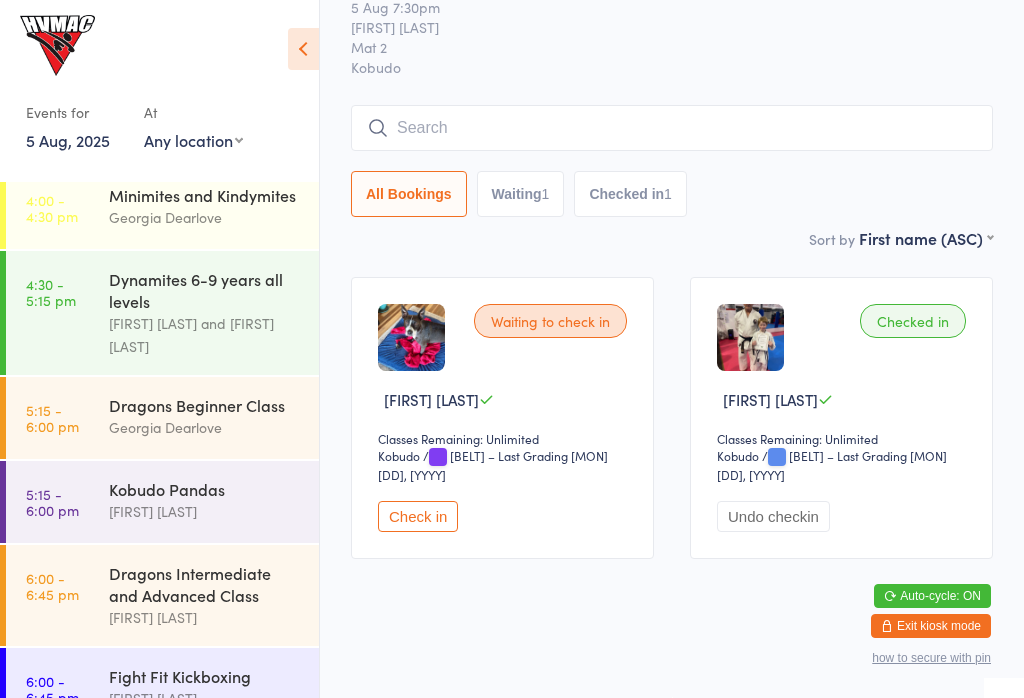 click on "[FIRST] [LAST] and [FIRST] [LAST]" at bounding box center (205, 335) 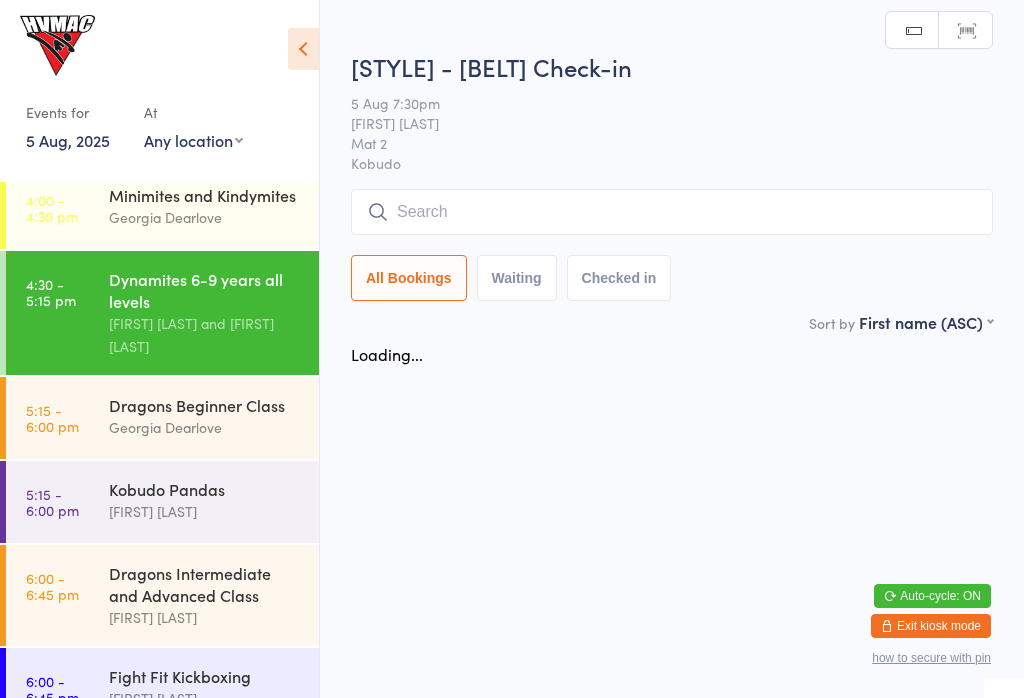 scroll, scrollTop: 0, scrollLeft: 0, axis: both 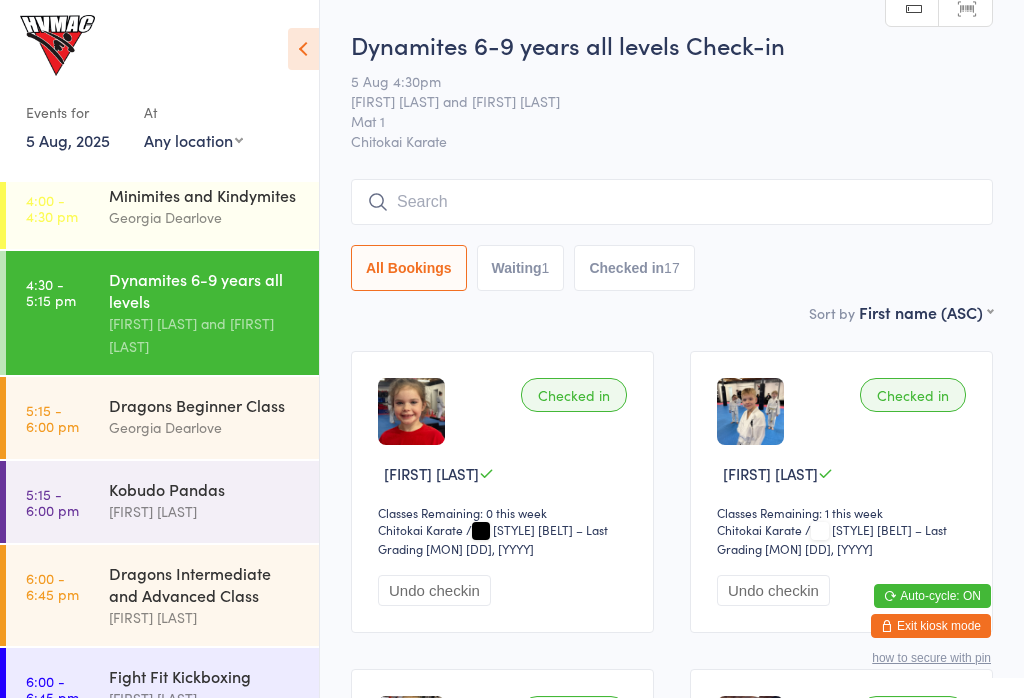 click on "Dragons Beginner Class" at bounding box center [205, 405] 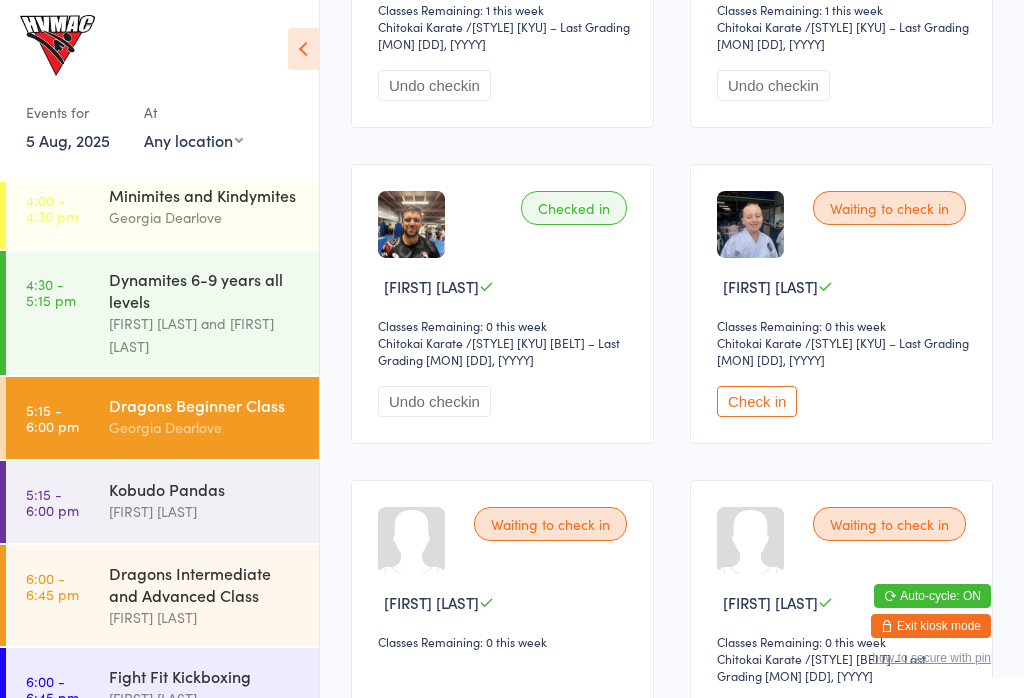 scroll, scrollTop: 505, scrollLeft: 0, axis: vertical 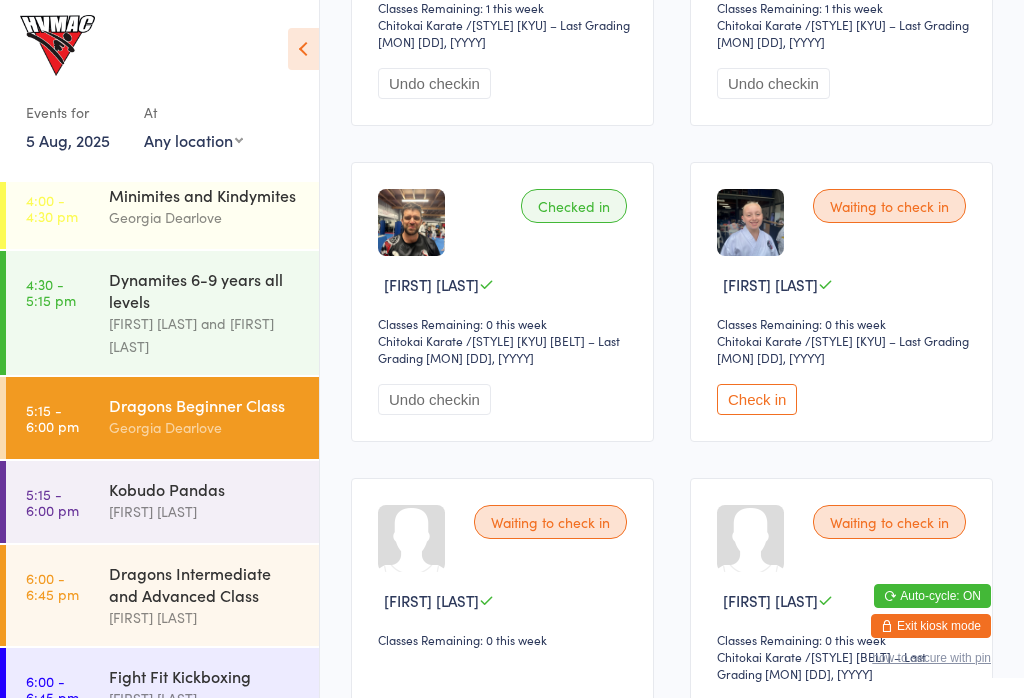 click on "[TIME] - [TIME] [STYLE] [CLASS] [FIRST] [LAST]" at bounding box center [162, 502] 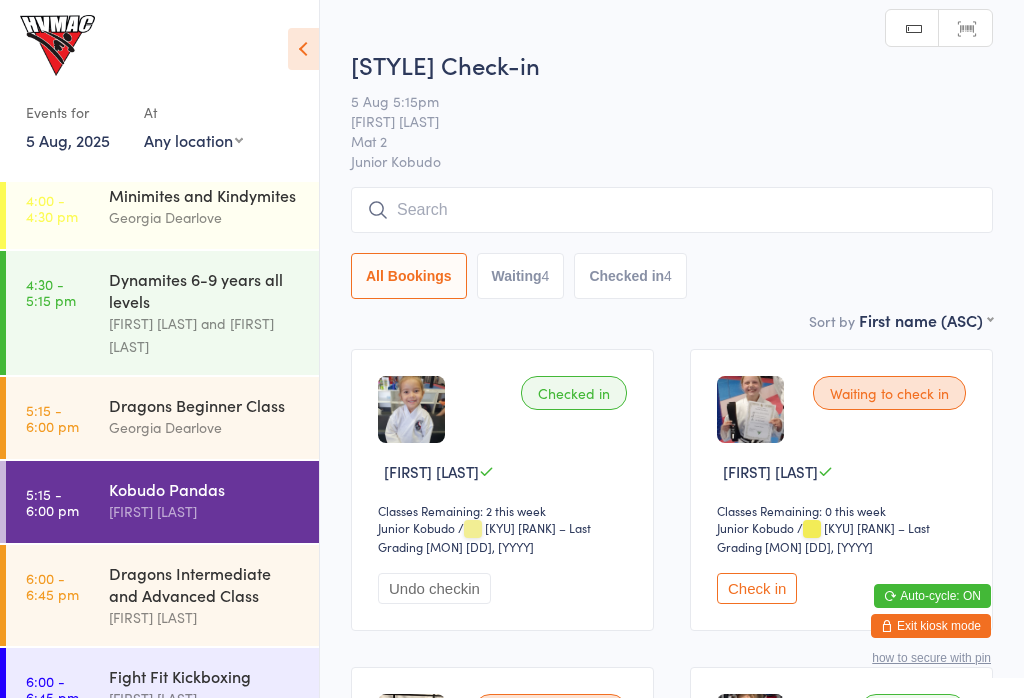 scroll, scrollTop: 1, scrollLeft: 0, axis: vertical 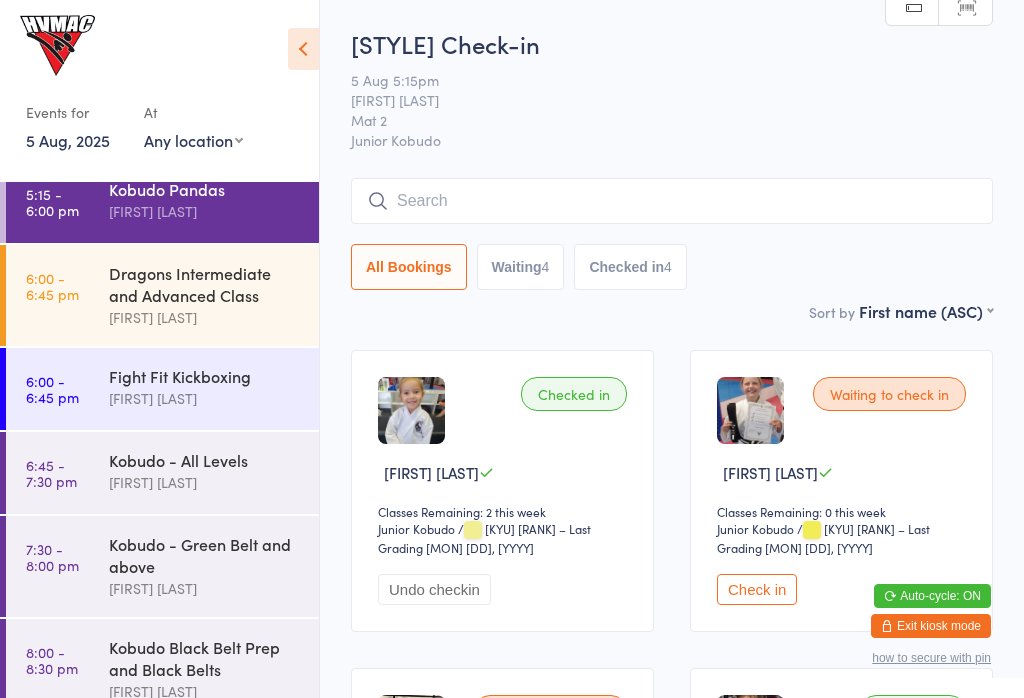 click on "Kobudo - All Levels" at bounding box center [205, 460] 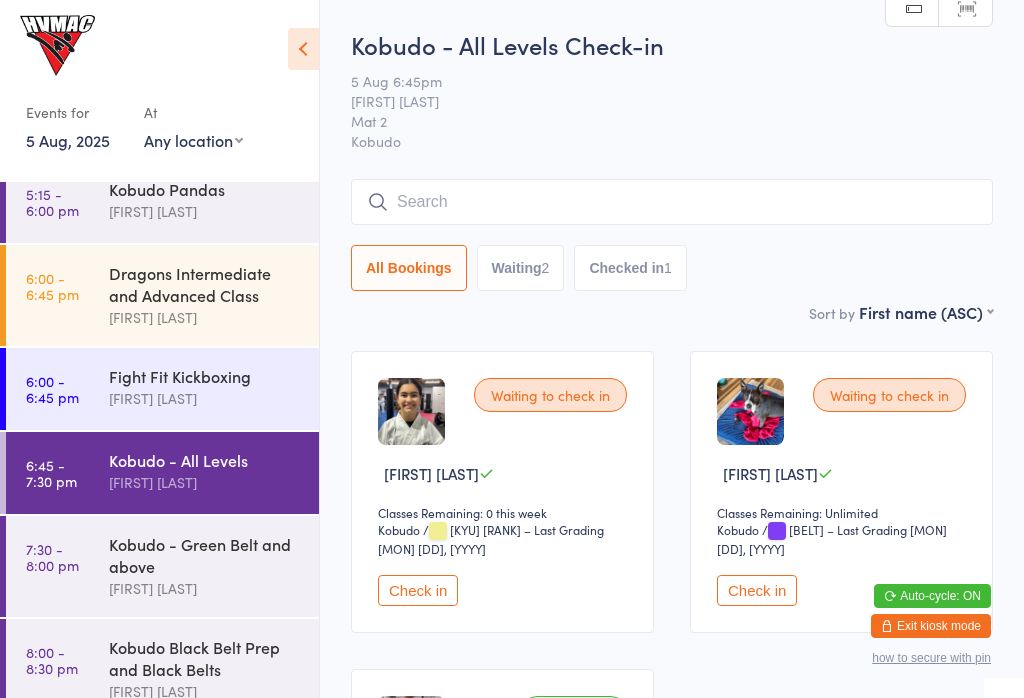 scroll, scrollTop: 0, scrollLeft: 0, axis: both 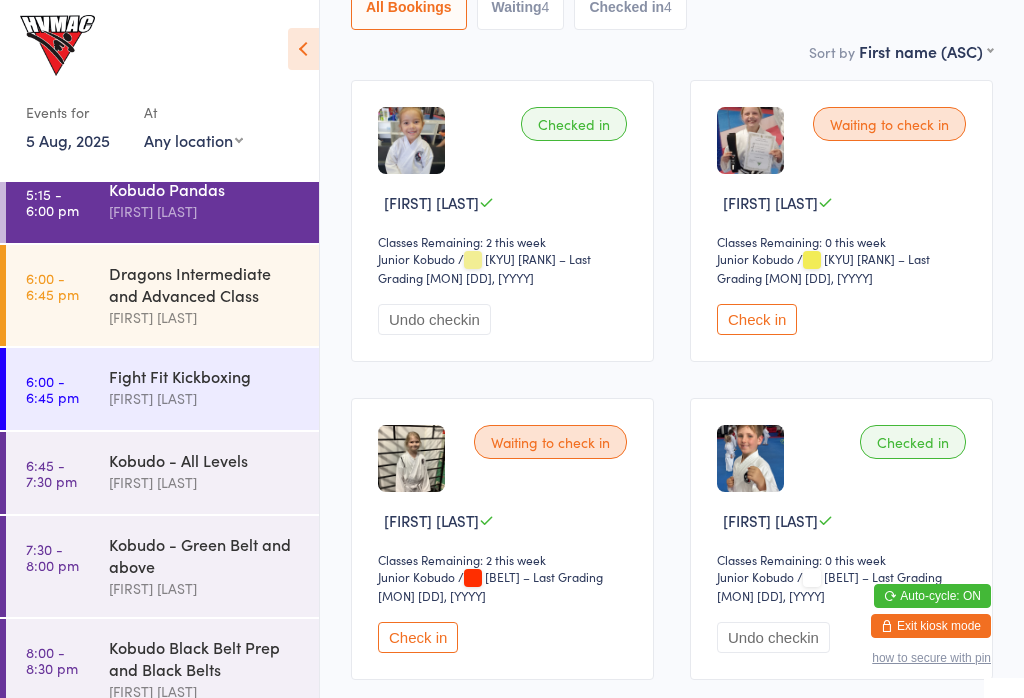click on "Check in" at bounding box center [418, 637] 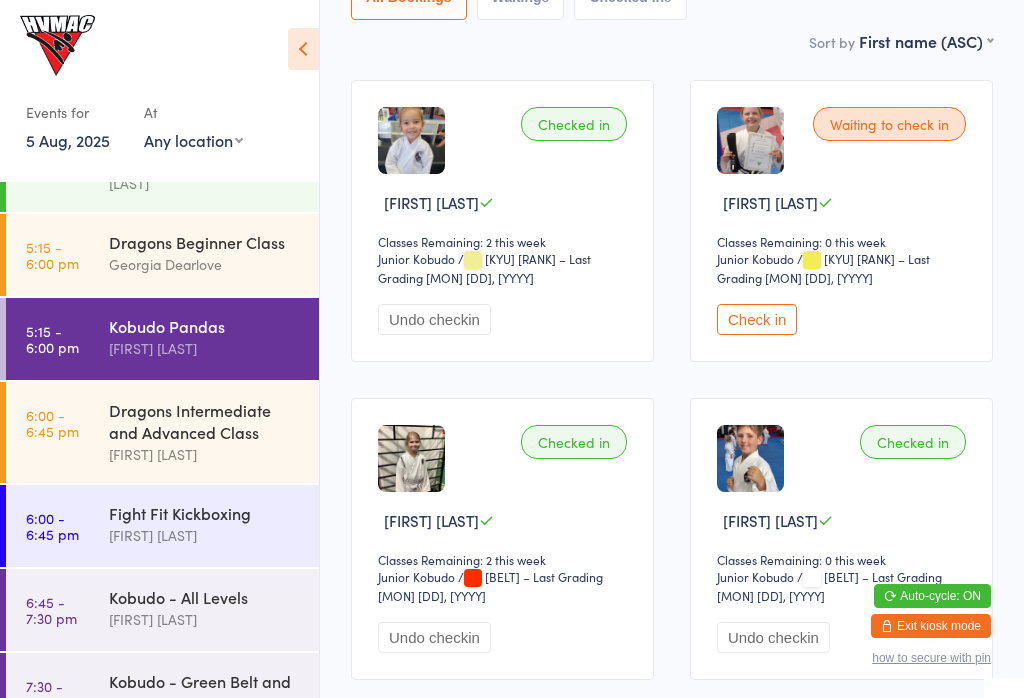 scroll, scrollTop: 279, scrollLeft: 0, axis: vertical 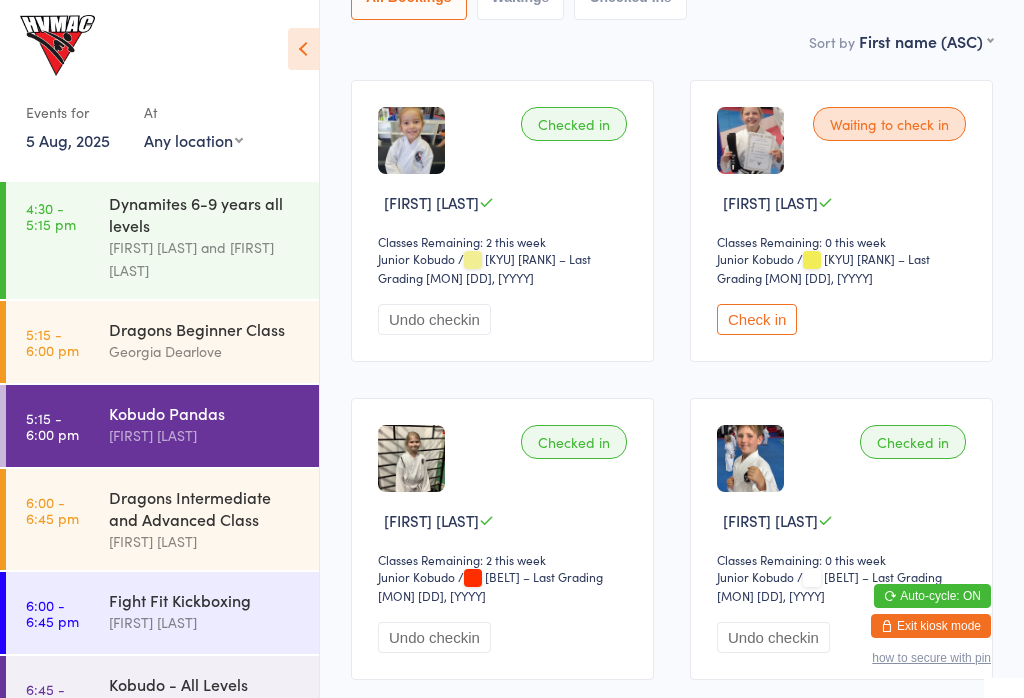 click on "6:45 - 7:30 pm" at bounding box center [51, 697] 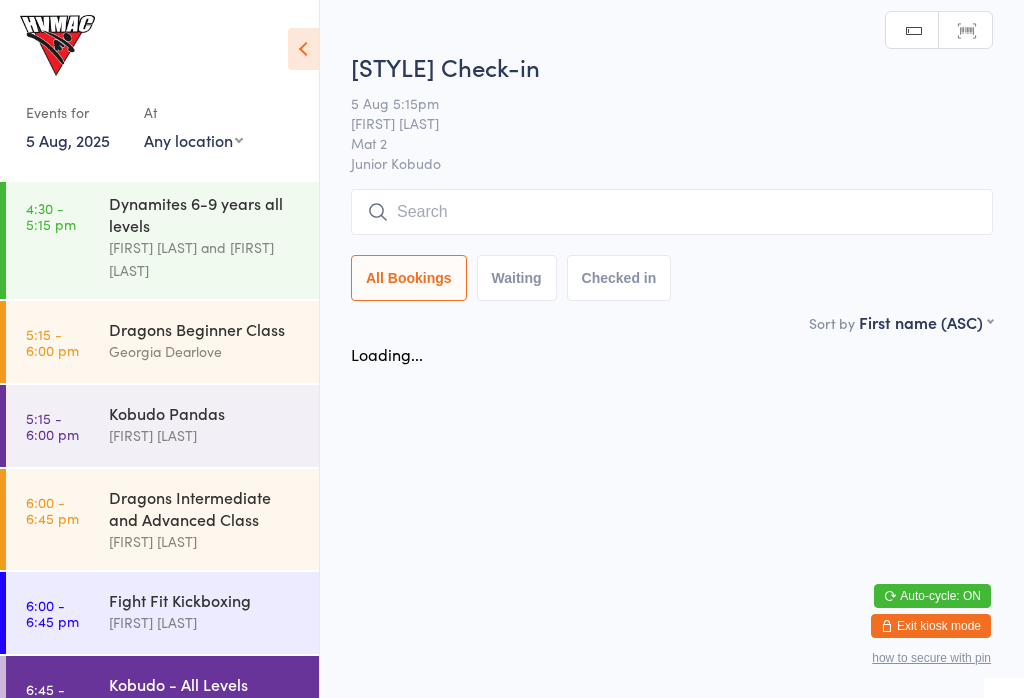 scroll, scrollTop: 0, scrollLeft: 0, axis: both 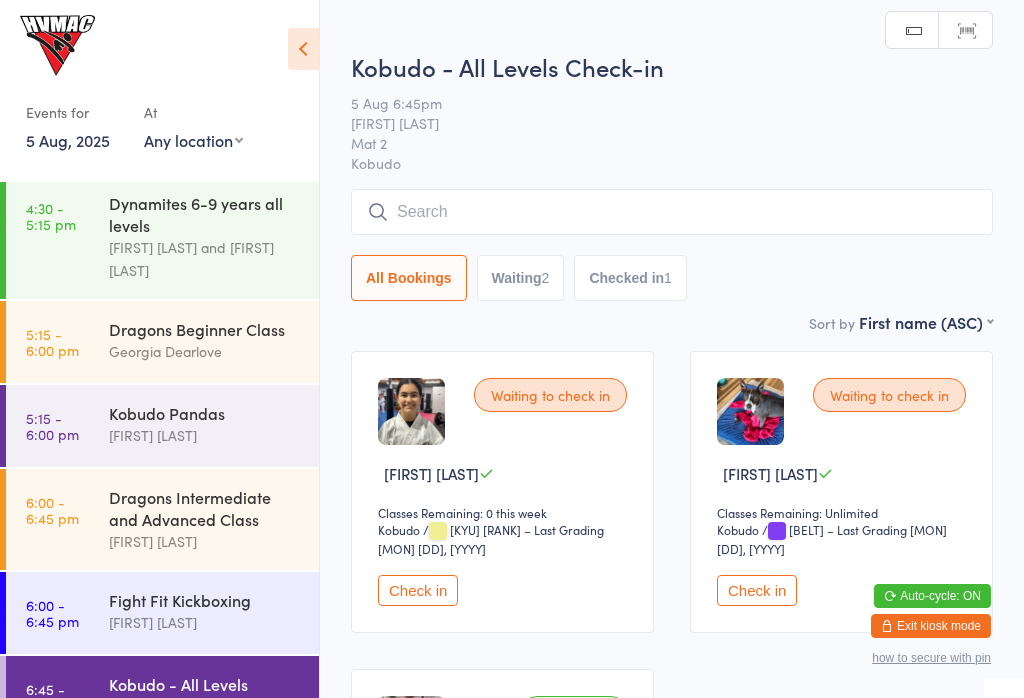click on "[TIME] - [TIME] [STYLE] [CLASS] [FIRST] [LAST]" at bounding box center [162, 342] 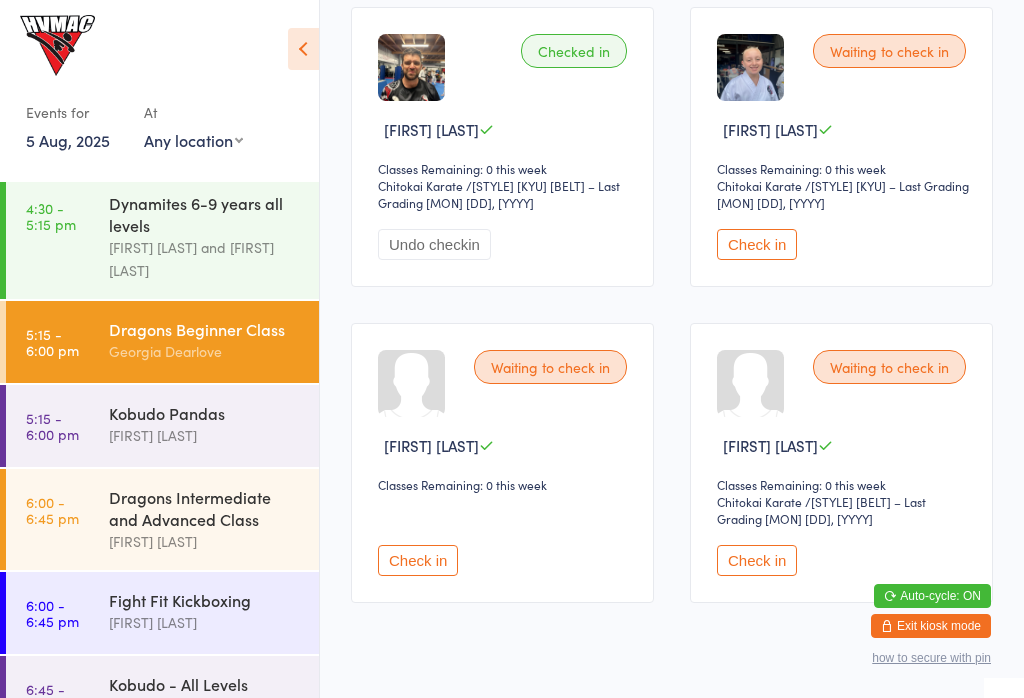 scroll, scrollTop: 671, scrollLeft: 0, axis: vertical 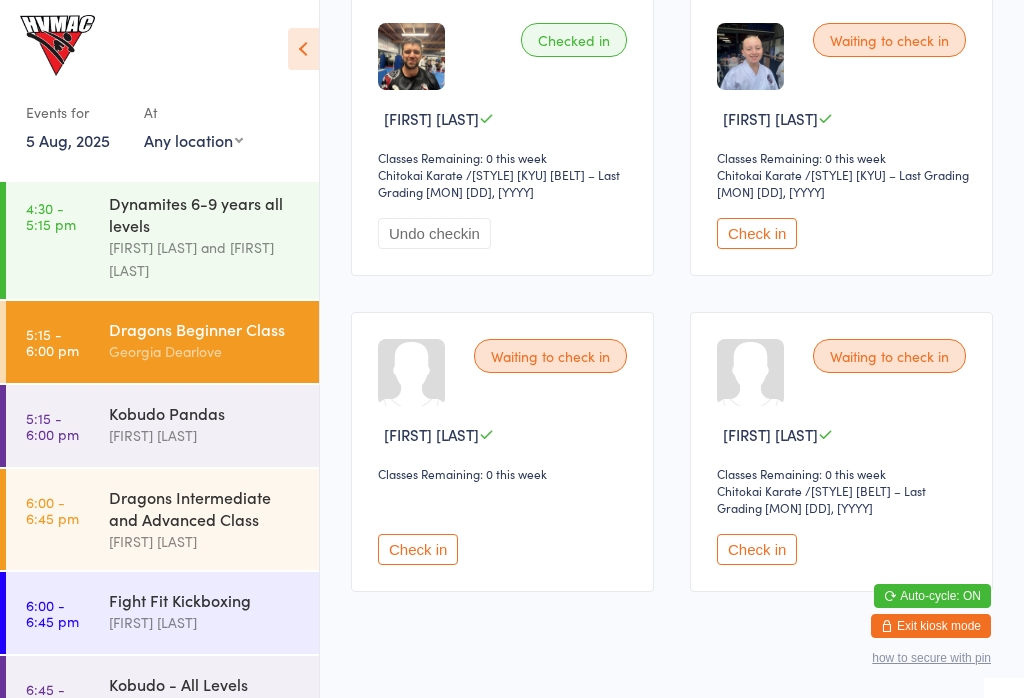 click on "Check in" at bounding box center [757, 549] 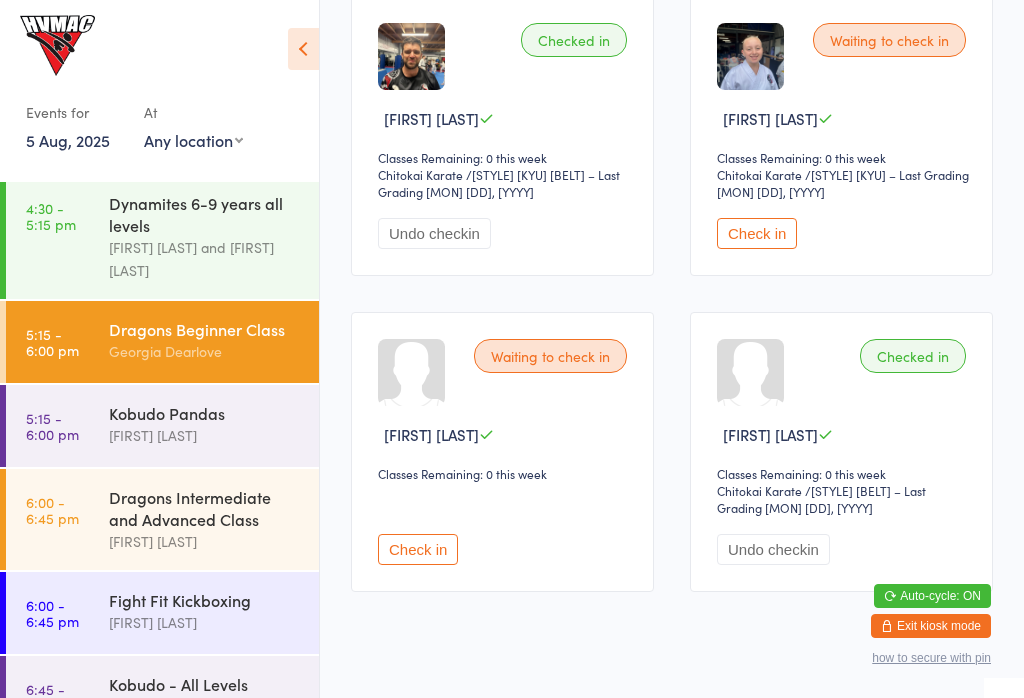 click at bounding box center [303, 49] 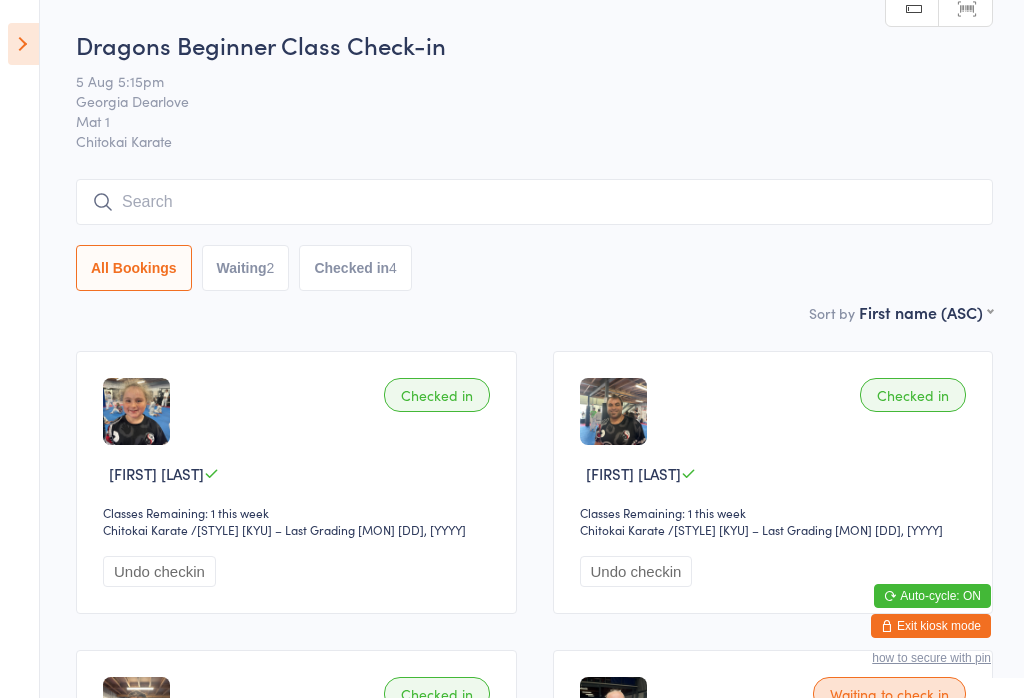 scroll, scrollTop: 0, scrollLeft: 0, axis: both 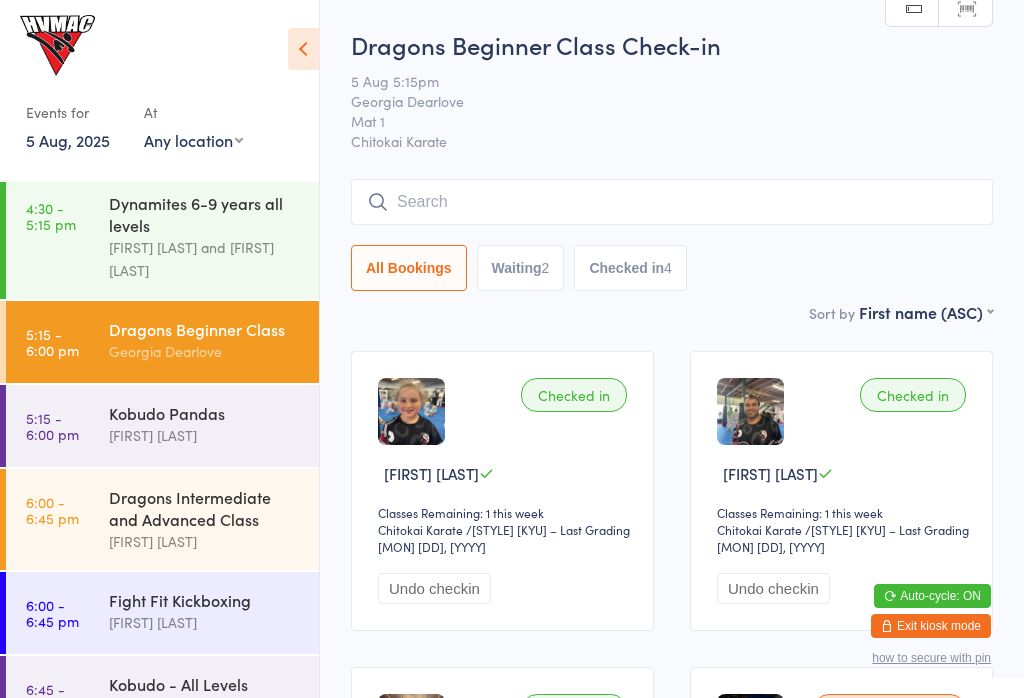 click on "5:15 - 6:00 pm" at bounding box center [52, 426] 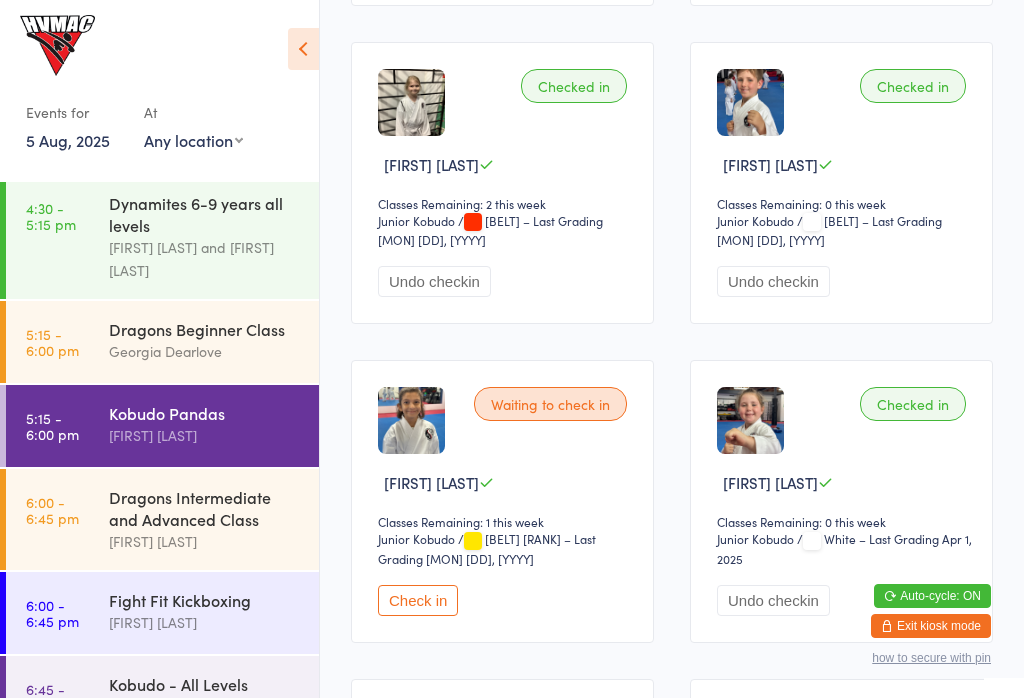 scroll, scrollTop: 628, scrollLeft: 0, axis: vertical 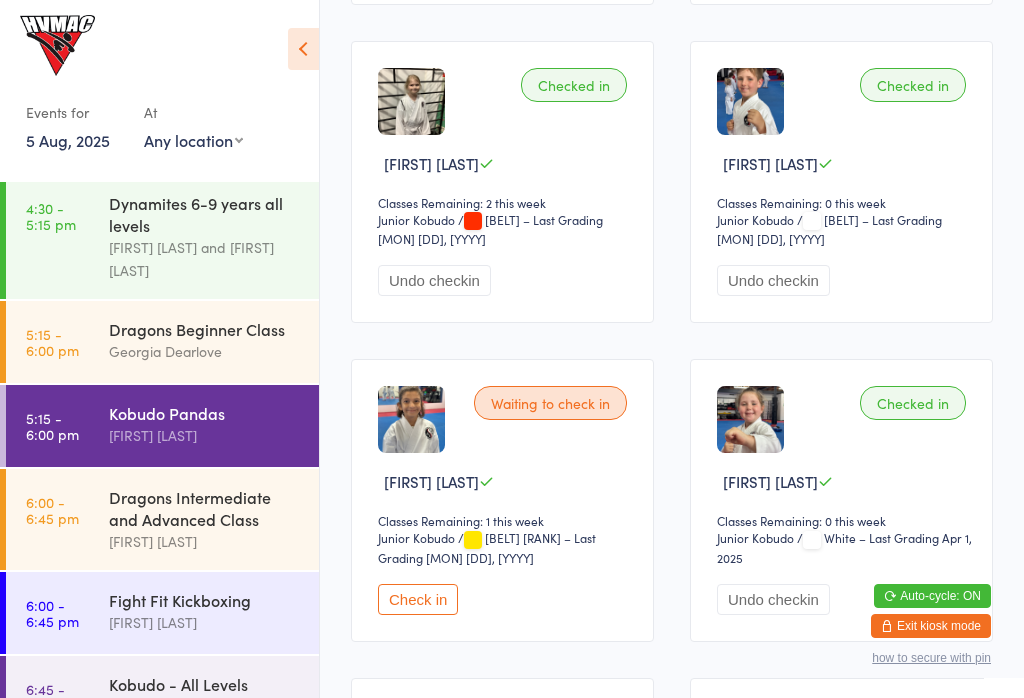 click on "5:15 - 6:00 pm" at bounding box center [52, 342] 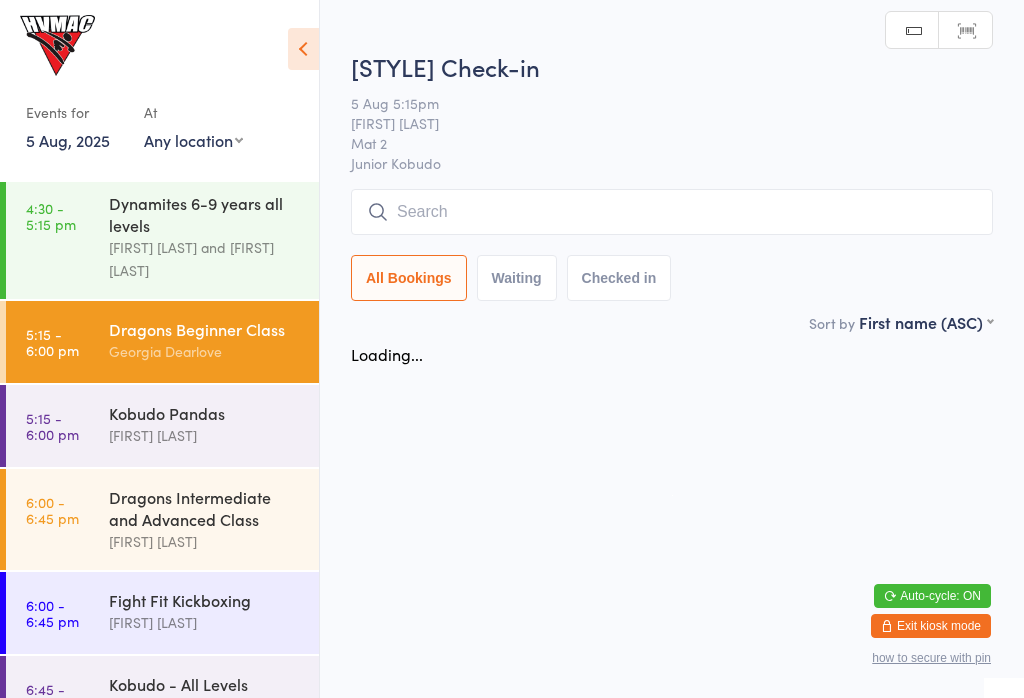 scroll, scrollTop: 0, scrollLeft: 0, axis: both 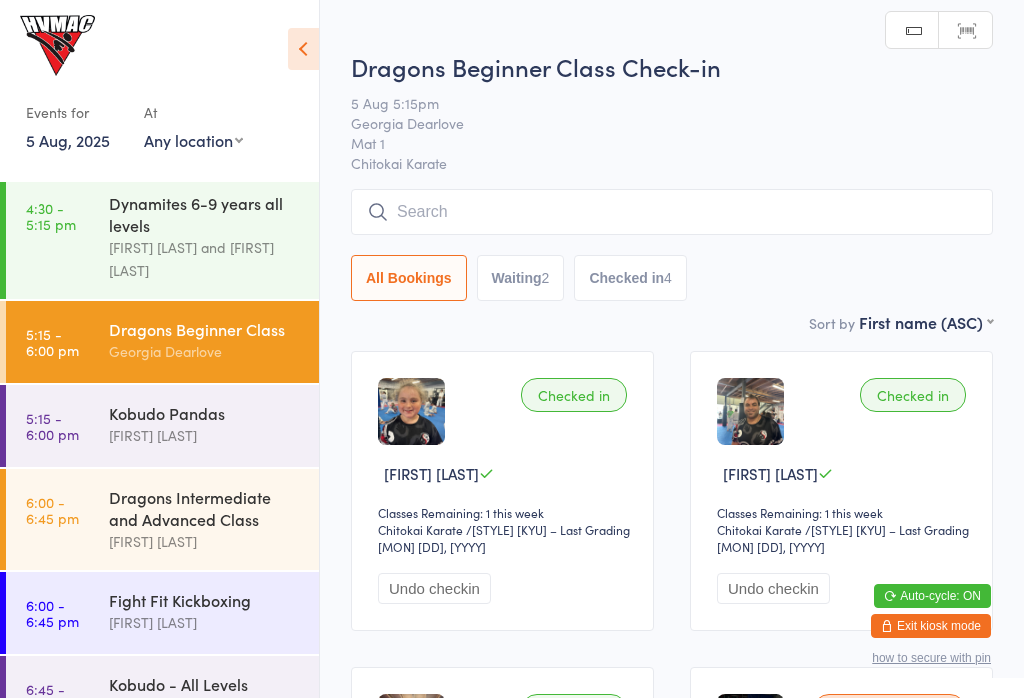 click at bounding box center (303, 49) 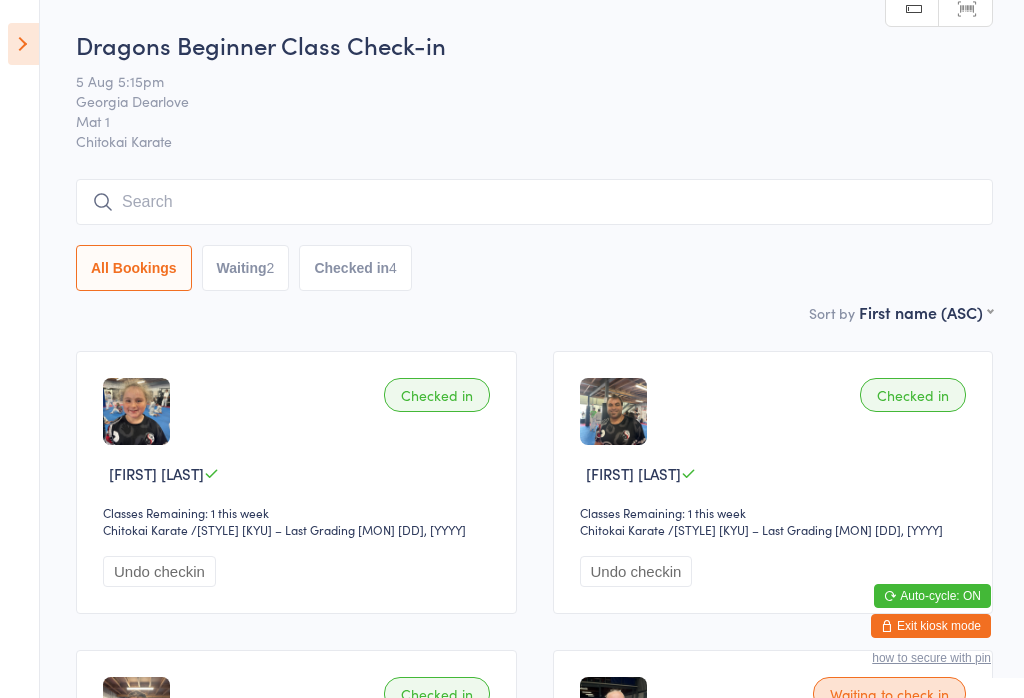 click at bounding box center [534, 202] 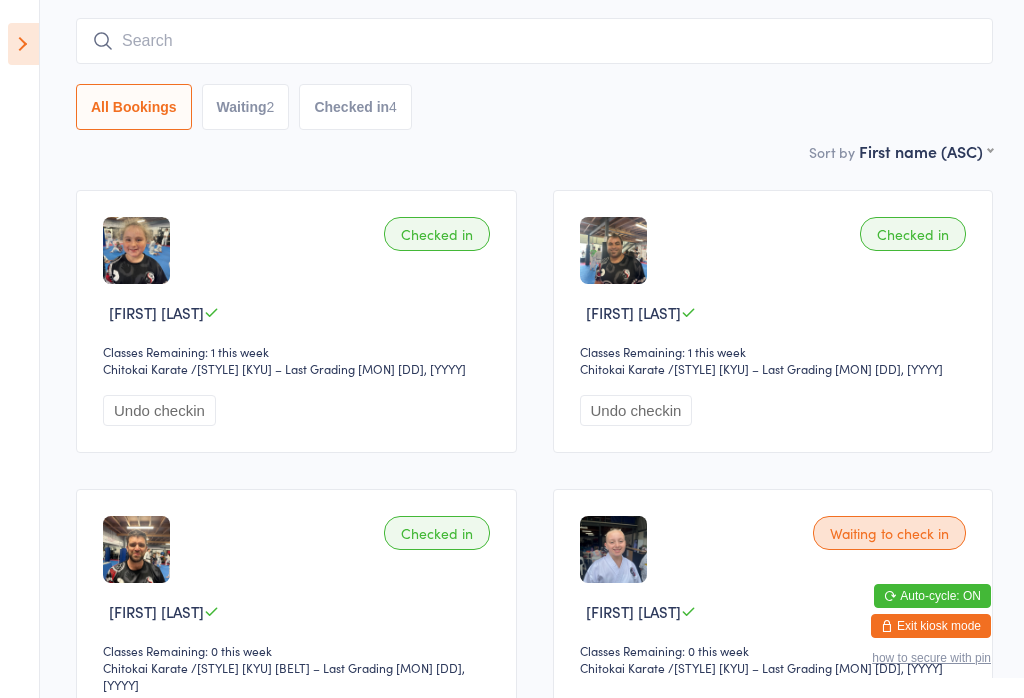 scroll, scrollTop: 181, scrollLeft: 0, axis: vertical 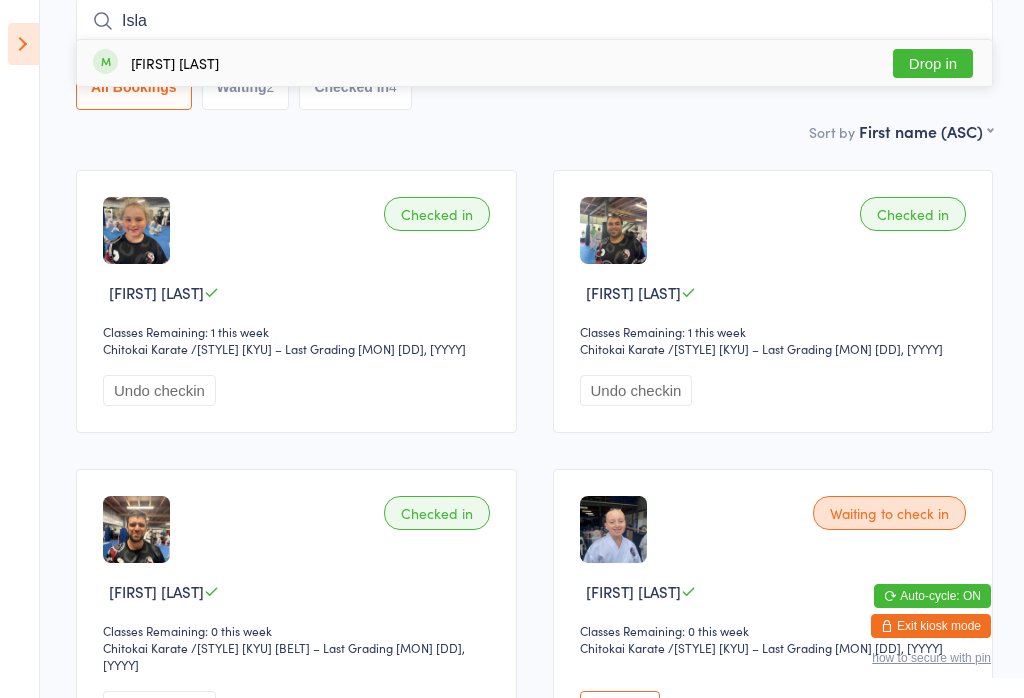 type on "Isla" 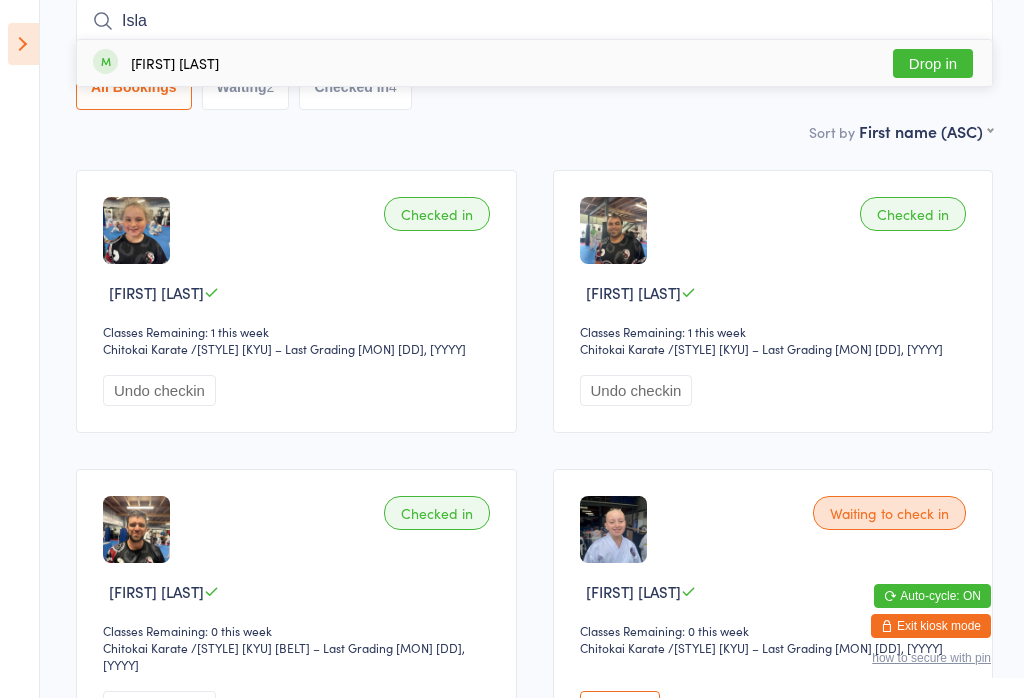 click at bounding box center [23, 44] 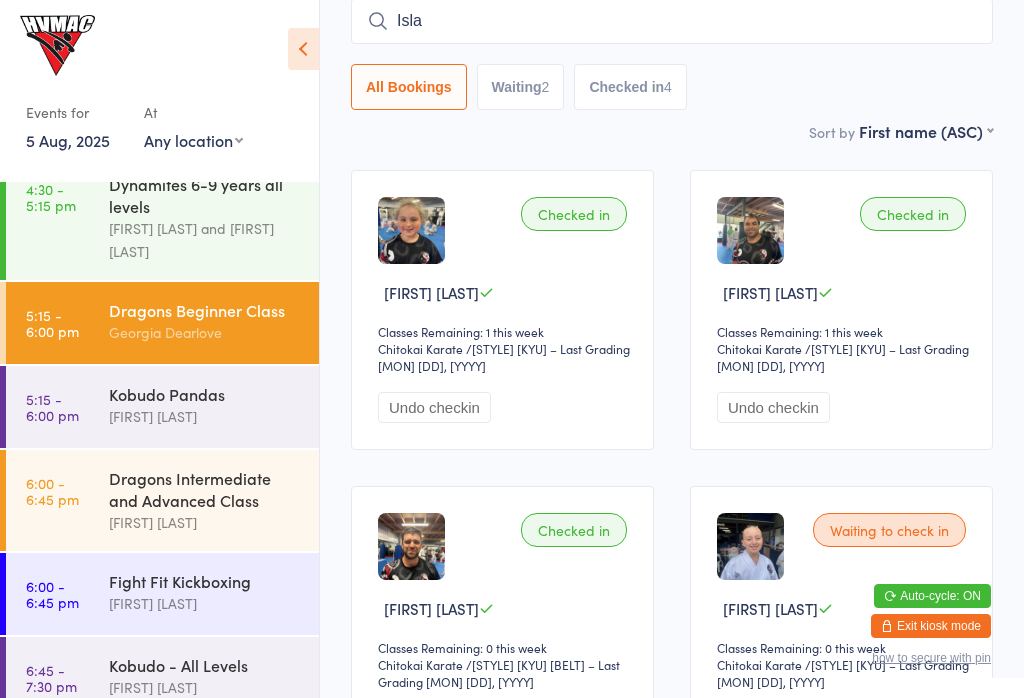 scroll, scrollTop: 315, scrollLeft: 0, axis: vertical 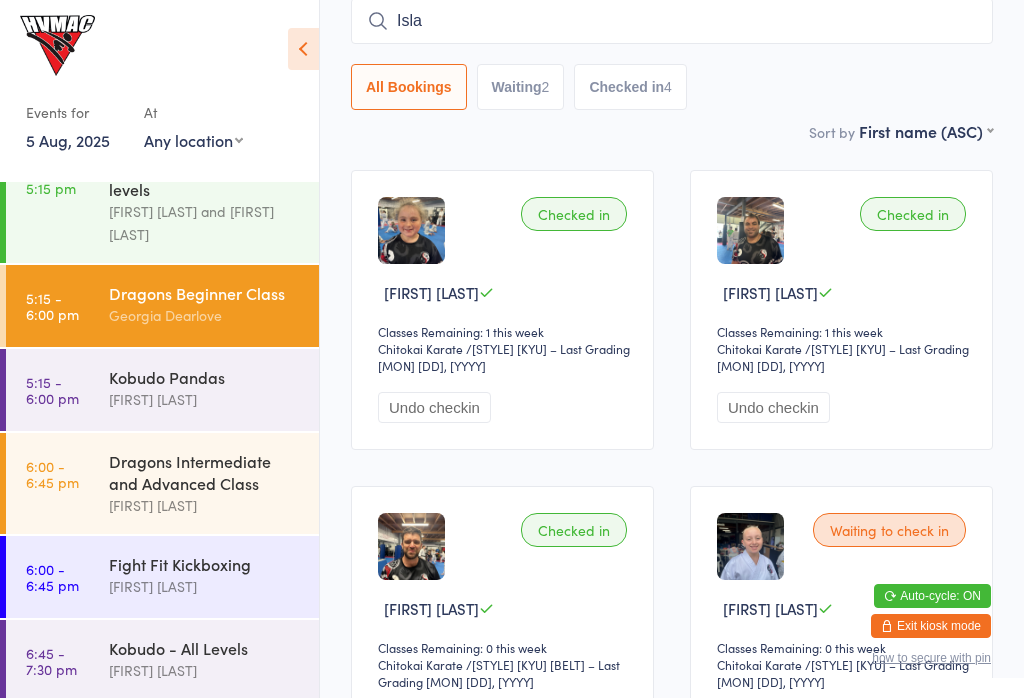 click on "Dragons Intermediate and Advanced Class" at bounding box center [205, 472] 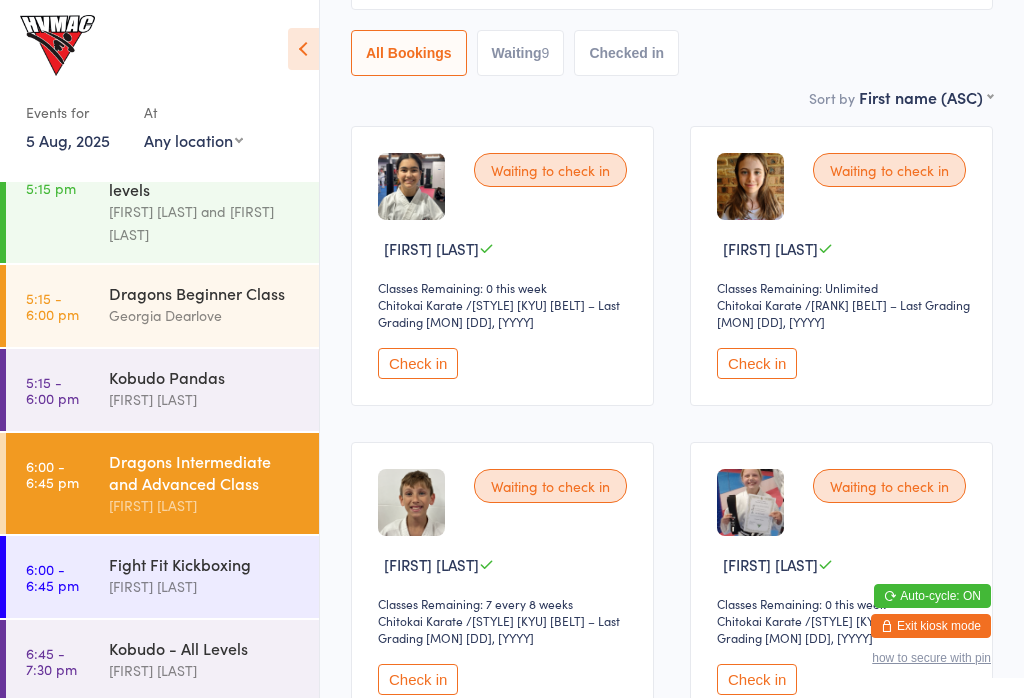 scroll, scrollTop: 227, scrollLeft: 0, axis: vertical 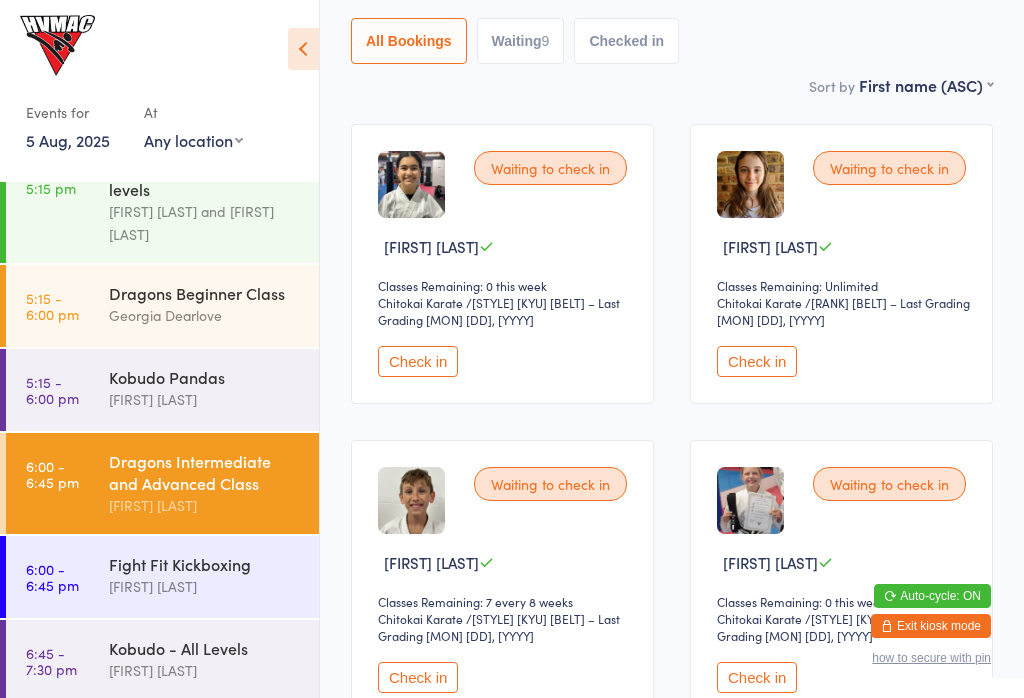 click on "Check in" at bounding box center [757, 677] 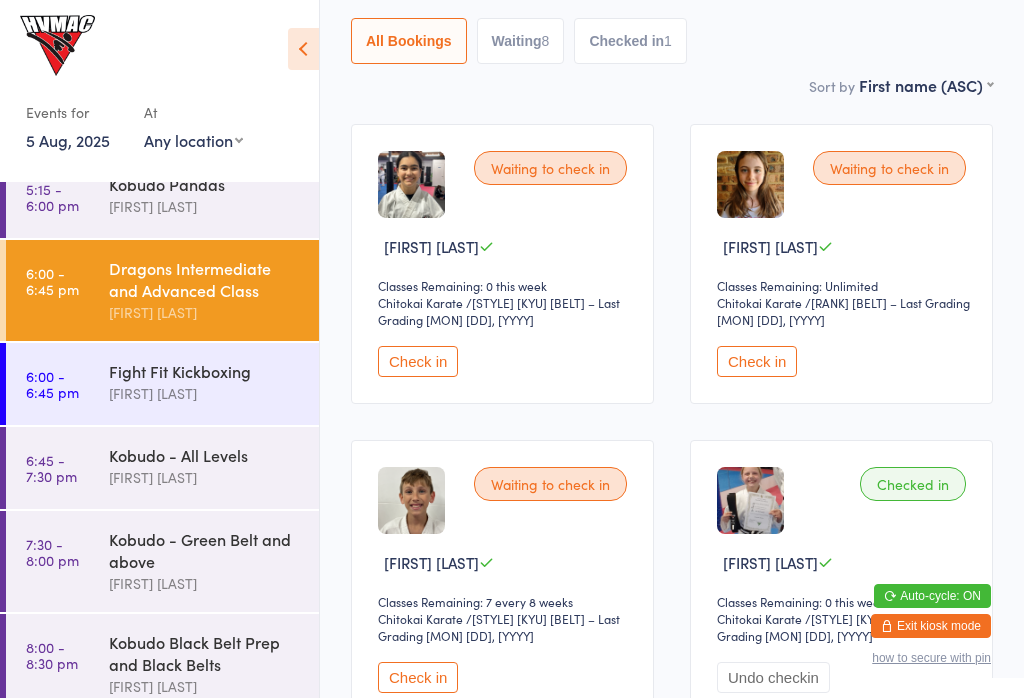 scroll, scrollTop: 506, scrollLeft: 0, axis: vertical 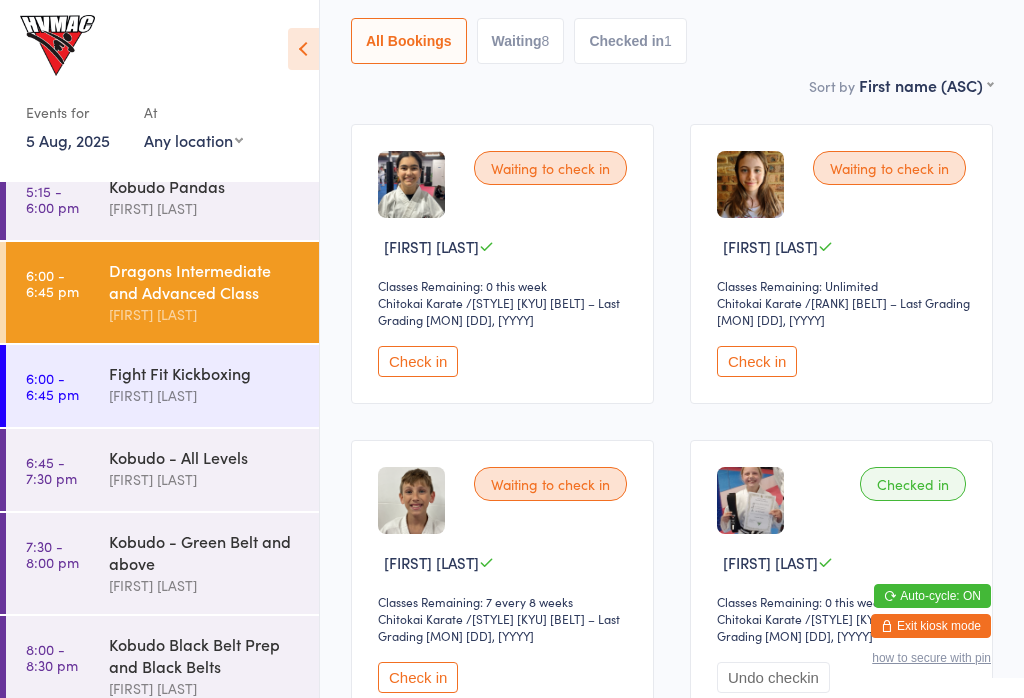 click on "Kobudo - Green Belt and above" at bounding box center (205, 552) 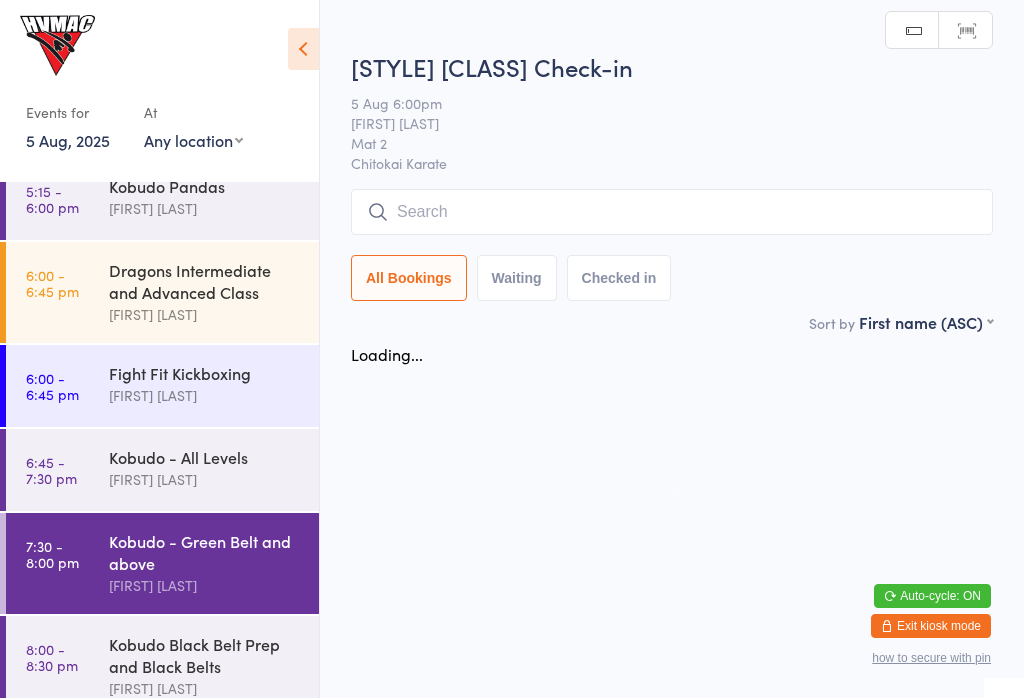 scroll, scrollTop: 0, scrollLeft: 0, axis: both 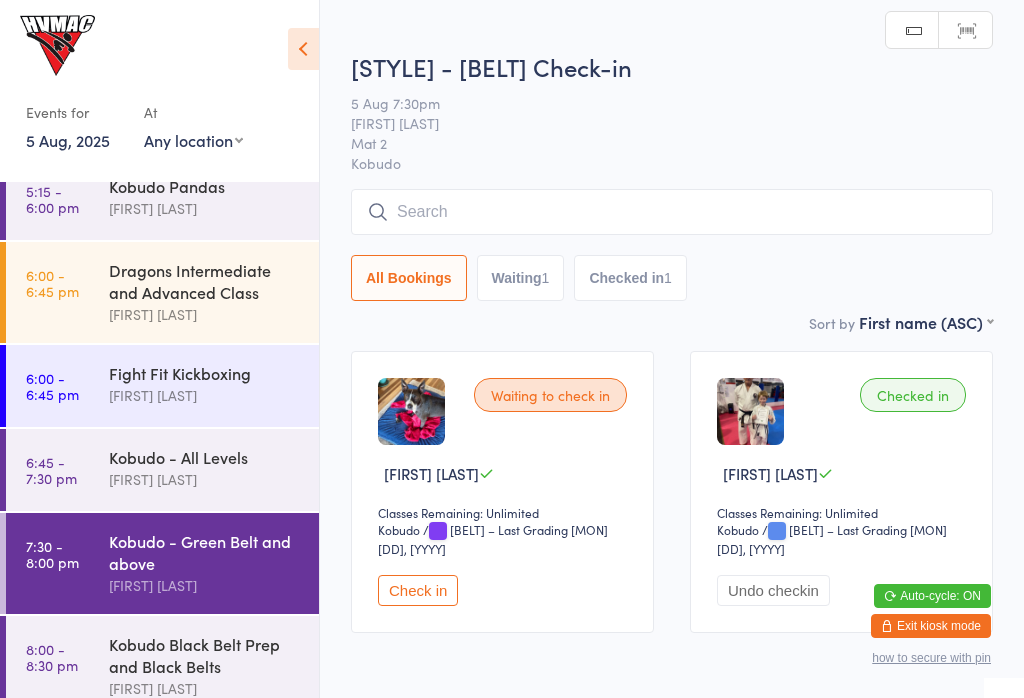 click at bounding box center [672, 212] 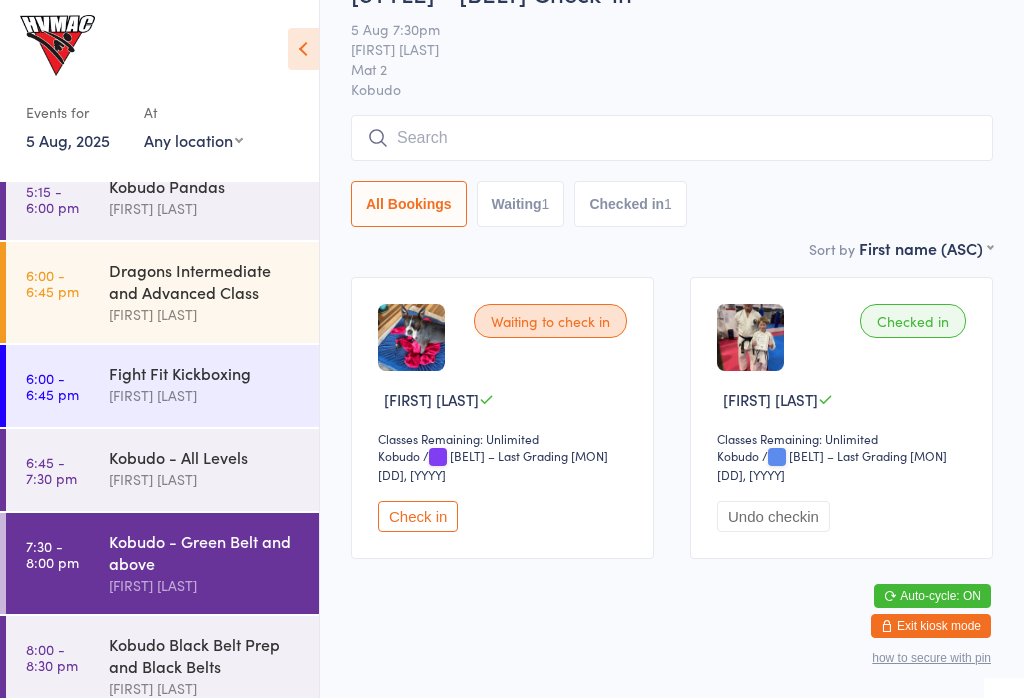scroll, scrollTop: 191, scrollLeft: 0, axis: vertical 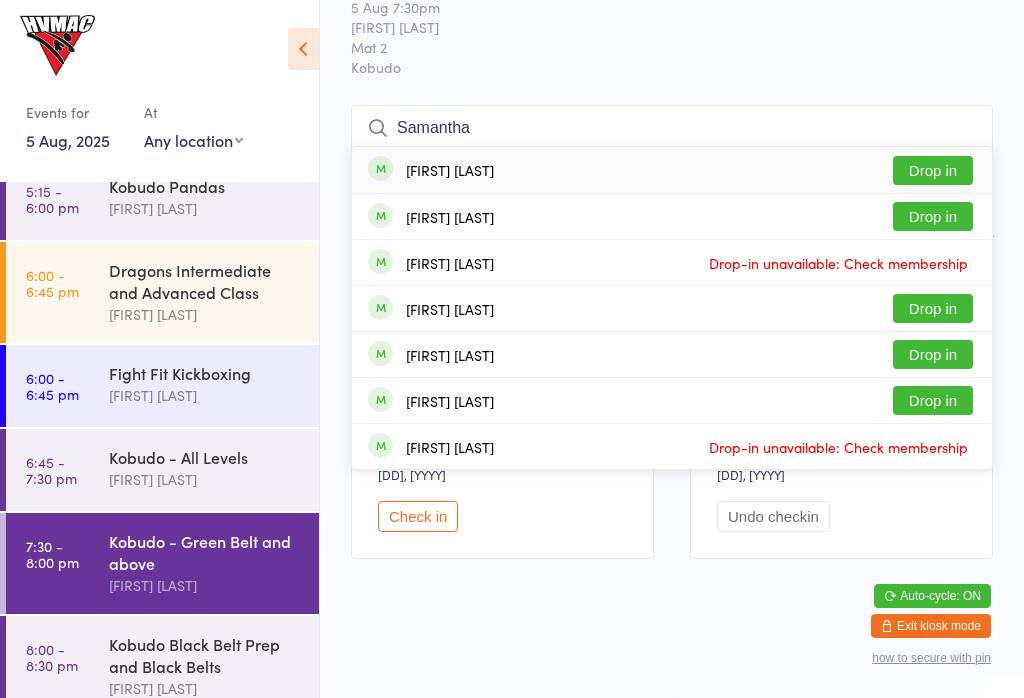 type on "Samantha" 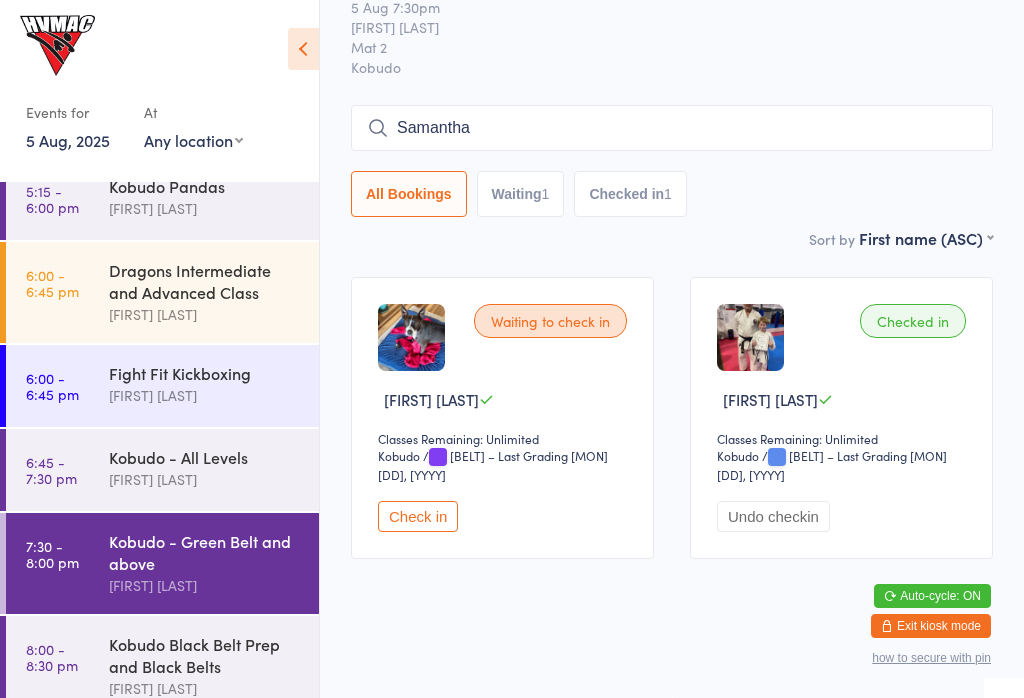 type 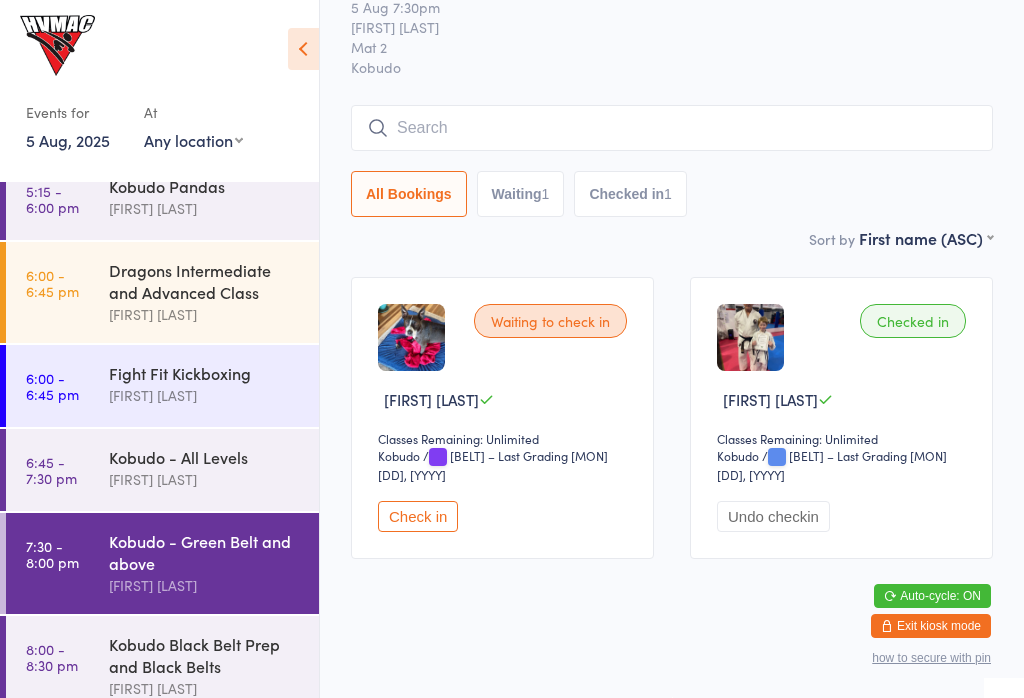 scroll, scrollTop: 94, scrollLeft: 0, axis: vertical 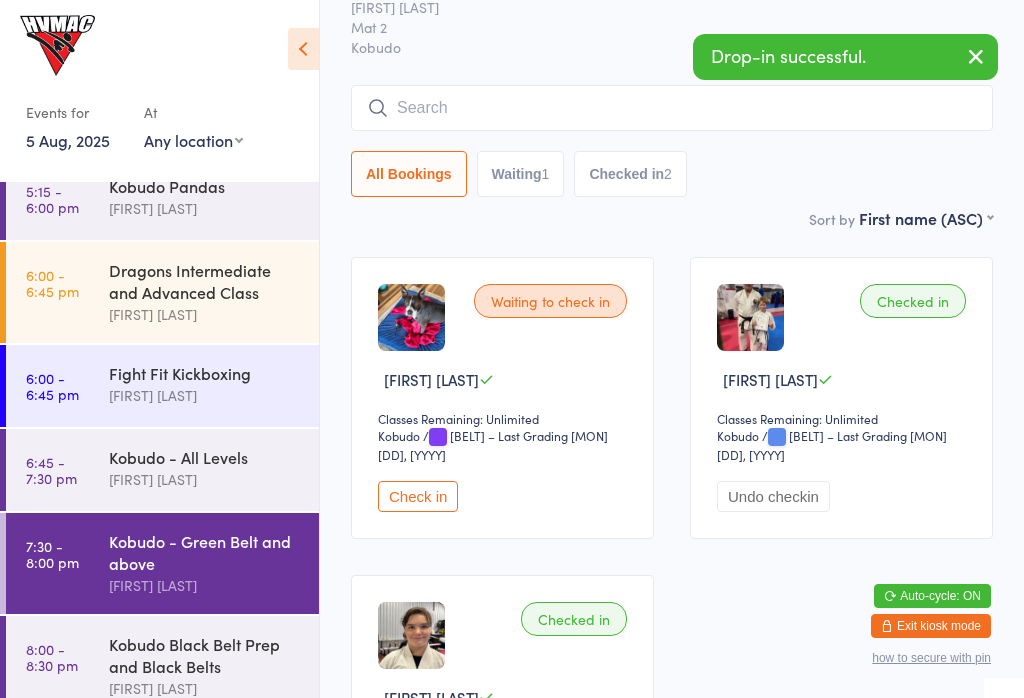 click on "[TIME] - [TIME] [STYLE] - [LEVEL] [FIRST] [LAST]" at bounding box center [162, 470] 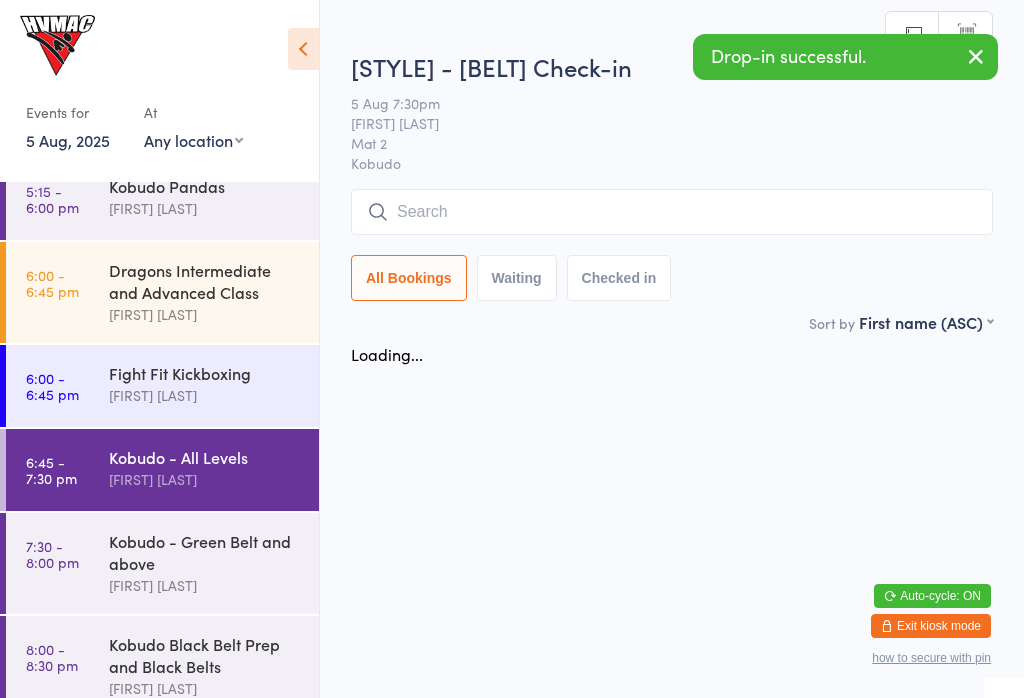 scroll, scrollTop: 0, scrollLeft: 0, axis: both 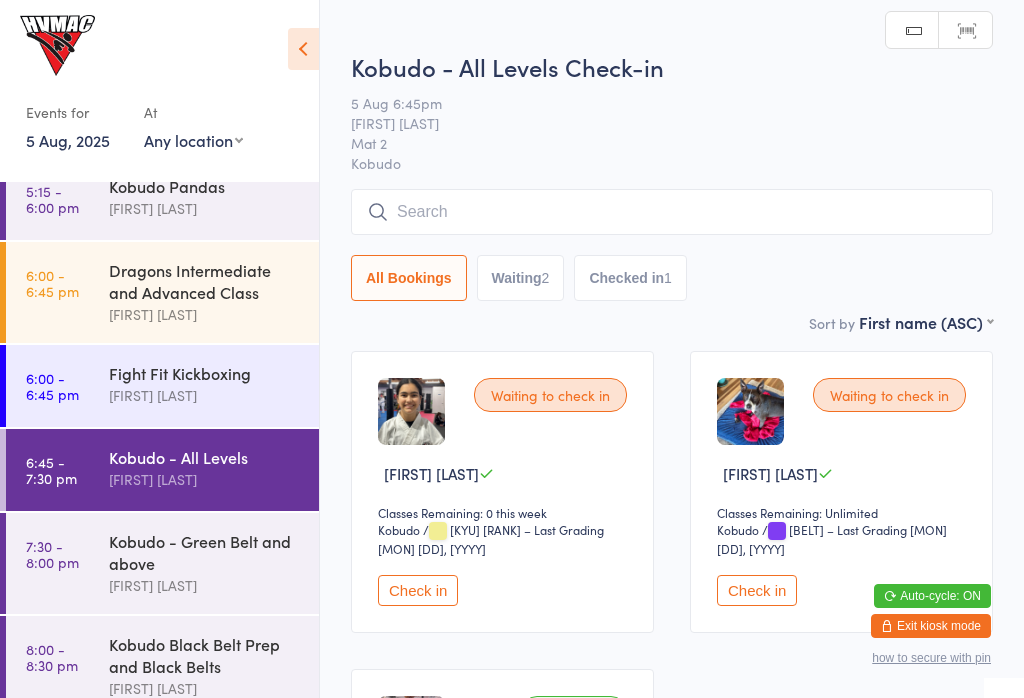 click at bounding box center (303, 49) 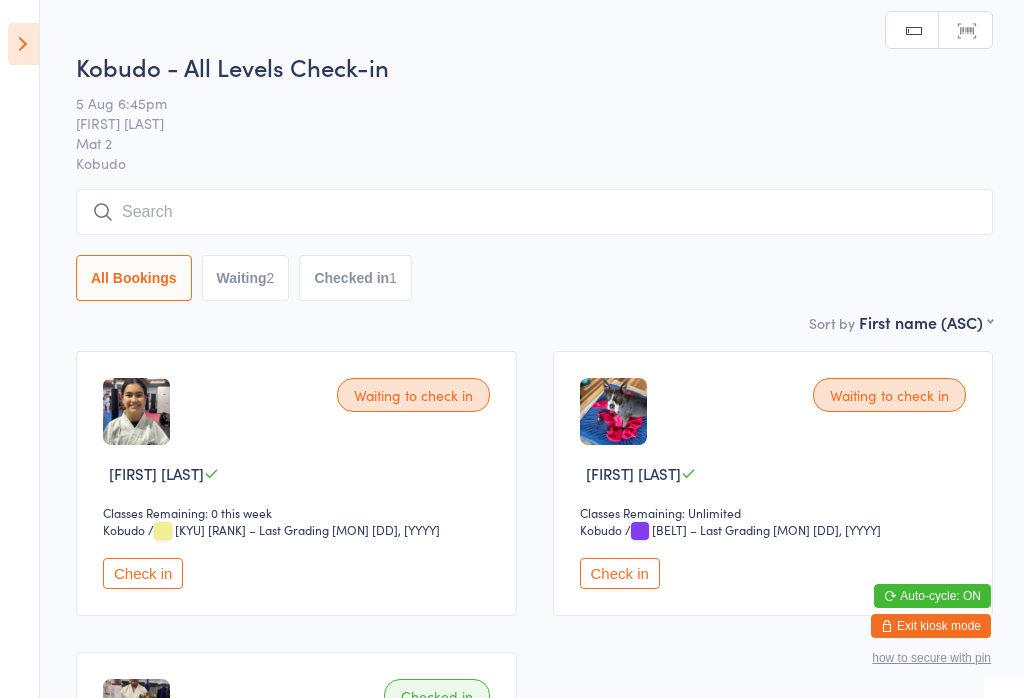 click at bounding box center (23, 44) 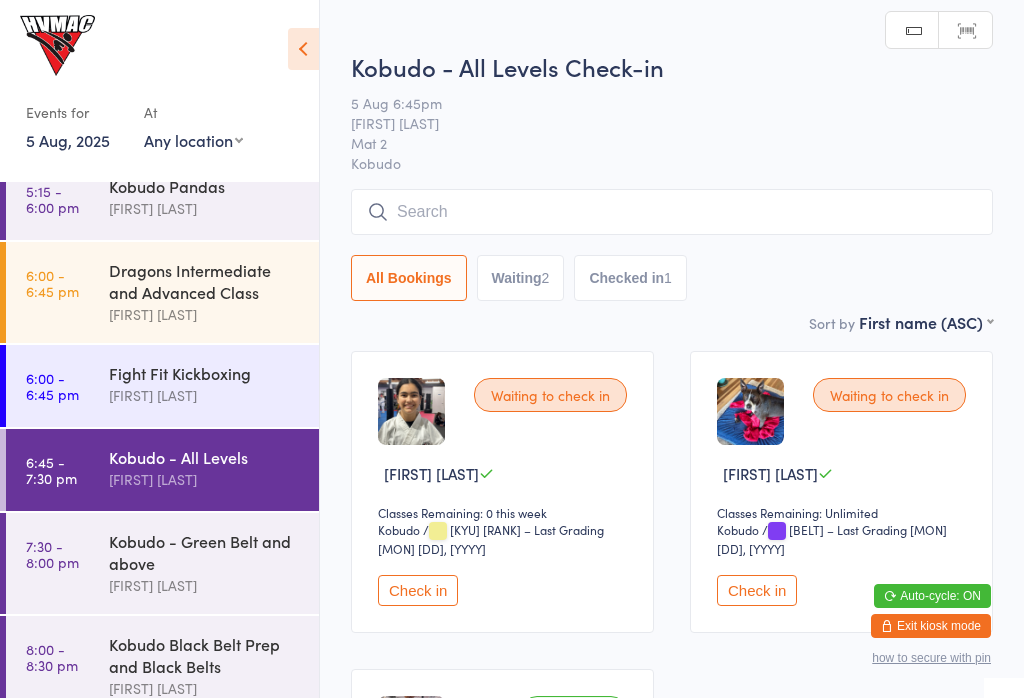 click on "Dragons Intermediate and Advanced Class" at bounding box center [205, 281] 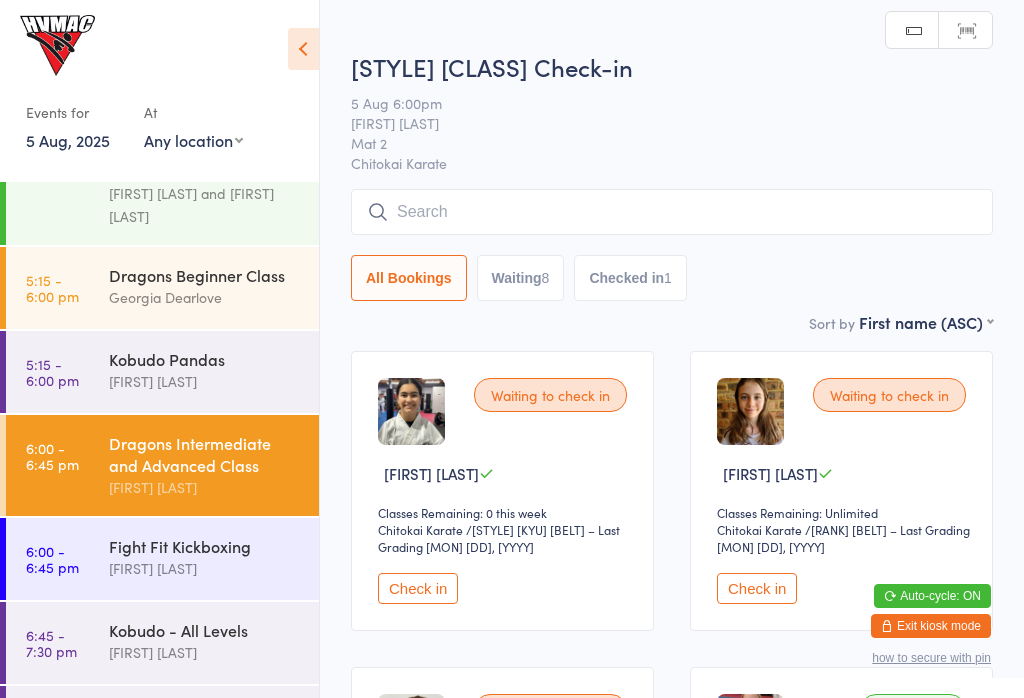 scroll, scrollTop: 296, scrollLeft: 0, axis: vertical 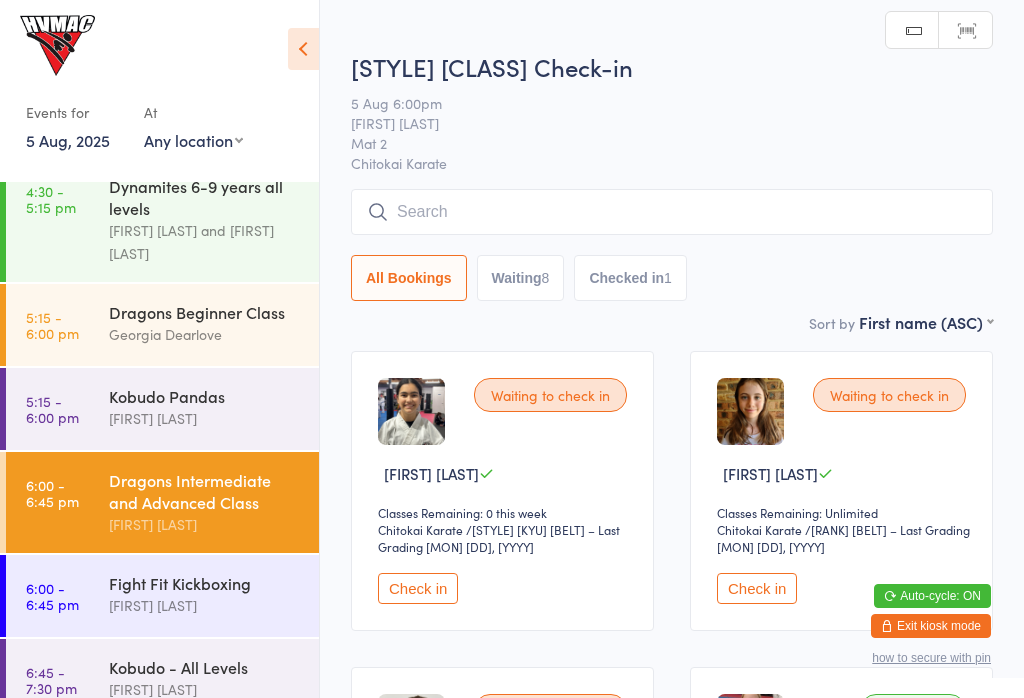 click on "[STYLE] [CLASS] [FIRST] [LAST]" at bounding box center [214, 323] 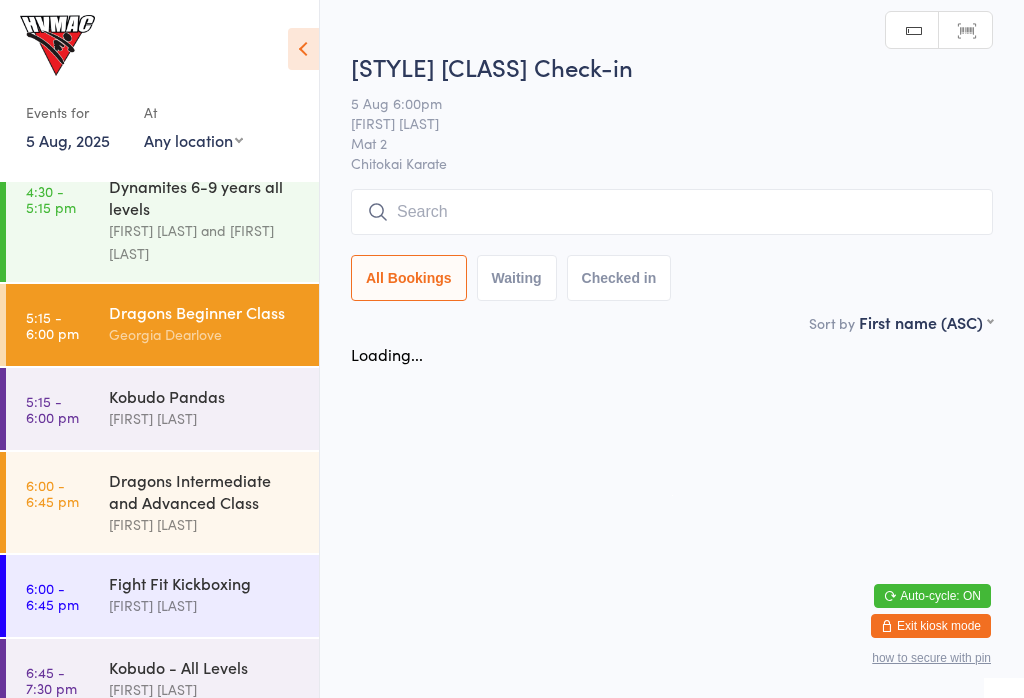 click at bounding box center [303, 49] 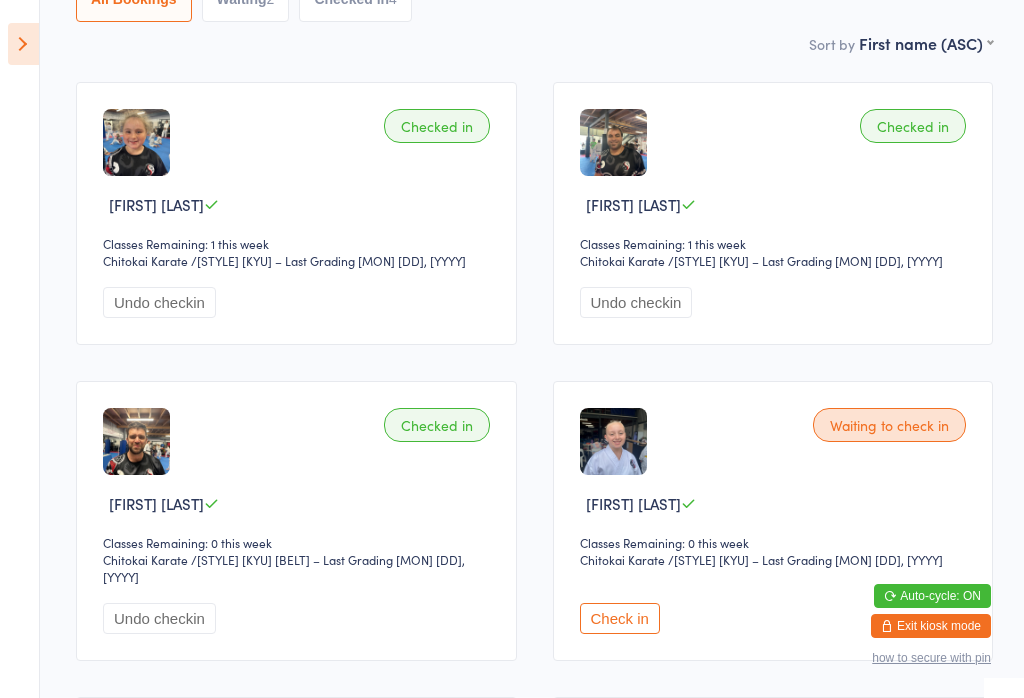 scroll, scrollTop: 292, scrollLeft: 0, axis: vertical 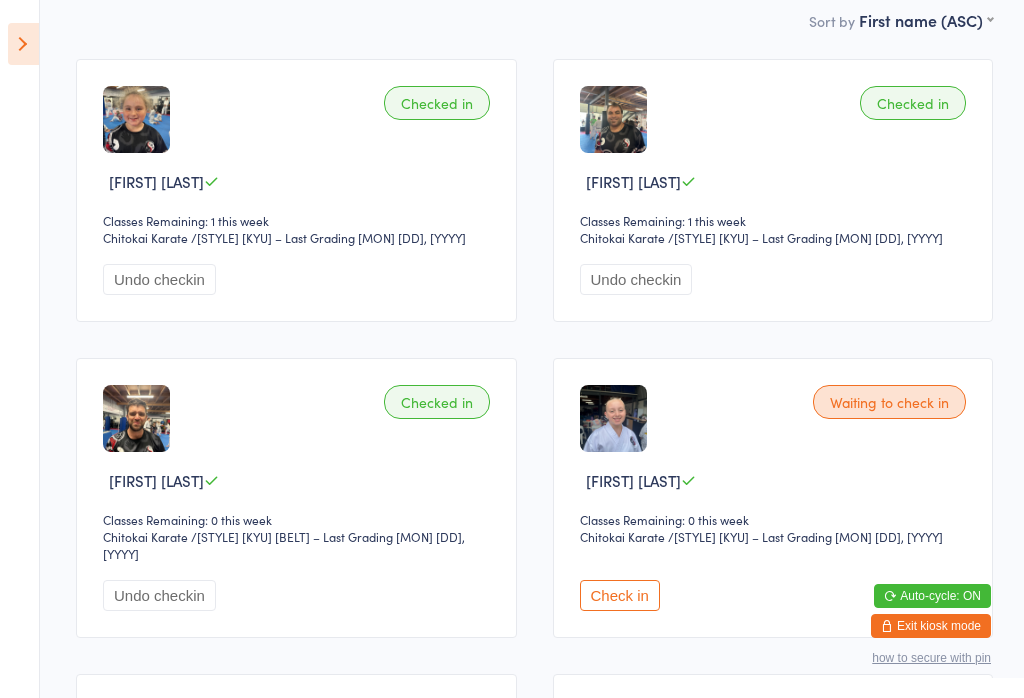 click on "Check in" at bounding box center (620, 595) 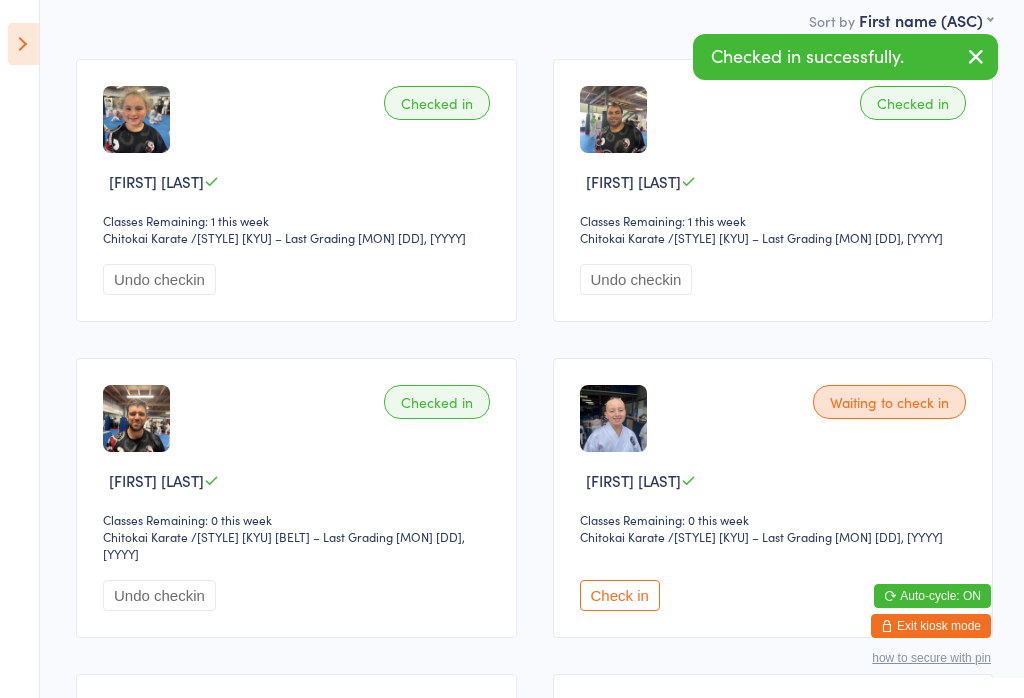 click at bounding box center (23, 44) 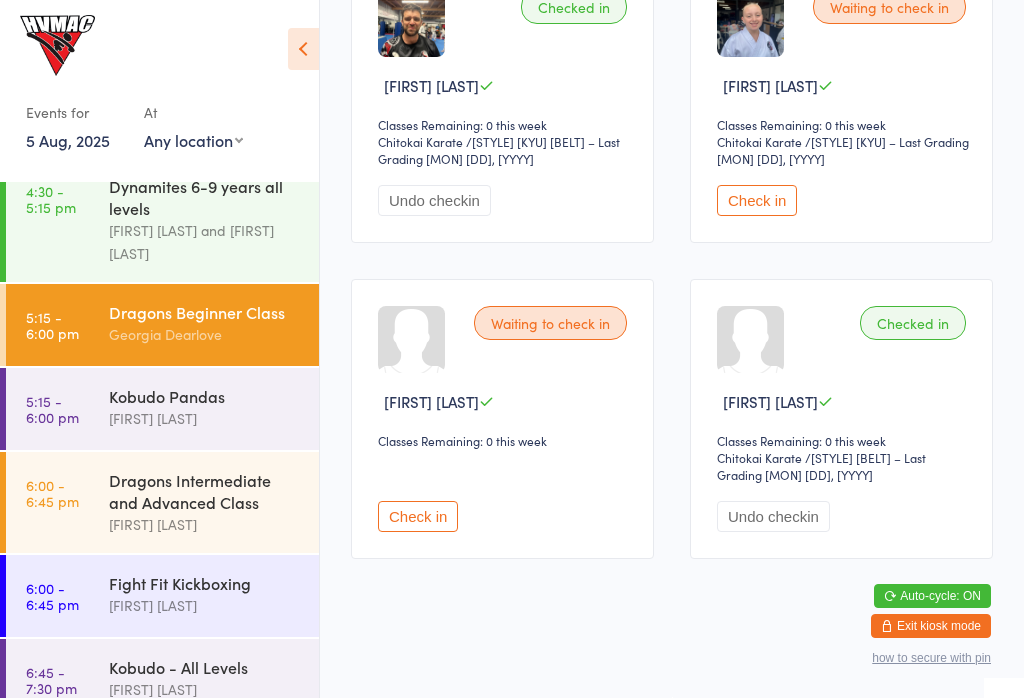 scroll, scrollTop: 717, scrollLeft: 0, axis: vertical 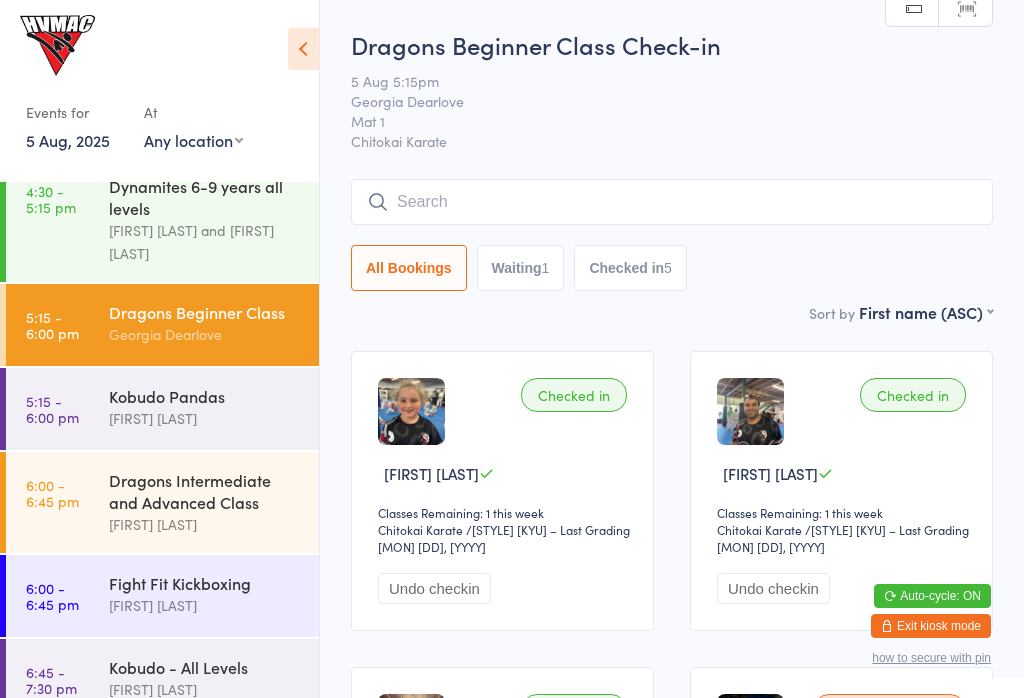click on "[STYLE] [FIRST] [LAST]" at bounding box center [214, 407] 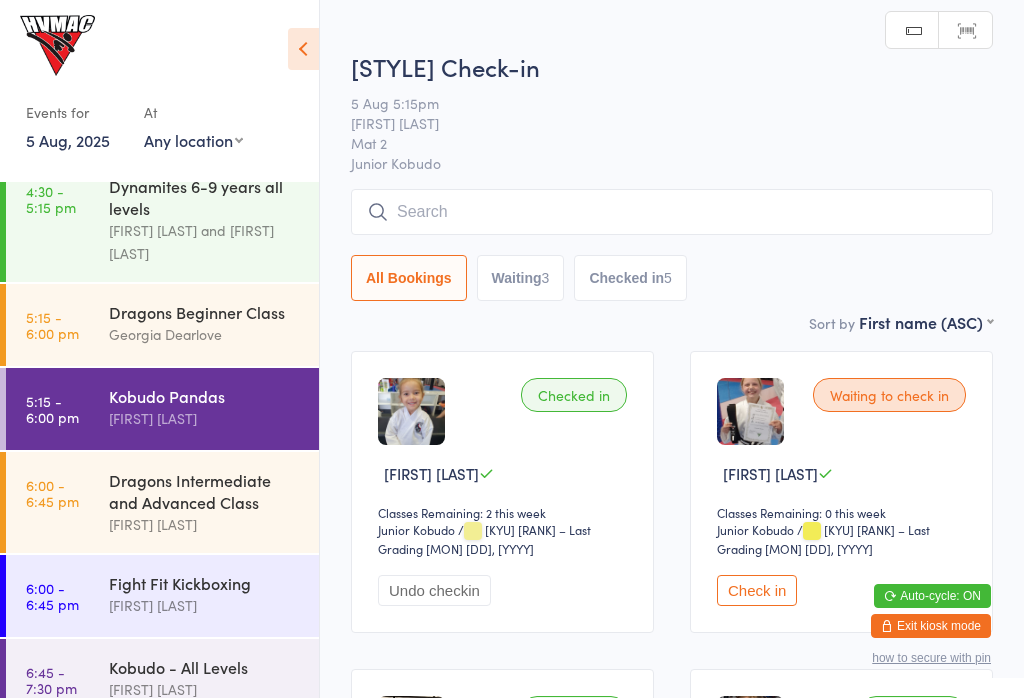 click at bounding box center (672, 212) 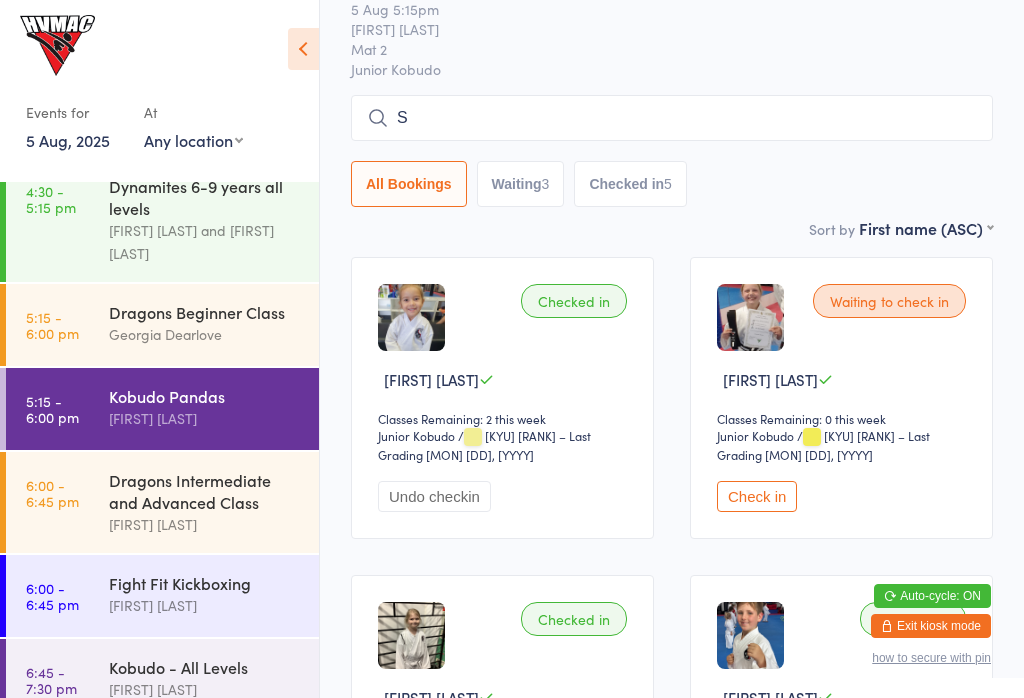 scroll, scrollTop: 156, scrollLeft: 0, axis: vertical 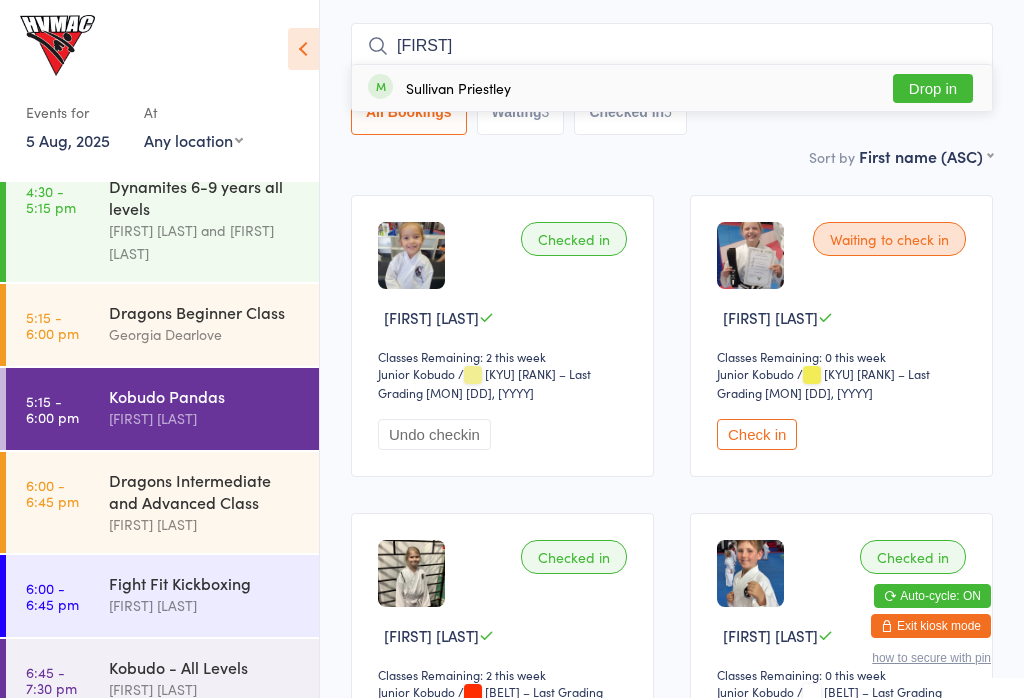 type on "[FIRST]" 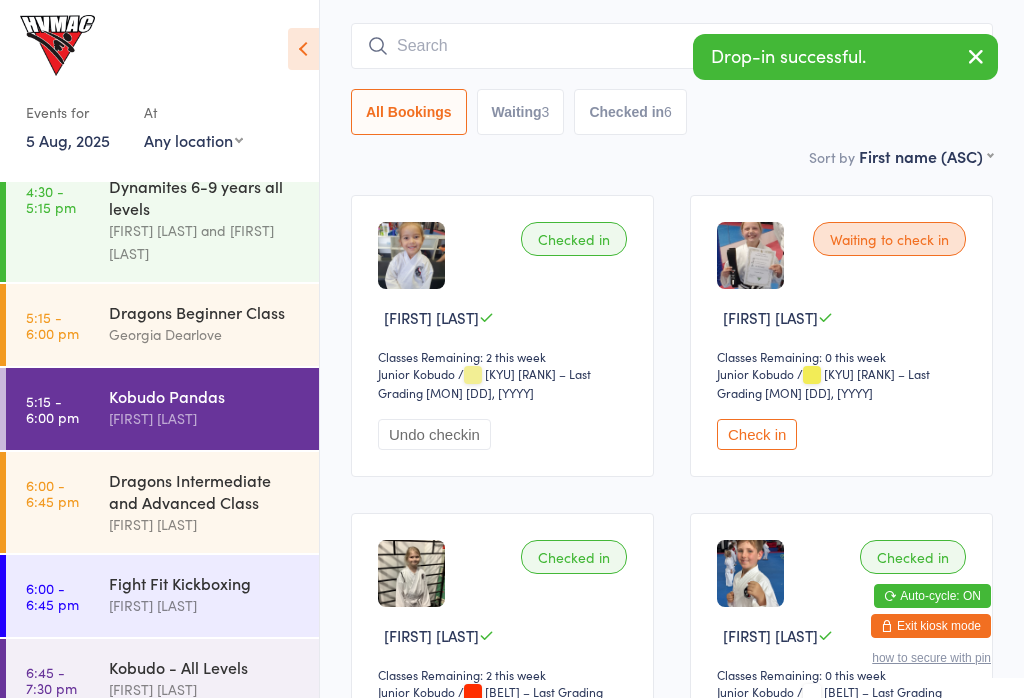 click on "[TIME] - [TIME] [STYLE] [CLASS] [FIRST] [LAST]" at bounding box center [162, 502] 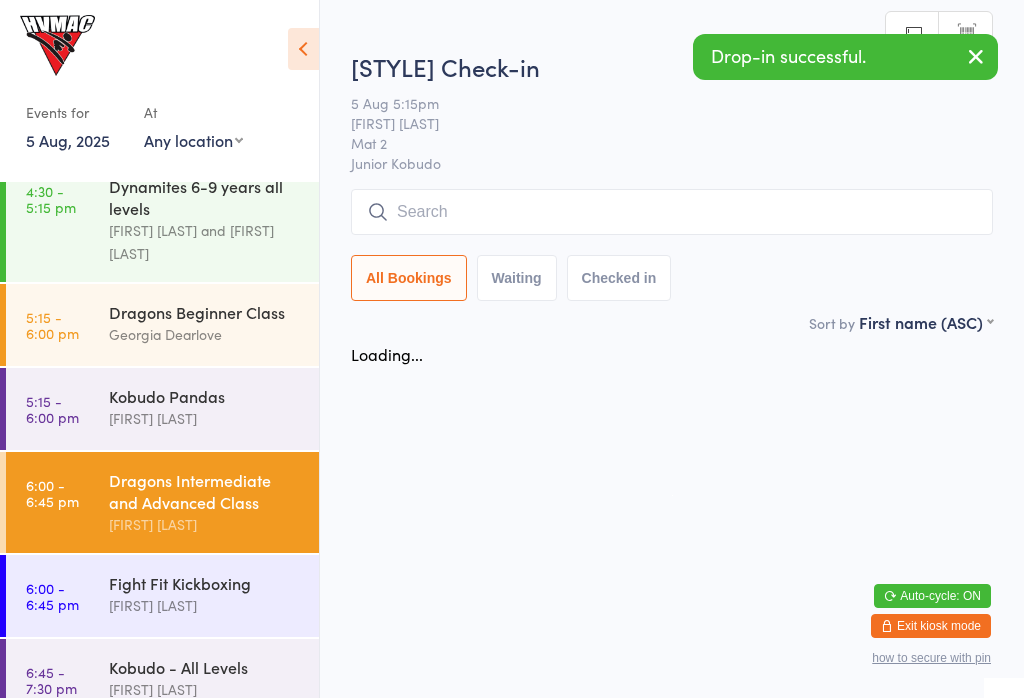 scroll, scrollTop: 0, scrollLeft: 0, axis: both 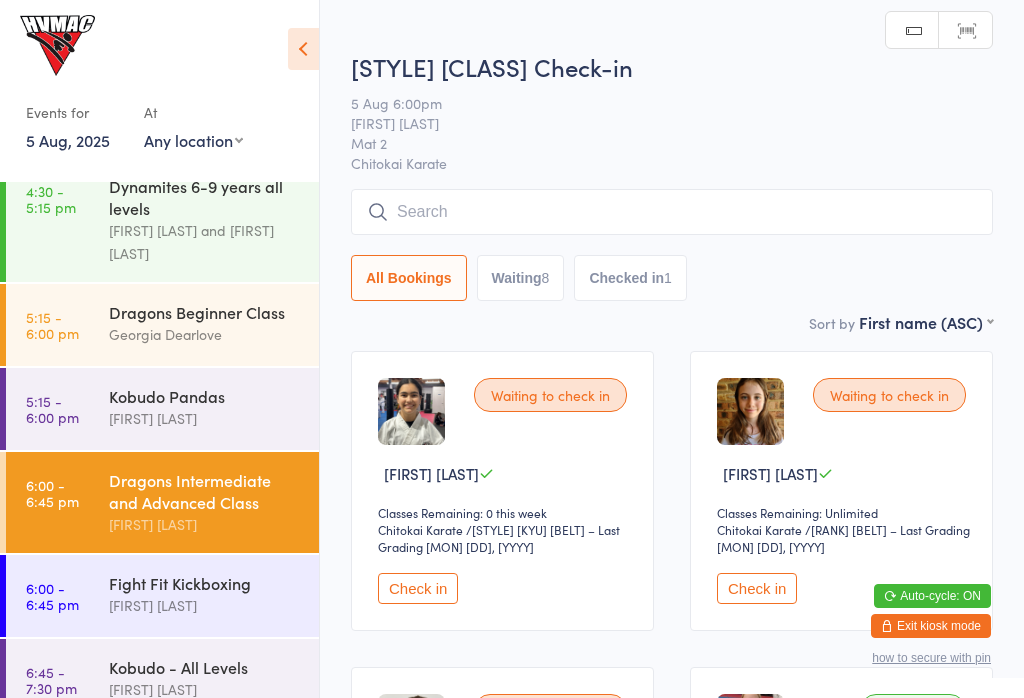 click at bounding box center [672, 212] 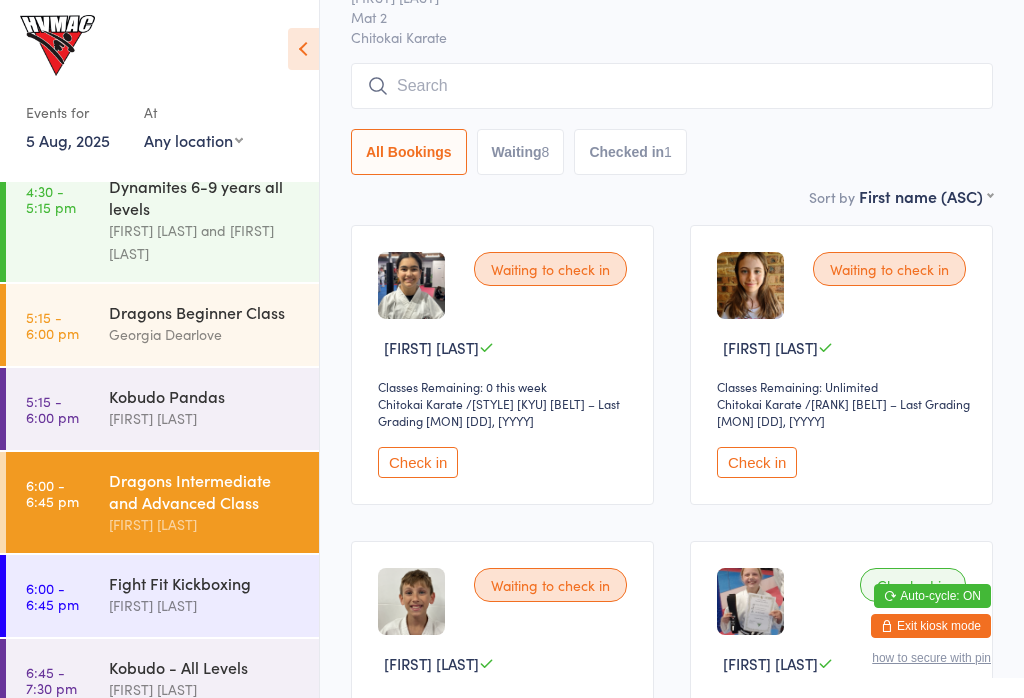scroll, scrollTop: 191, scrollLeft: 0, axis: vertical 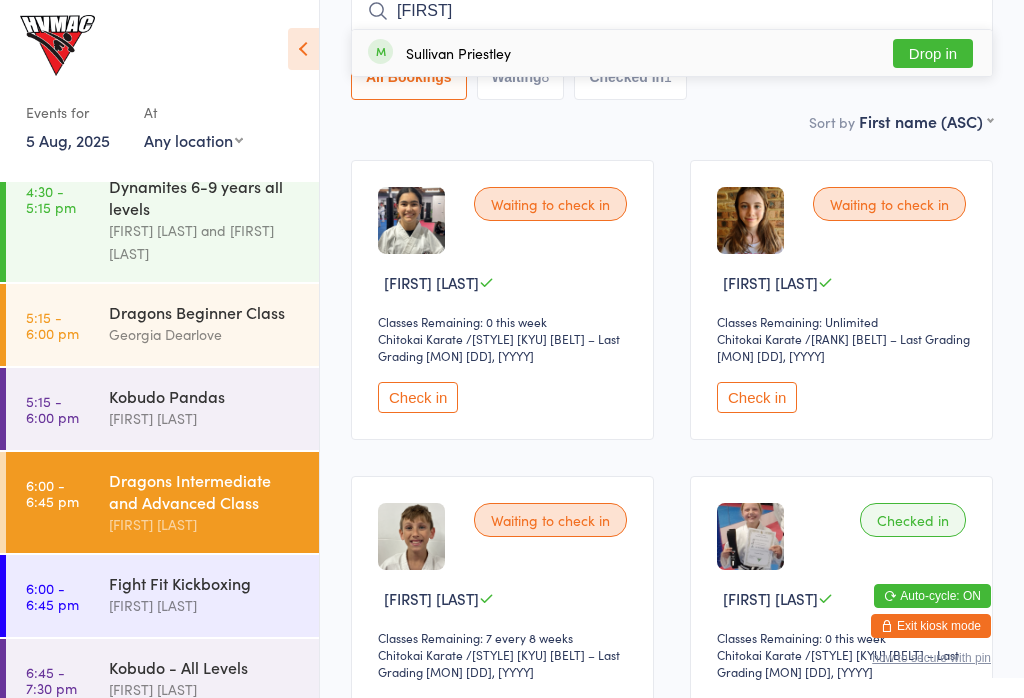 type on "[FIRST]" 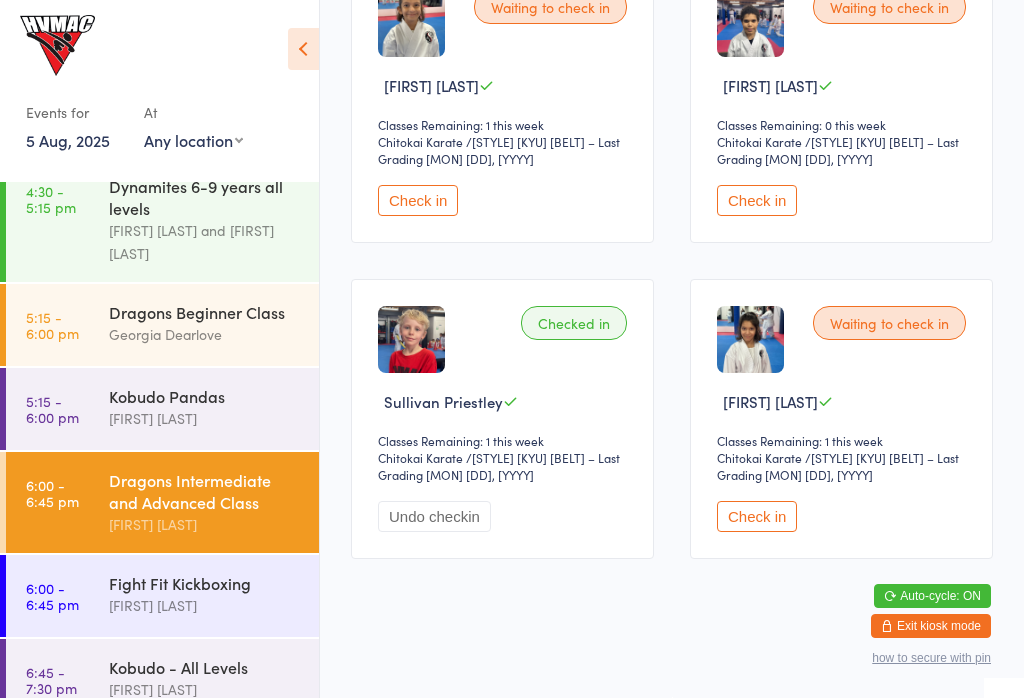 scroll, scrollTop: 1371, scrollLeft: 0, axis: vertical 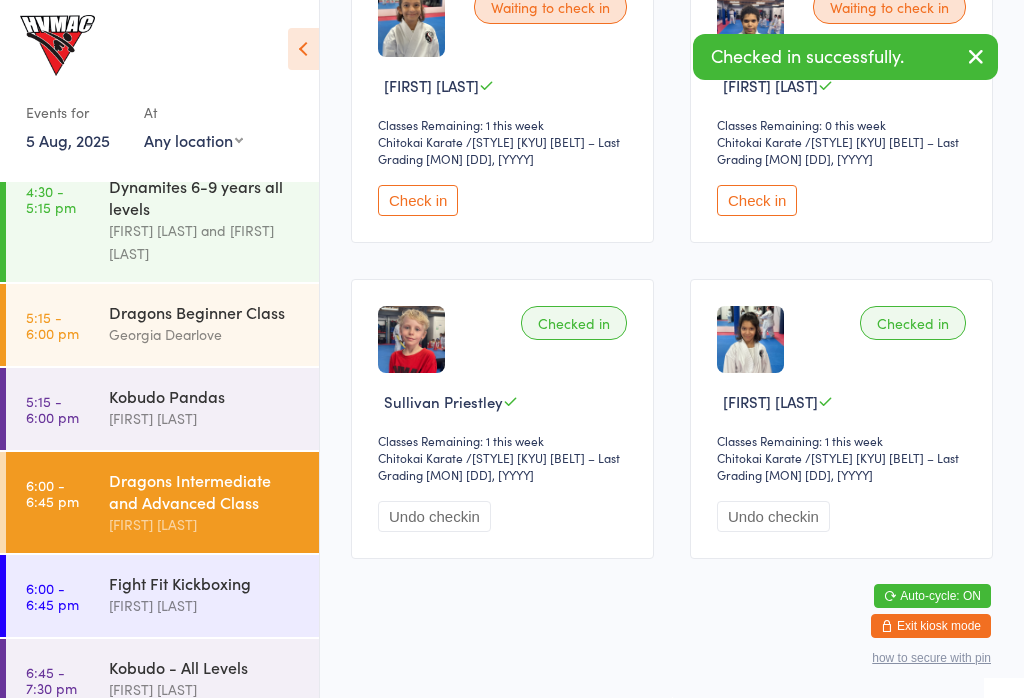 click on "Kobudo Pandas" at bounding box center [205, 396] 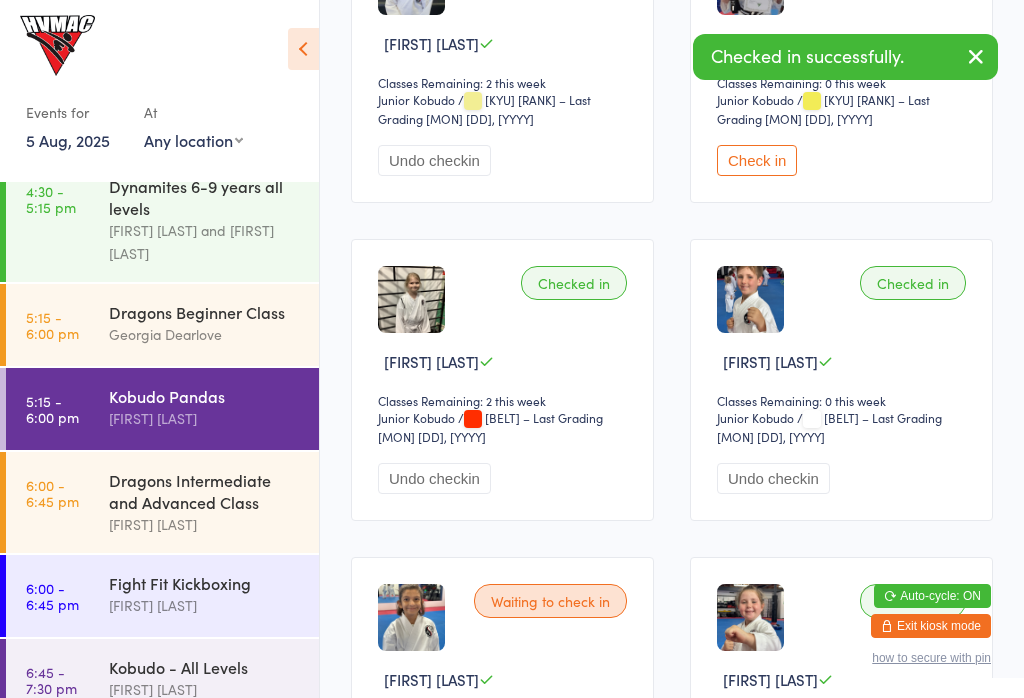 scroll, scrollTop: 1272, scrollLeft: 0, axis: vertical 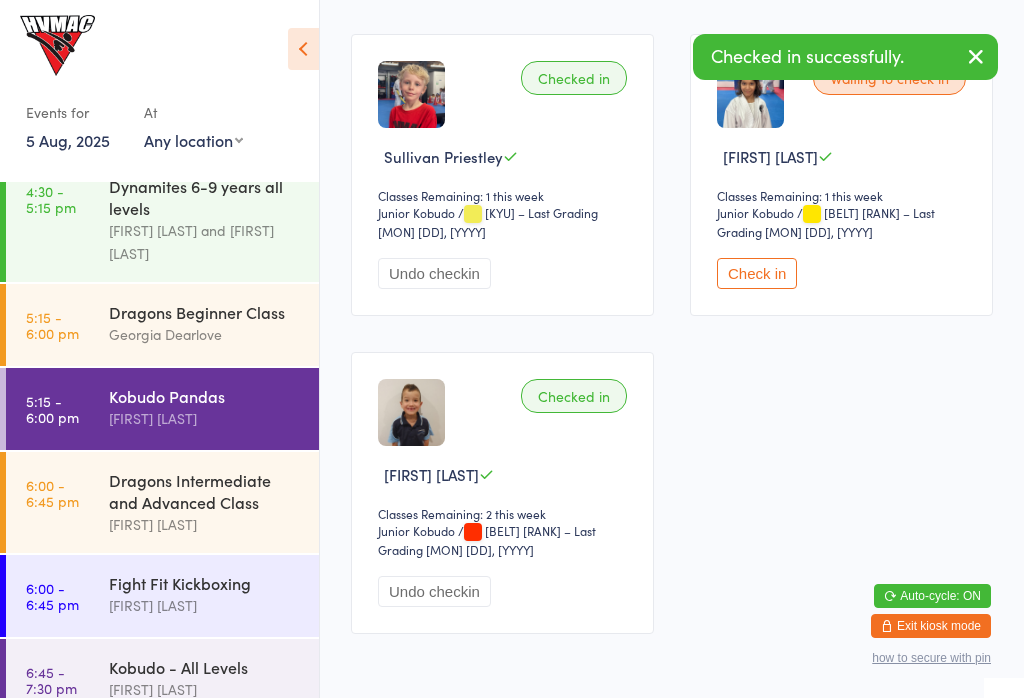 click on "Check in" at bounding box center (757, 273) 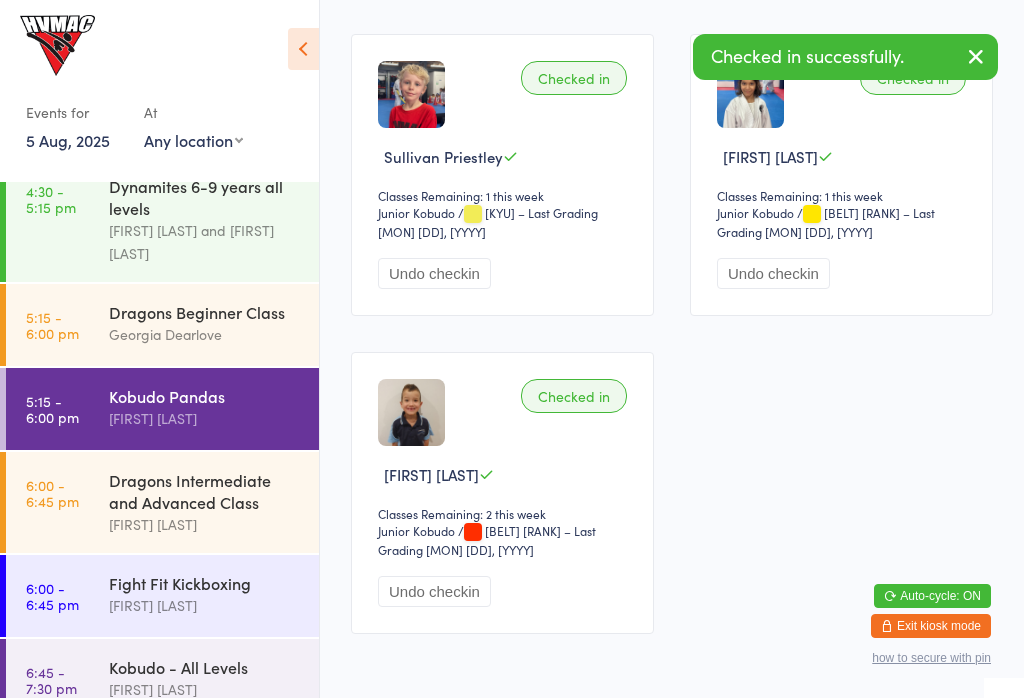 click on "[FIRST] [LAST]" at bounding box center [205, 524] 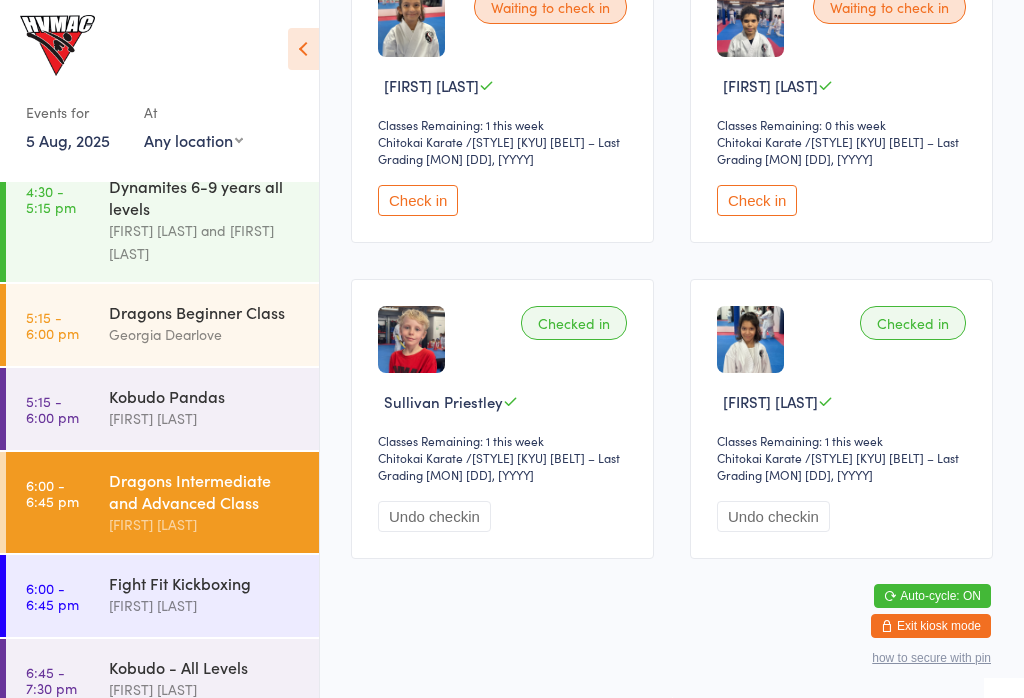 scroll, scrollTop: 1371, scrollLeft: 0, axis: vertical 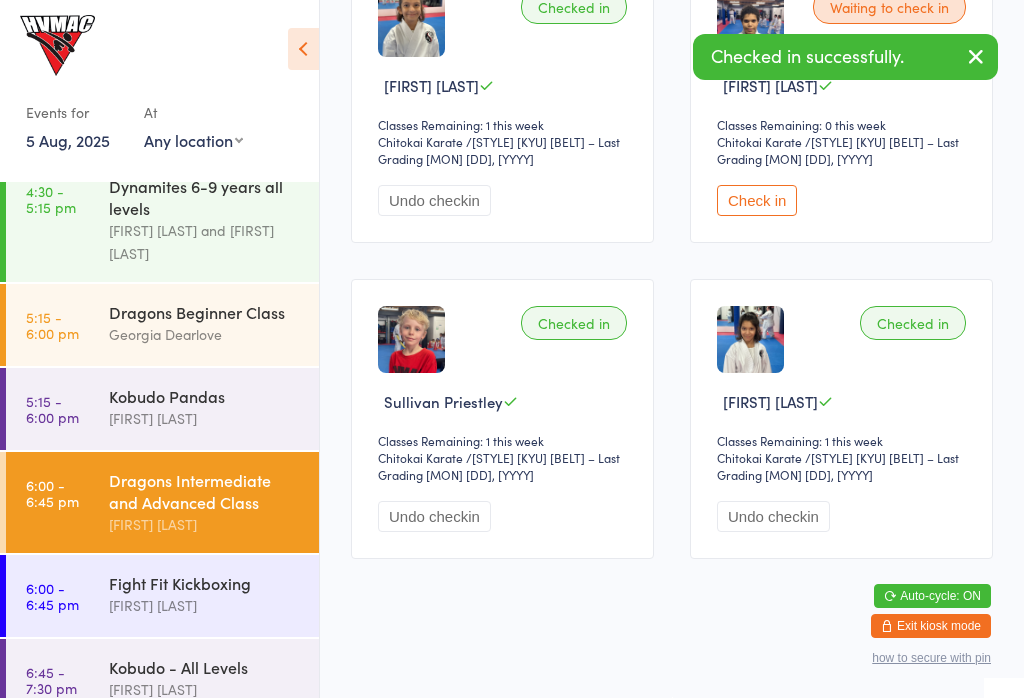 click on "[FIRST] [LAST]" at bounding box center [205, 418] 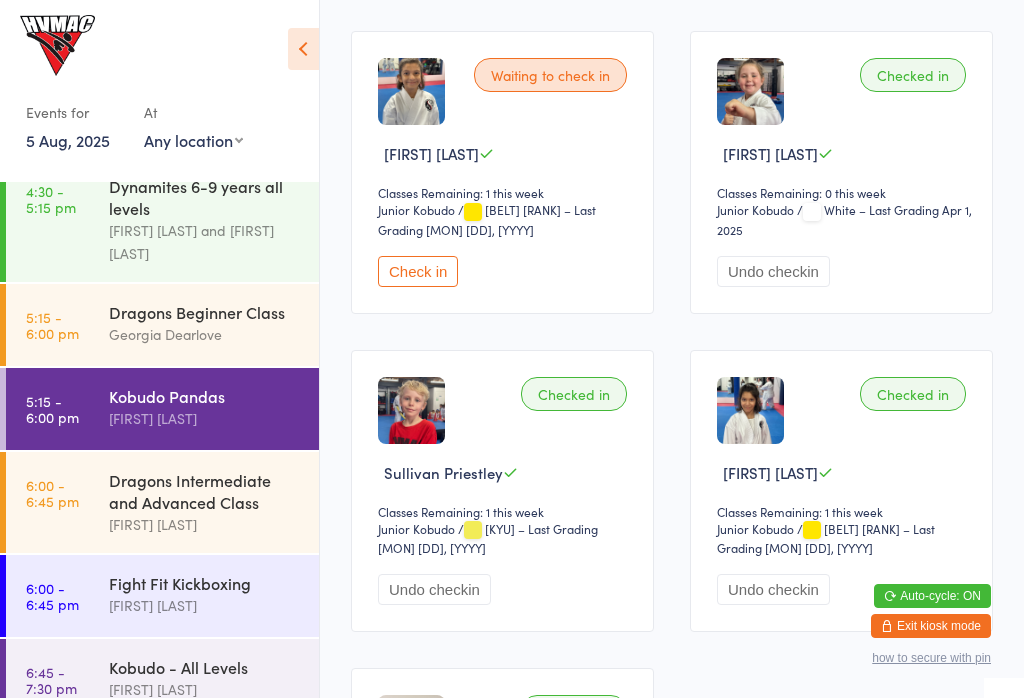 scroll, scrollTop: 949, scrollLeft: 0, axis: vertical 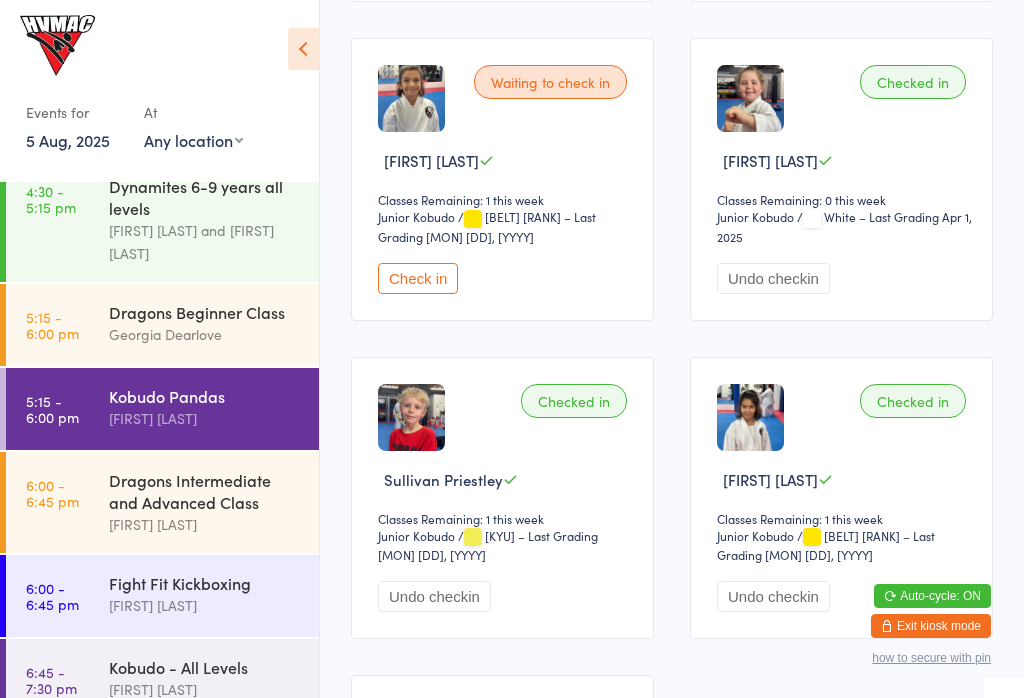click on "Check in" at bounding box center [418, 278] 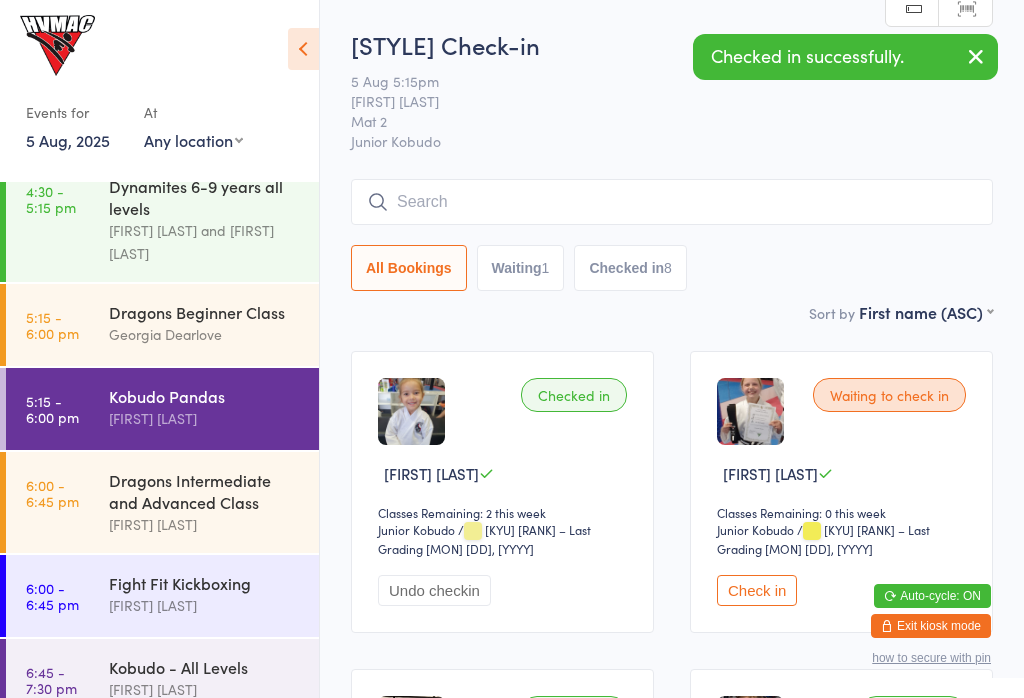 scroll, scrollTop: 0, scrollLeft: 0, axis: both 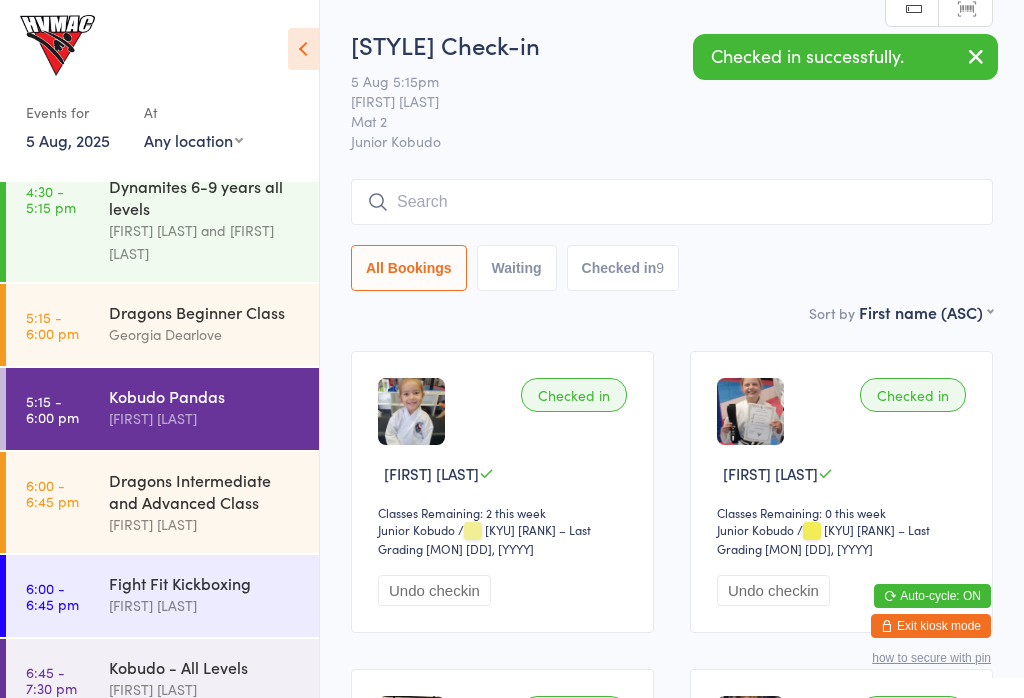 click at bounding box center [750, 411] 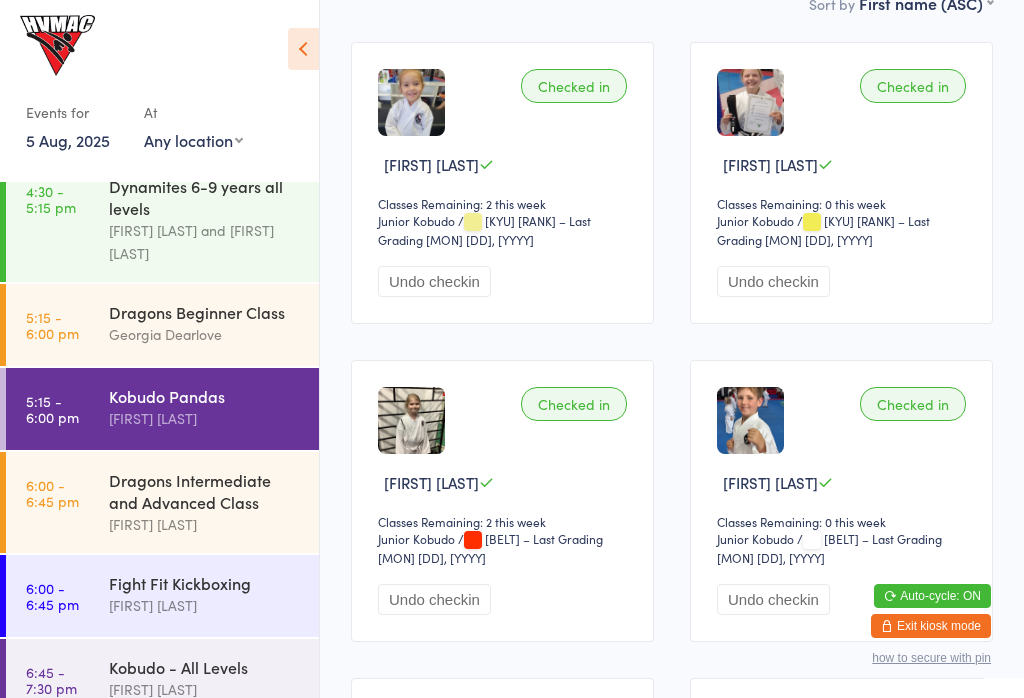 scroll, scrollTop: 312, scrollLeft: 0, axis: vertical 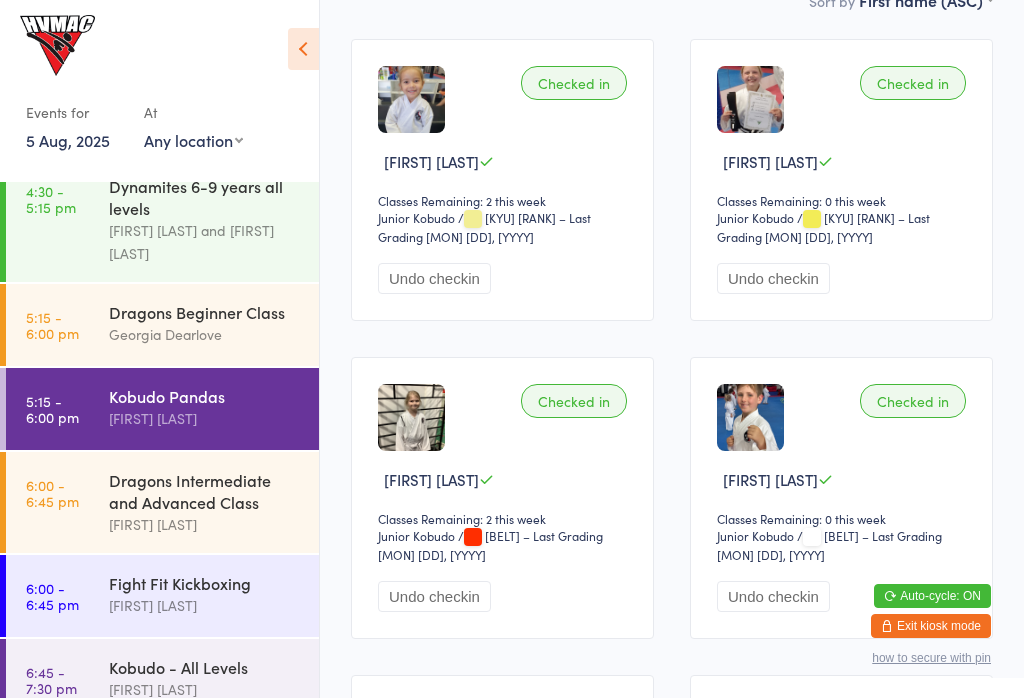 click on "Georgia Dearlove" at bounding box center [205, 334] 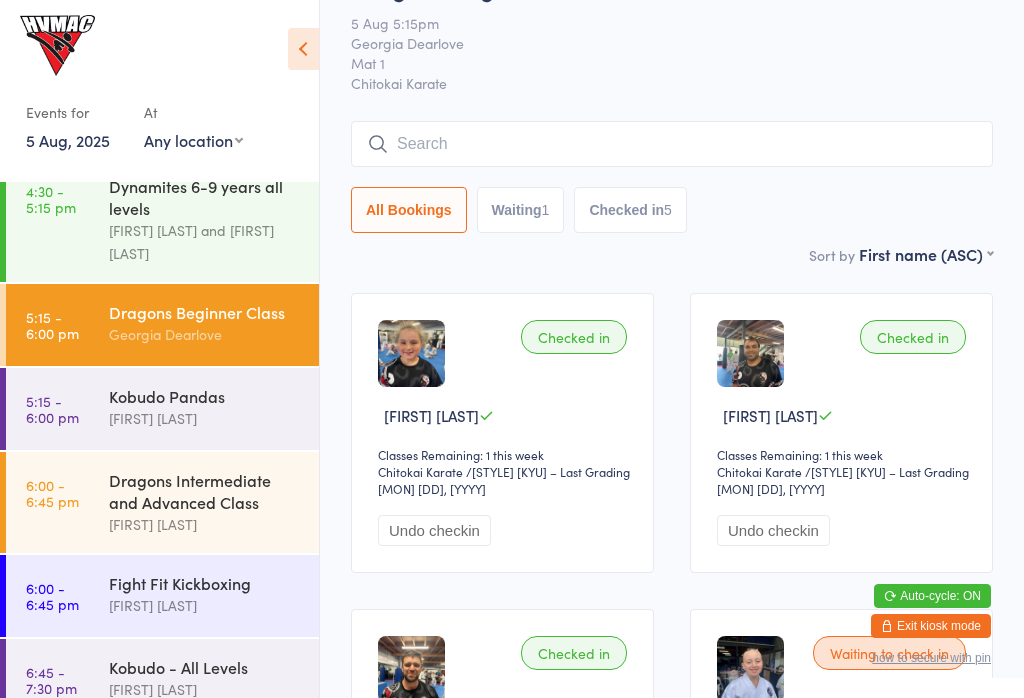 scroll, scrollTop: 57, scrollLeft: 0, axis: vertical 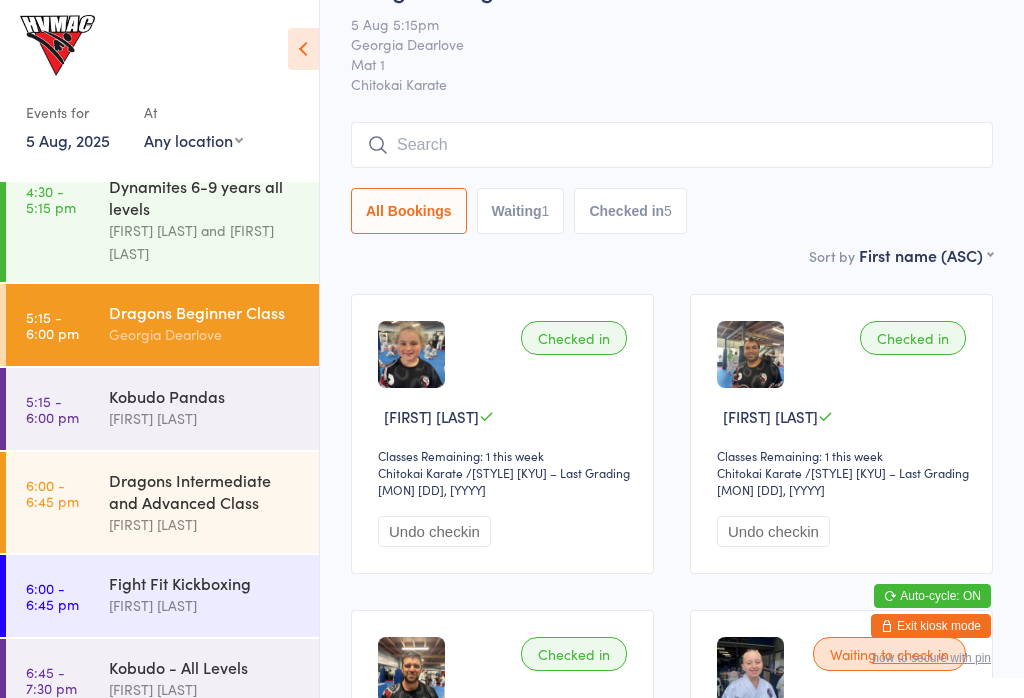 click on "Dragons Intermediate and Advanced Class" at bounding box center [205, 491] 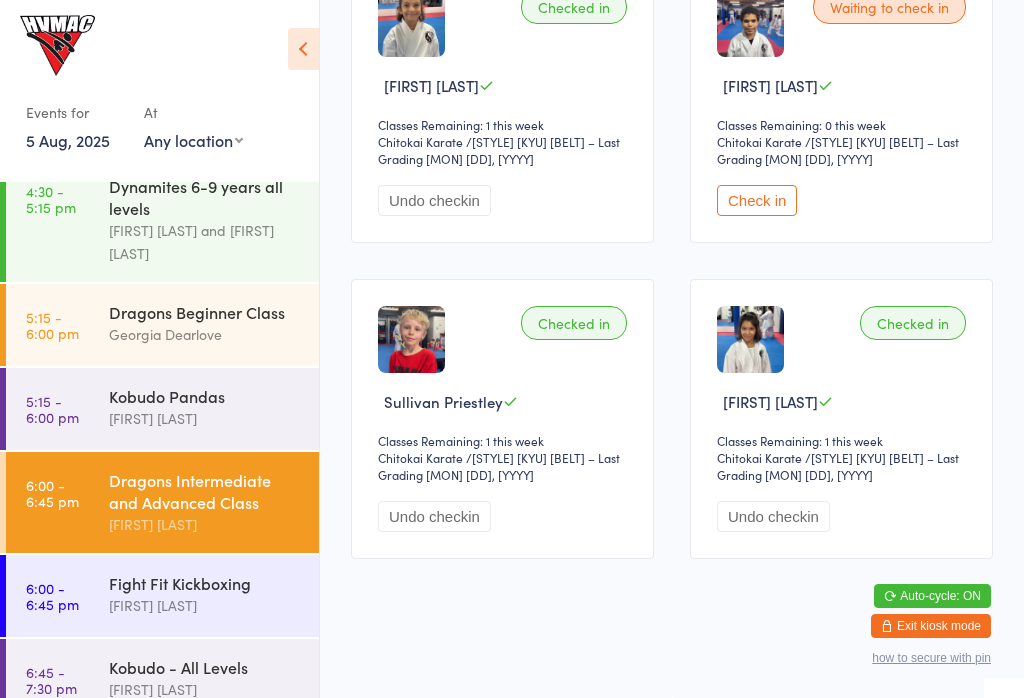 scroll, scrollTop: 1371, scrollLeft: 0, axis: vertical 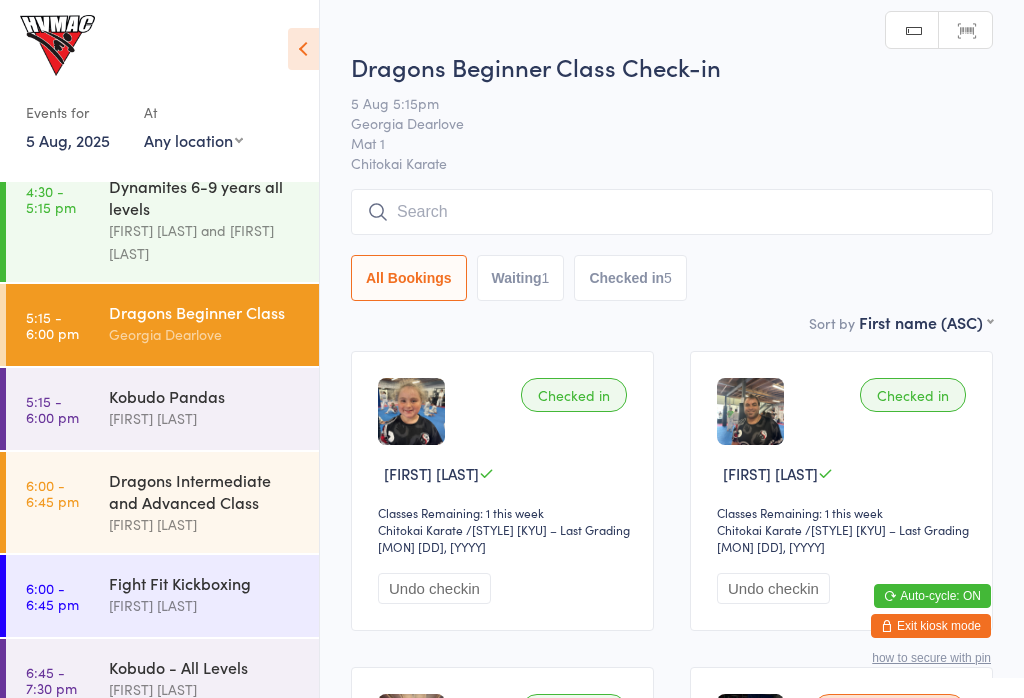 click at bounding box center (672, 212) 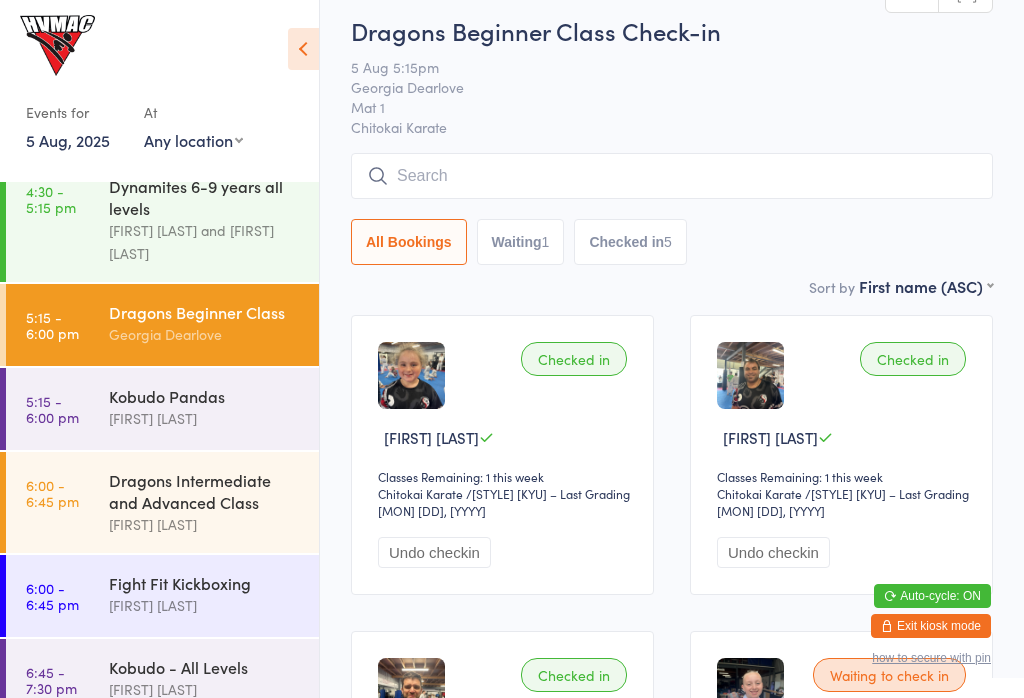 scroll, scrollTop: 191, scrollLeft: 0, axis: vertical 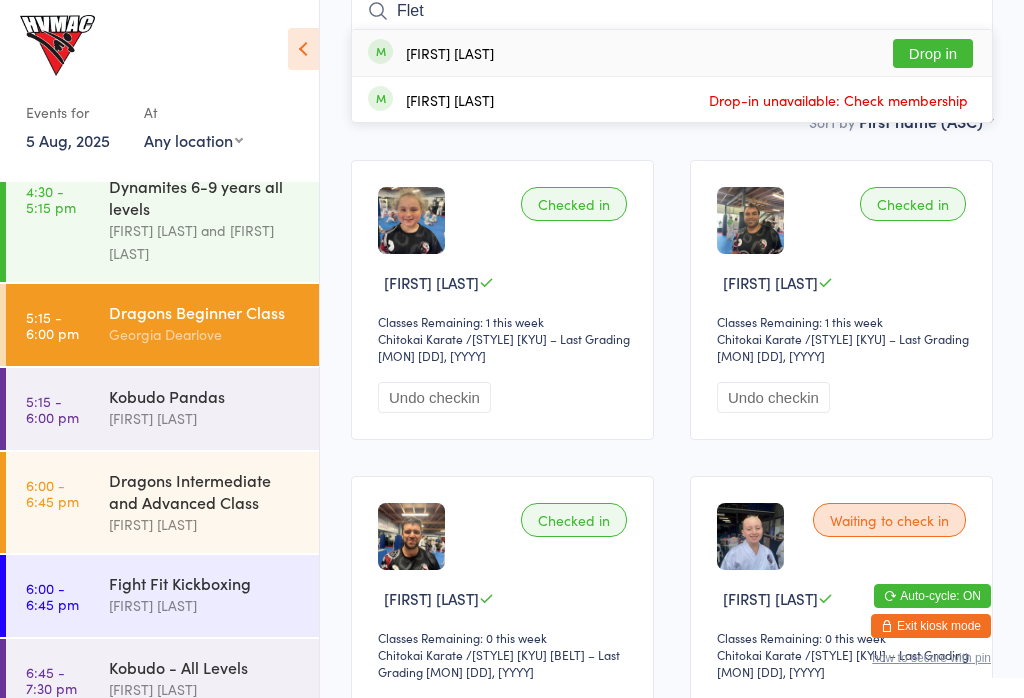 type on "Flet" 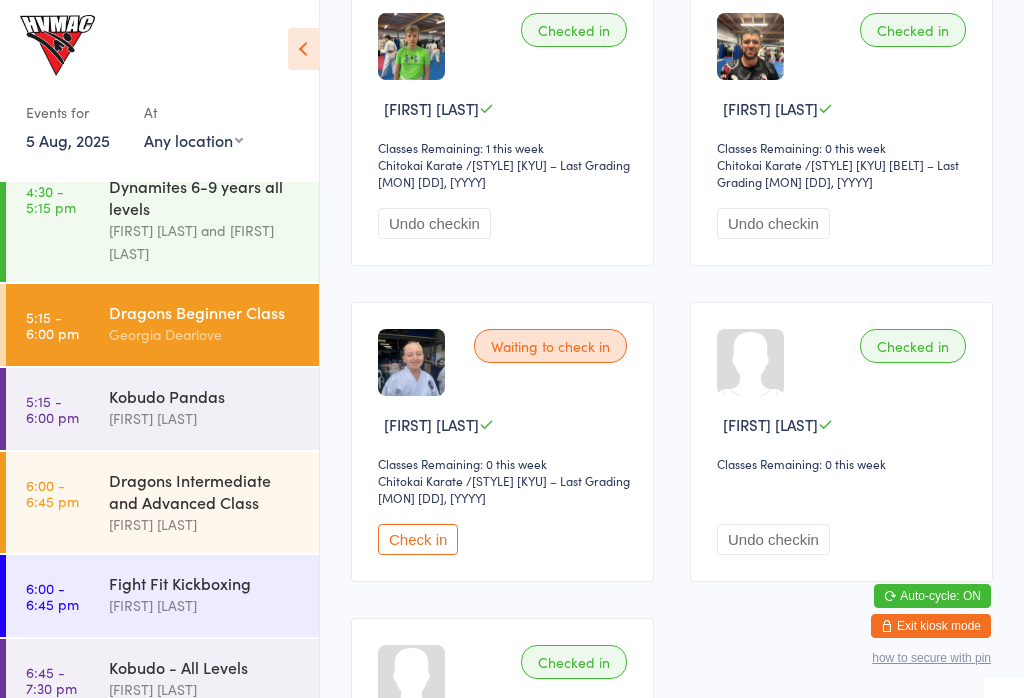 scroll, scrollTop: 678, scrollLeft: 0, axis: vertical 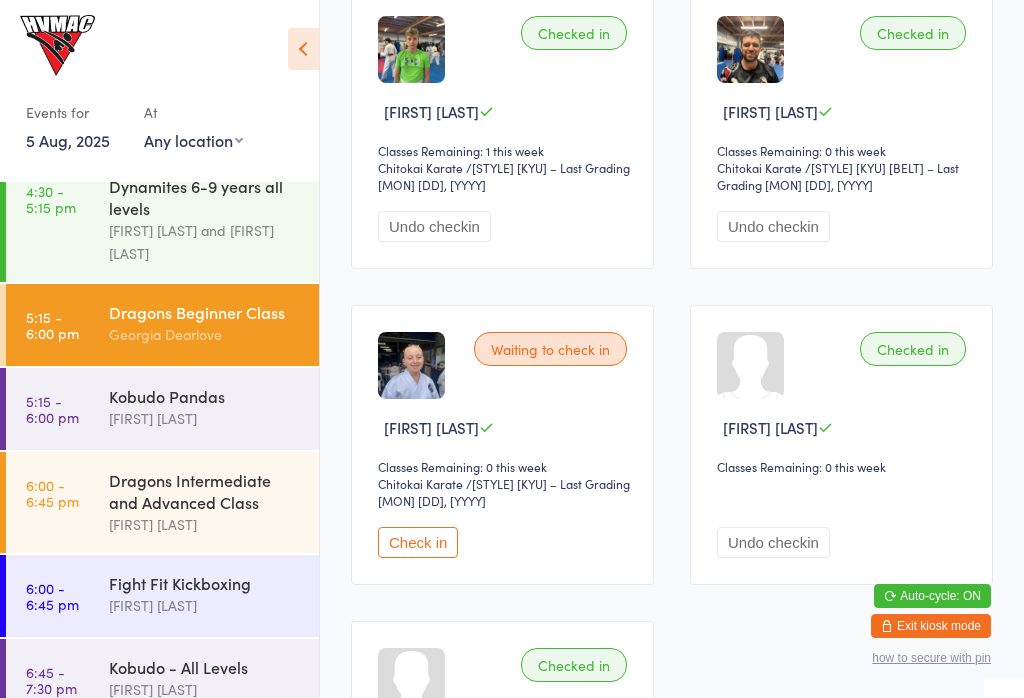click on "Check in" at bounding box center (418, 542) 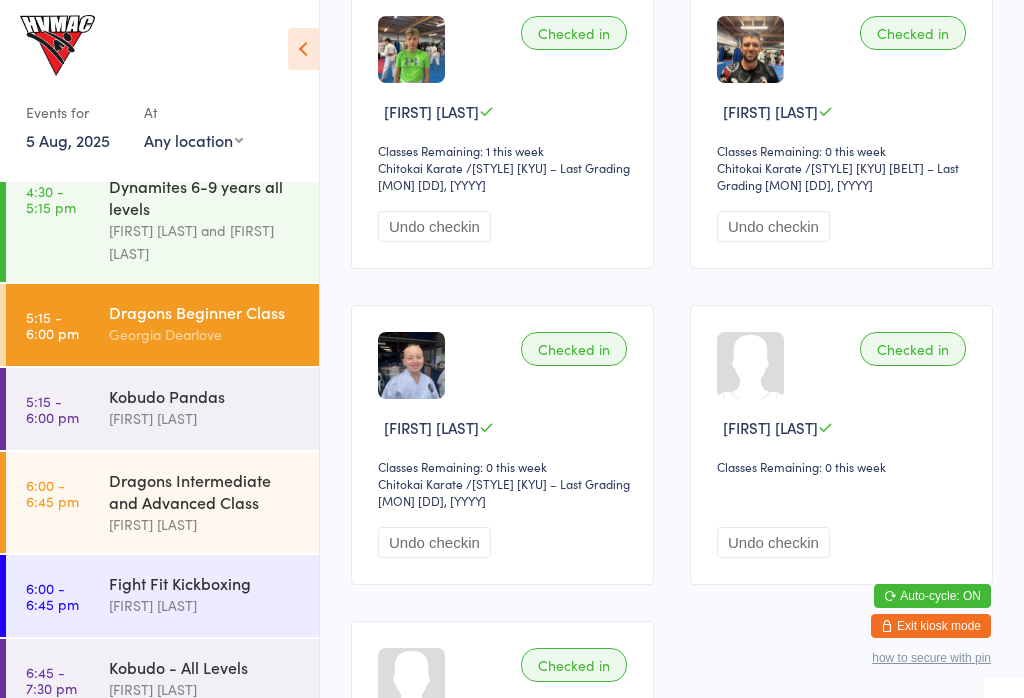 click at bounding box center [303, 49] 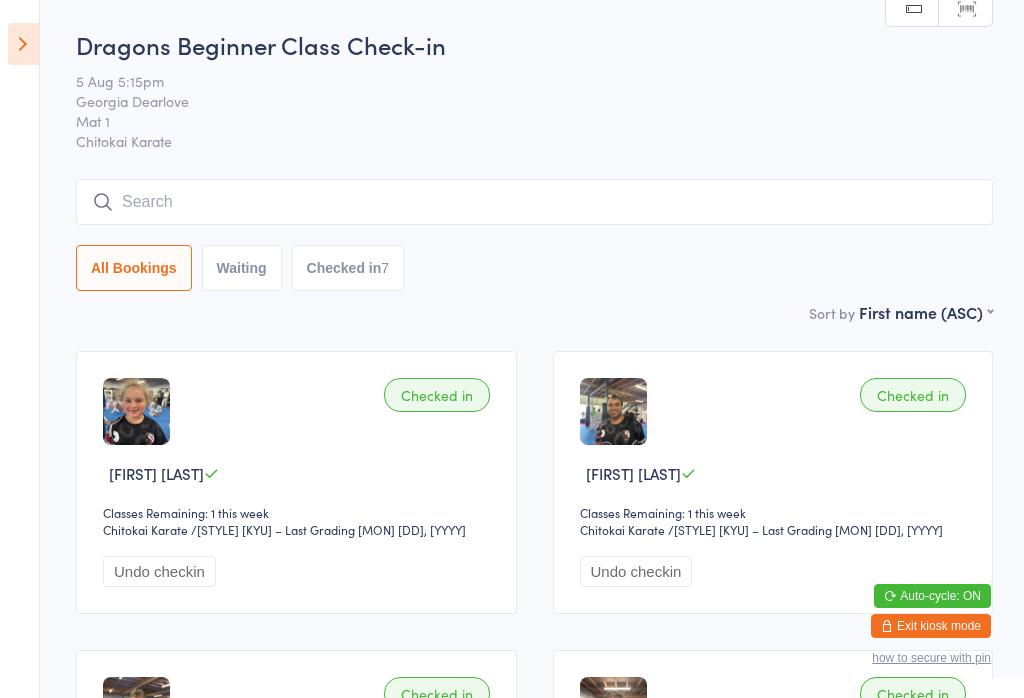 scroll, scrollTop: 0, scrollLeft: 0, axis: both 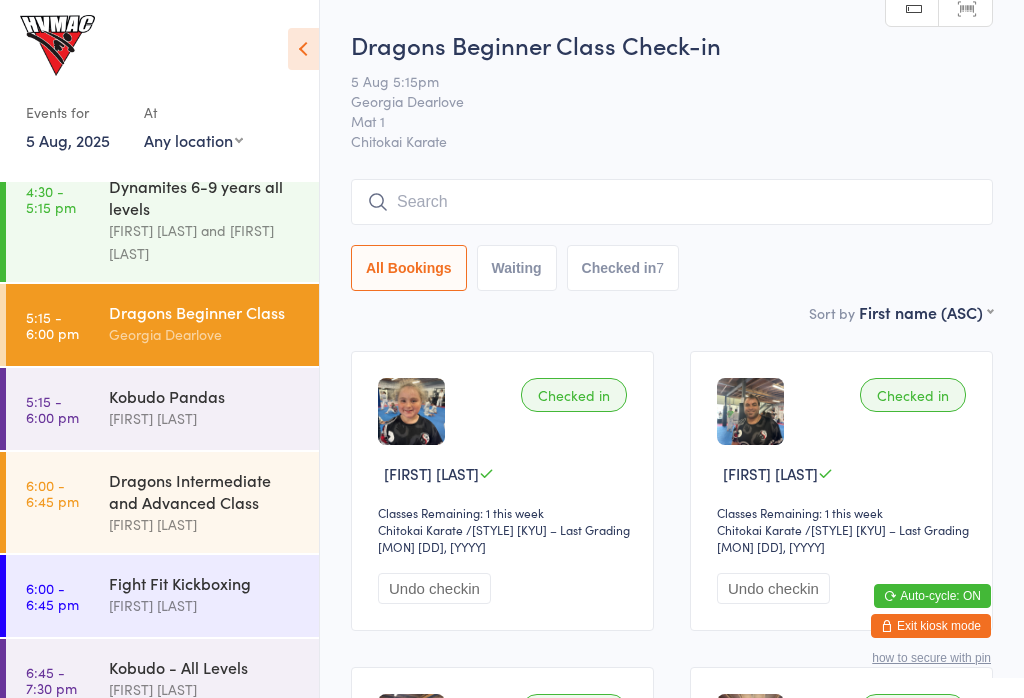 click on "5:15 - 6:00 pm" at bounding box center [52, 409] 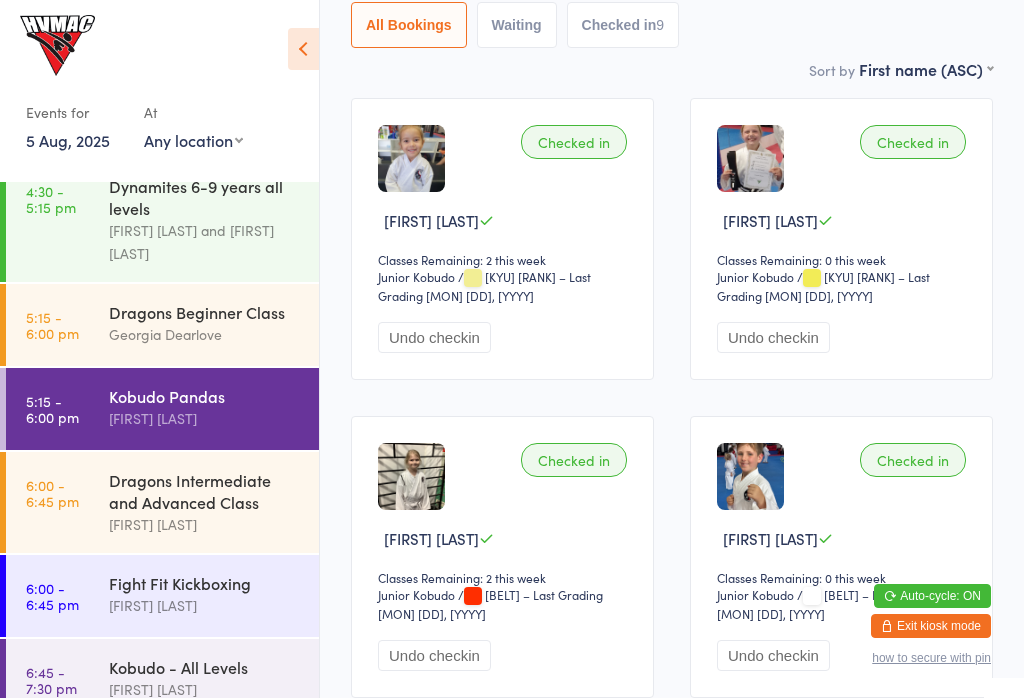 scroll, scrollTop: 155, scrollLeft: 0, axis: vertical 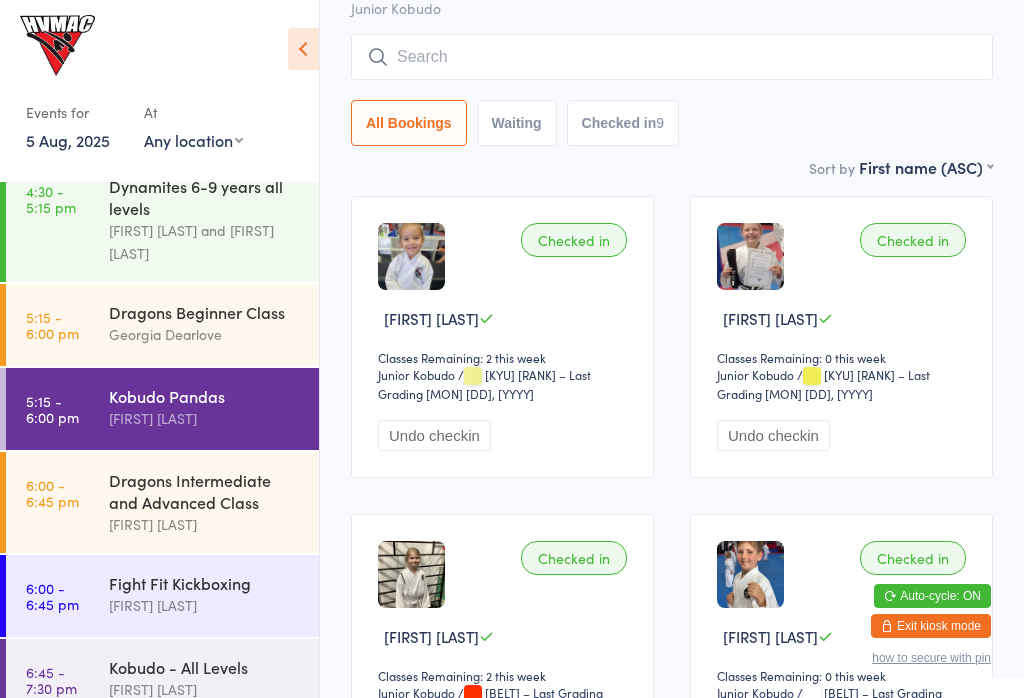 click on "Checked in  9" at bounding box center [623, 123] 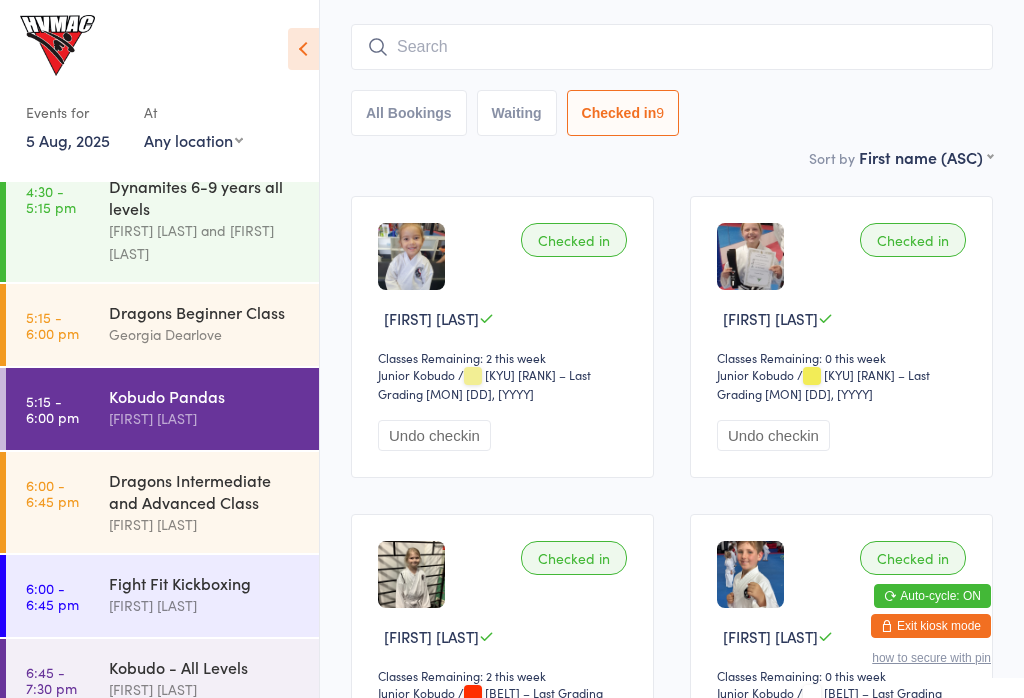 click on "Dragons Intermediate and Advanced Class" at bounding box center [205, 491] 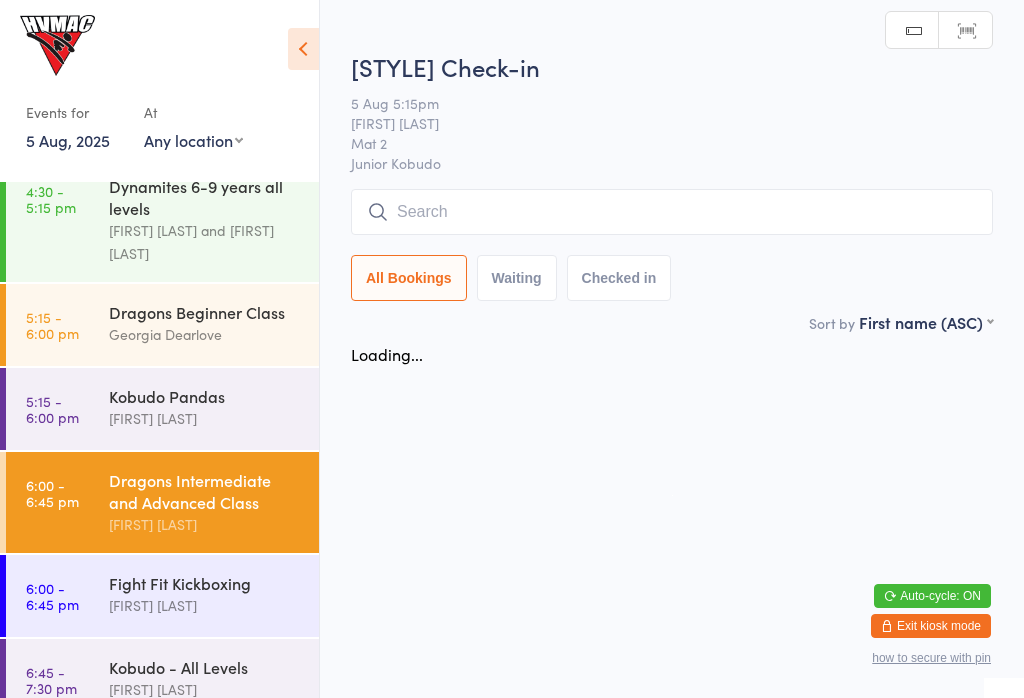 scroll, scrollTop: 0, scrollLeft: 0, axis: both 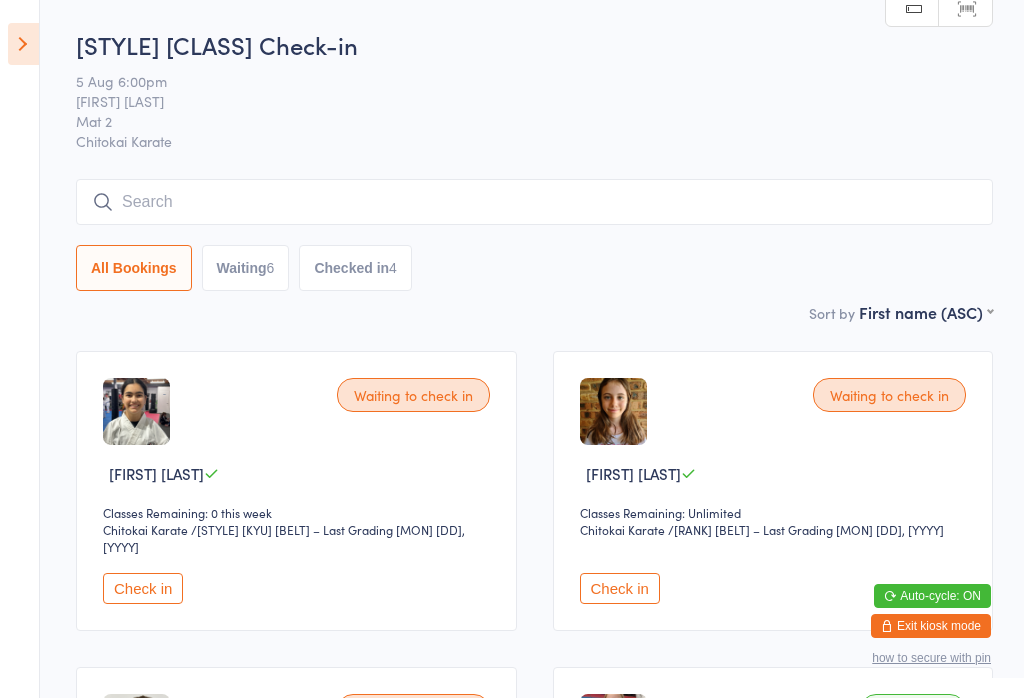 click at bounding box center (23, 44) 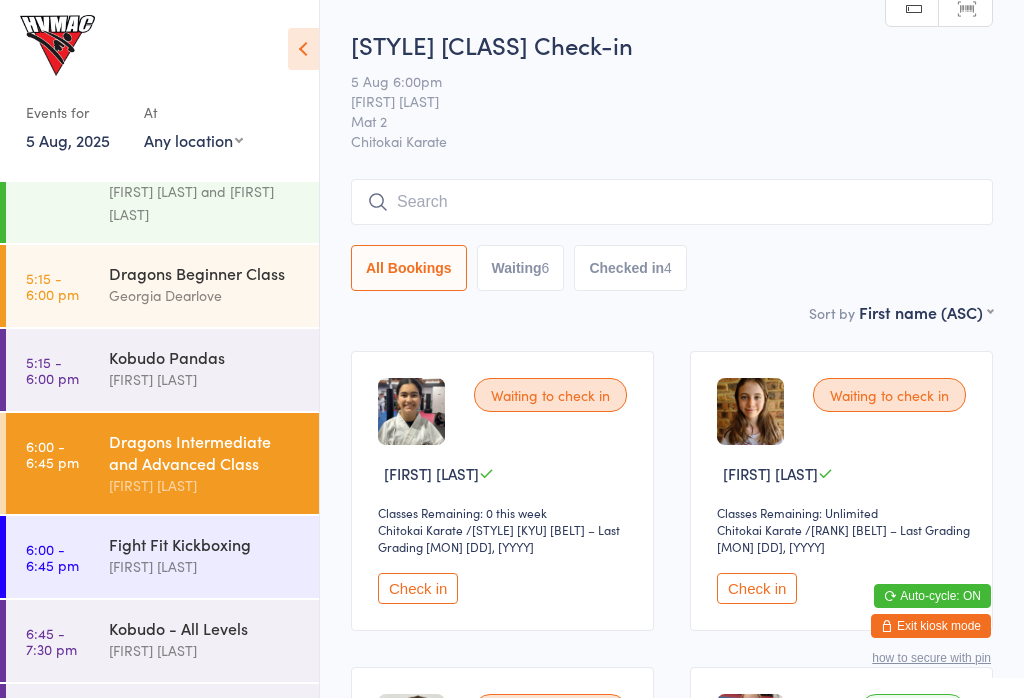 scroll, scrollTop: 463, scrollLeft: 0, axis: vertical 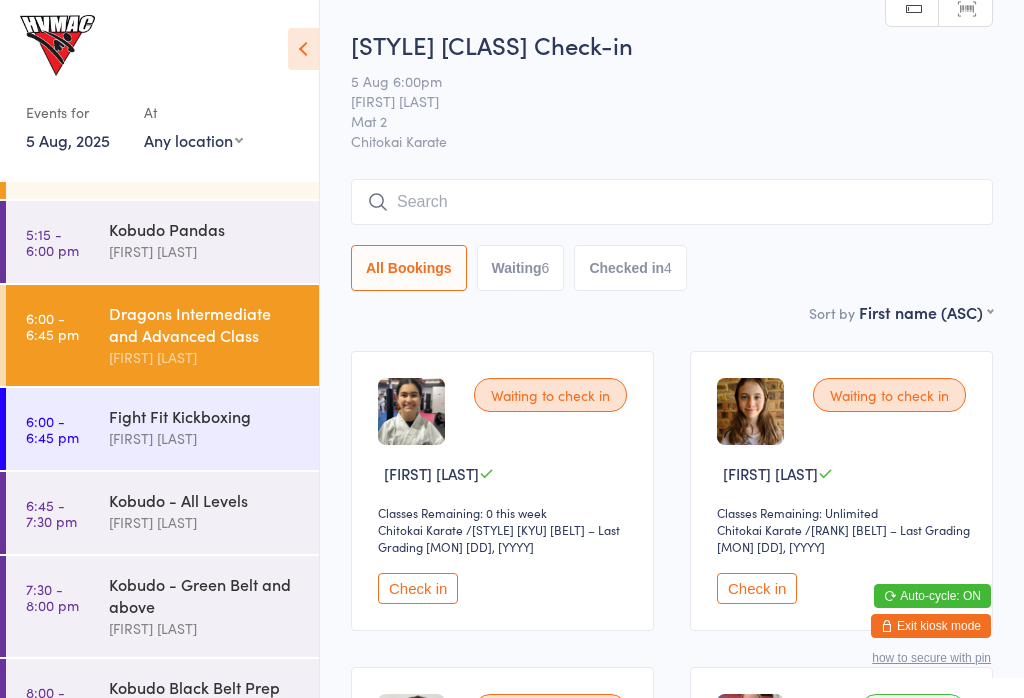 click on "[FIRST] [LAST]" at bounding box center (205, 438) 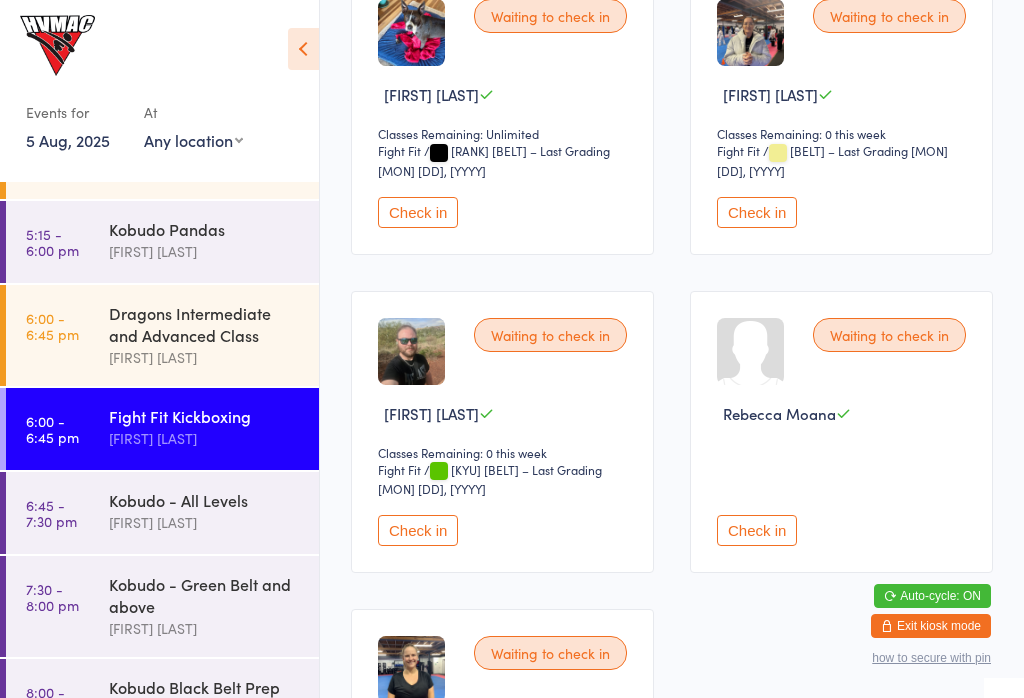scroll, scrollTop: 1046, scrollLeft: 0, axis: vertical 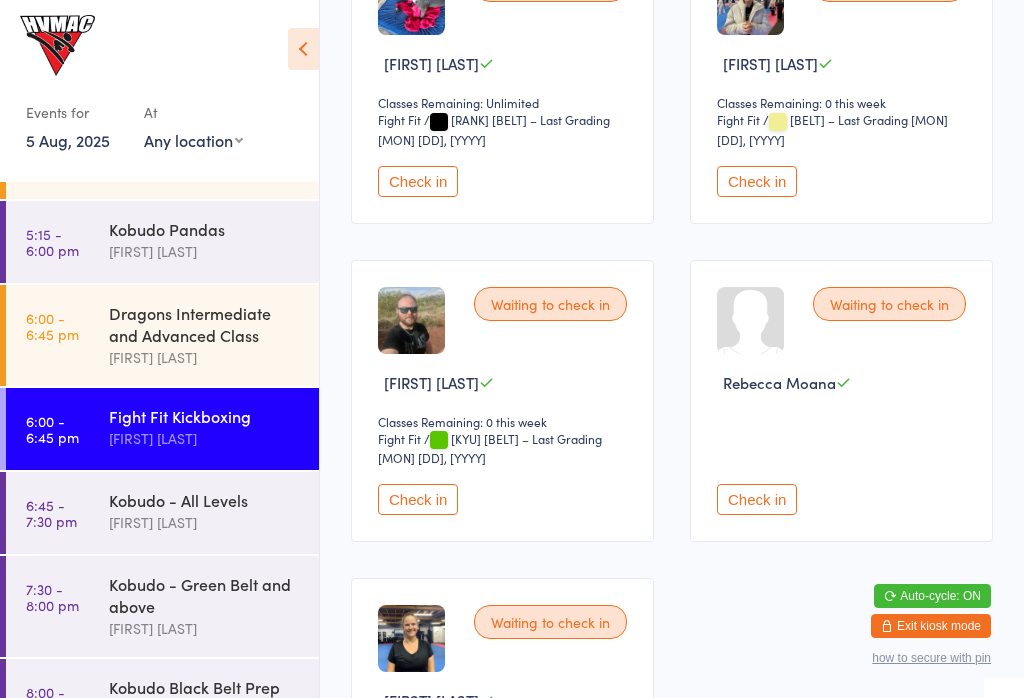 click on "Check in" at bounding box center [418, 499] 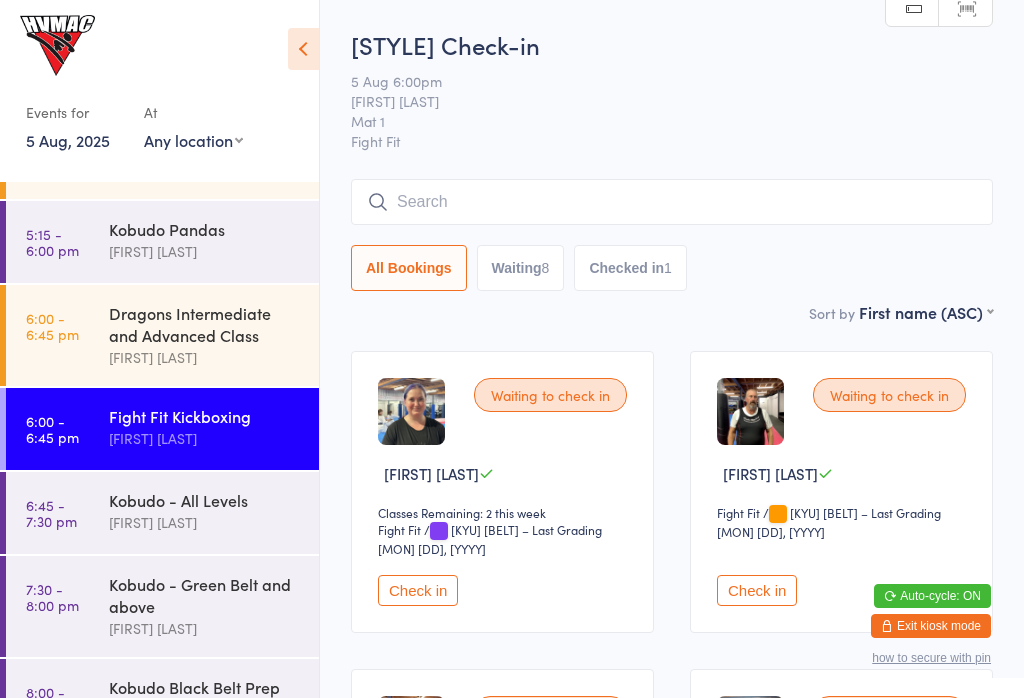 scroll, scrollTop: 0, scrollLeft: 0, axis: both 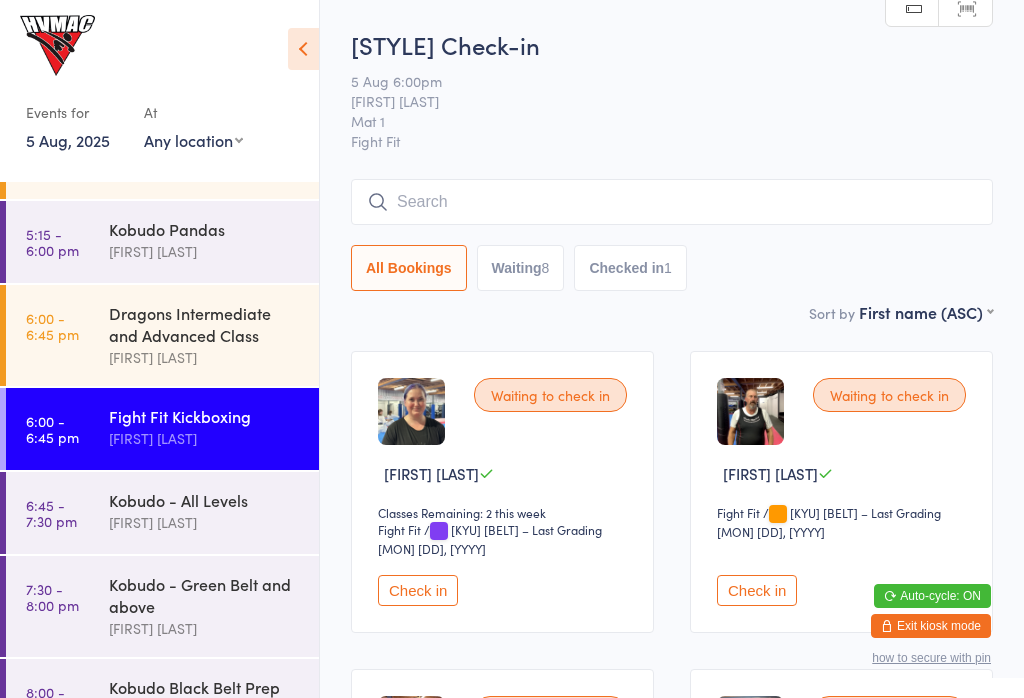 click on "[FIRST] [LAST]" at bounding box center (205, 522) 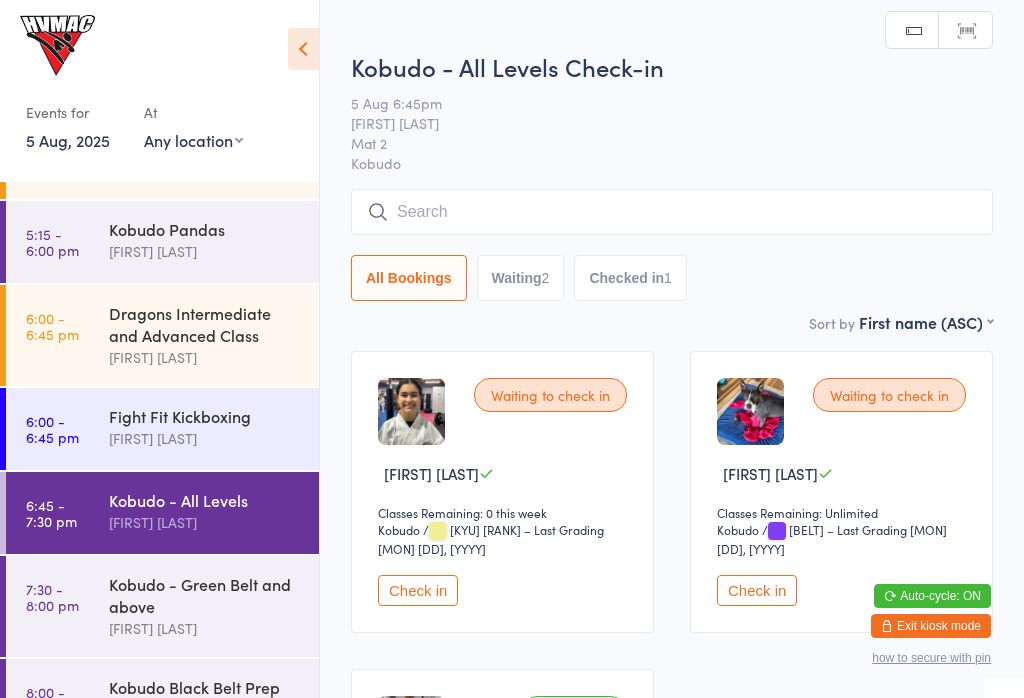 click at bounding box center [672, 212] 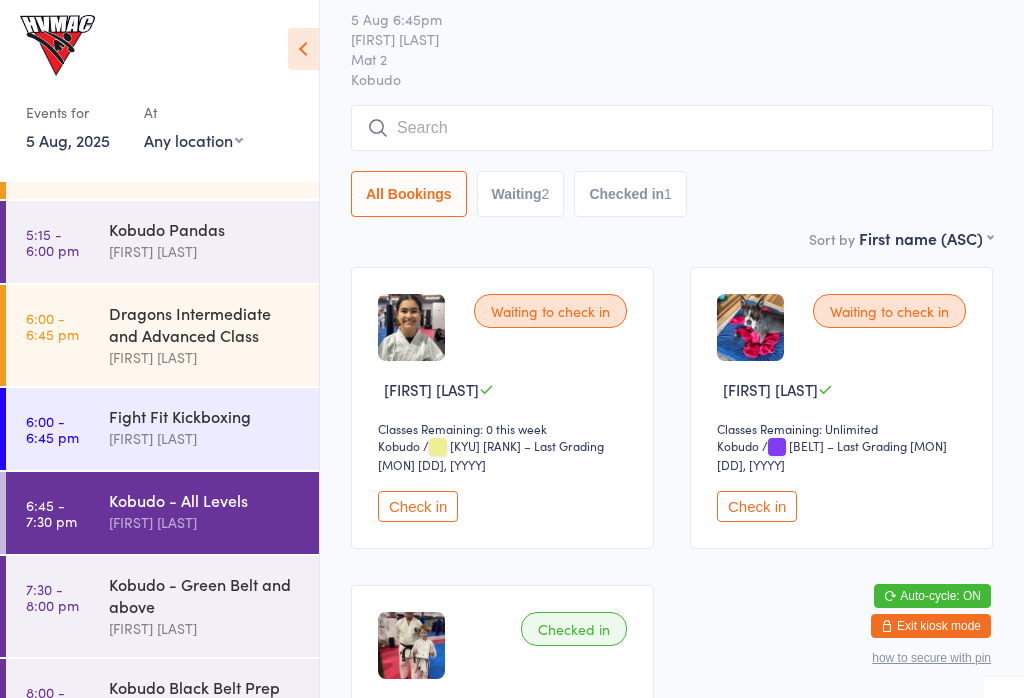 scroll, scrollTop: 191, scrollLeft: 0, axis: vertical 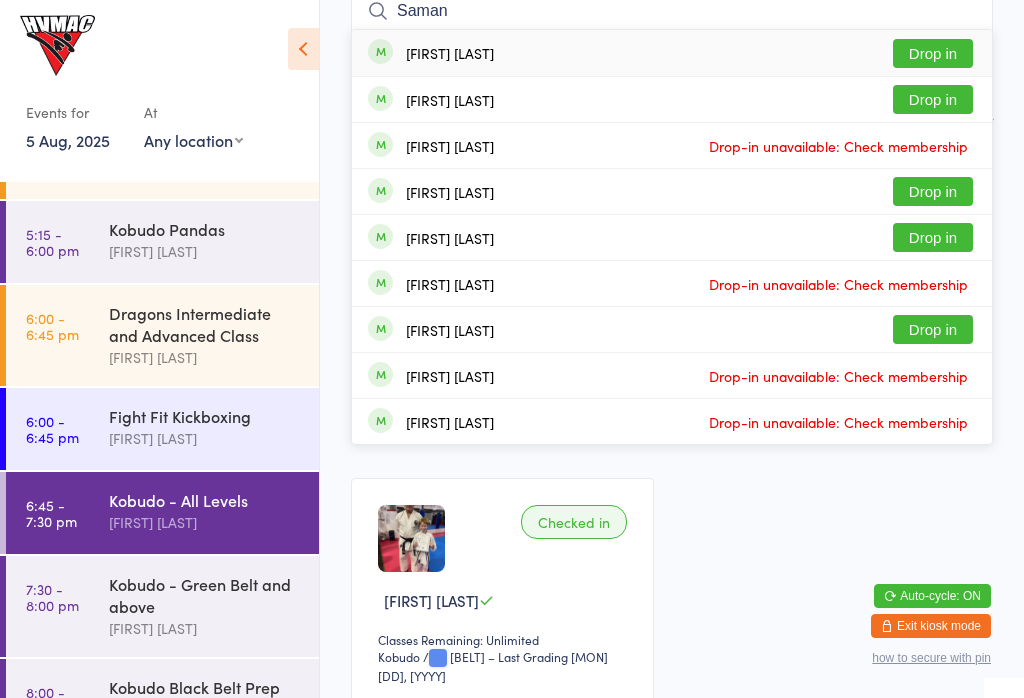 type on "Saman" 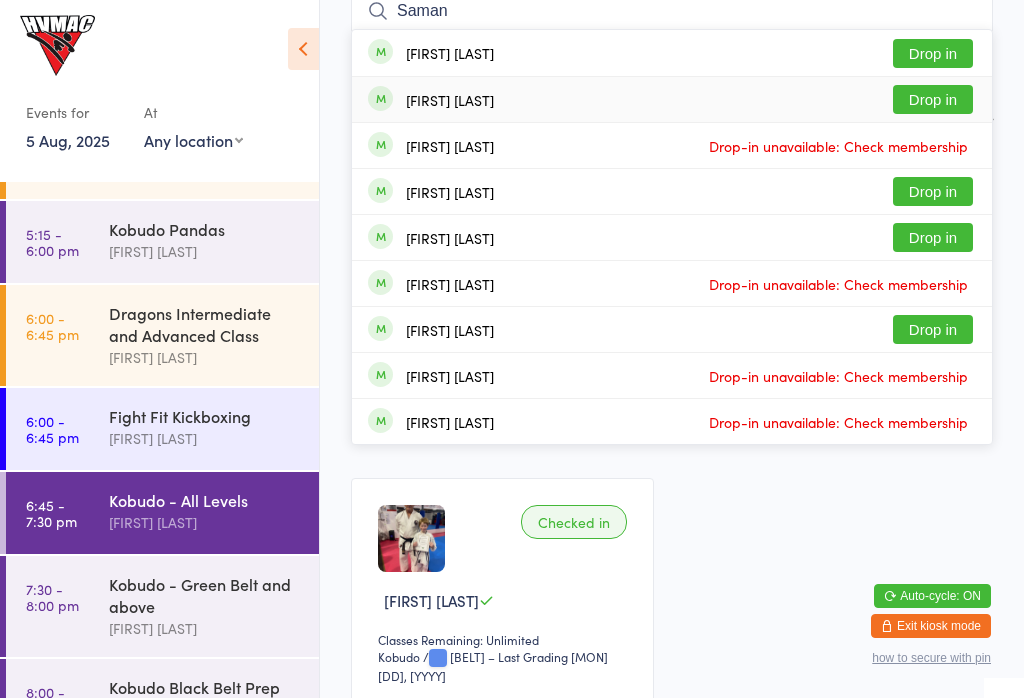 click on "Drop in" at bounding box center (933, 99) 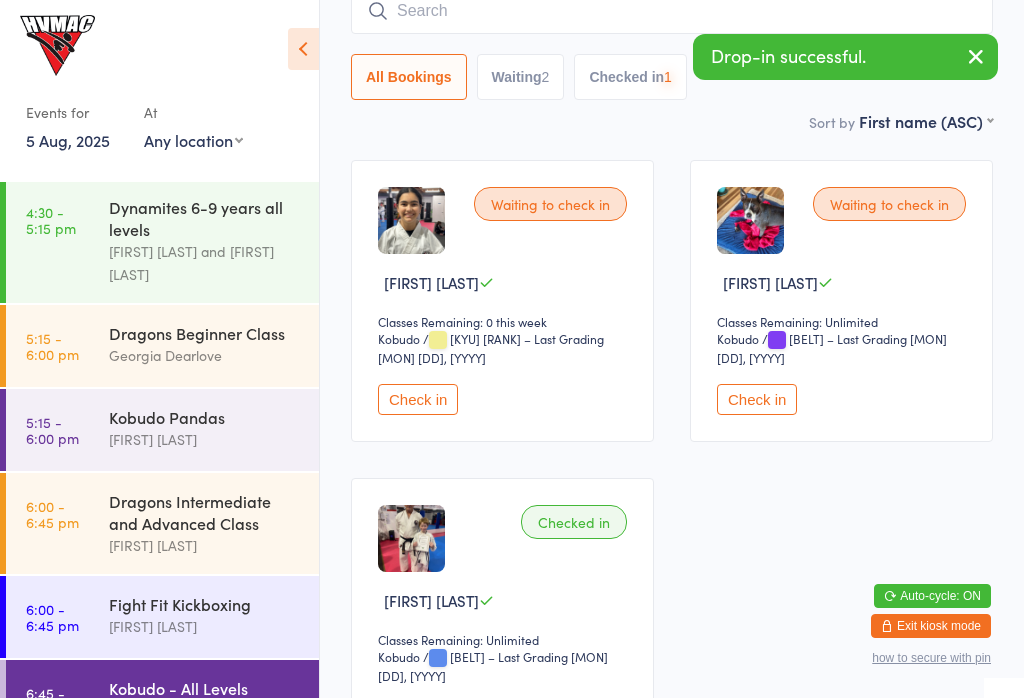 scroll, scrollTop: 271, scrollLeft: 0, axis: vertical 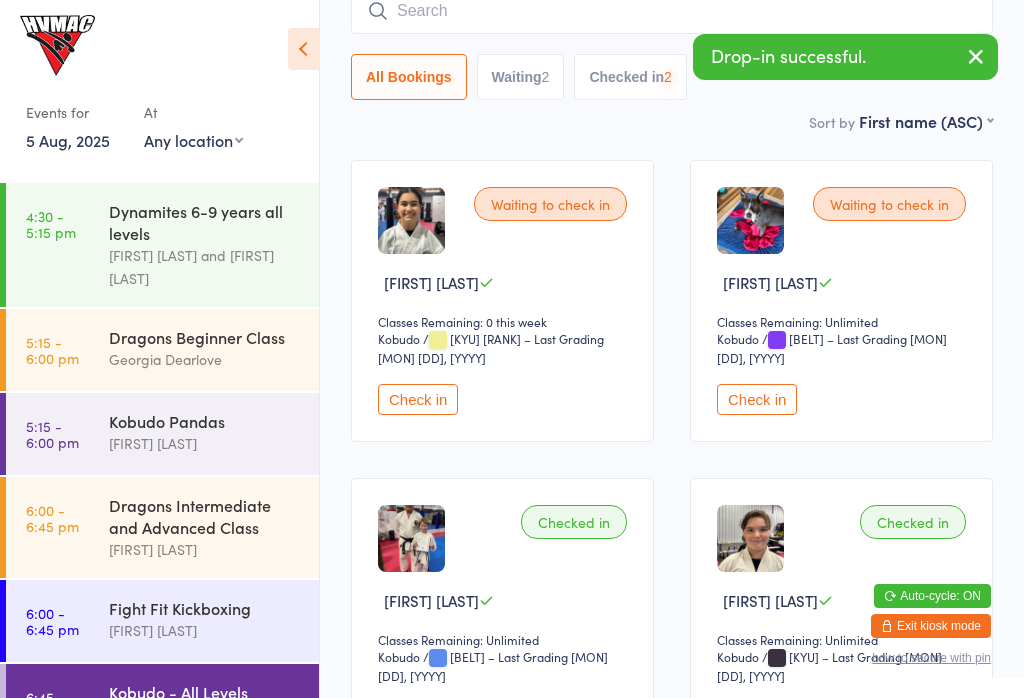 click on "Georgia Dearlove" at bounding box center (205, 359) 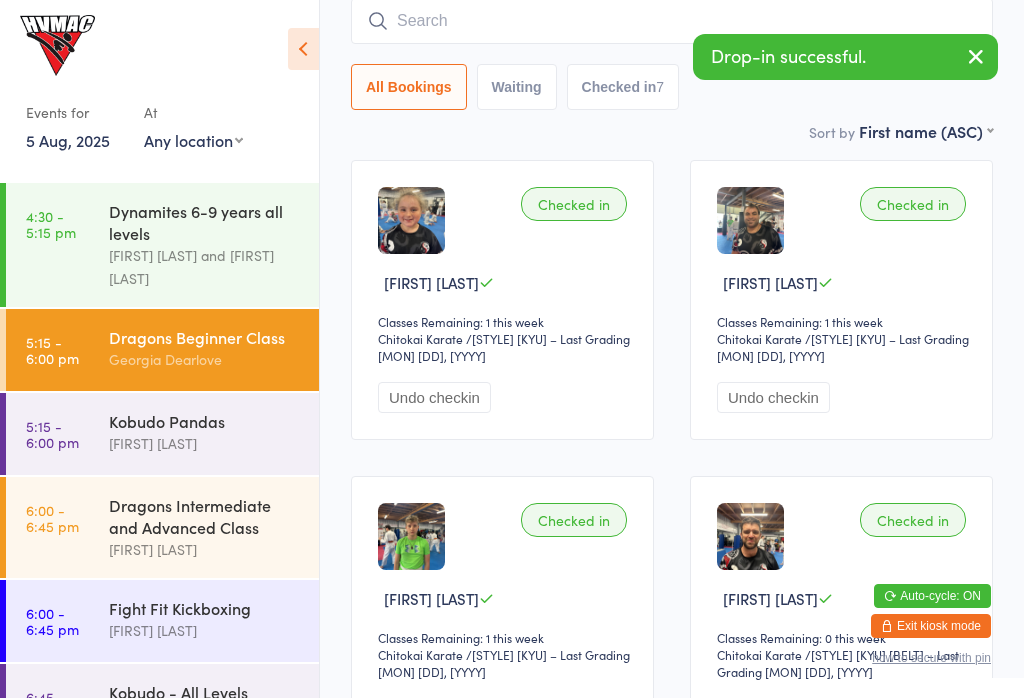 click on "You have now entered Kiosk Mode. Members will be able to check themselves in using the search field below. Click "Exit kiosk mode" below to exit Kiosk Mode at any time. Drop-in successful. Events for [DD] [MON], [YYYY] [MON] [YYYY]
[MON] [YYYY]
Sun Mon Tue Wed Thu Fri Sat
31
27
28
29
30
31
01
02
32
03
04
05
06
07
08
09
33
10
11
12
13
14
15
16
34
17
18
19
20
21
22" at bounding box center (512, 158) 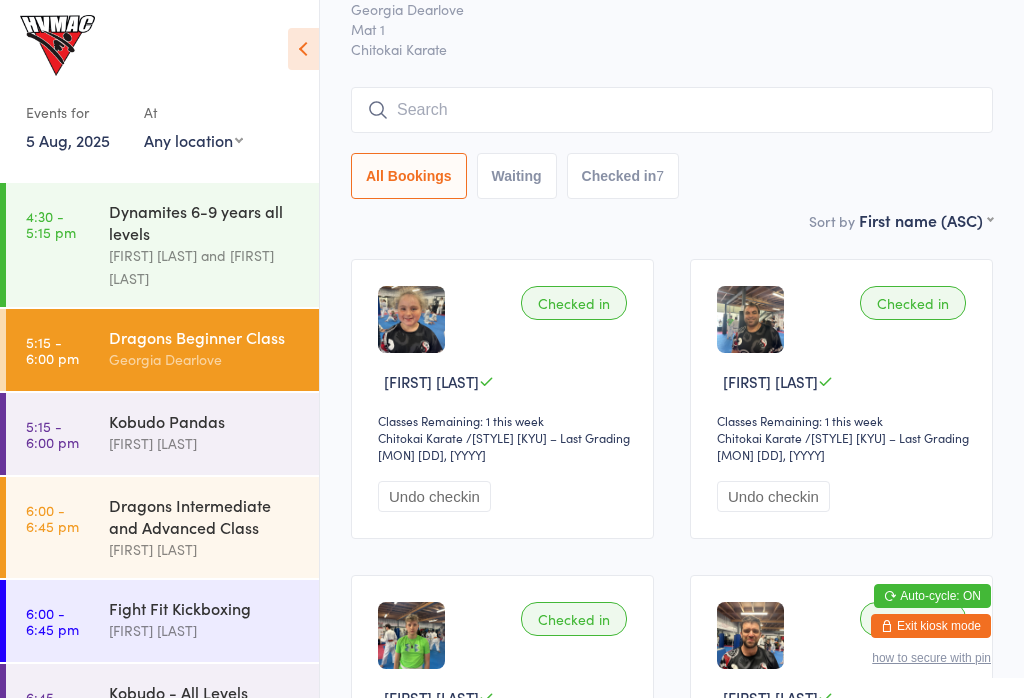 scroll, scrollTop: 91, scrollLeft: 0, axis: vertical 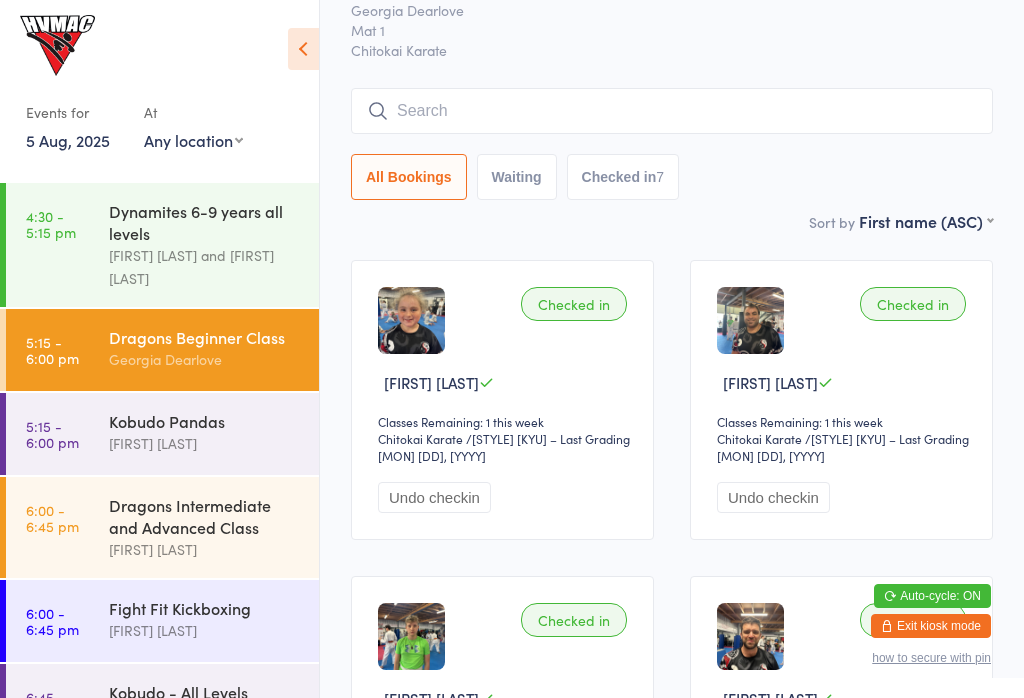 click on "[FIRST] [LAST]" at bounding box center [205, 549] 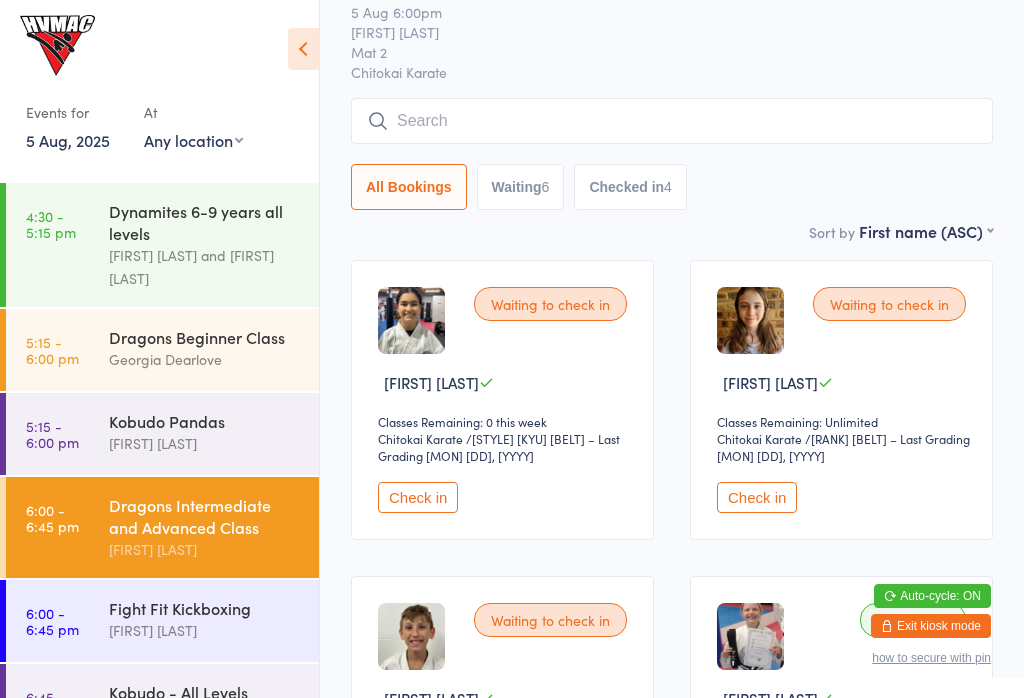 scroll, scrollTop: 0, scrollLeft: 0, axis: both 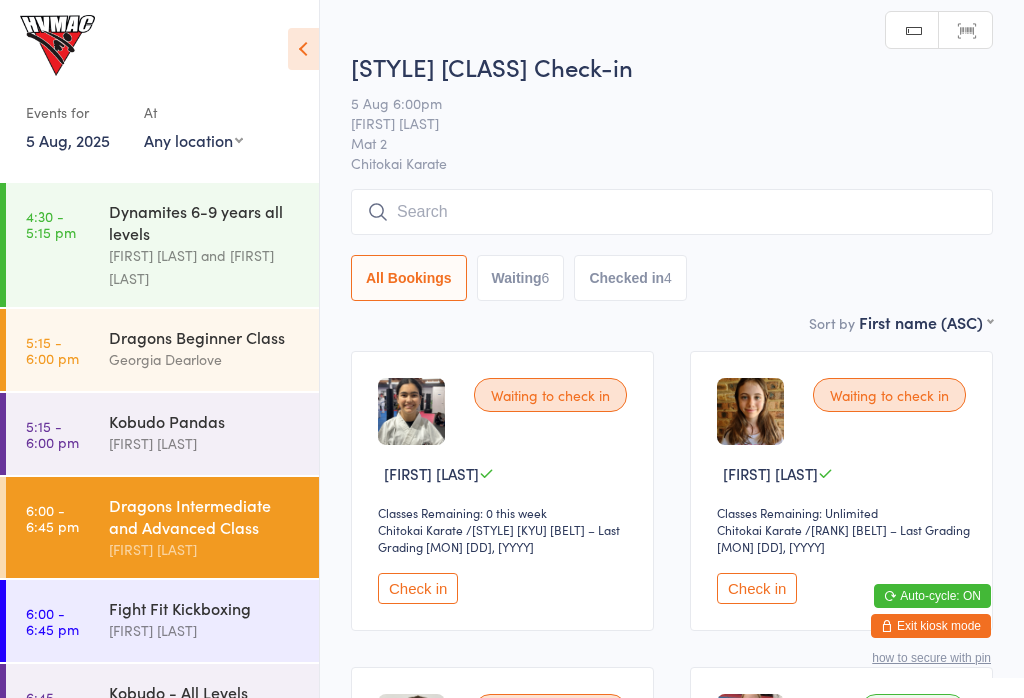 click on "Dragons Beginner Class" at bounding box center (205, 337) 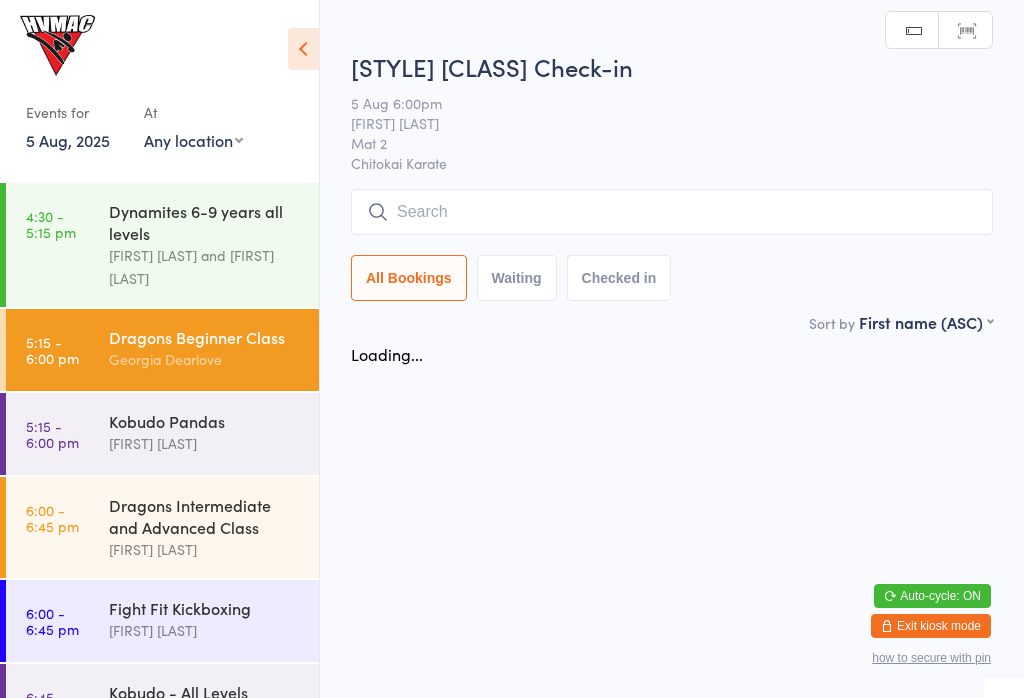 click at bounding box center (303, 49) 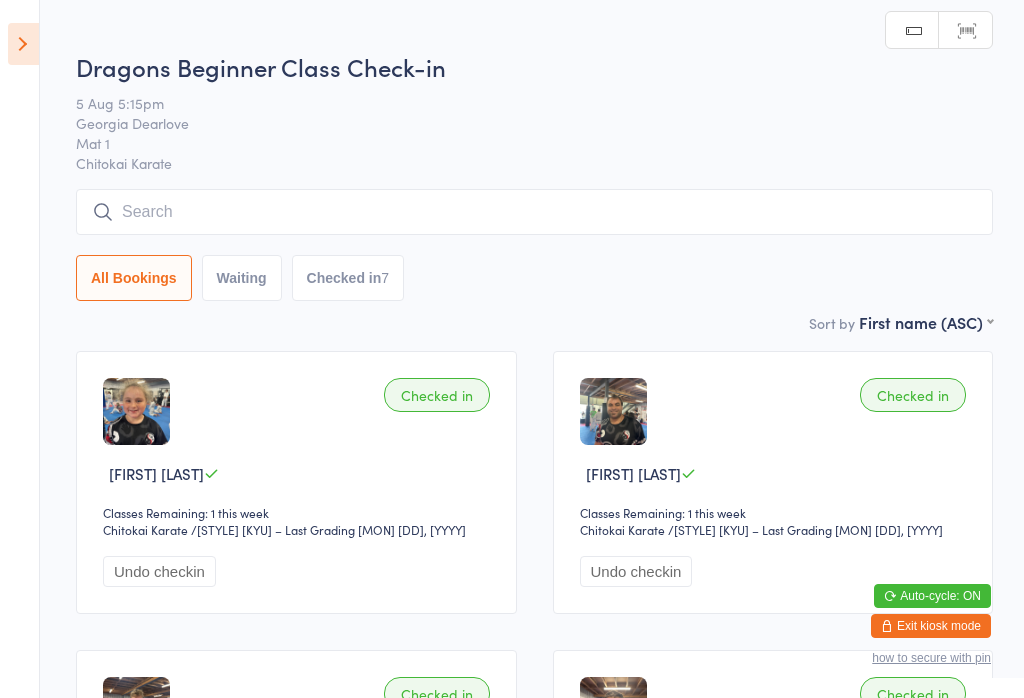 scroll, scrollTop: 0, scrollLeft: 0, axis: both 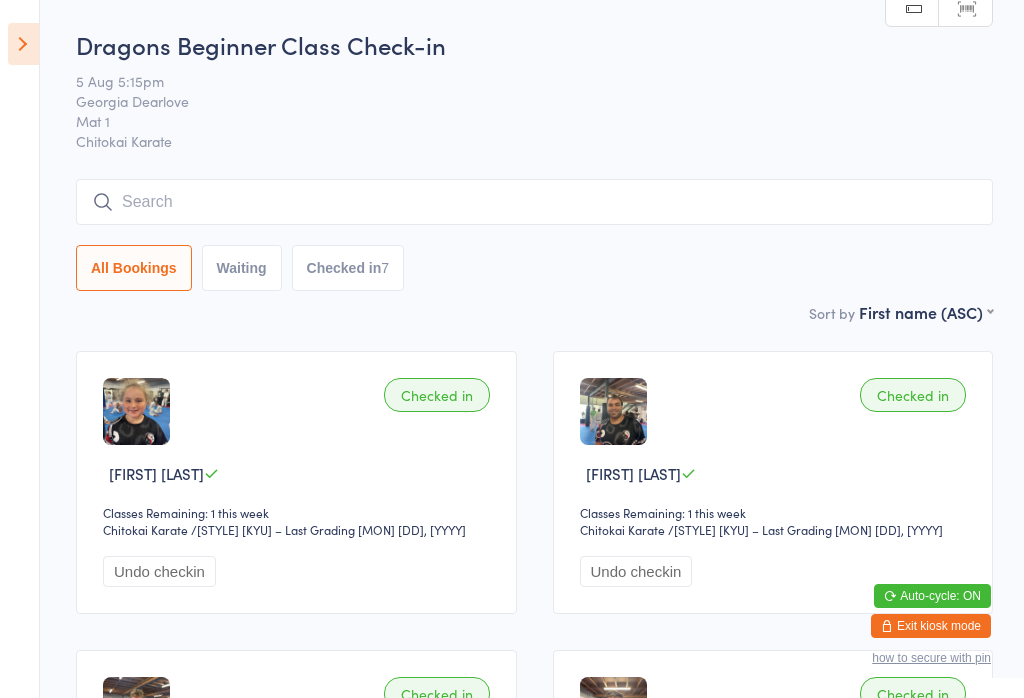 click at bounding box center (23, 44) 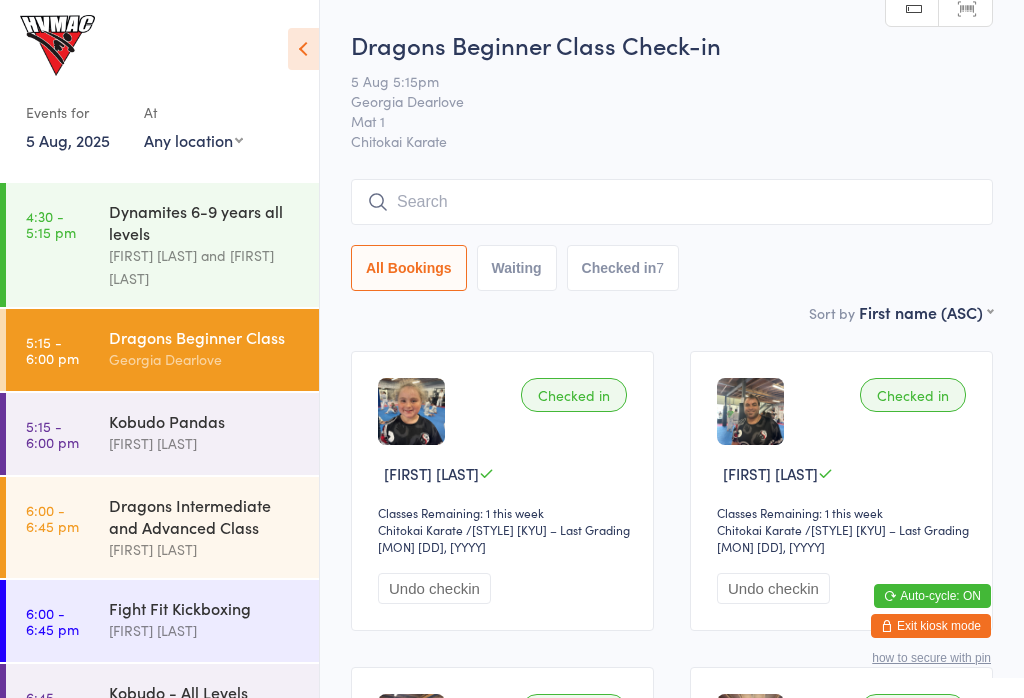 click on "Fight Fit Kickboxing" at bounding box center [205, 608] 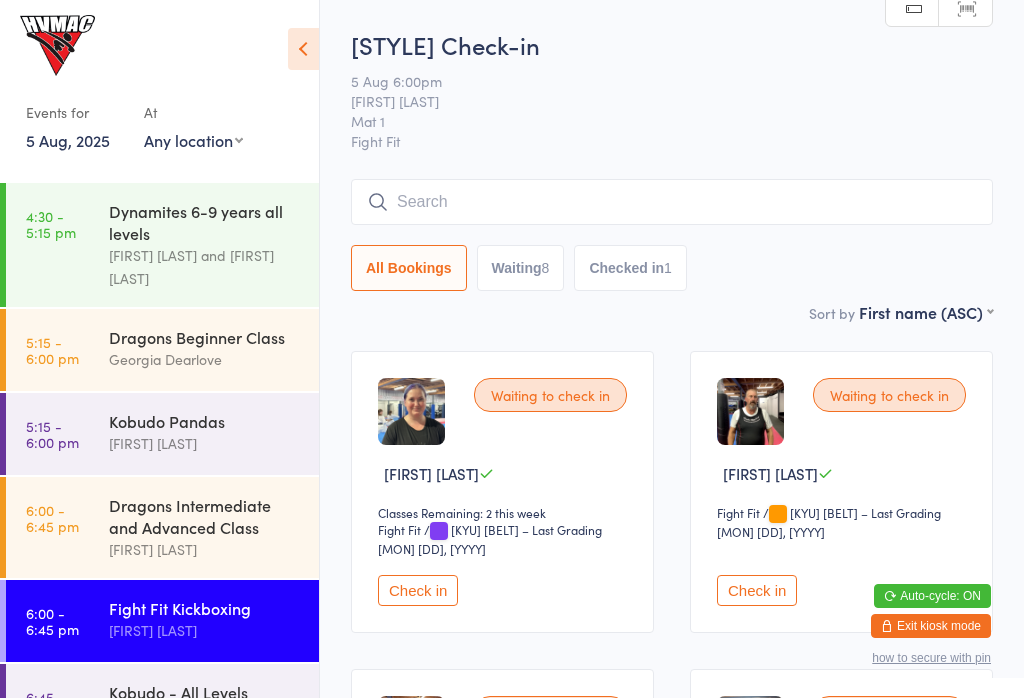 scroll, scrollTop: 0, scrollLeft: 0, axis: both 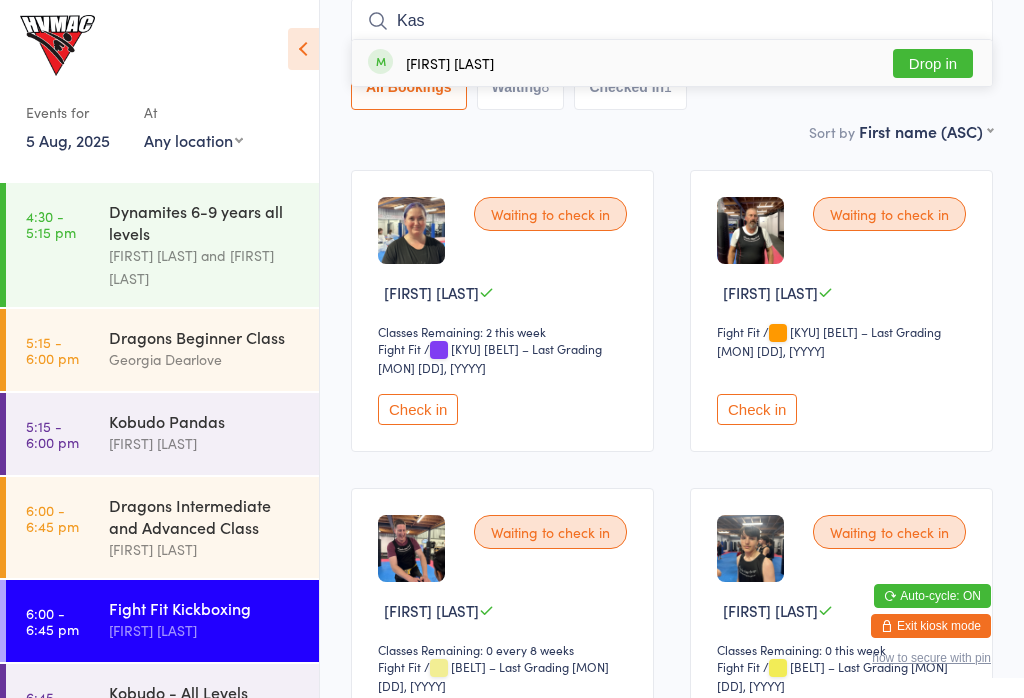 type on "Kas" 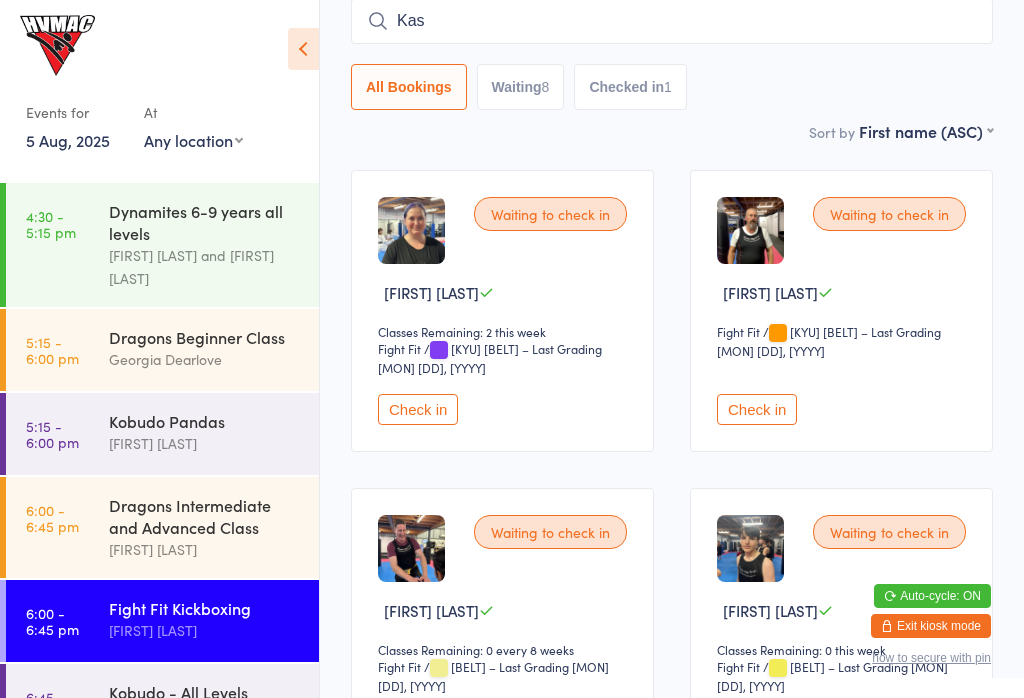 type 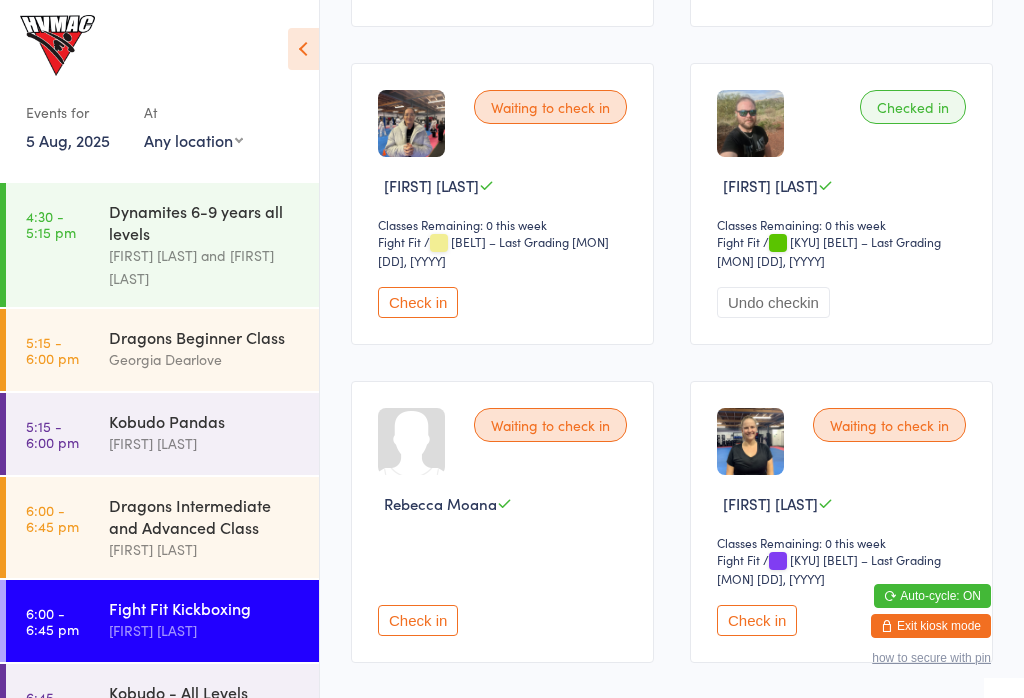 scroll, scrollTop: 1239, scrollLeft: 0, axis: vertical 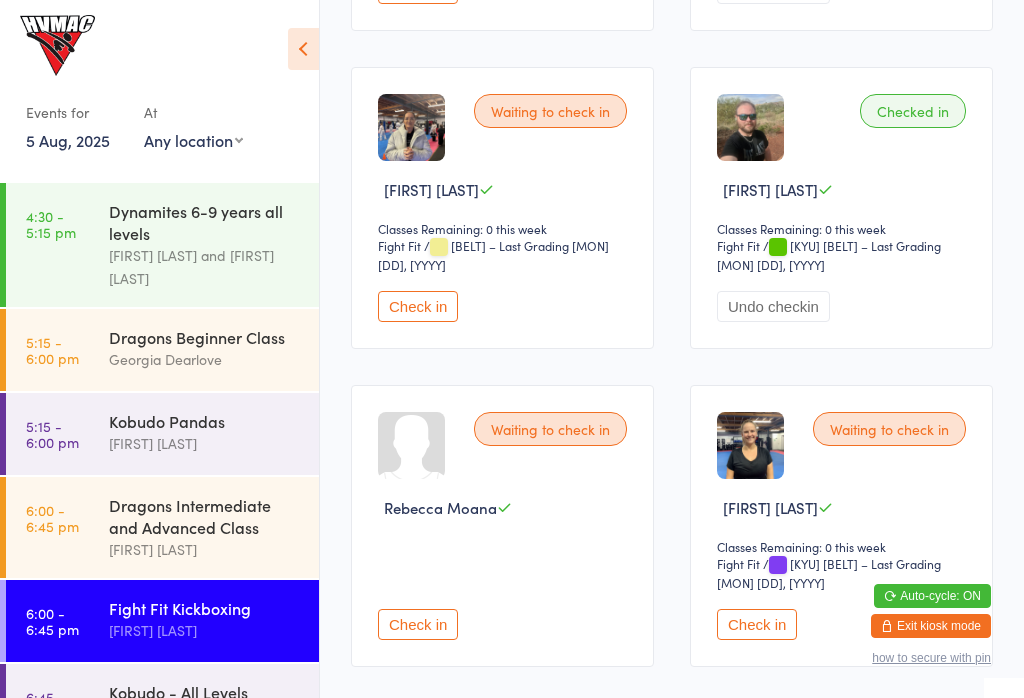 click on "Dragons Intermediate and Advanced Class" at bounding box center (205, 516) 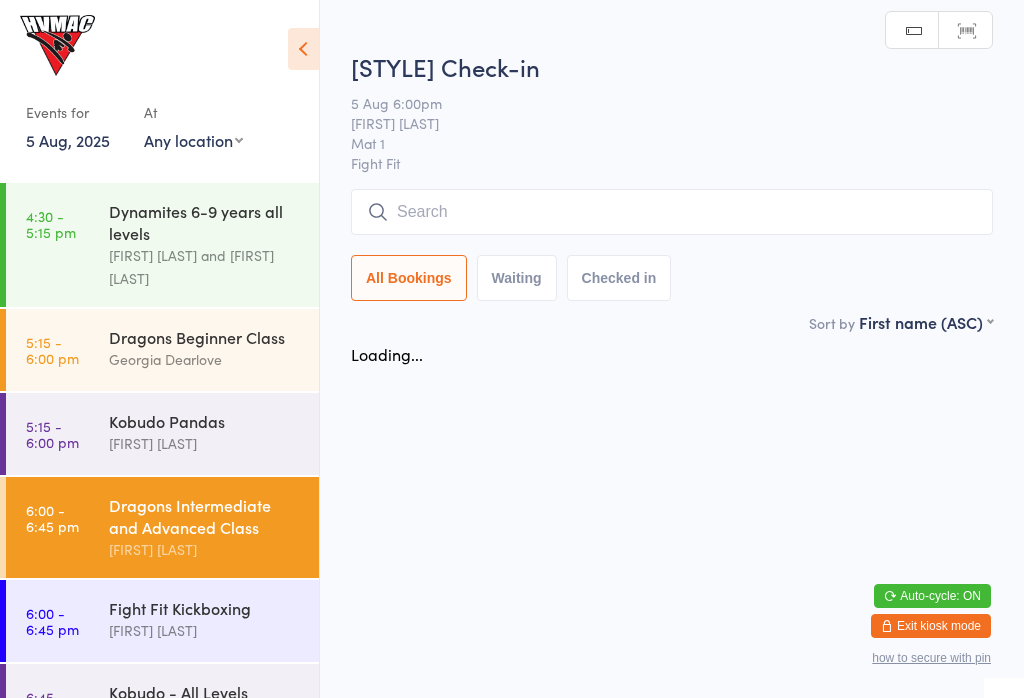scroll, scrollTop: 0, scrollLeft: 0, axis: both 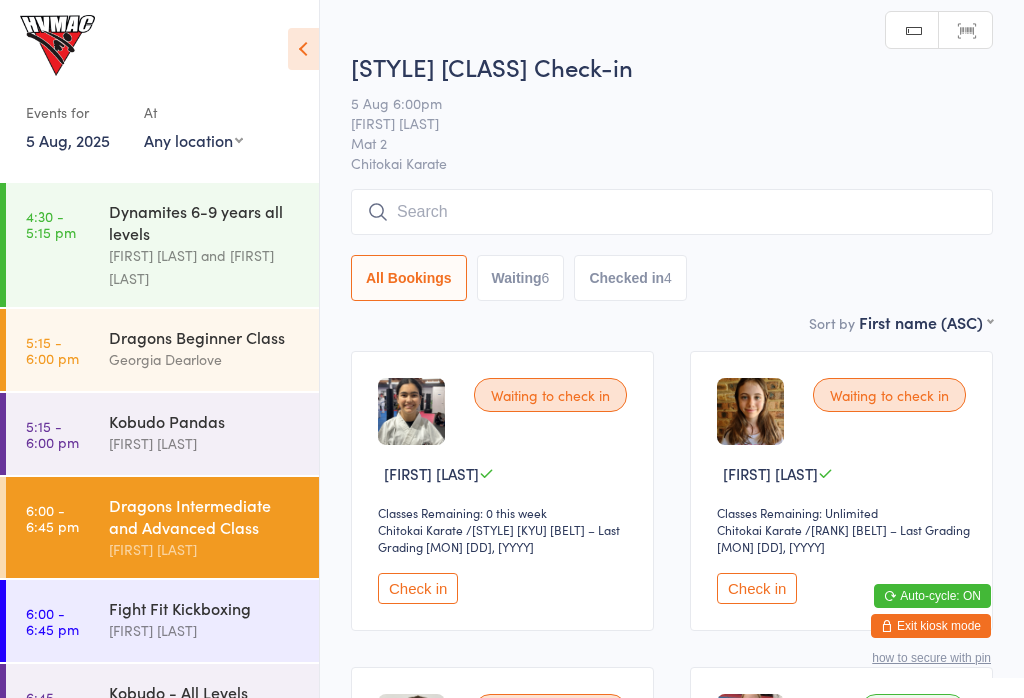 click on "Check in" at bounding box center [418, 588] 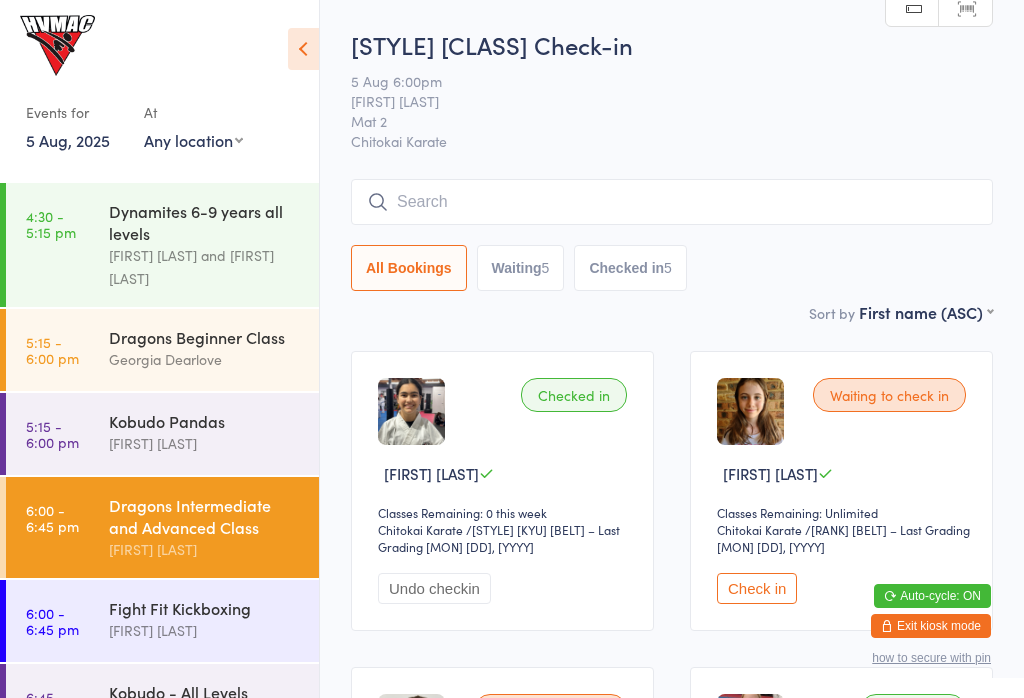 scroll, scrollTop: 0, scrollLeft: 0, axis: both 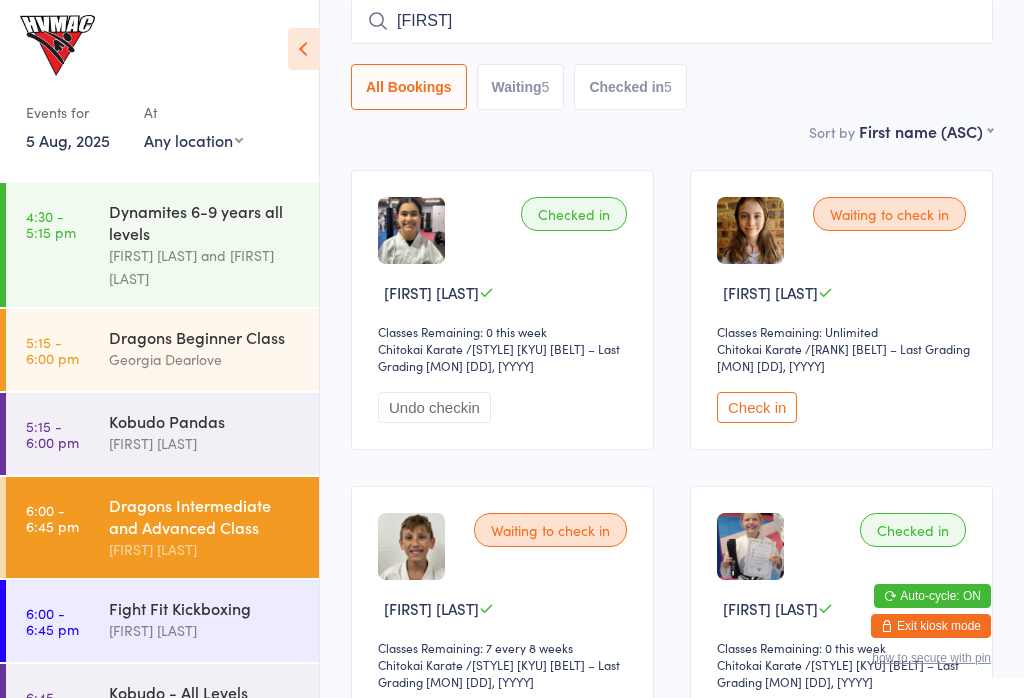 type on "[FIRST]" 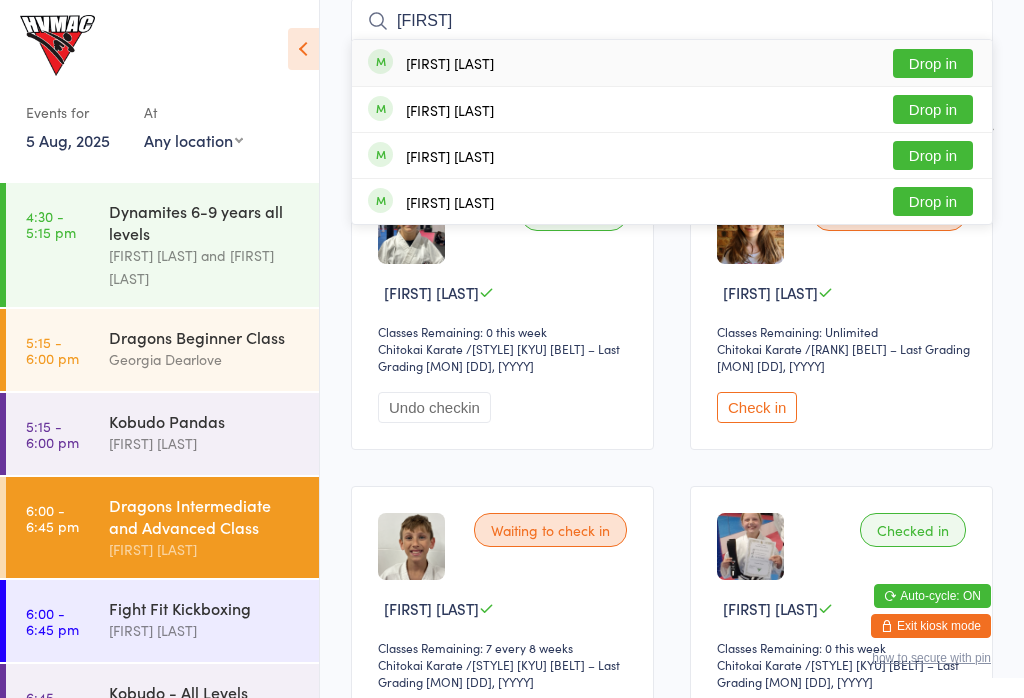 type 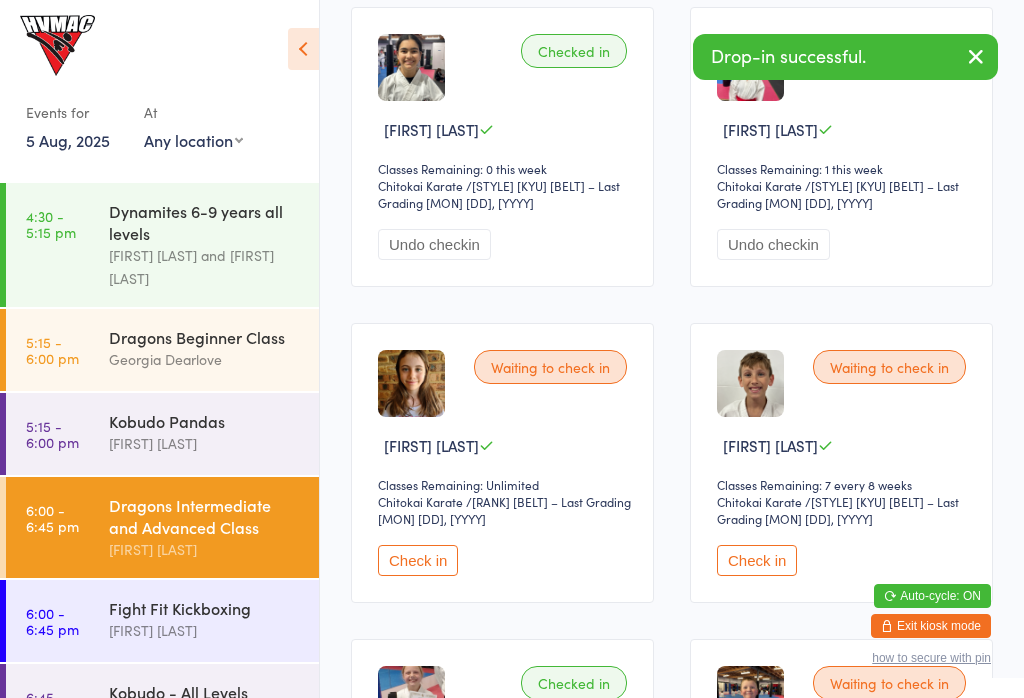 scroll, scrollTop: 348, scrollLeft: 0, axis: vertical 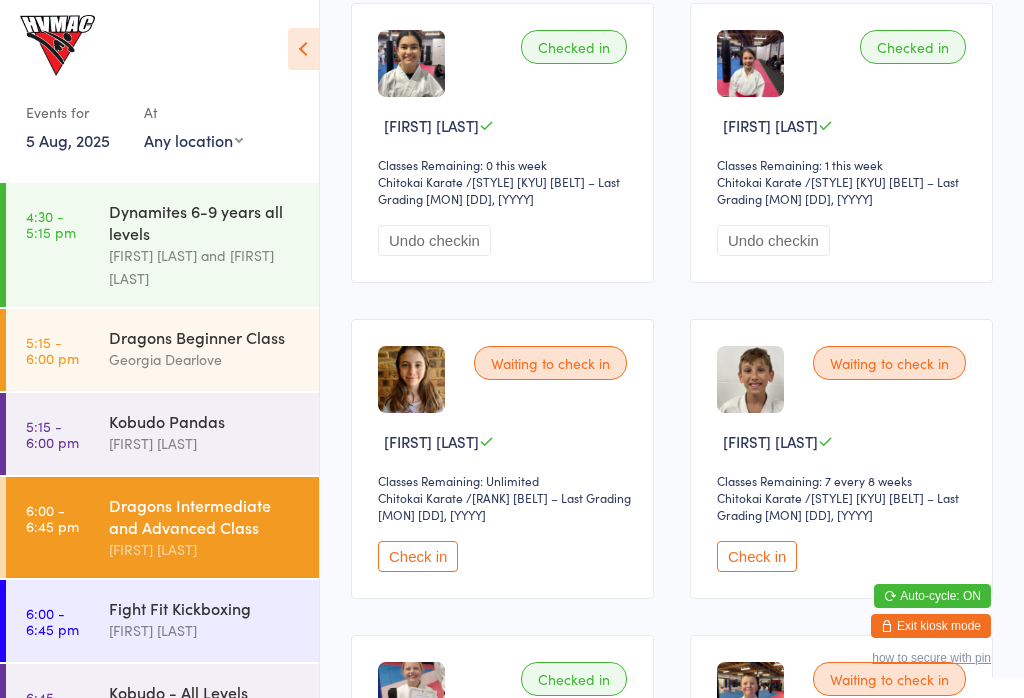 click on "Dragons Beginner Class" at bounding box center [205, 337] 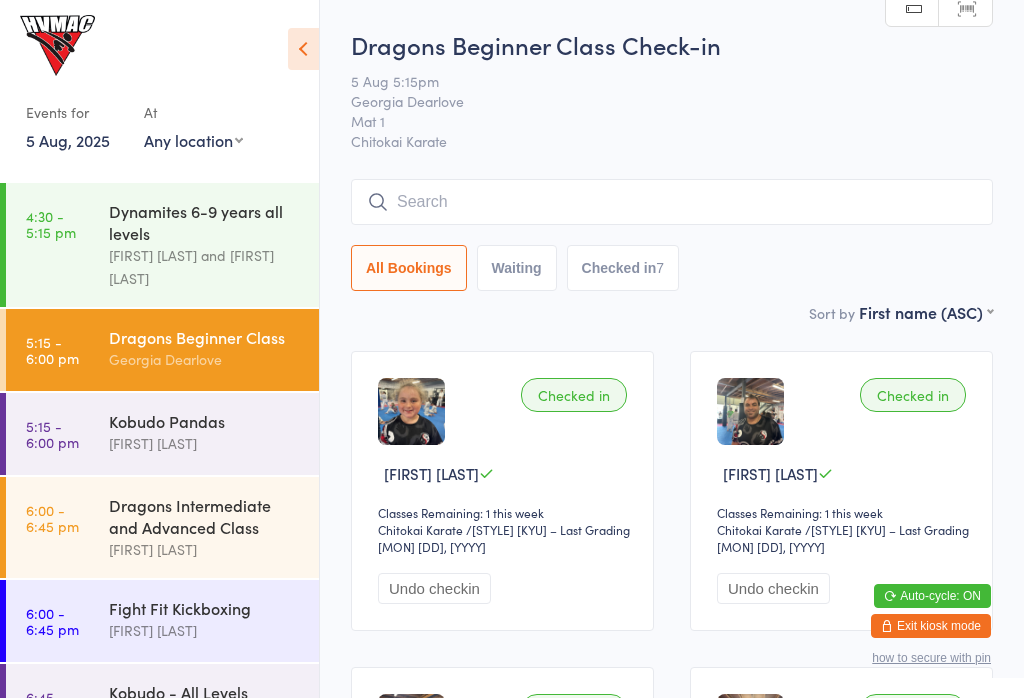 scroll, scrollTop: 0, scrollLeft: 0, axis: both 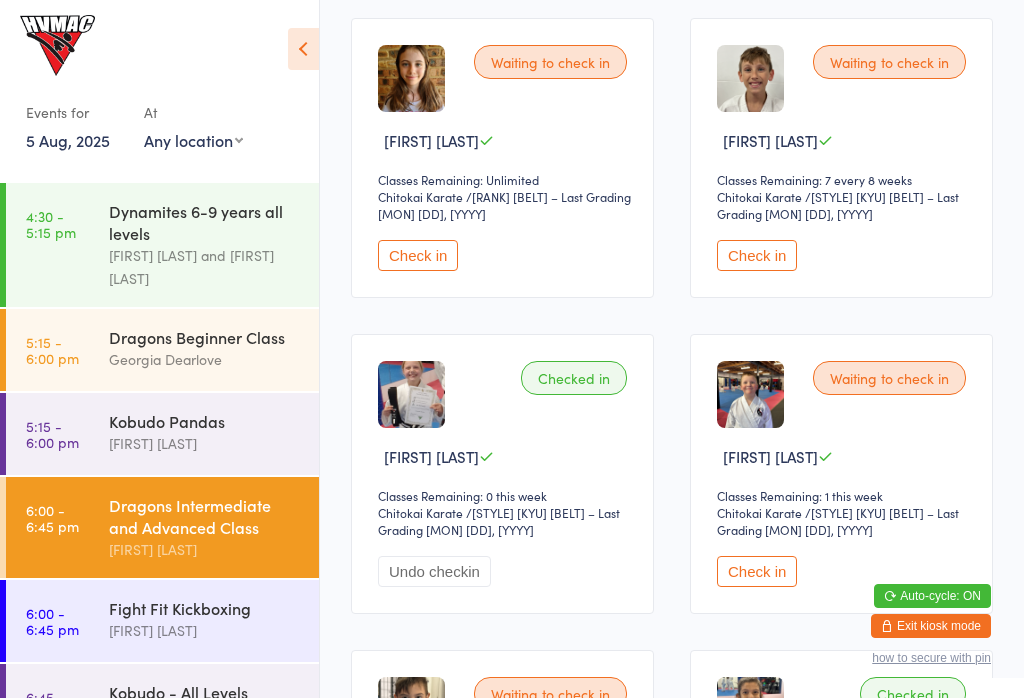 click on "Check in" at bounding box center [757, 571] 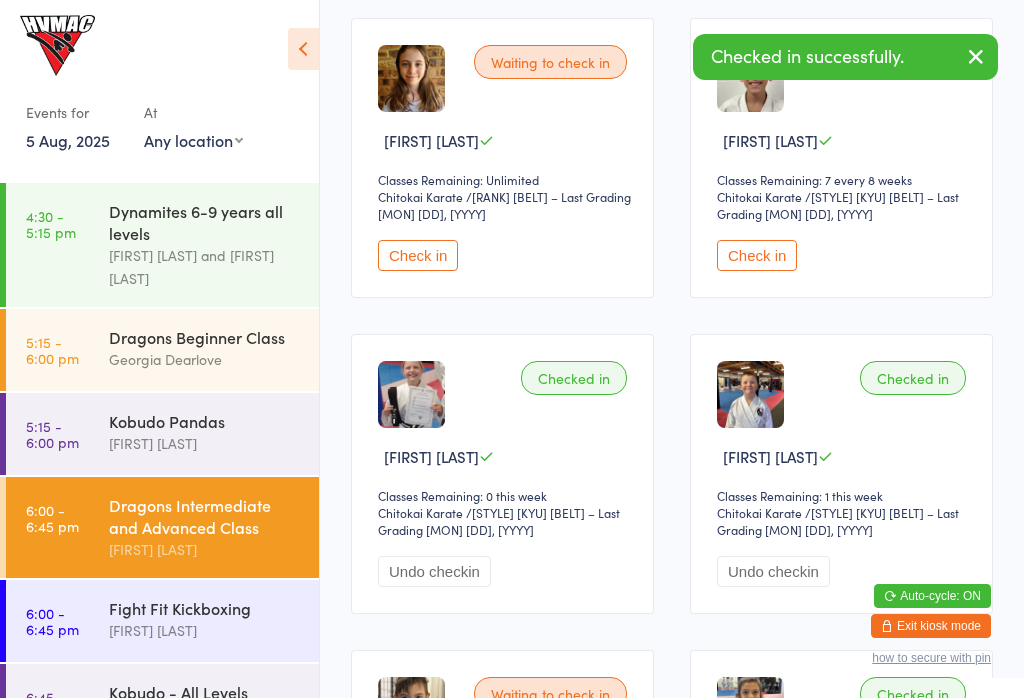 click on "[FIRST] [LAST]" at bounding box center [205, 630] 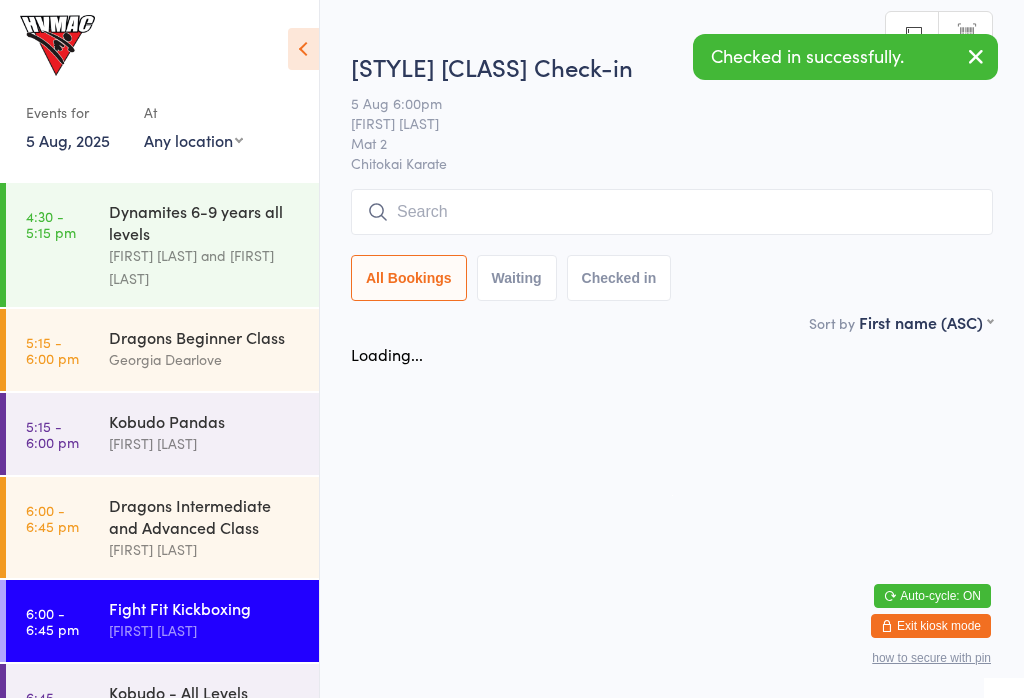 scroll, scrollTop: 0, scrollLeft: 0, axis: both 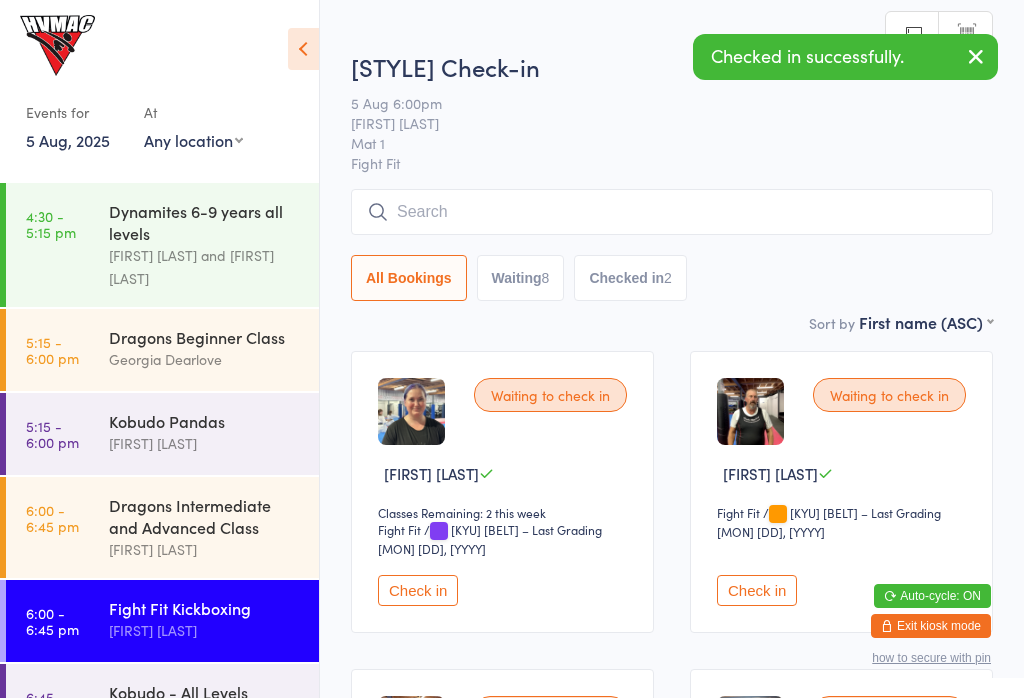 click on "Fight Fit Kickboxing" at bounding box center (205, 608) 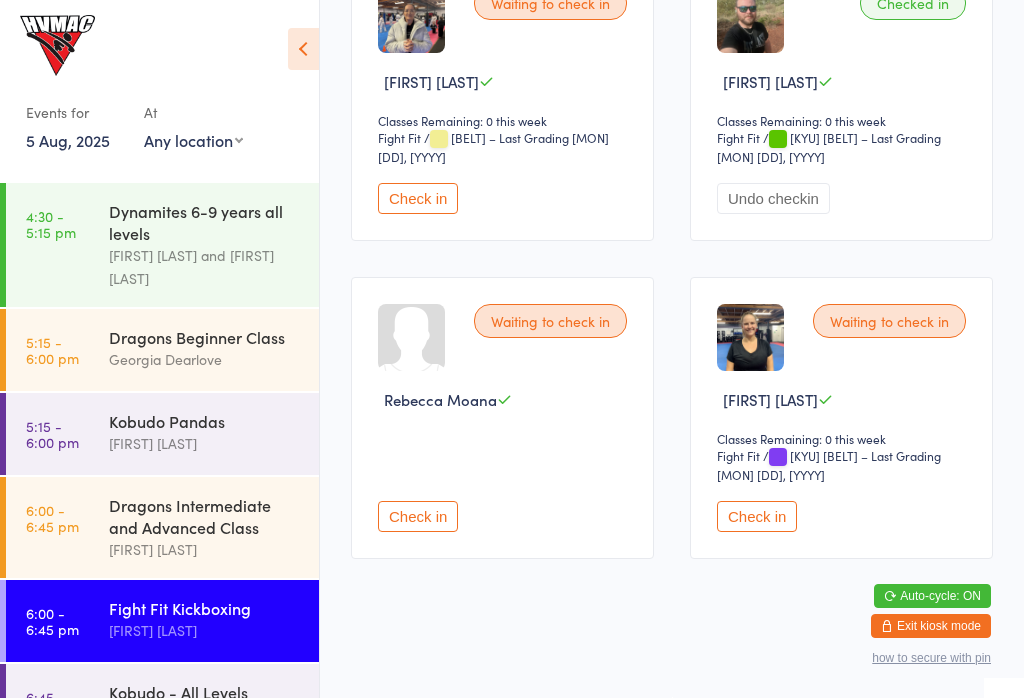 scroll, scrollTop: 1376, scrollLeft: 0, axis: vertical 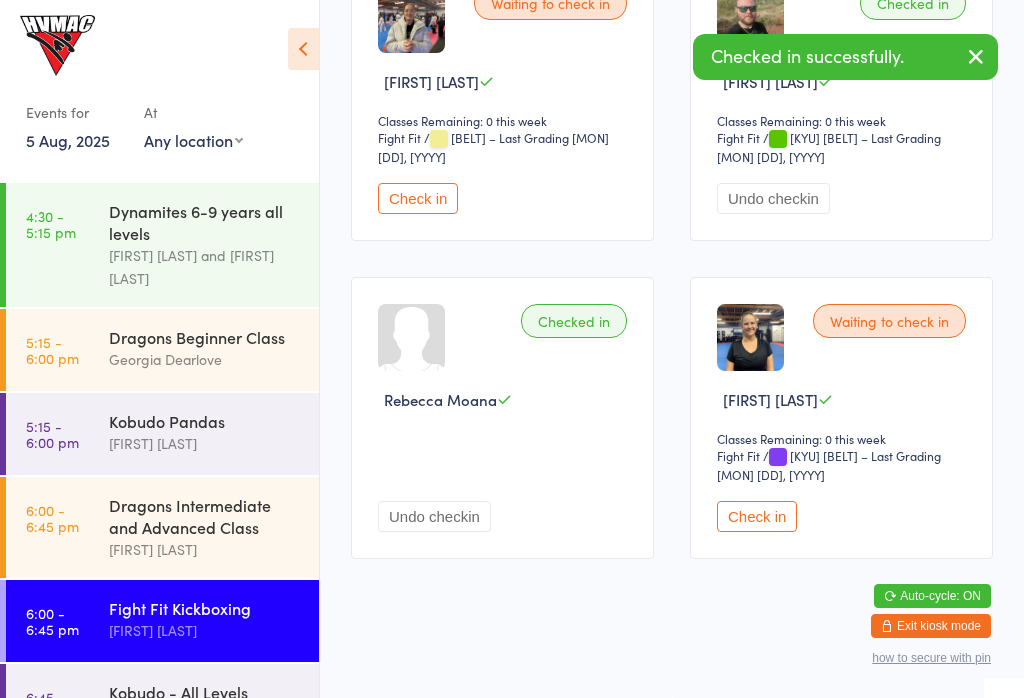 click on "Check in" at bounding box center (757, 516) 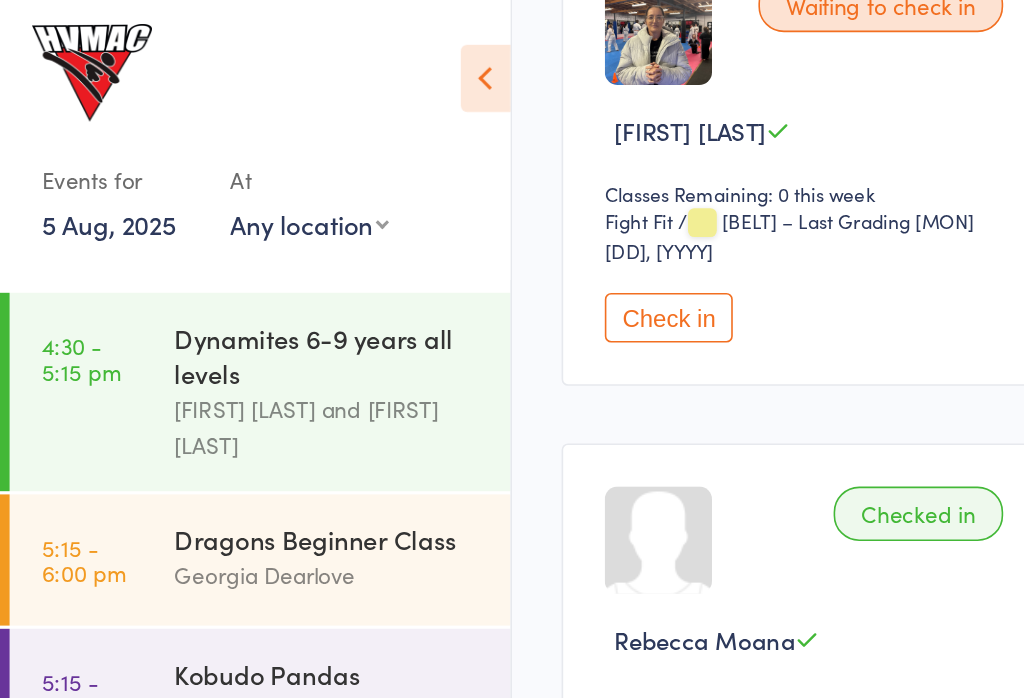scroll, scrollTop: 1376, scrollLeft: 0, axis: vertical 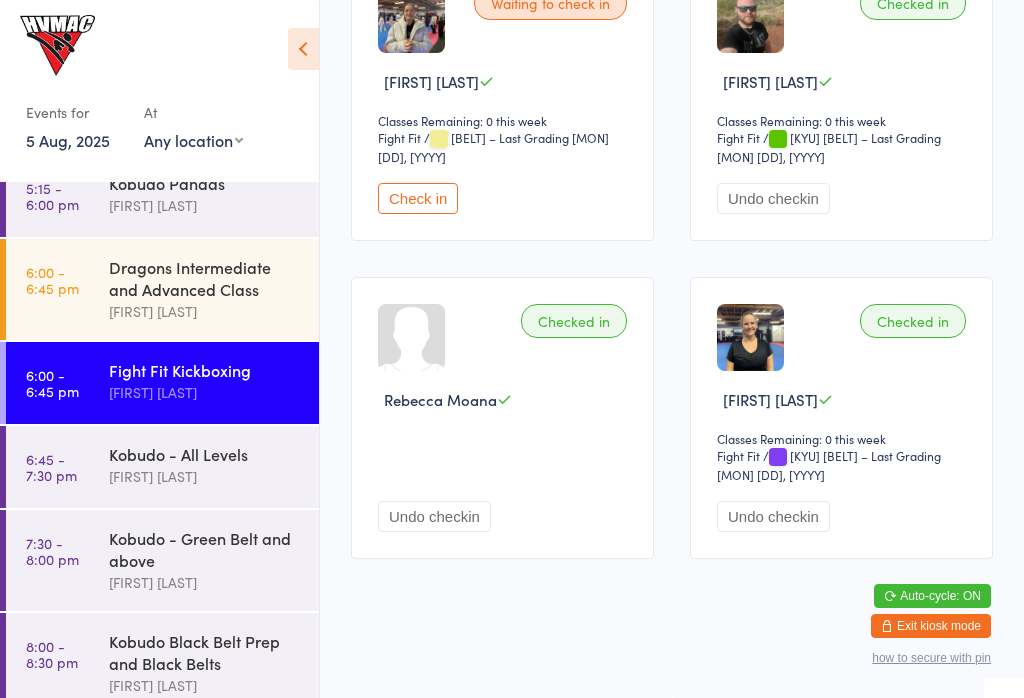 click on "Kobudo - All Levels" at bounding box center [205, 454] 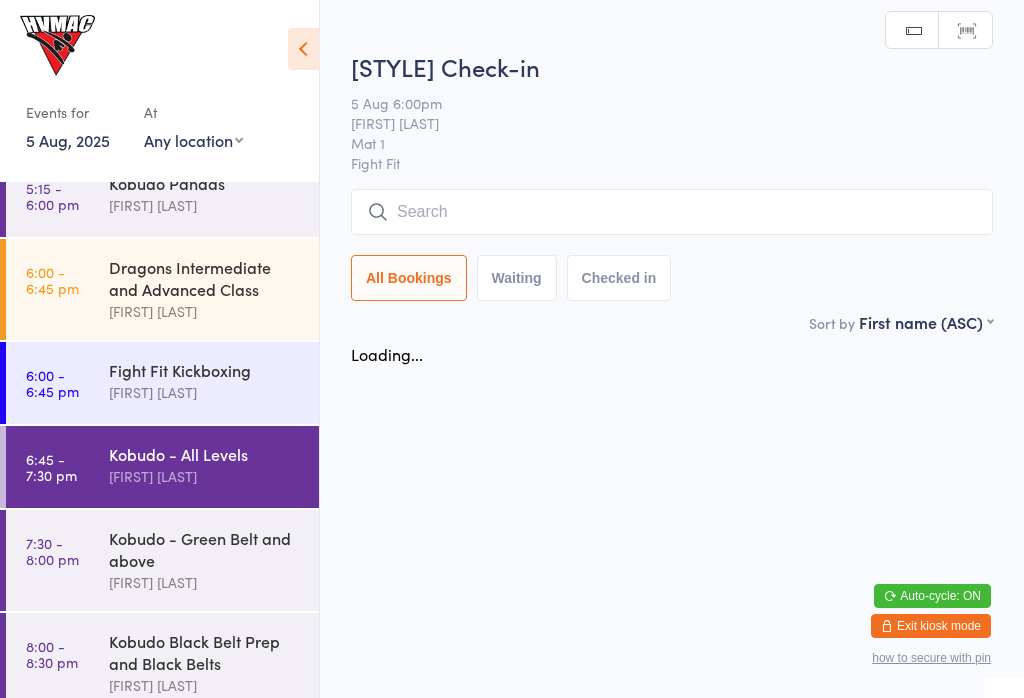 scroll, scrollTop: 0, scrollLeft: 0, axis: both 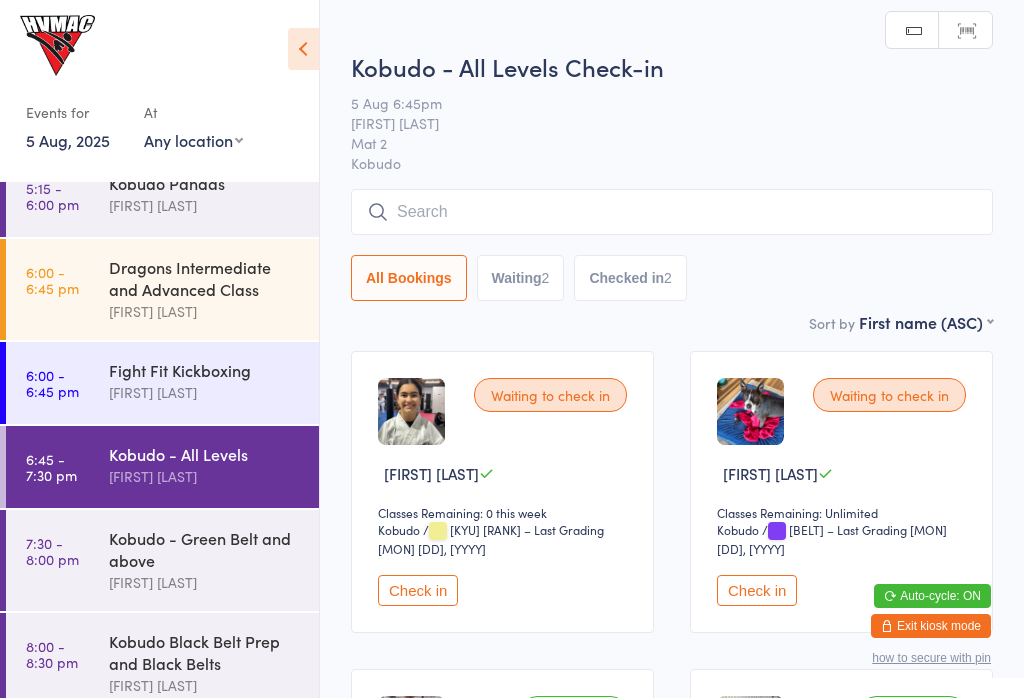 click on "Check in" at bounding box center [418, 590] 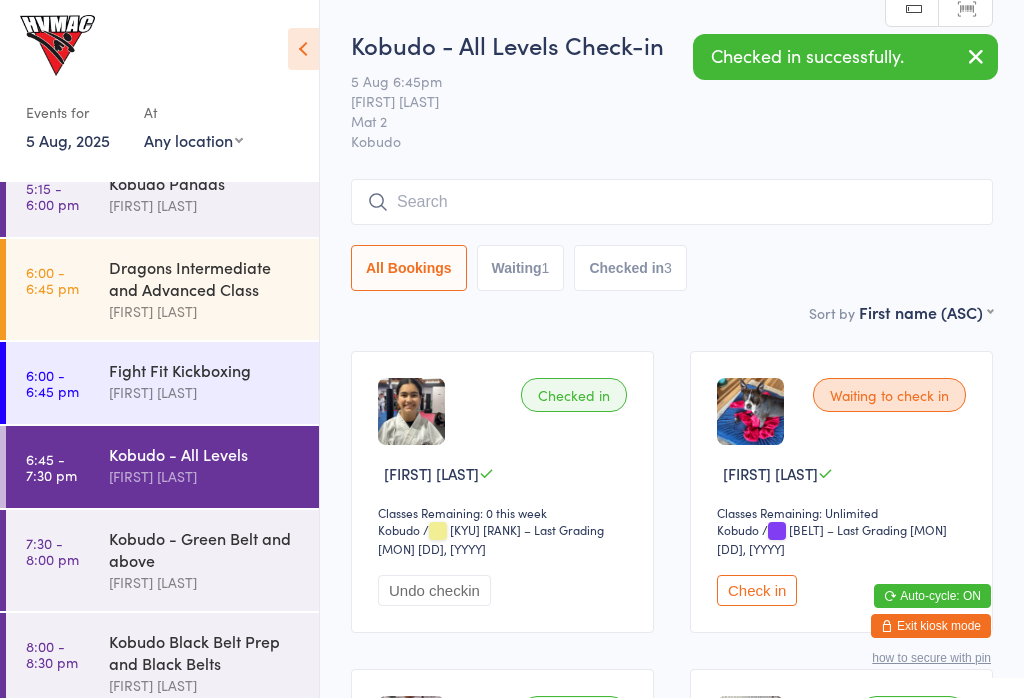 scroll, scrollTop: 0, scrollLeft: 0, axis: both 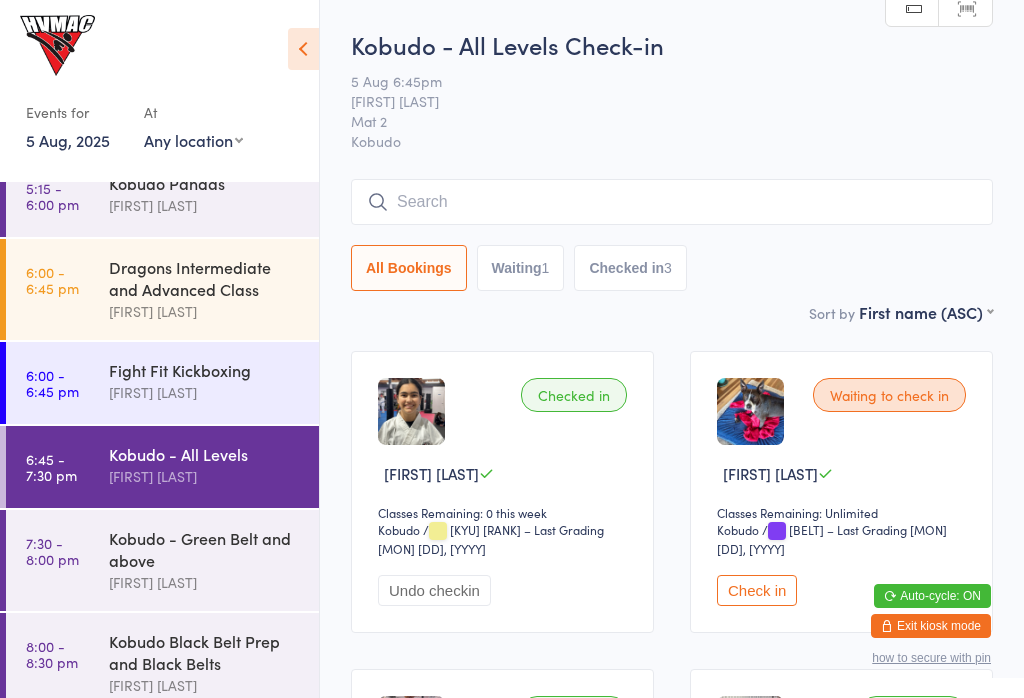 click on "[TIME] - [TIME] [STYLE] [FIRST] [LAST]" at bounding box center (162, 383) 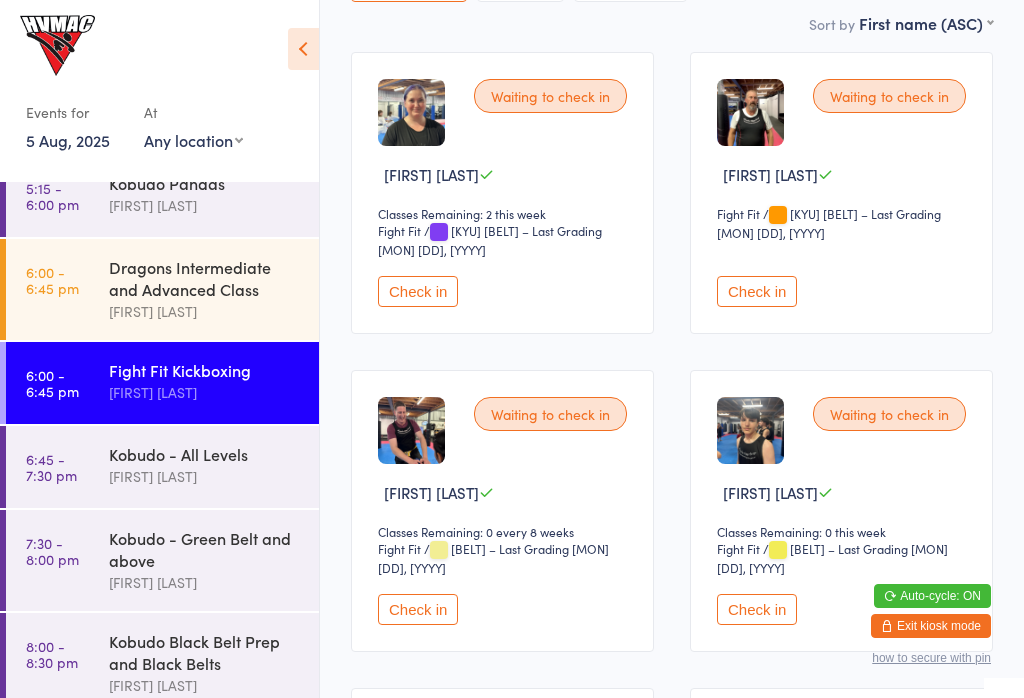scroll, scrollTop: 304, scrollLeft: 0, axis: vertical 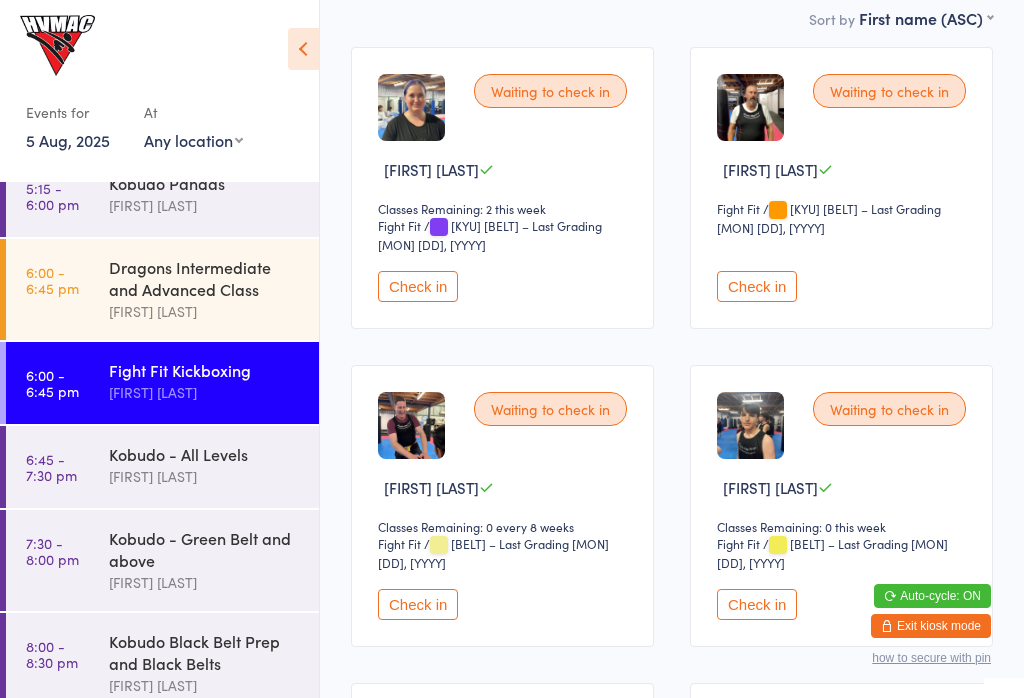 click on "Check in" at bounding box center (757, 604) 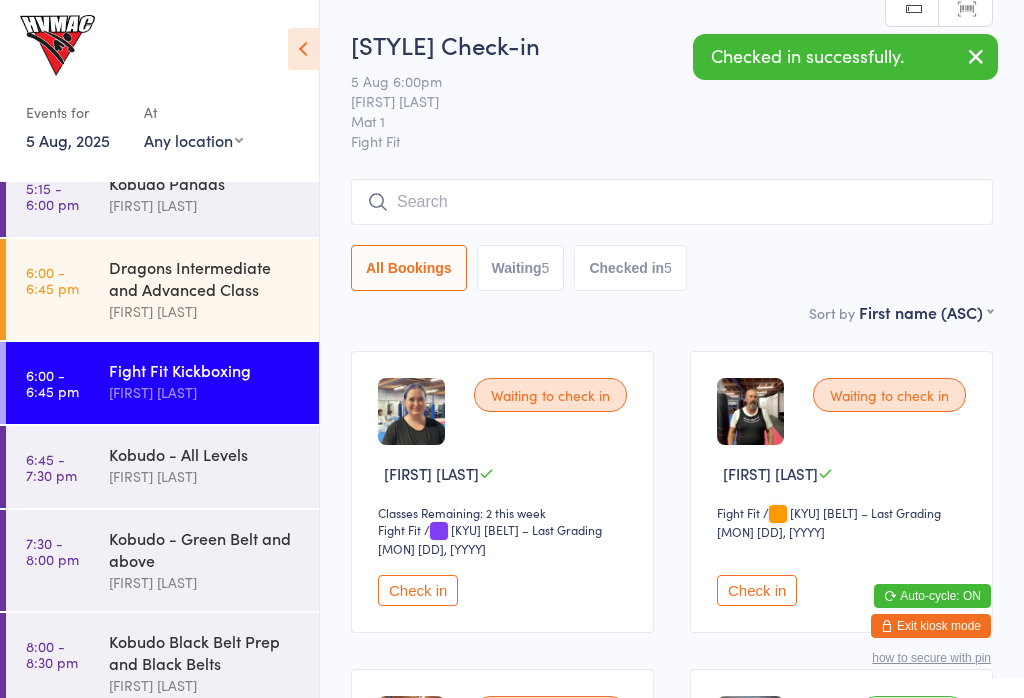 scroll, scrollTop: 0, scrollLeft: 0, axis: both 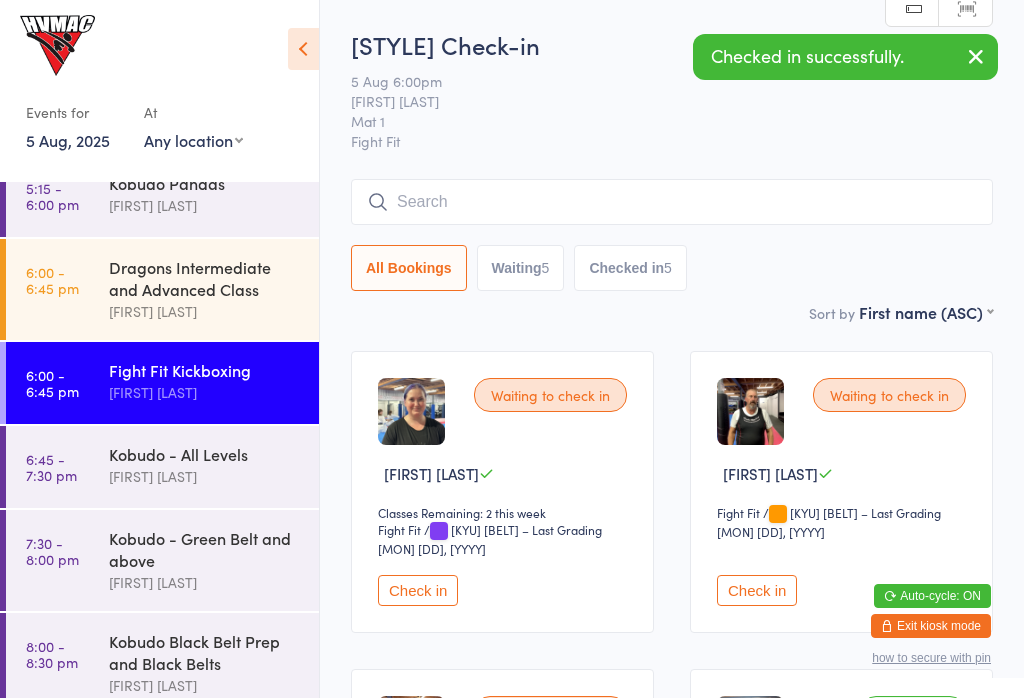 click on "Check in" at bounding box center [418, 590] 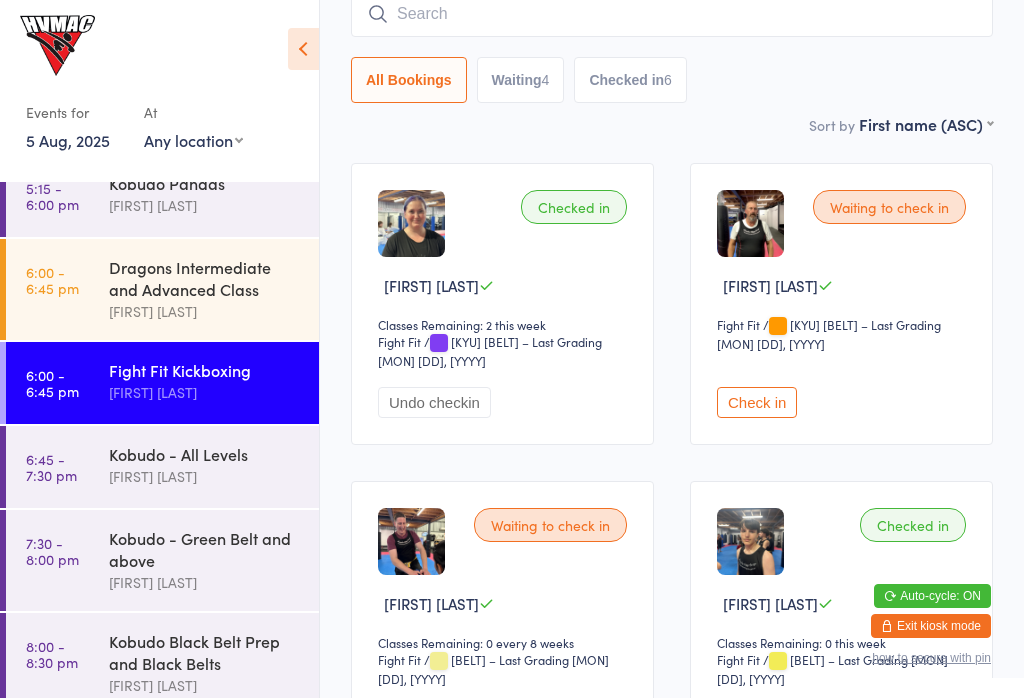 scroll, scrollTop: 192, scrollLeft: 0, axis: vertical 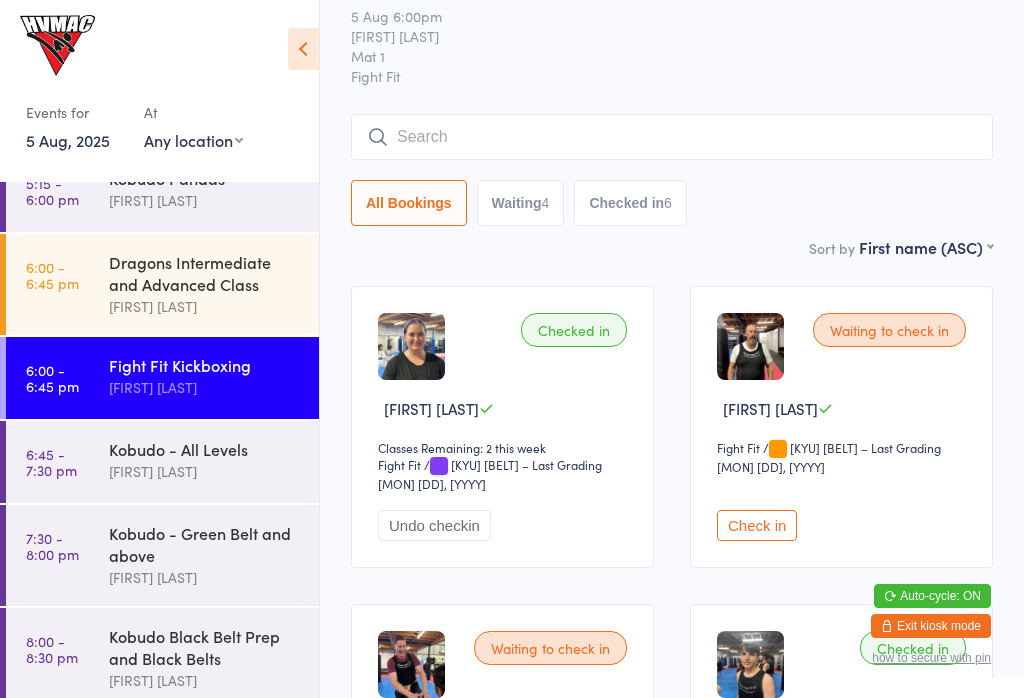 click on "Dragons Intermediate and Advanced Class" at bounding box center [205, 273] 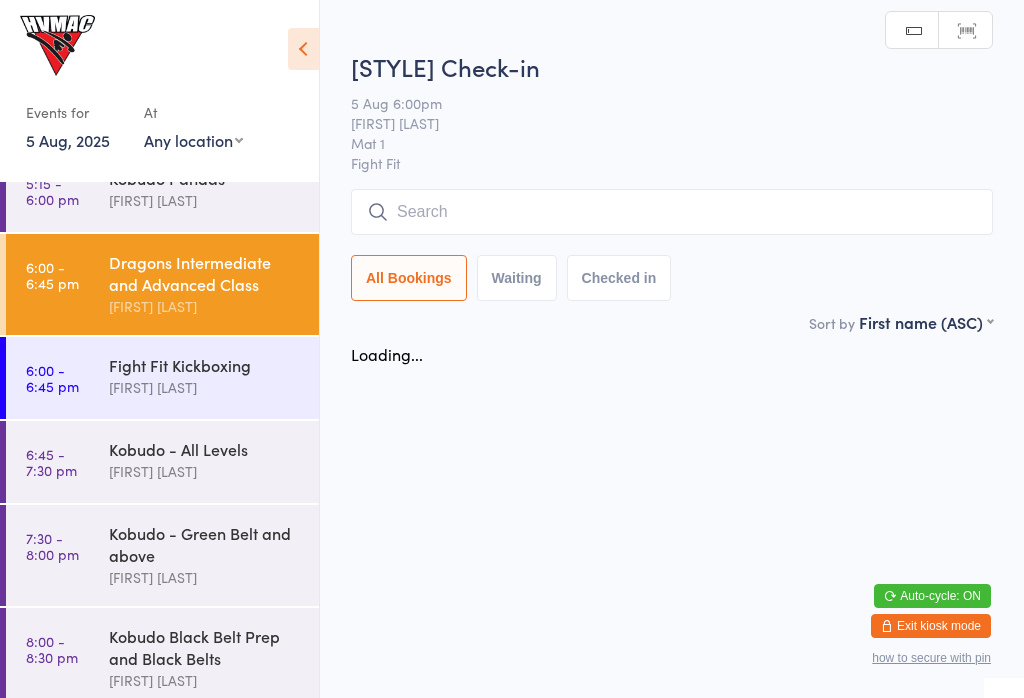 scroll, scrollTop: 0, scrollLeft: 0, axis: both 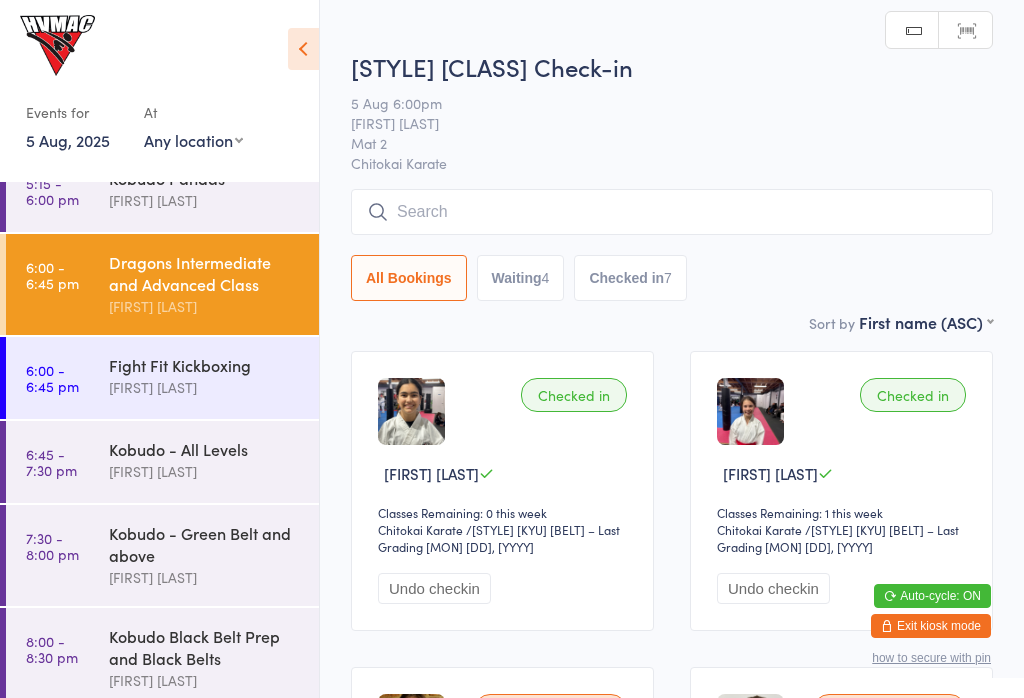click on "Checked in  7" at bounding box center (630, 278) 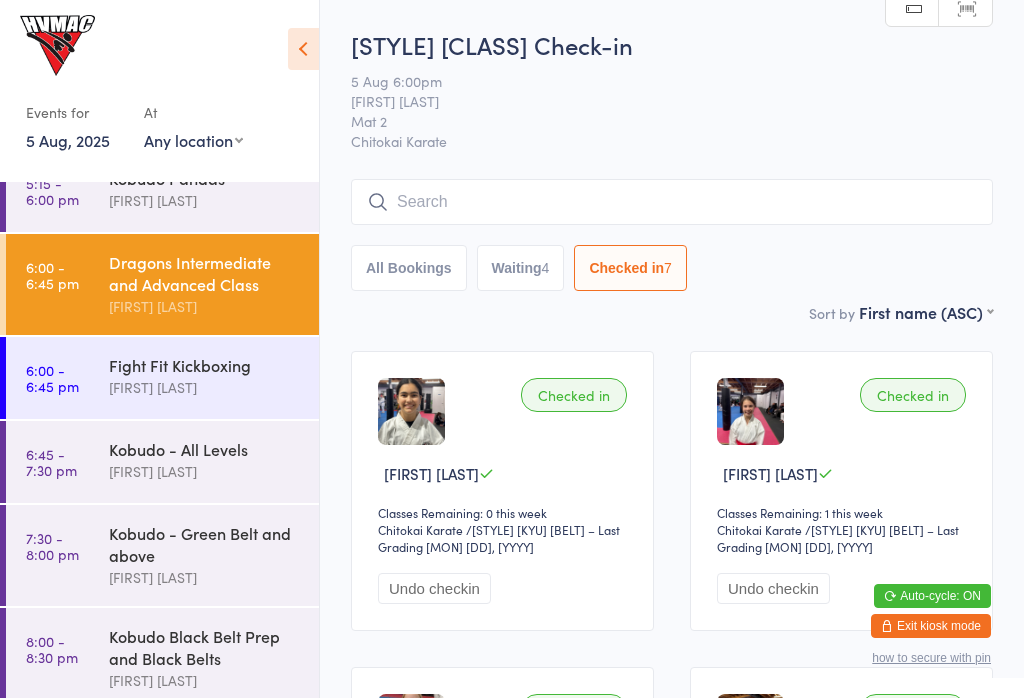 scroll, scrollTop: 0, scrollLeft: 0, axis: both 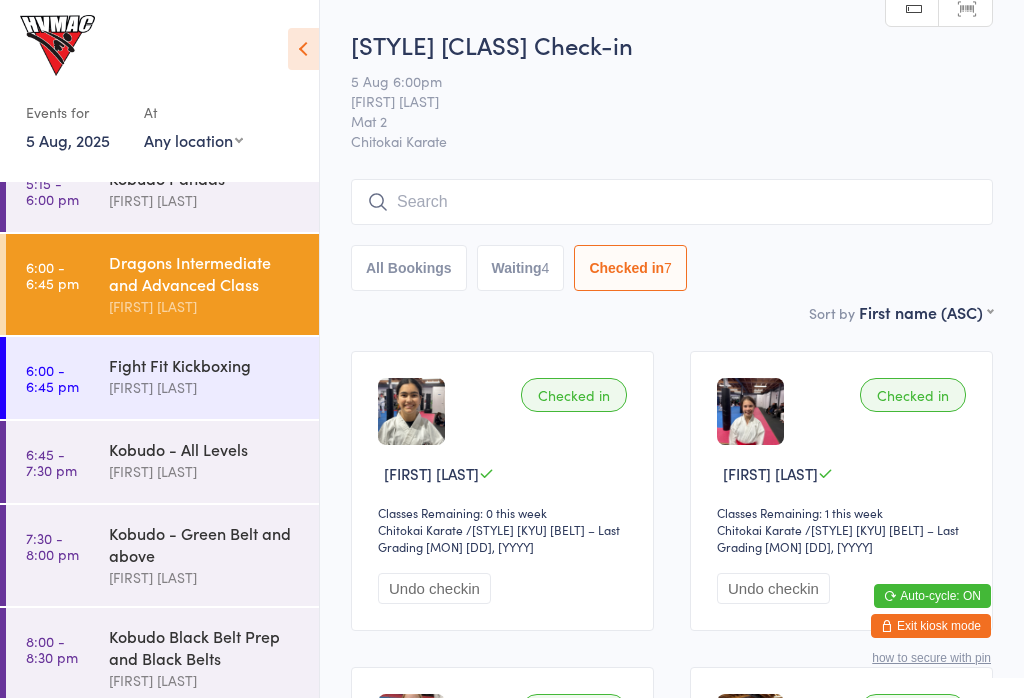 click on "Waiting  4" at bounding box center [521, 268] 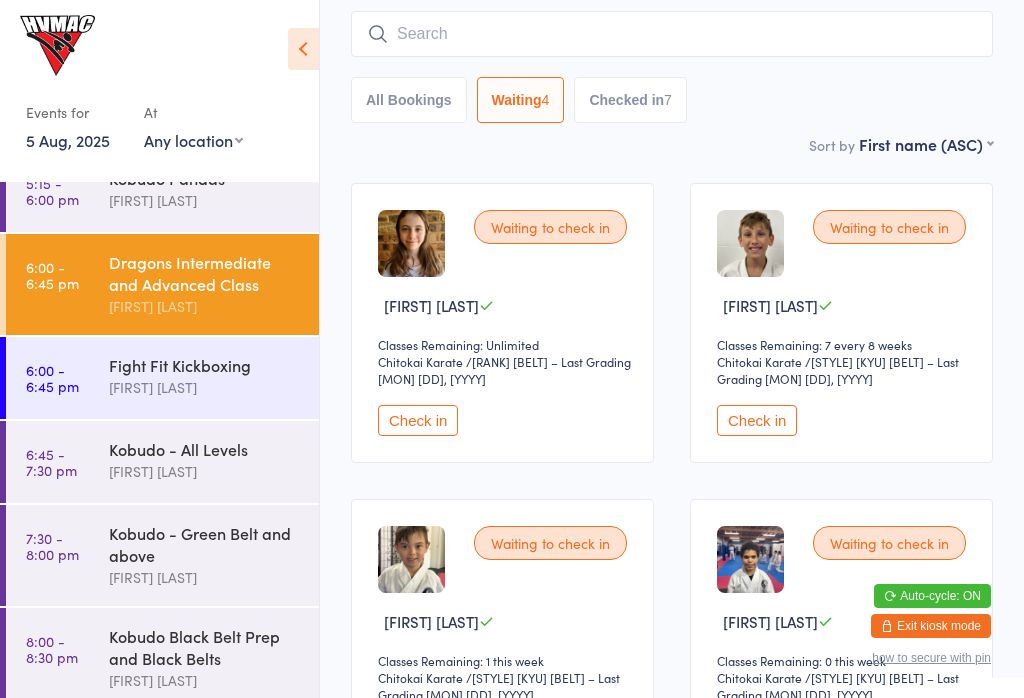 scroll, scrollTop: 171, scrollLeft: 0, axis: vertical 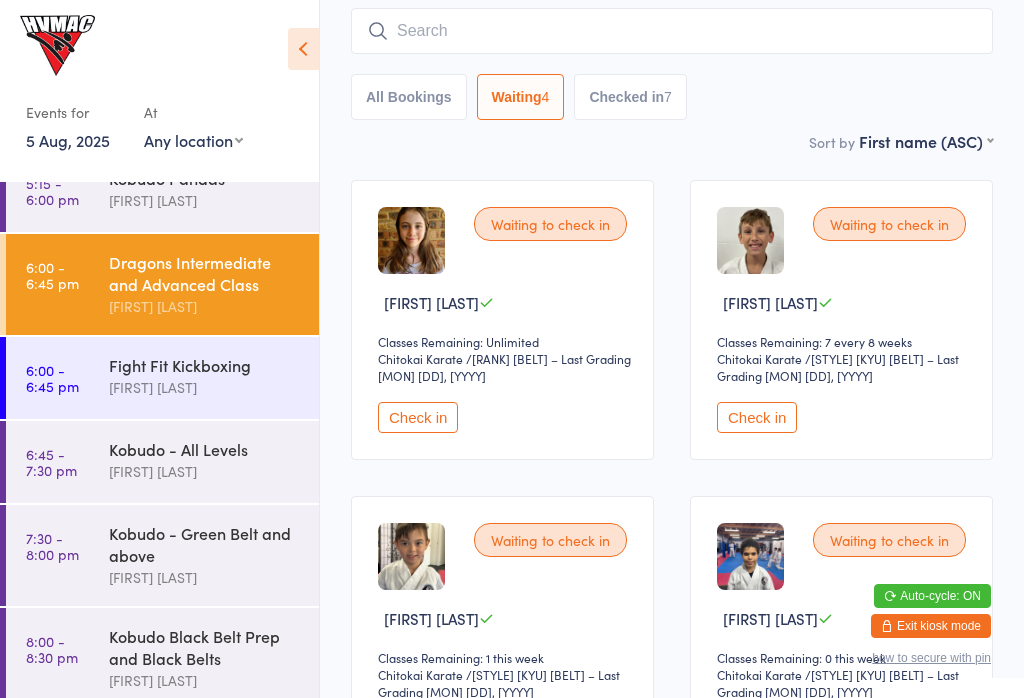 click on "Check in" at bounding box center (757, 417) 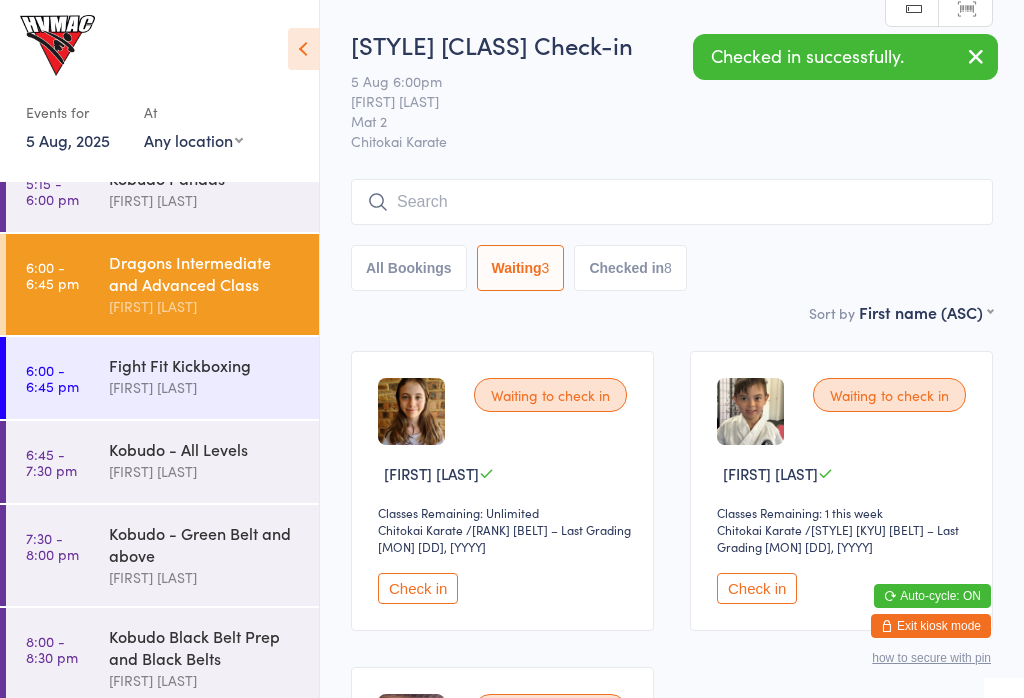 scroll, scrollTop: 0, scrollLeft: 0, axis: both 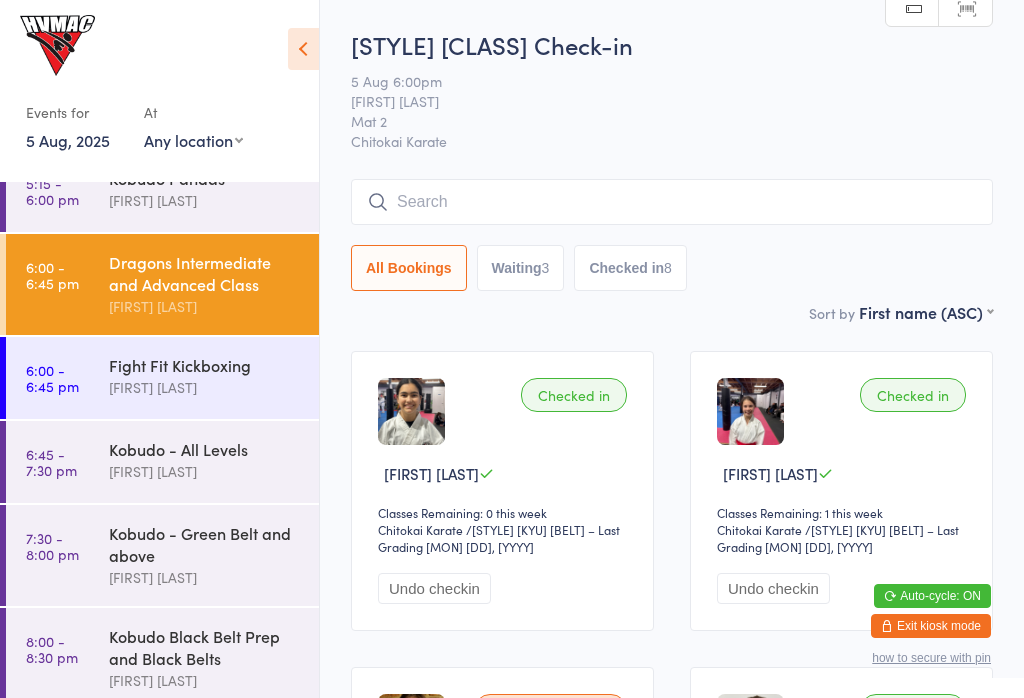 click on "[FIRST] [LAST]" at bounding box center (205, 387) 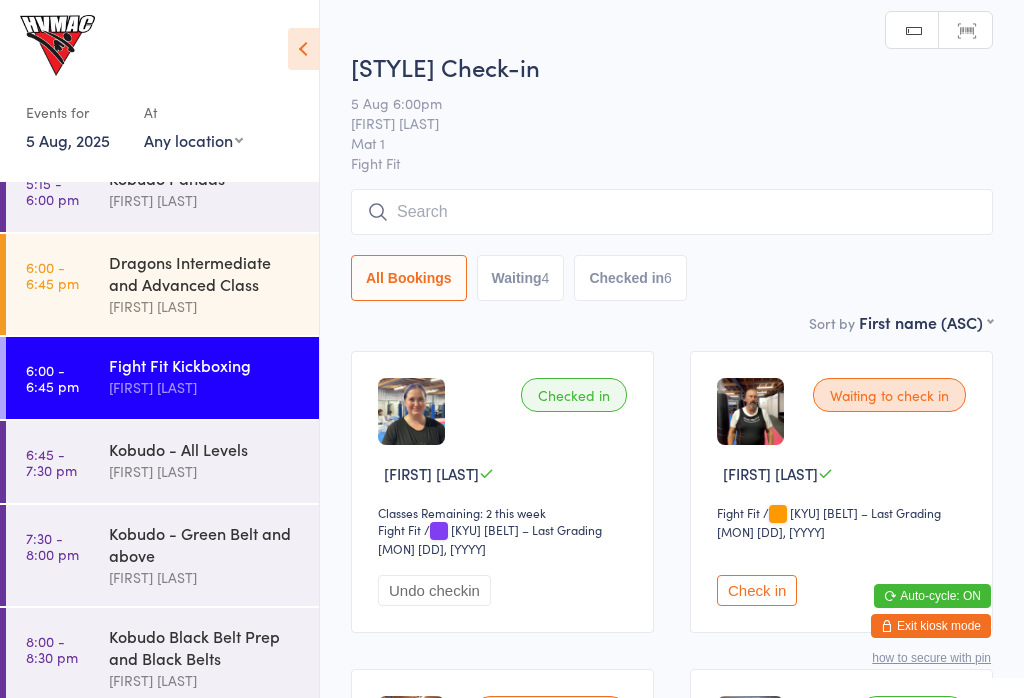 click at bounding box center [672, 212] 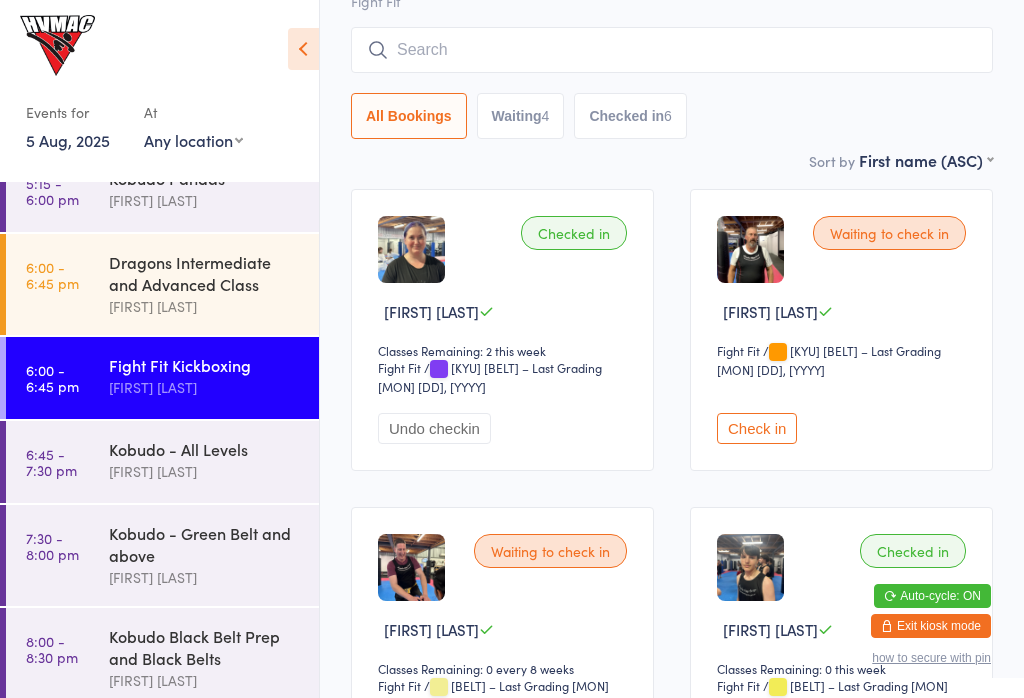 scroll, scrollTop: 191, scrollLeft: 0, axis: vertical 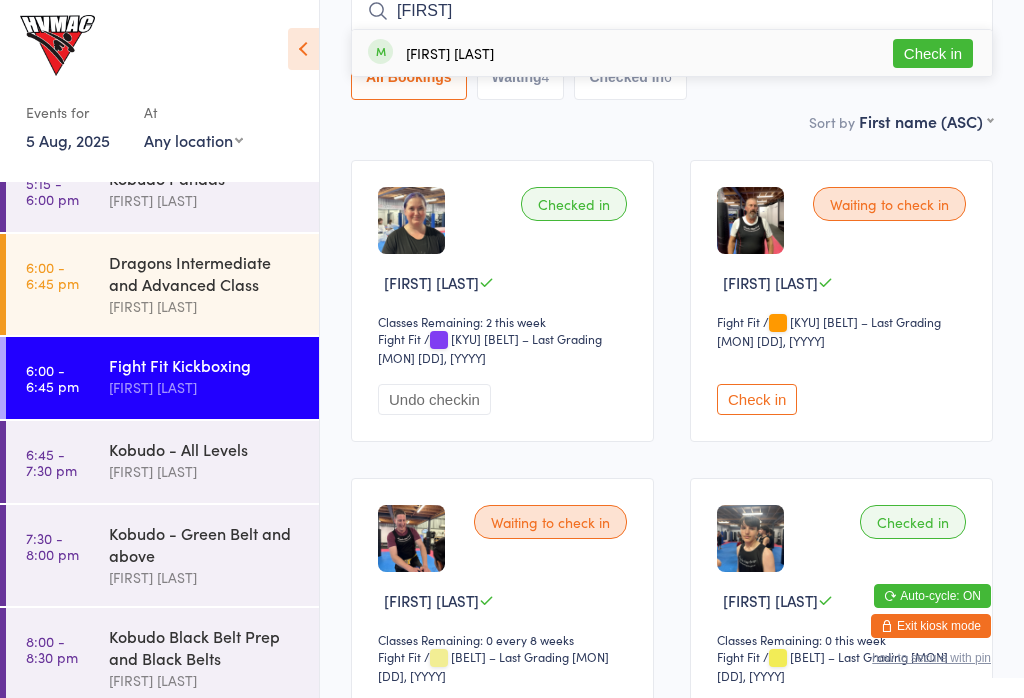 type on "[FIRST]" 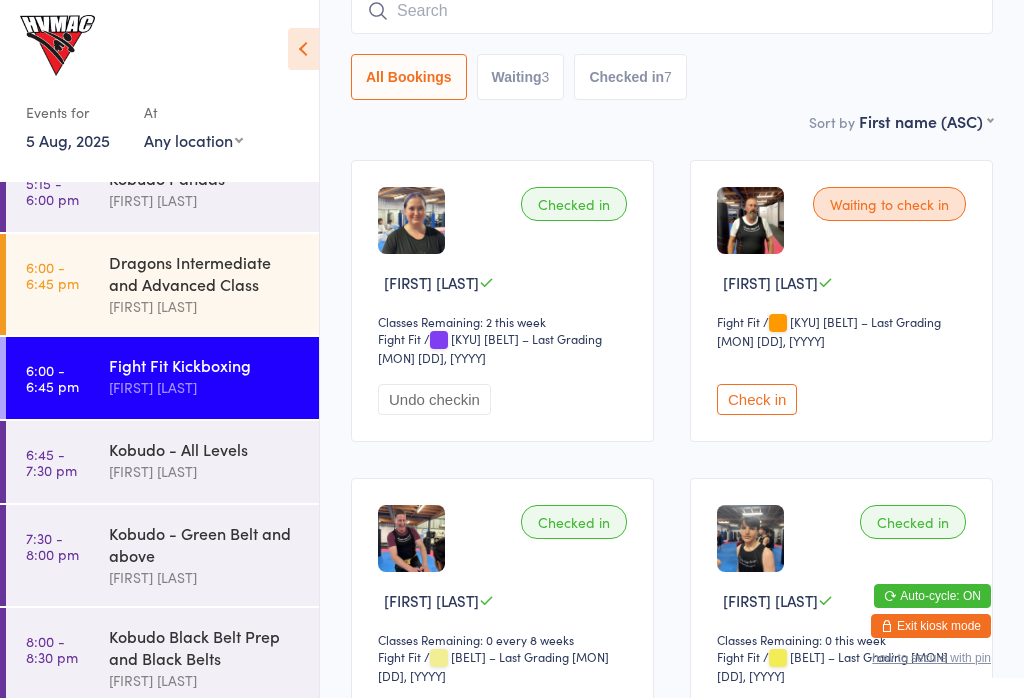 click at bounding box center [303, 49] 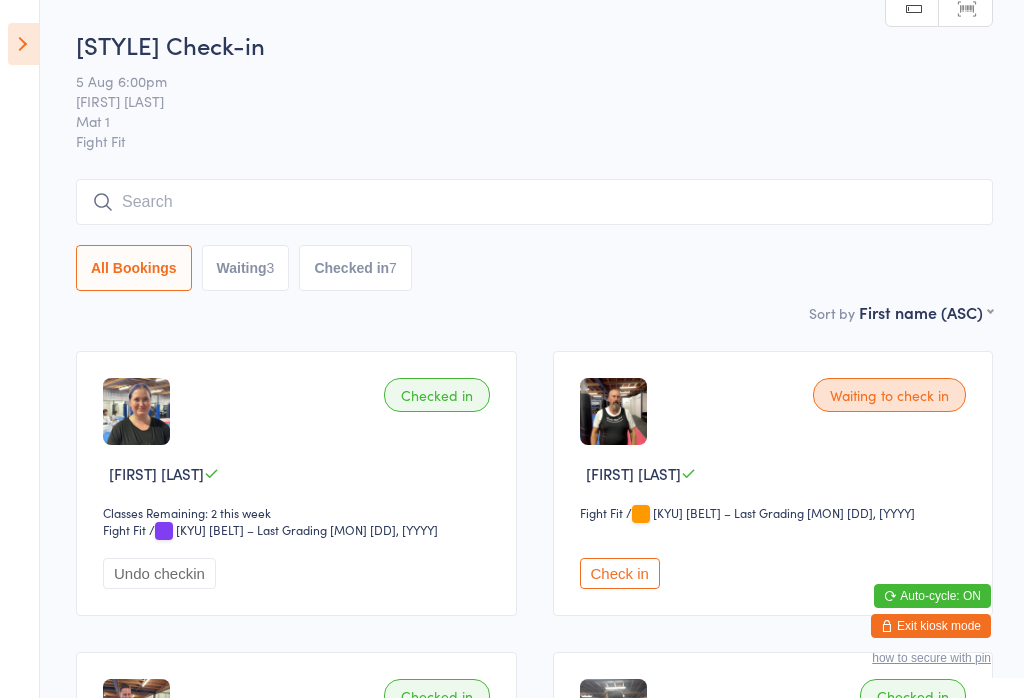 scroll, scrollTop: 0, scrollLeft: 0, axis: both 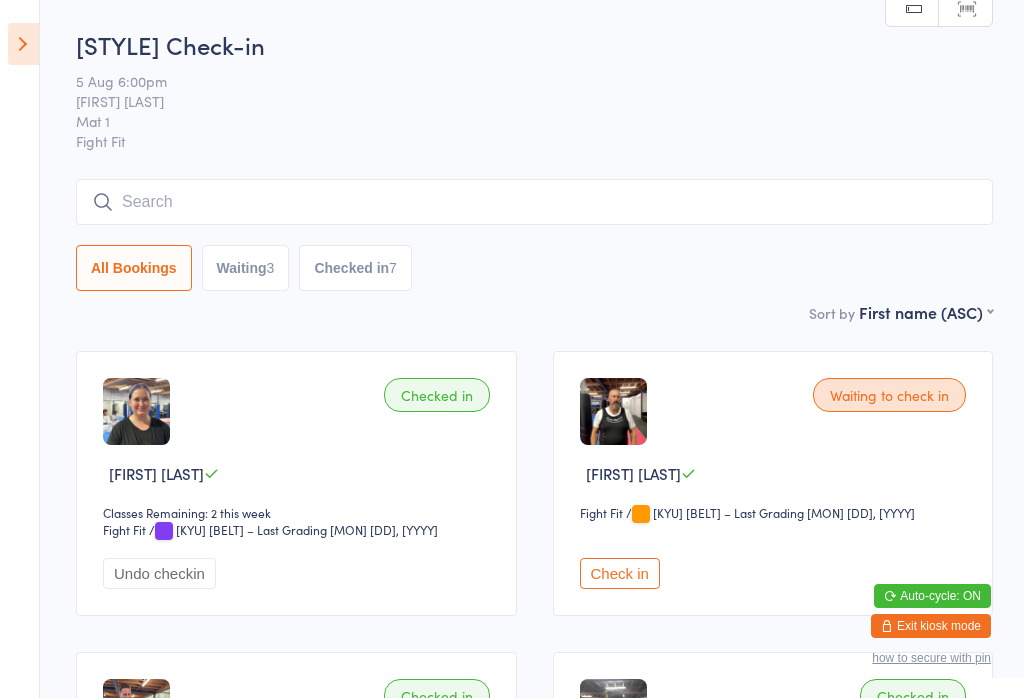 click at bounding box center [23, 44] 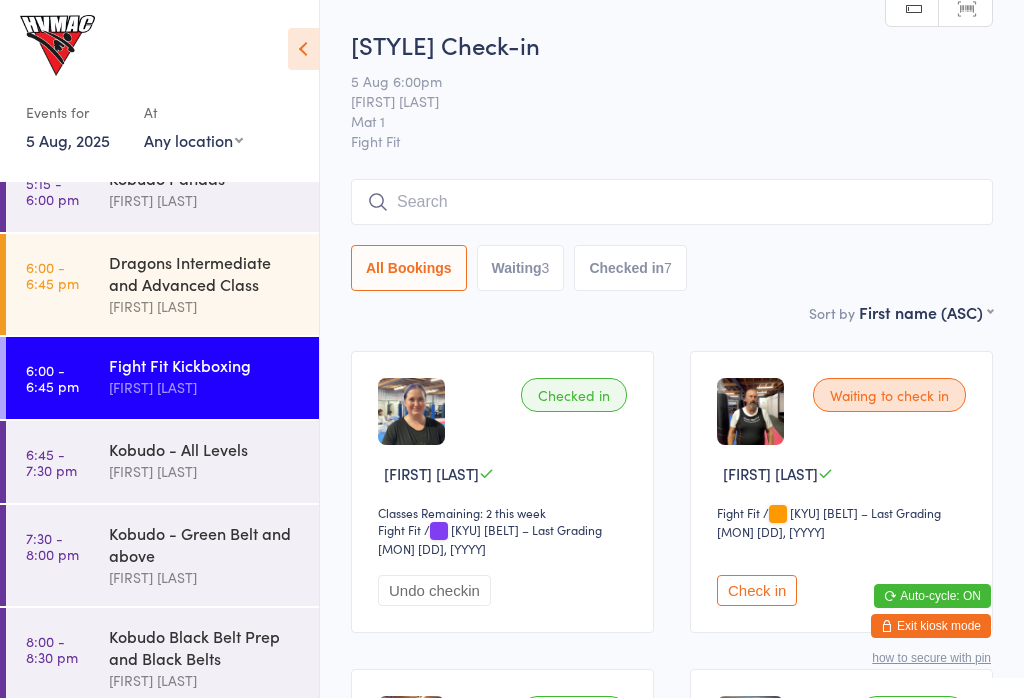 click on "Dragons Intermediate and Advanced Class" at bounding box center [205, 273] 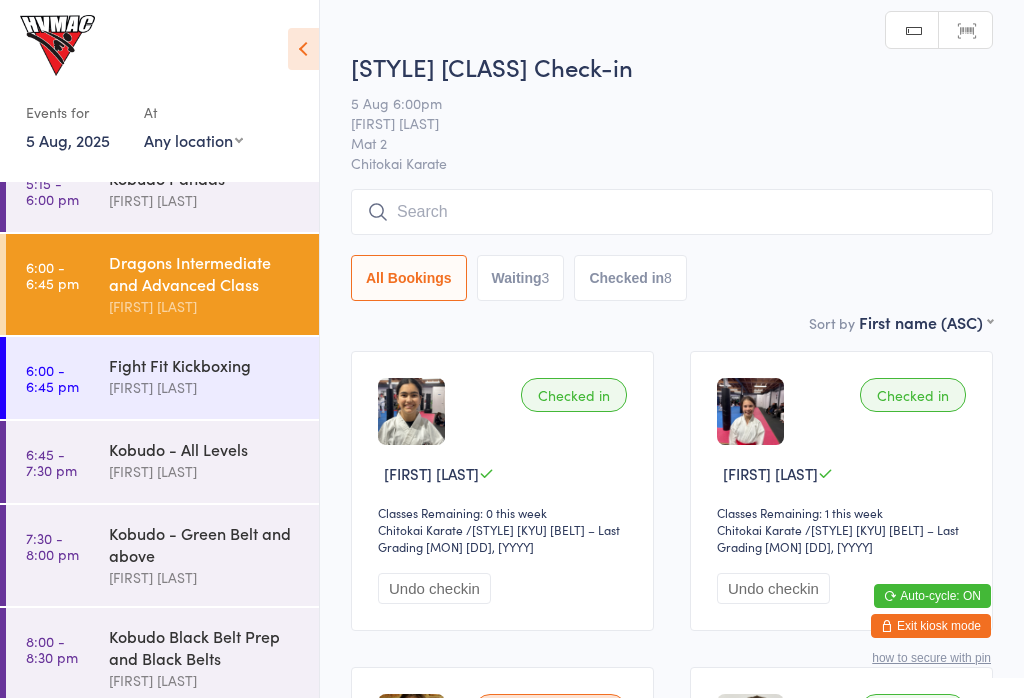 click on "Fight Fit Kickboxing" at bounding box center [205, 365] 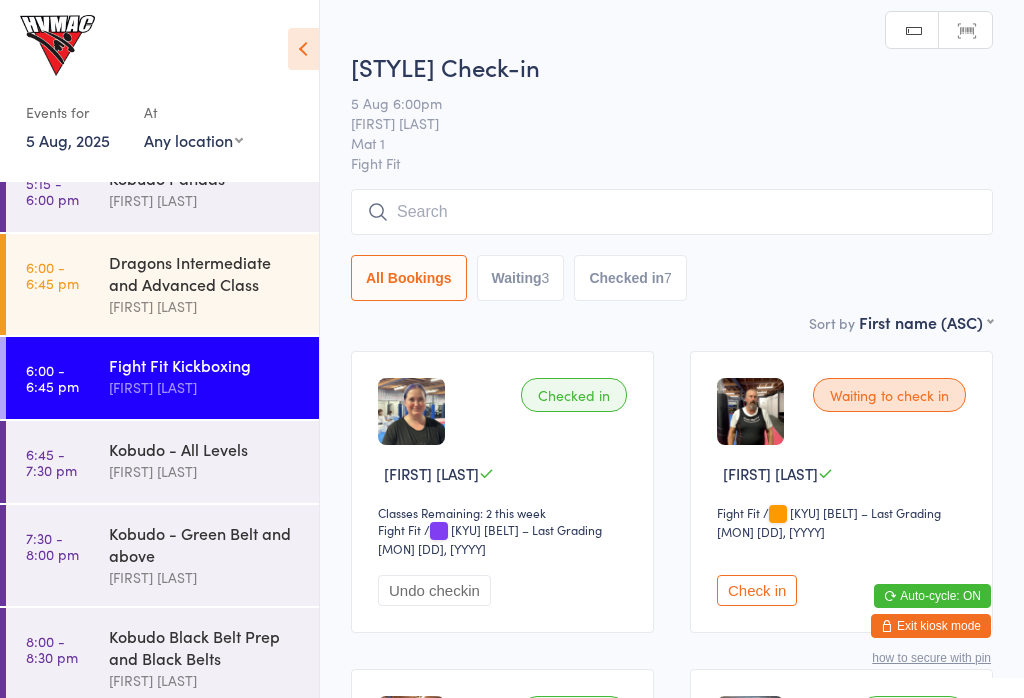 scroll, scrollTop: 409, scrollLeft: 0, axis: vertical 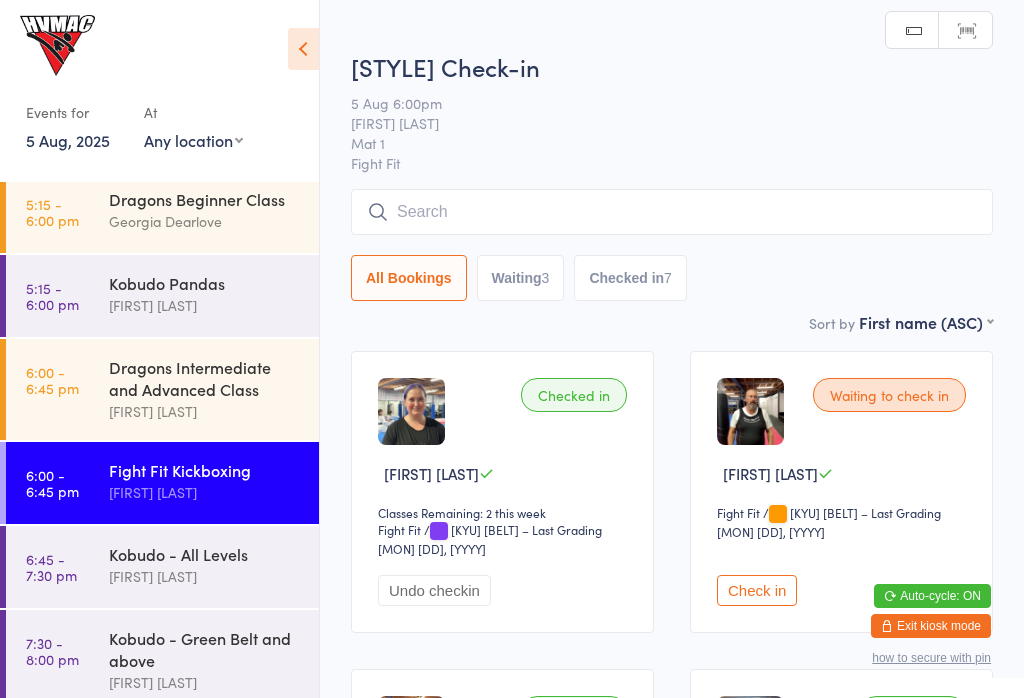 click at bounding box center (303, 49) 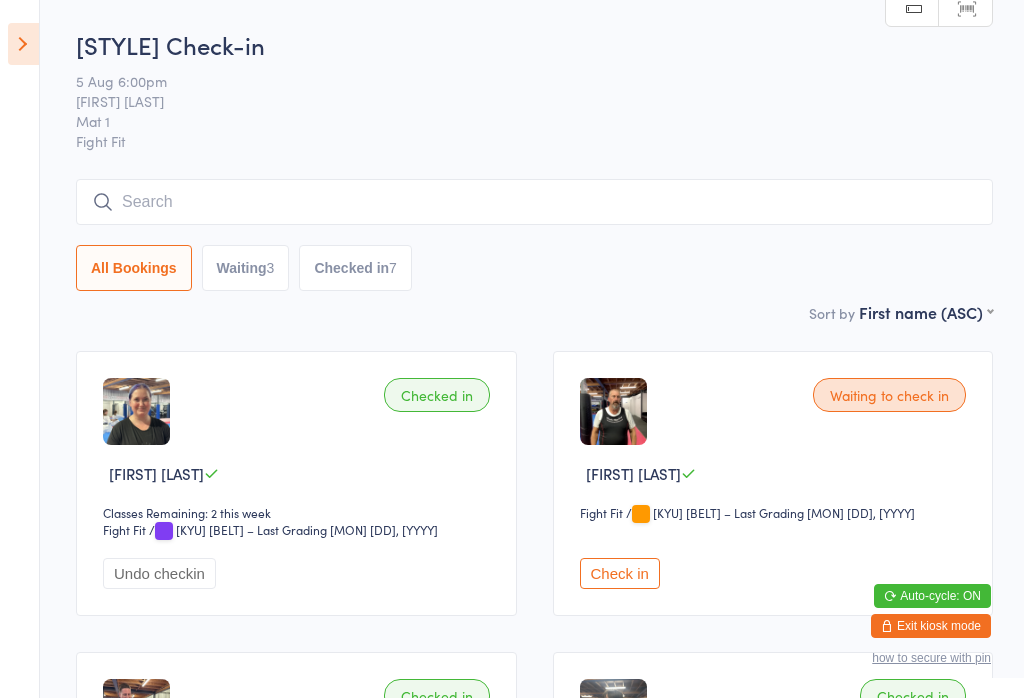 click at bounding box center (23, 44) 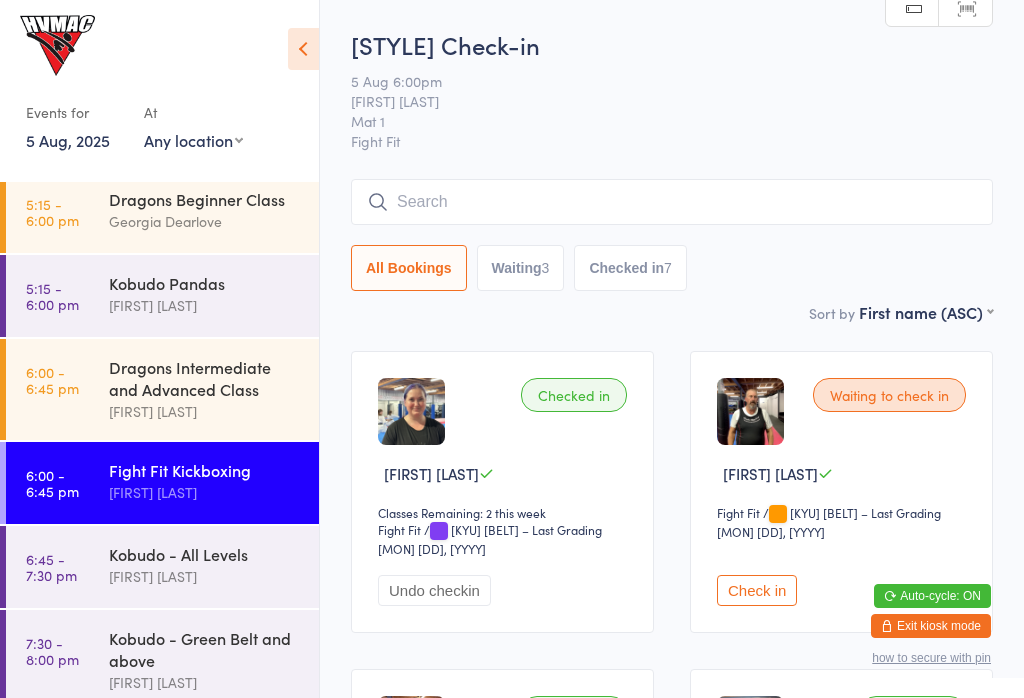 click on "Dragons Intermediate and Advanced Class" at bounding box center (205, 378) 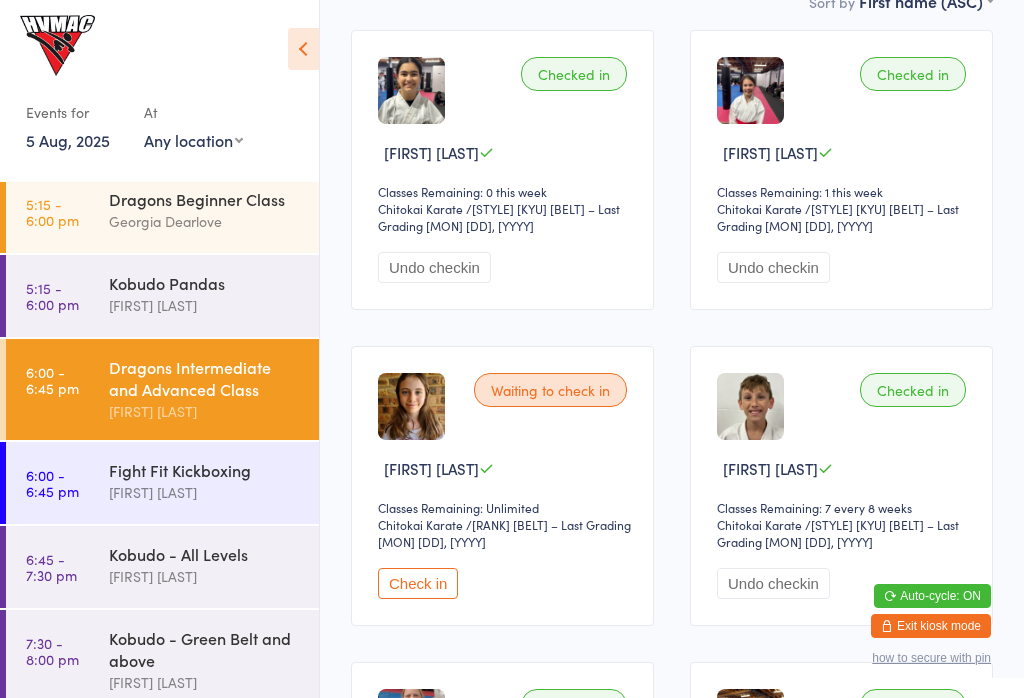 scroll, scrollTop: 323, scrollLeft: 0, axis: vertical 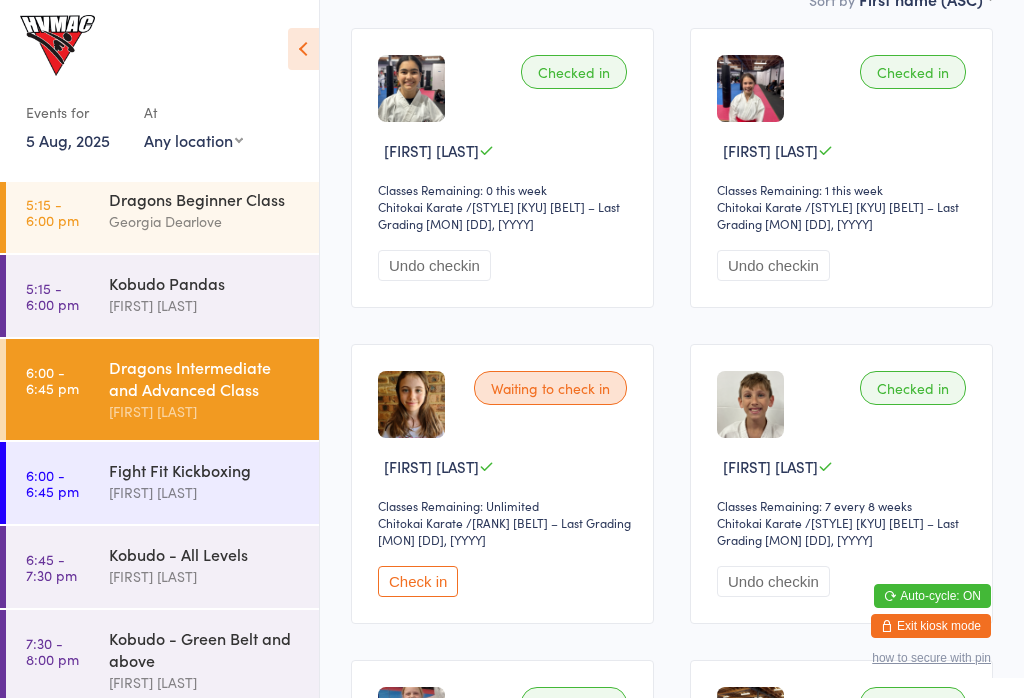 click on "Check in" at bounding box center (418, 581) 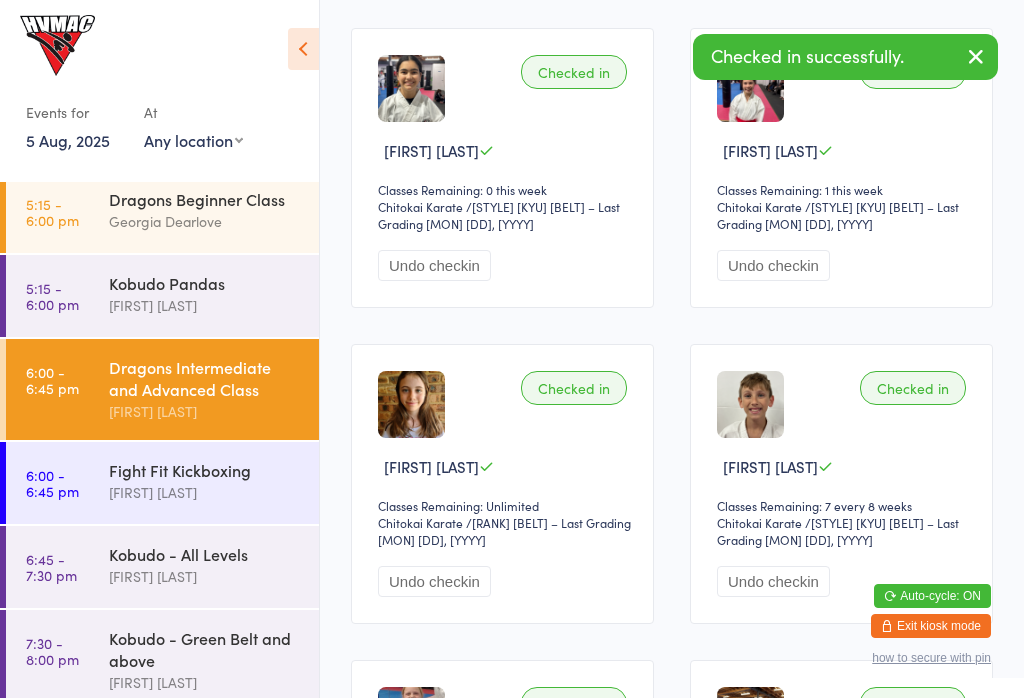 click on "[FIRST] [LAST]" at bounding box center [205, 492] 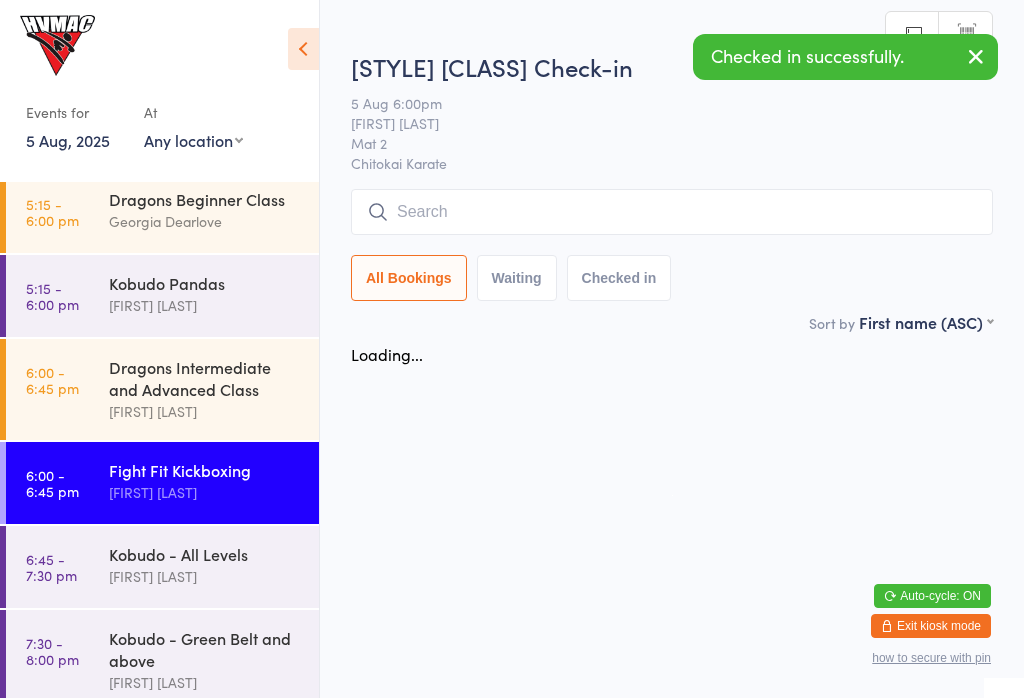 scroll, scrollTop: 0, scrollLeft: 0, axis: both 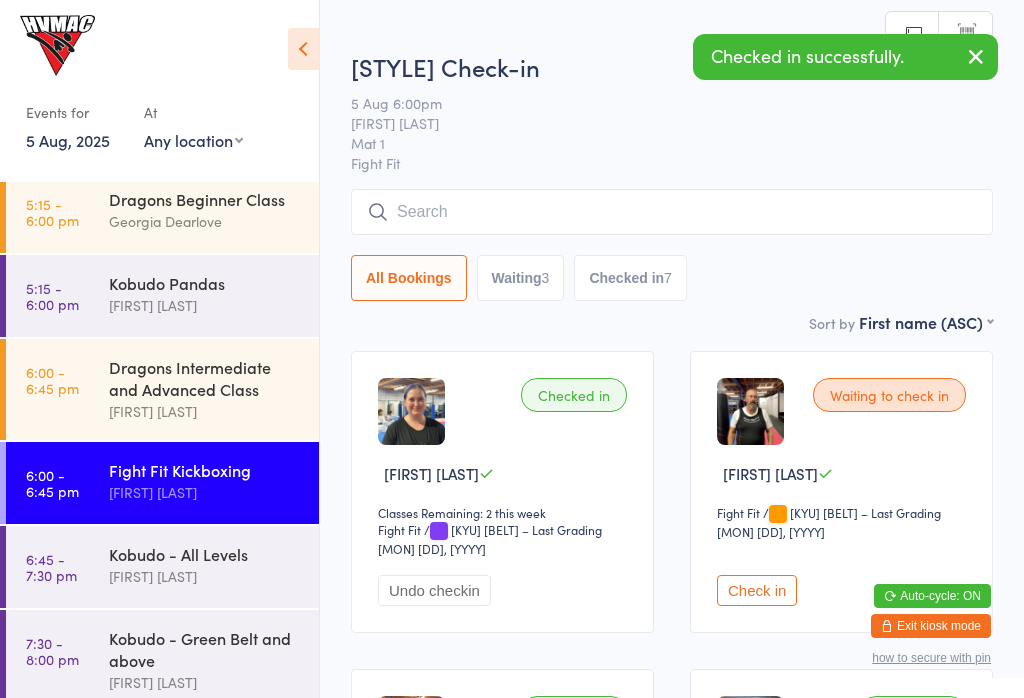 click at bounding box center [303, 49] 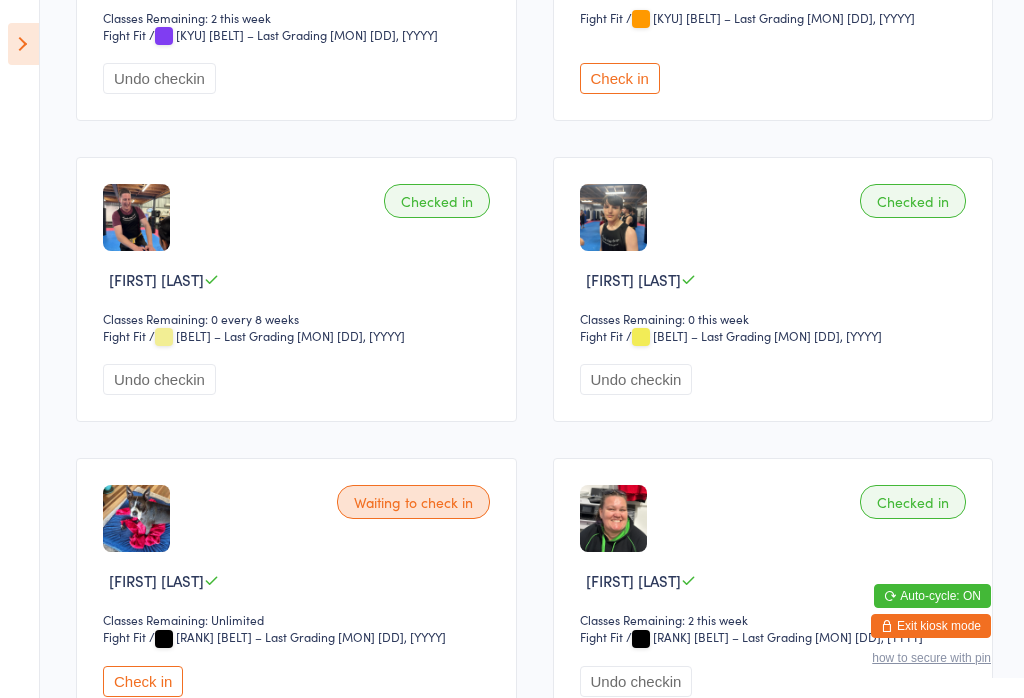 scroll, scrollTop: 616, scrollLeft: 0, axis: vertical 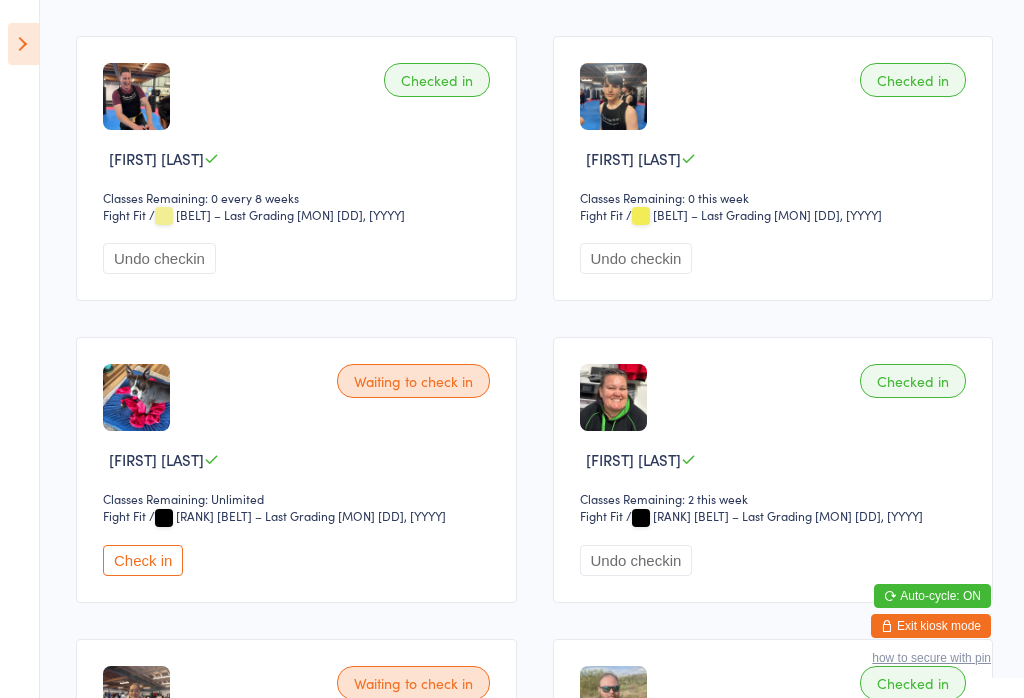 click on "Check in" at bounding box center [143, 560] 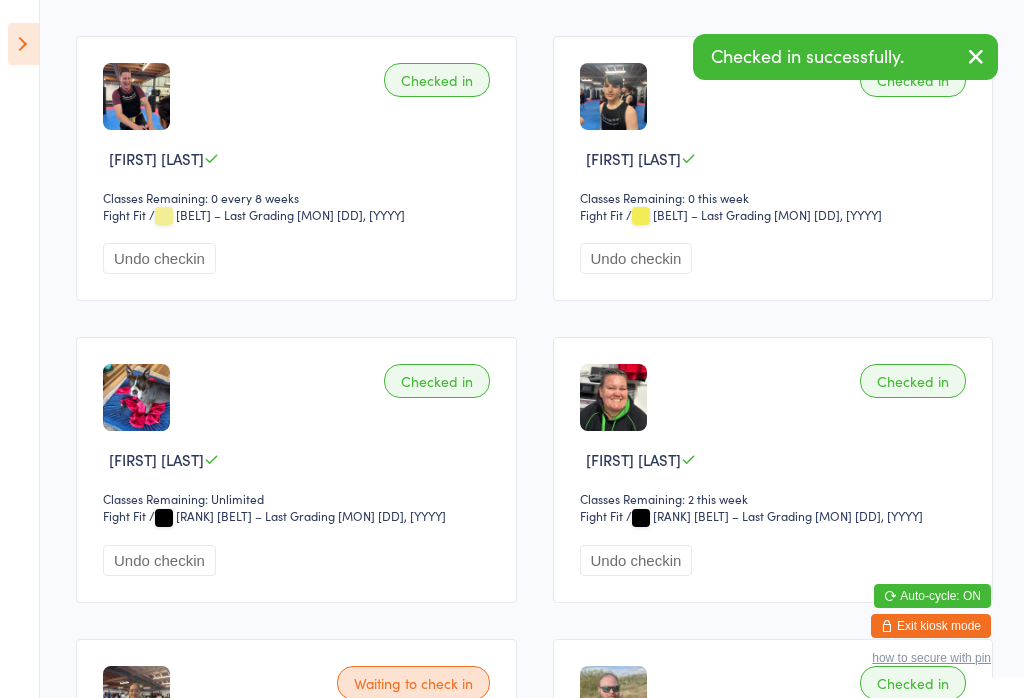 click at bounding box center [23, 44] 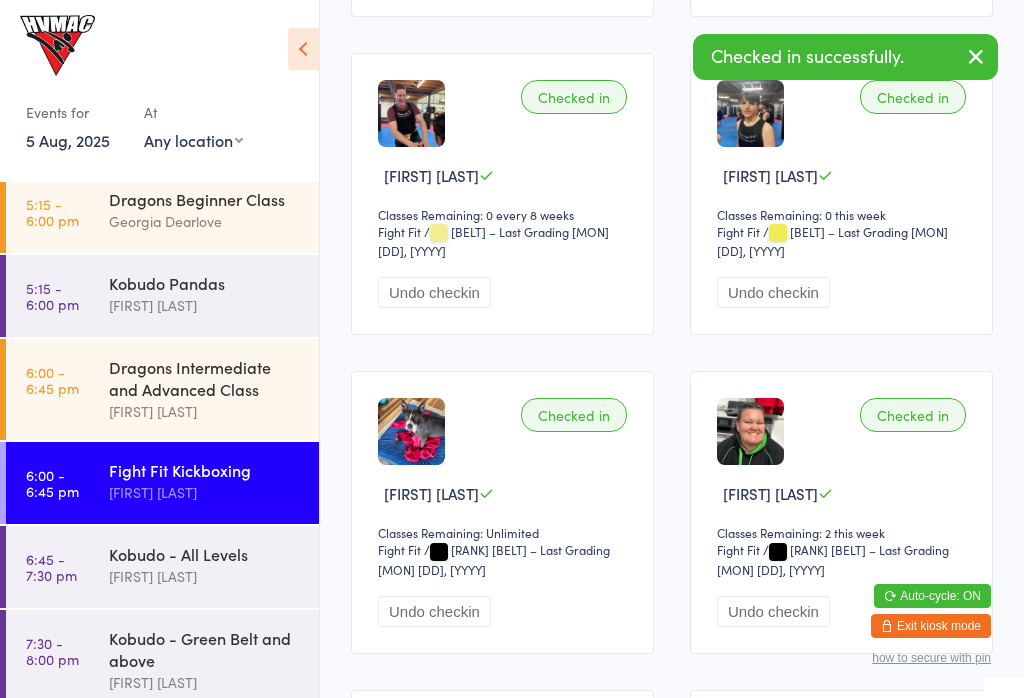 click on "Kobudo - All Levels" at bounding box center [205, 554] 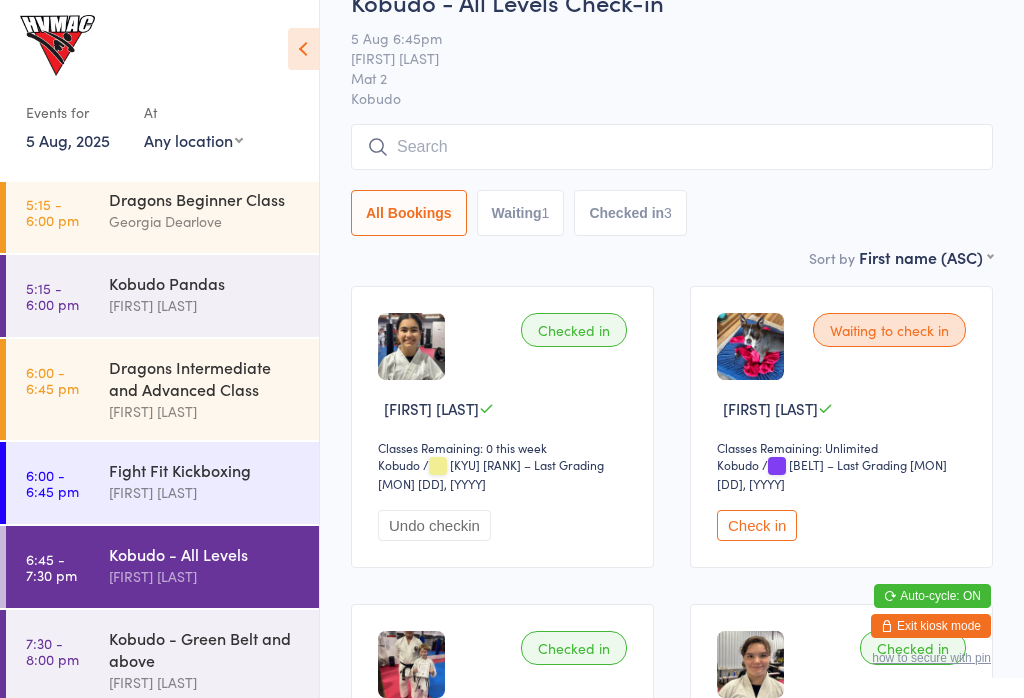 scroll, scrollTop: 77, scrollLeft: 0, axis: vertical 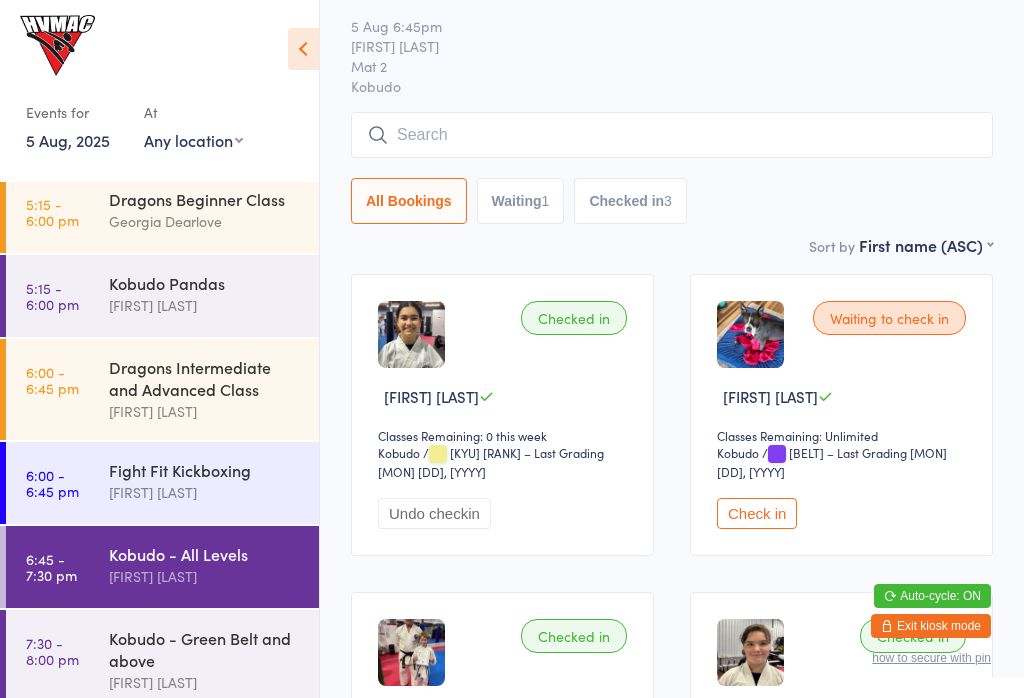 click on "Check in" at bounding box center (757, 513) 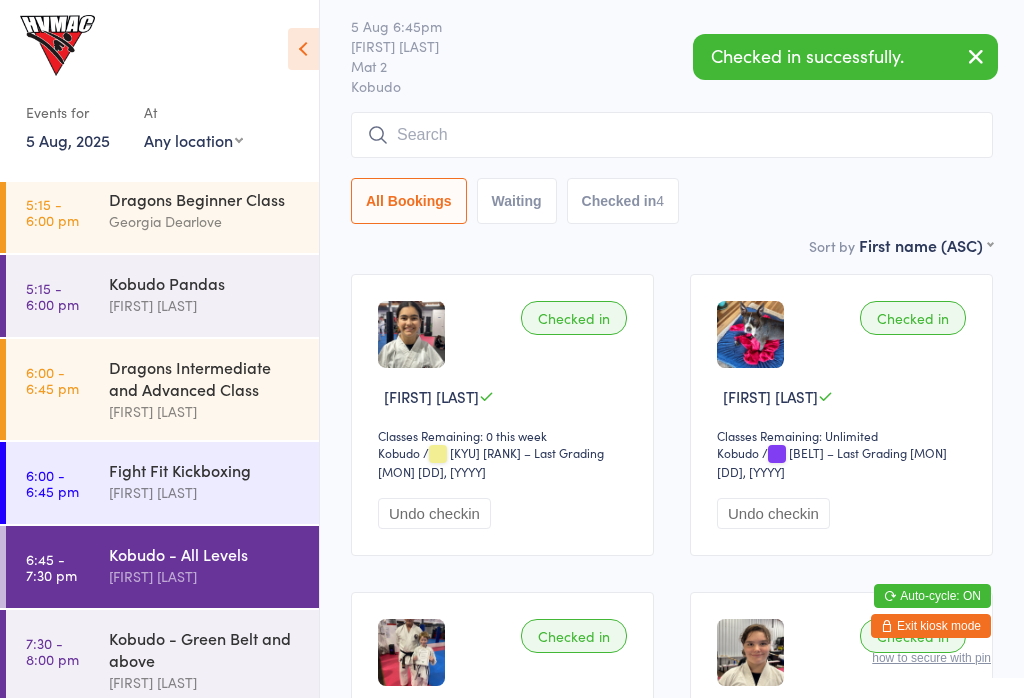 click on "Kobudo - Green Belt and above" at bounding box center (205, 649) 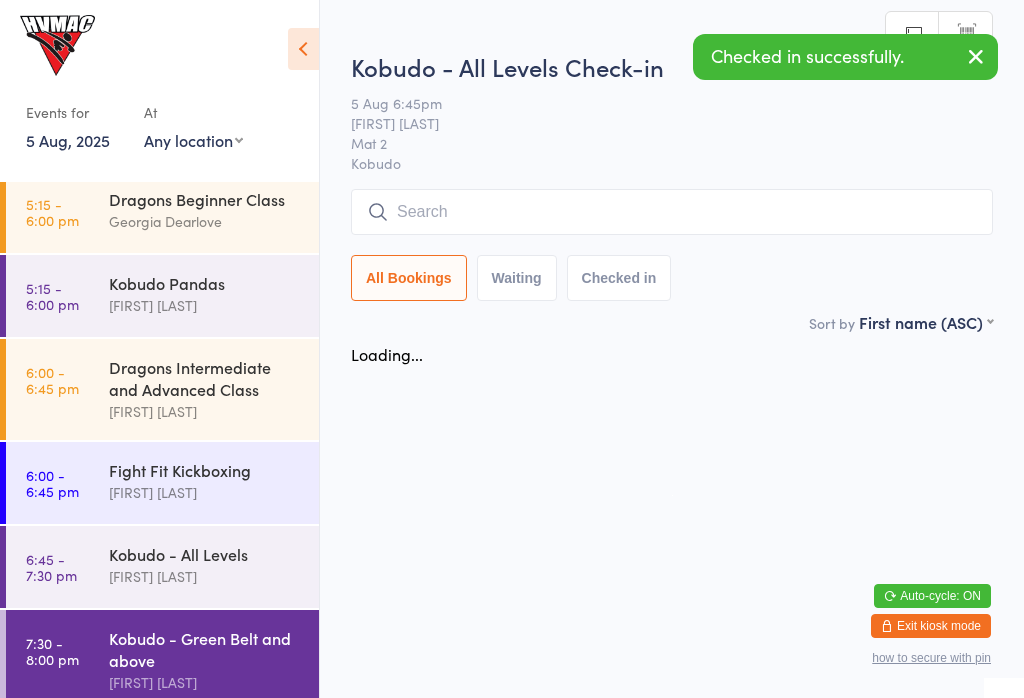 scroll, scrollTop: 0, scrollLeft: 0, axis: both 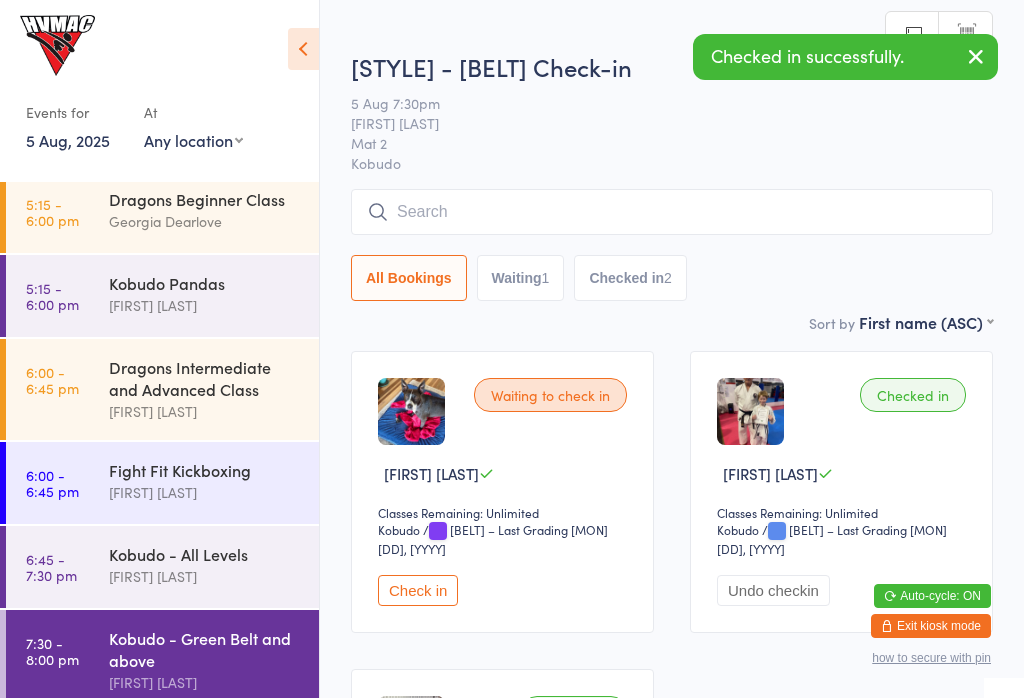 click on "Check in" at bounding box center [418, 590] 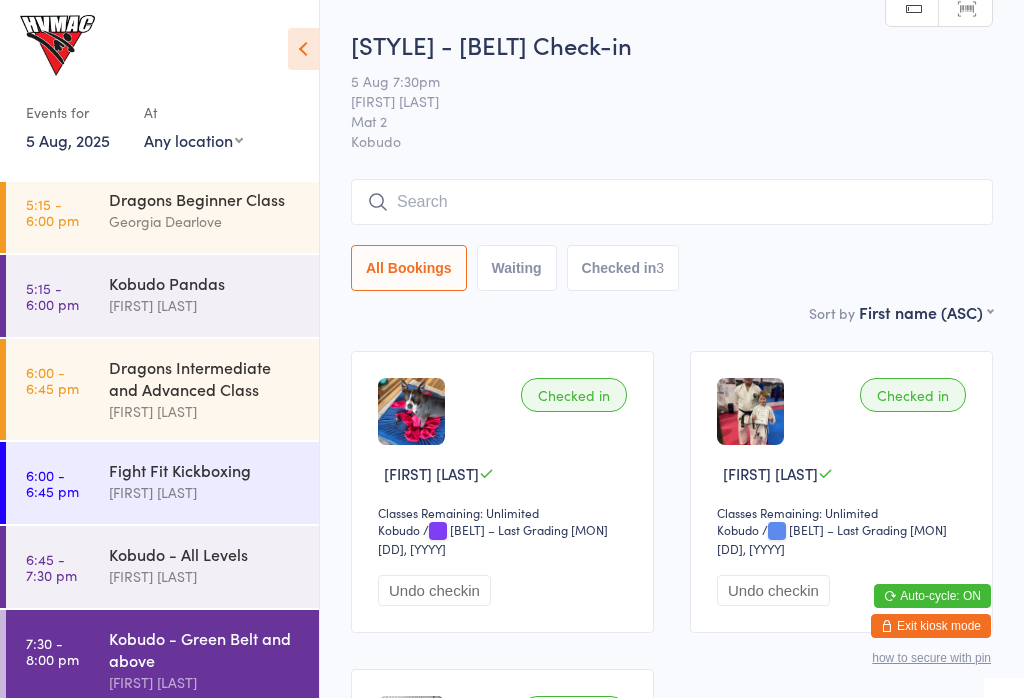 click on "[FIRST] [LAST]" at bounding box center [205, 411] 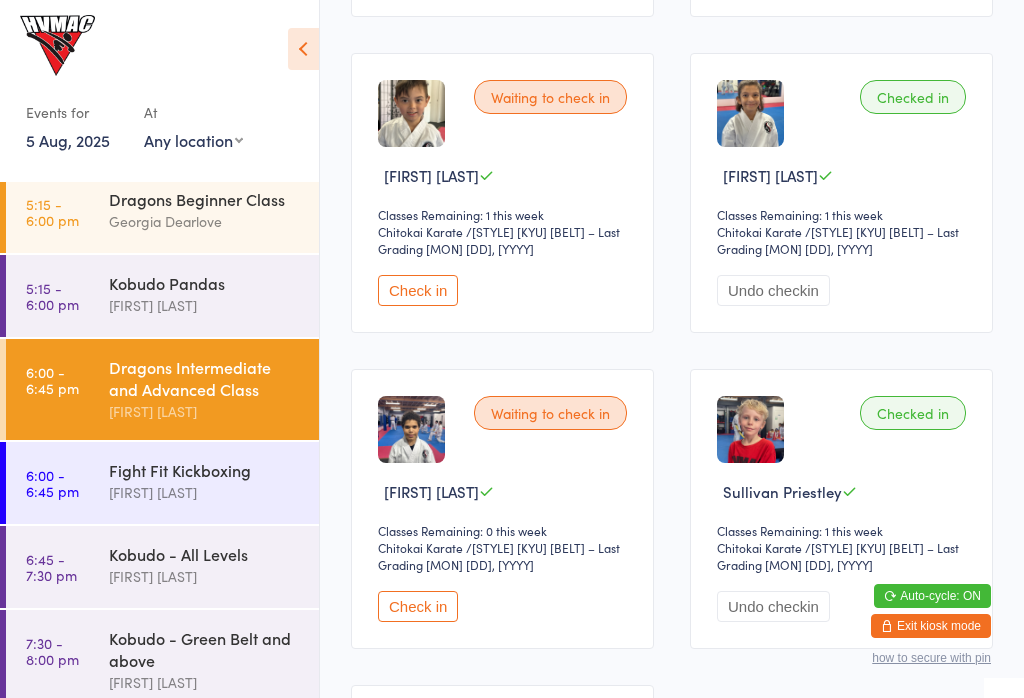 scroll, scrollTop: 1239, scrollLeft: 0, axis: vertical 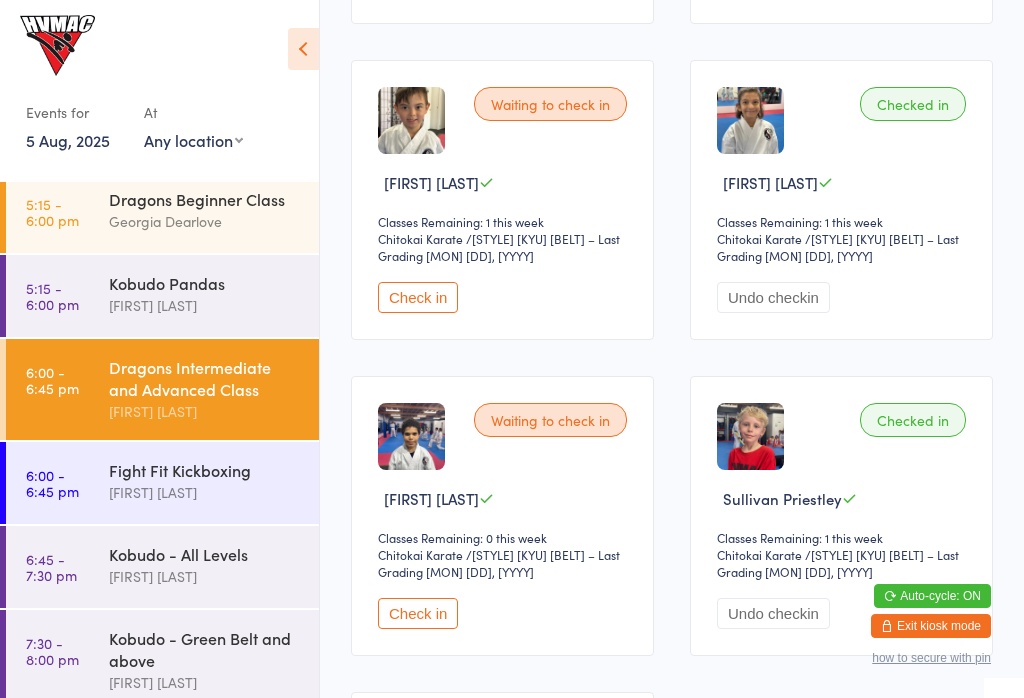 click on "Chitokai Karate" at bounding box center (435, 555) 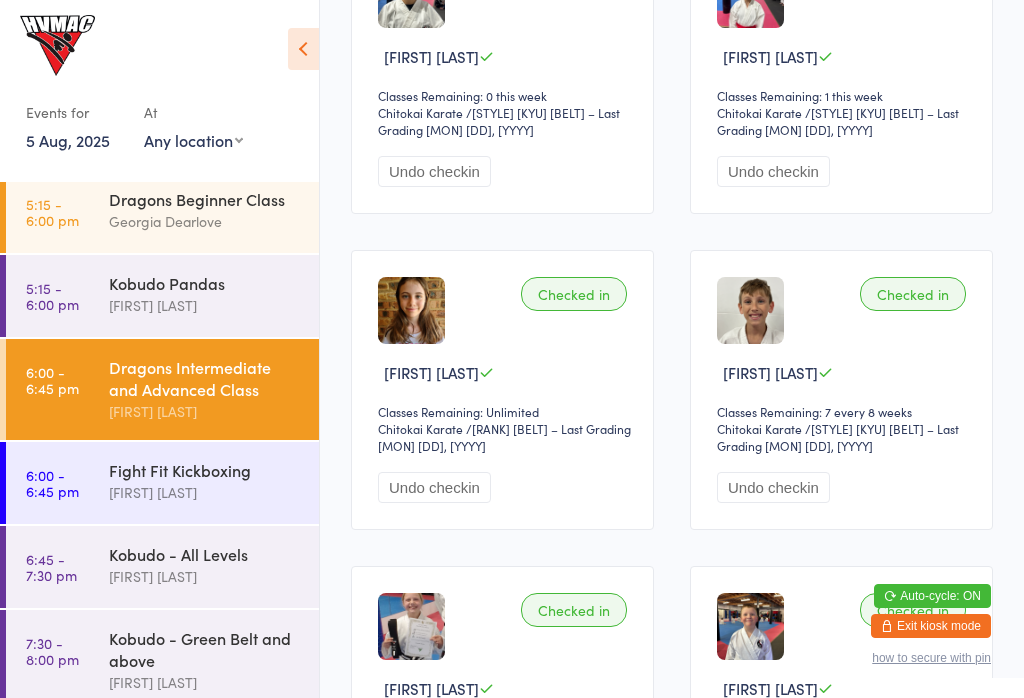 scroll, scrollTop: 416, scrollLeft: 0, axis: vertical 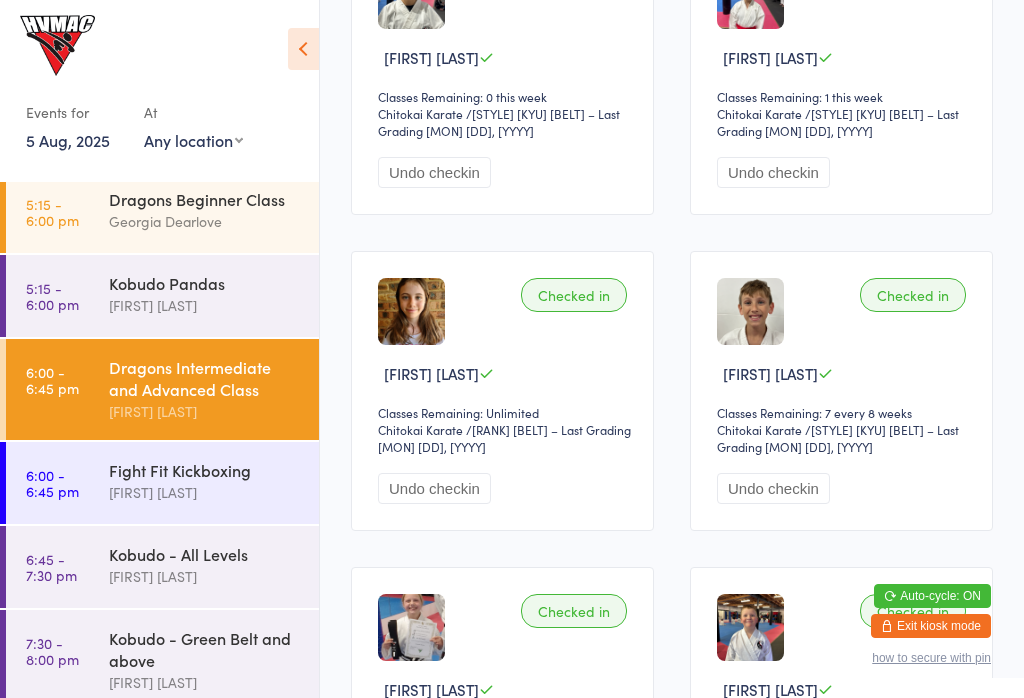 click on "[TIME] - [TIME] [STYLE] [FIRST] [LAST]" at bounding box center [162, 483] 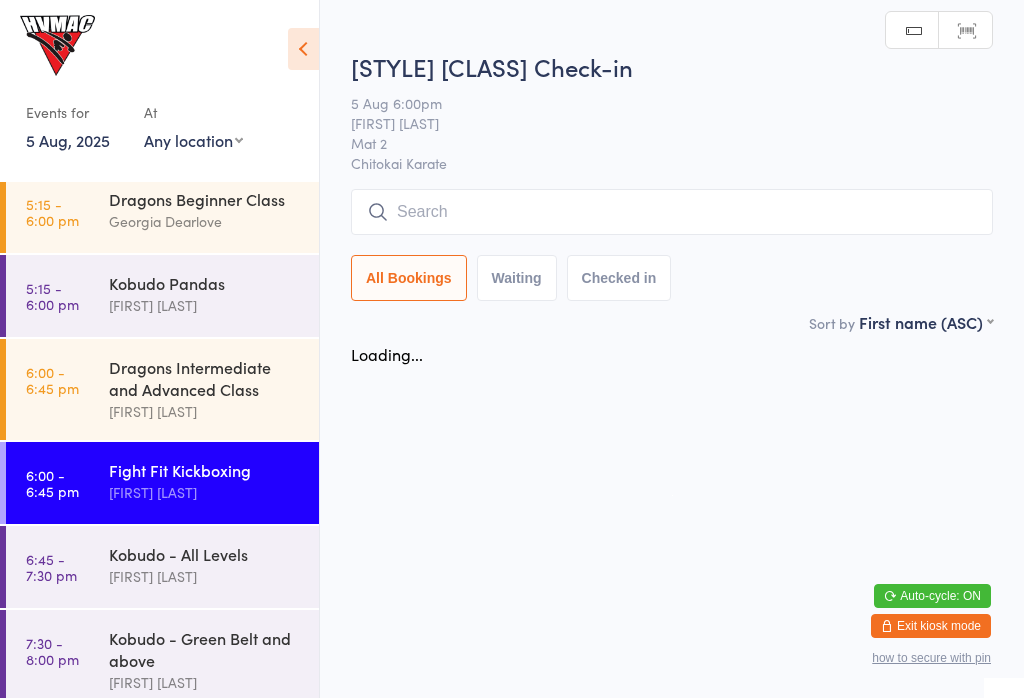 scroll, scrollTop: 0, scrollLeft: 0, axis: both 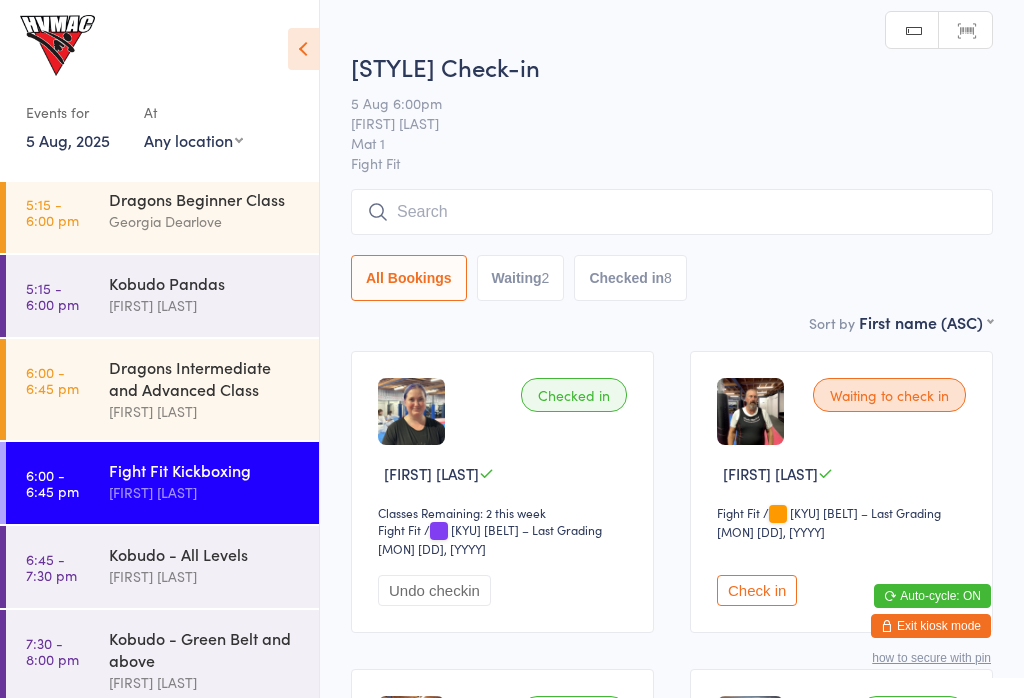click on "Waiting  2" at bounding box center (521, 278) 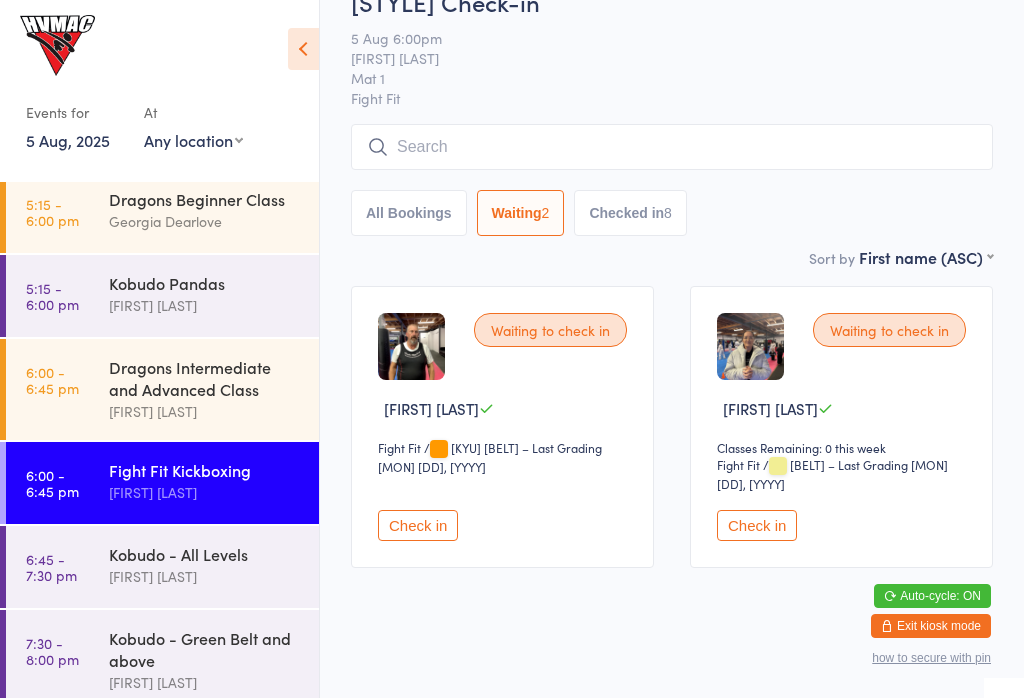 scroll, scrollTop: 64, scrollLeft: 0, axis: vertical 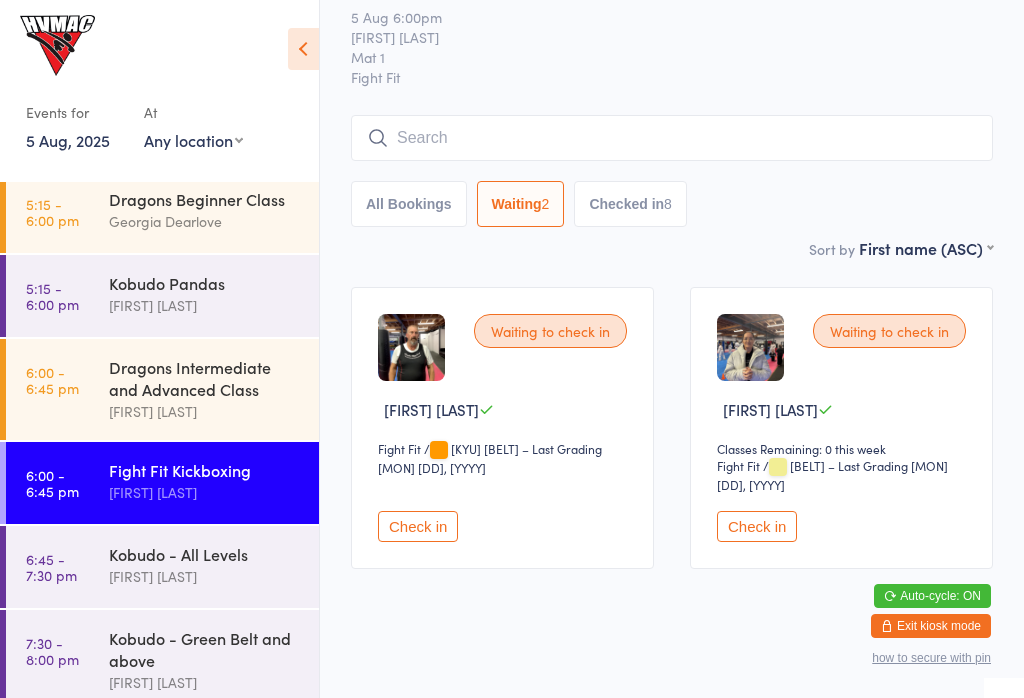 click on "Checked in  8" at bounding box center [630, 204] 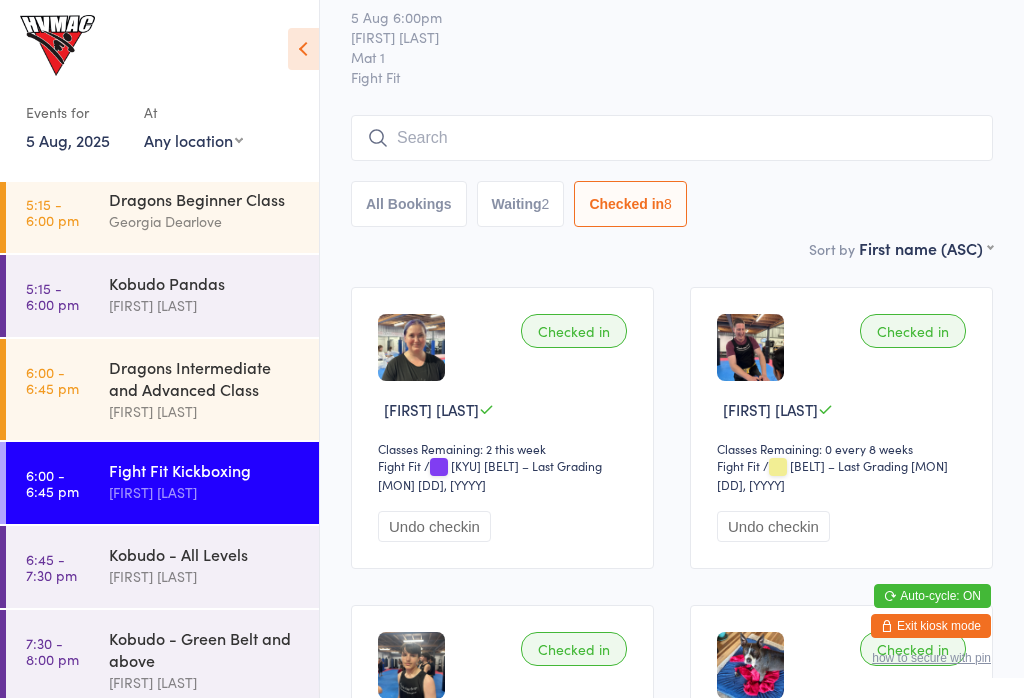 click on "[TIME] - [TIME] [STYLE] - [LEVEL] [FIRST] [LAST]" at bounding box center (162, 567) 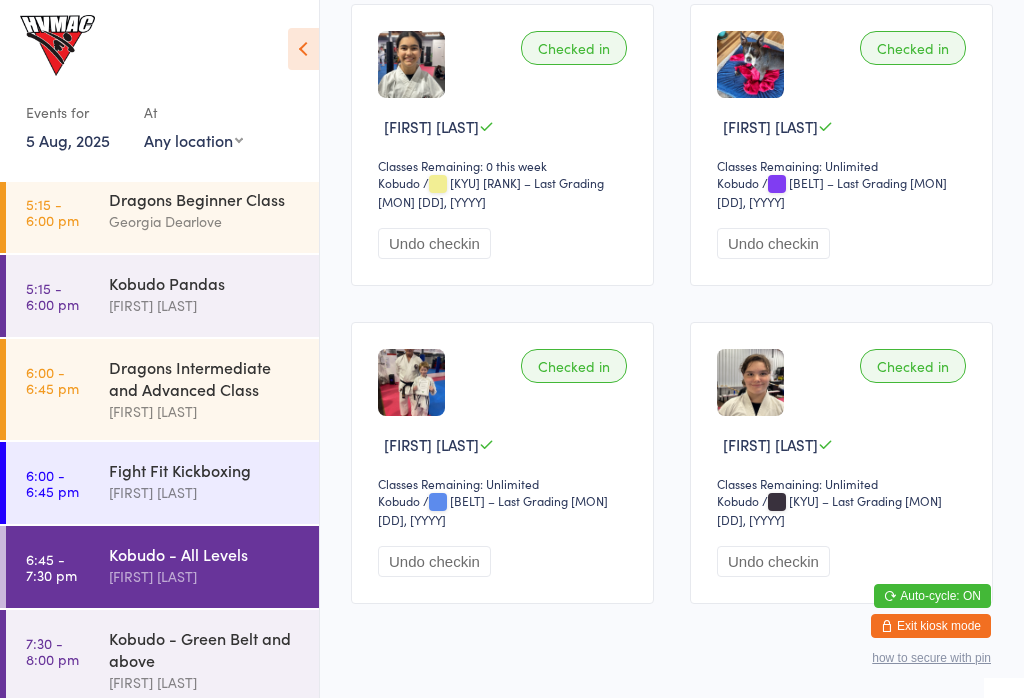 scroll, scrollTop: 349, scrollLeft: 0, axis: vertical 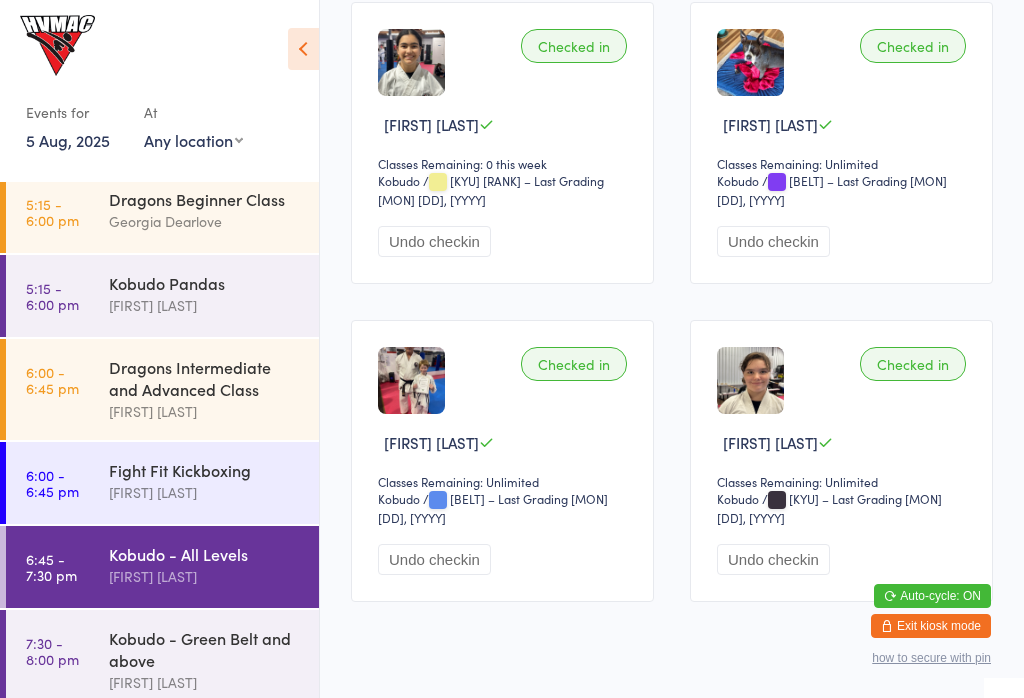 click on "Kobudo - Green Belt and above" at bounding box center [205, 649] 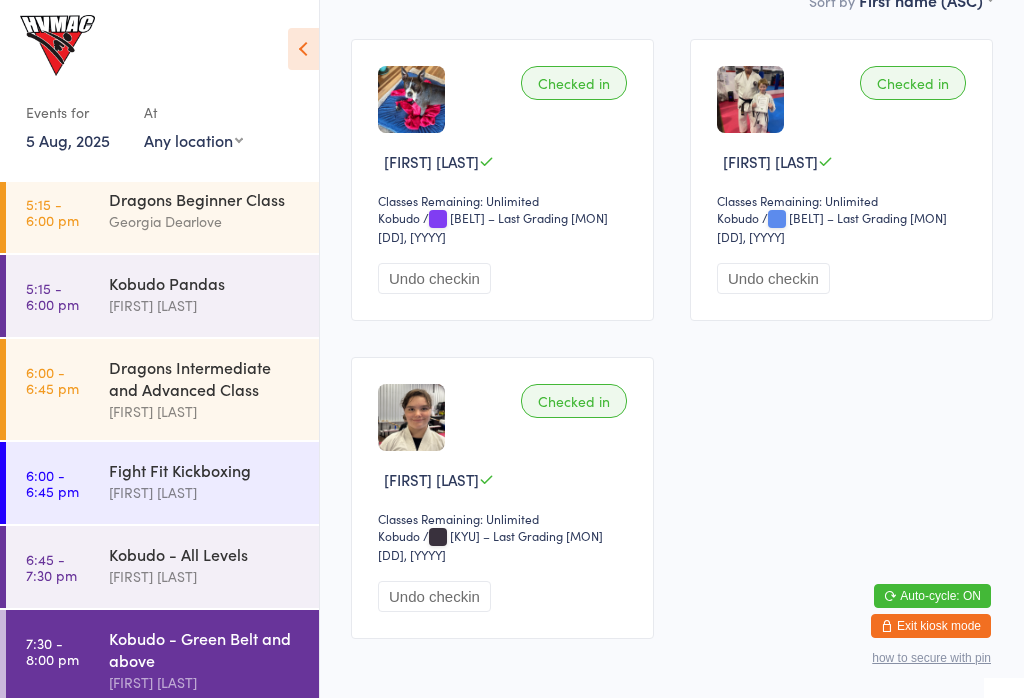scroll, scrollTop: 315, scrollLeft: 0, axis: vertical 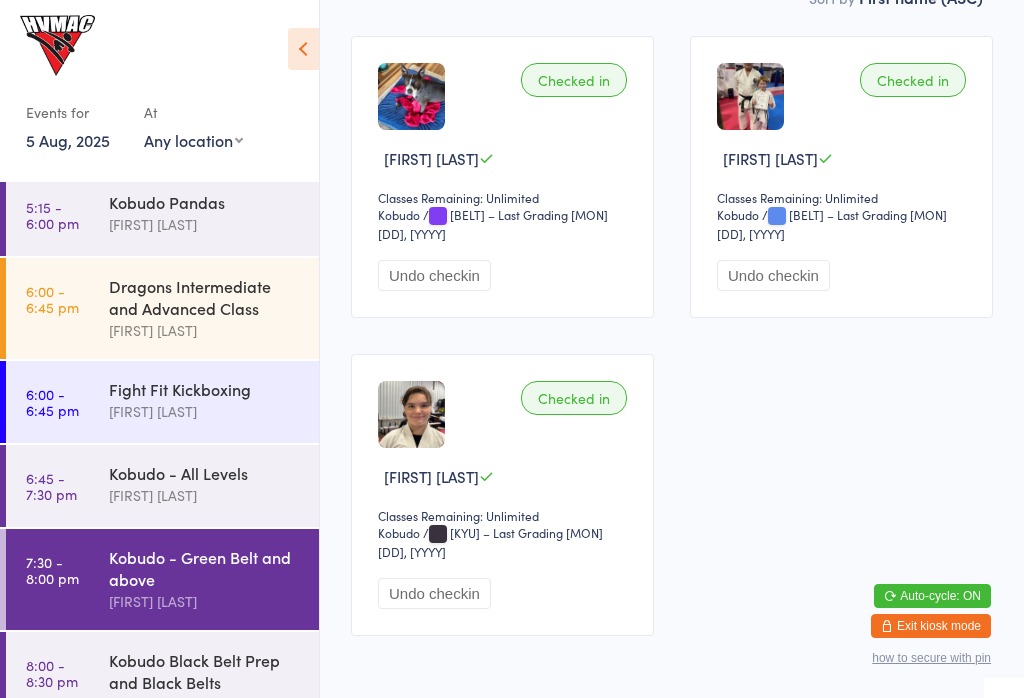 click on "Kobudo Black Belt Prep and Black Belts" at bounding box center [205, 671] 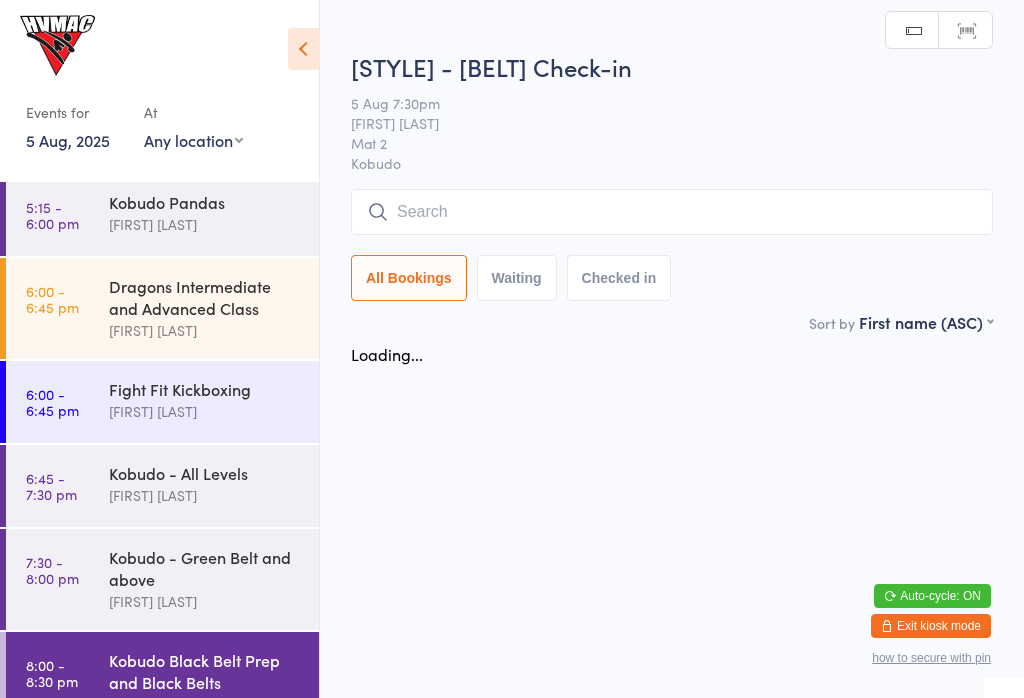 scroll, scrollTop: 0, scrollLeft: 0, axis: both 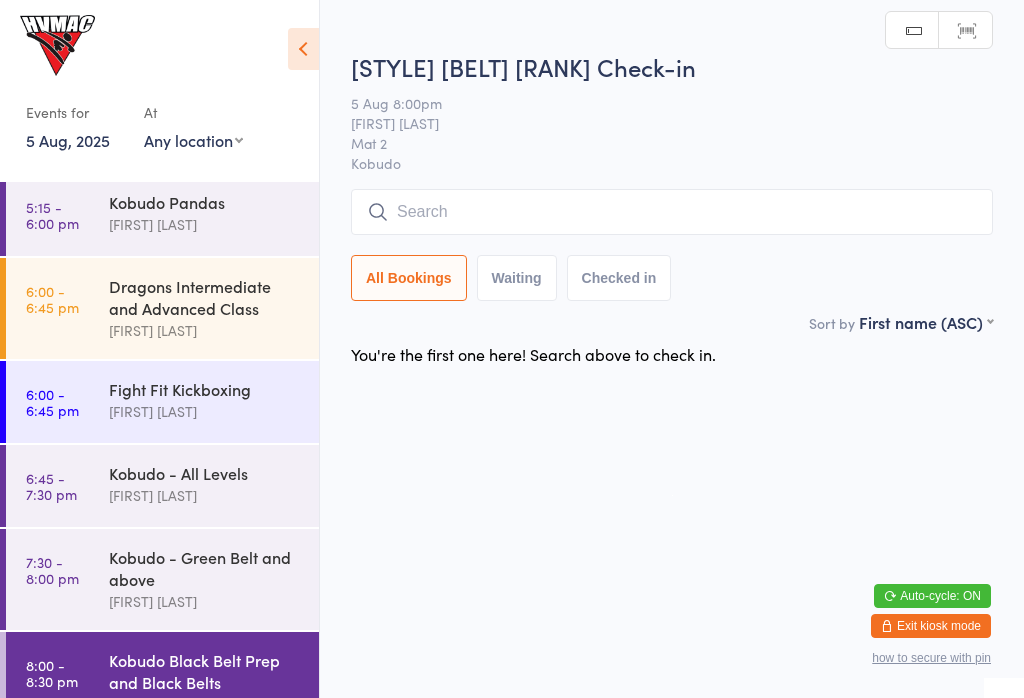 click on "[TIME] - [TIME] [STYLE] - [BELT] [FIRST] [LAST]" at bounding box center [162, 579] 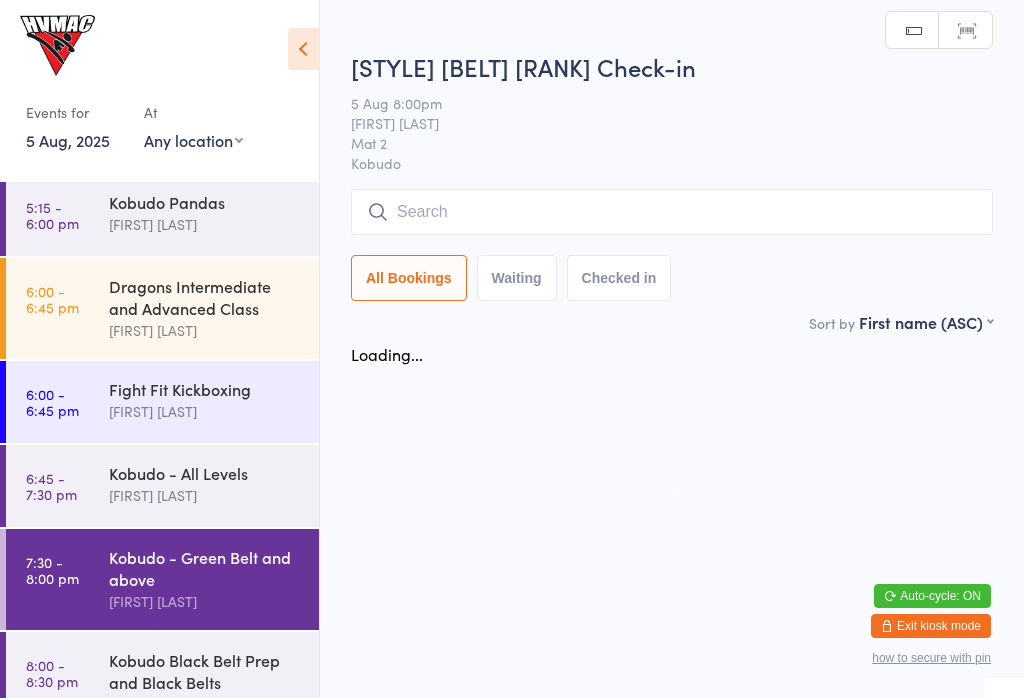 click on "[TIME] - [TIME] [STYLE] - [LEVEL] [FIRST] [LAST]" at bounding box center [162, 486] 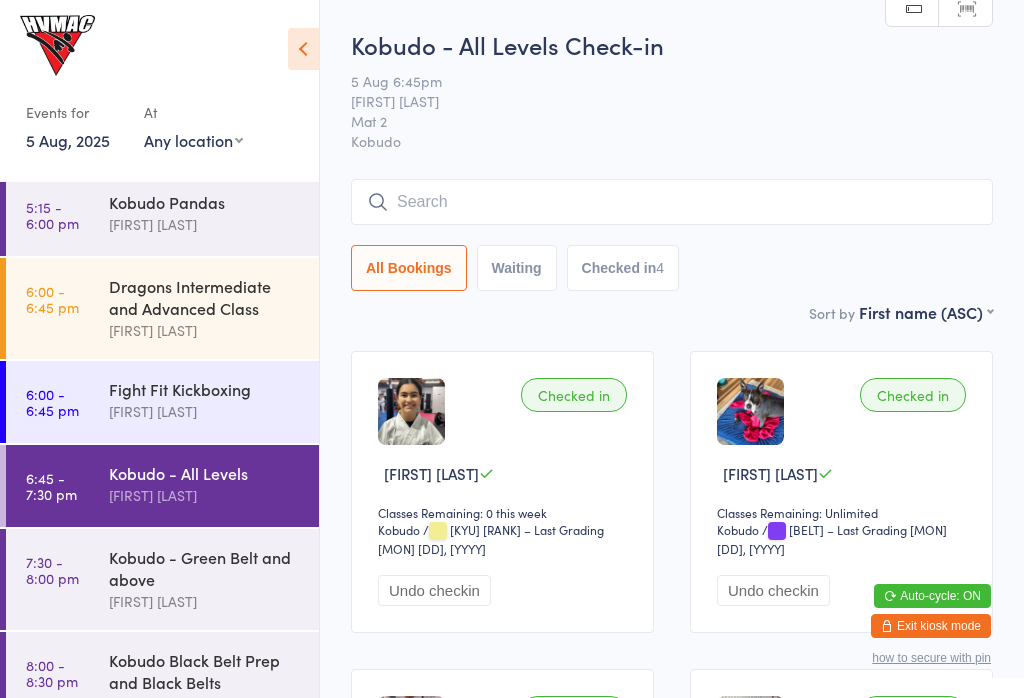 scroll, scrollTop: 491, scrollLeft: 0, axis: vertical 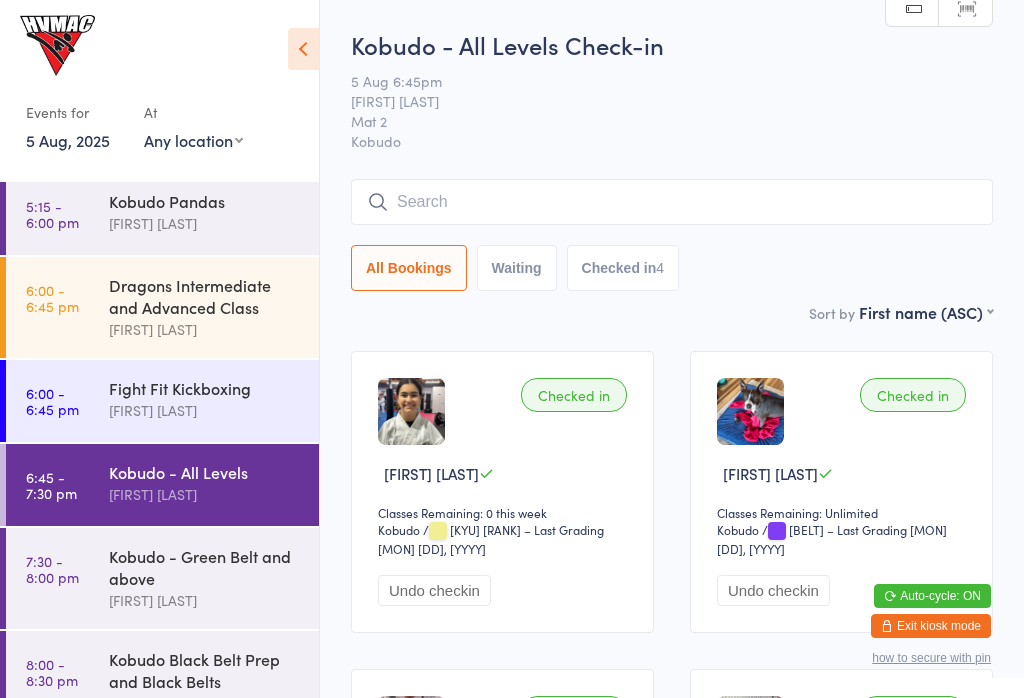 click at bounding box center [672, 202] 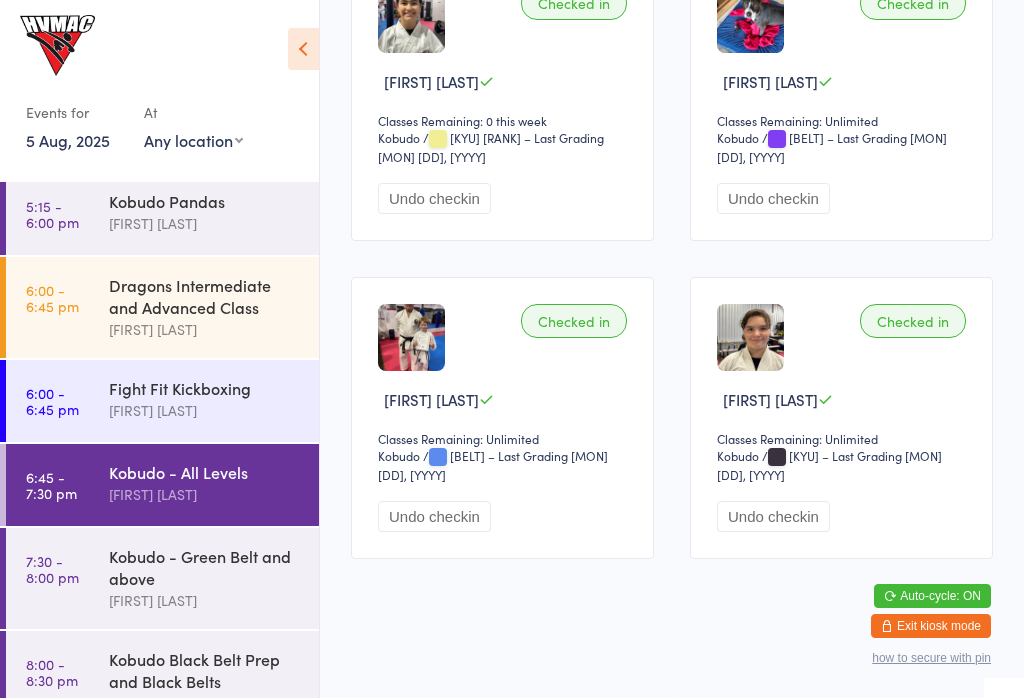 scroll, scrollTop: 608, scrollLeft: 0, axis: vertical 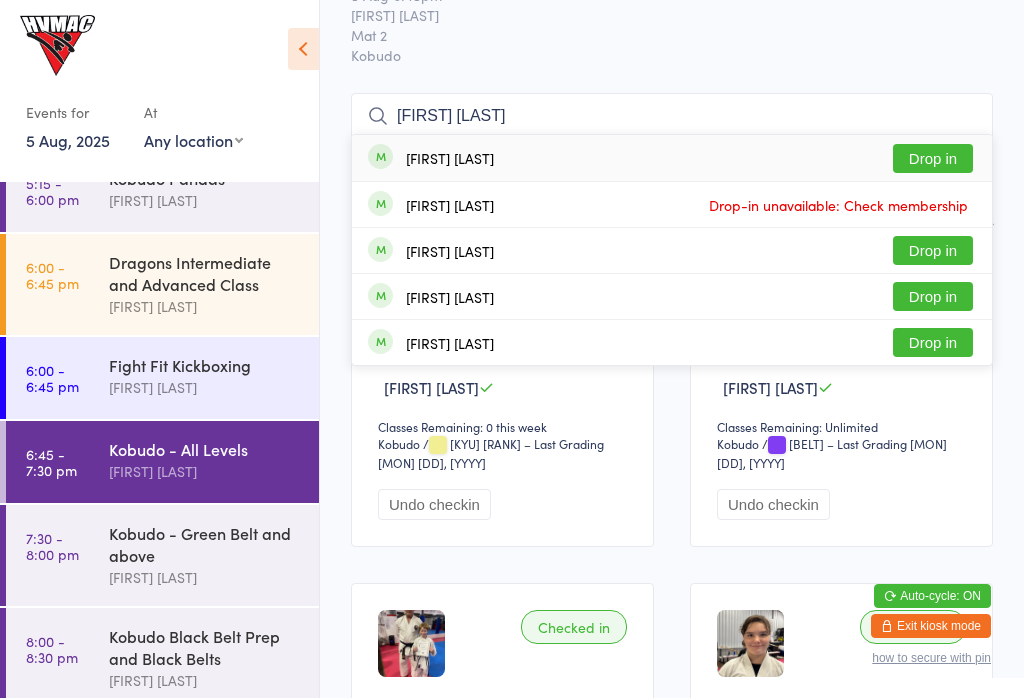 type on "[FIRST] [LAST]" 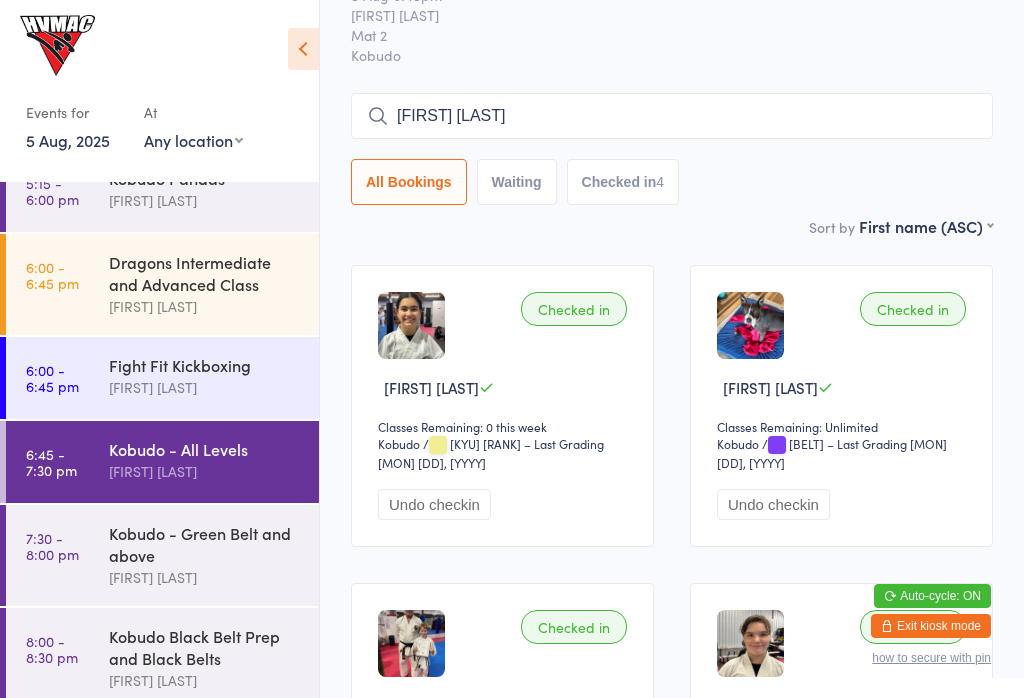 type 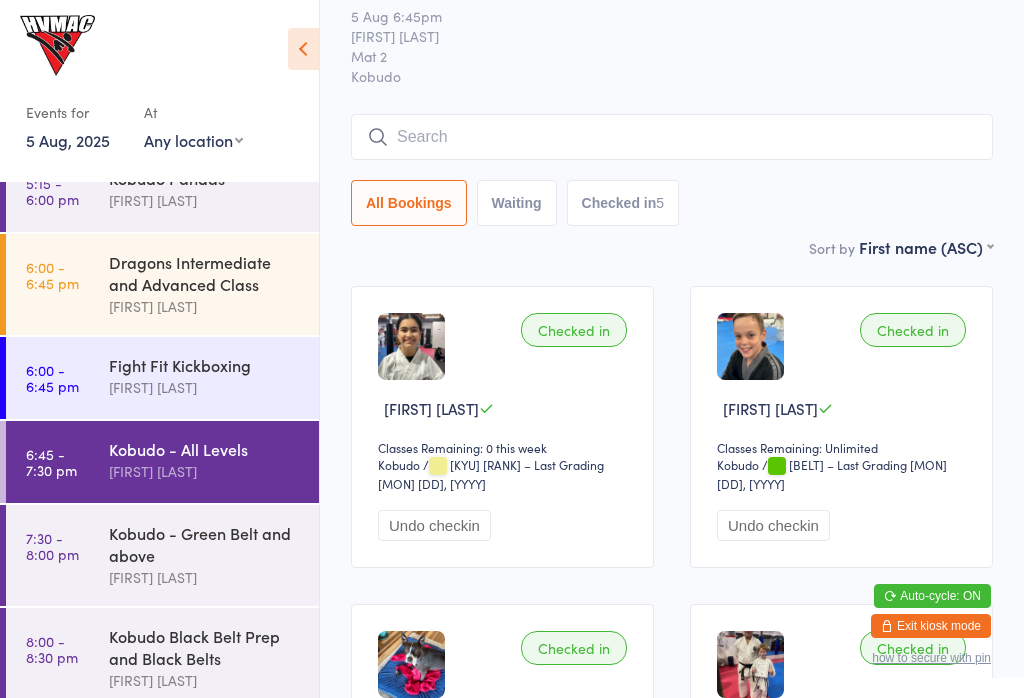 click on "Checked in  5" at bounding box center (623, 203) 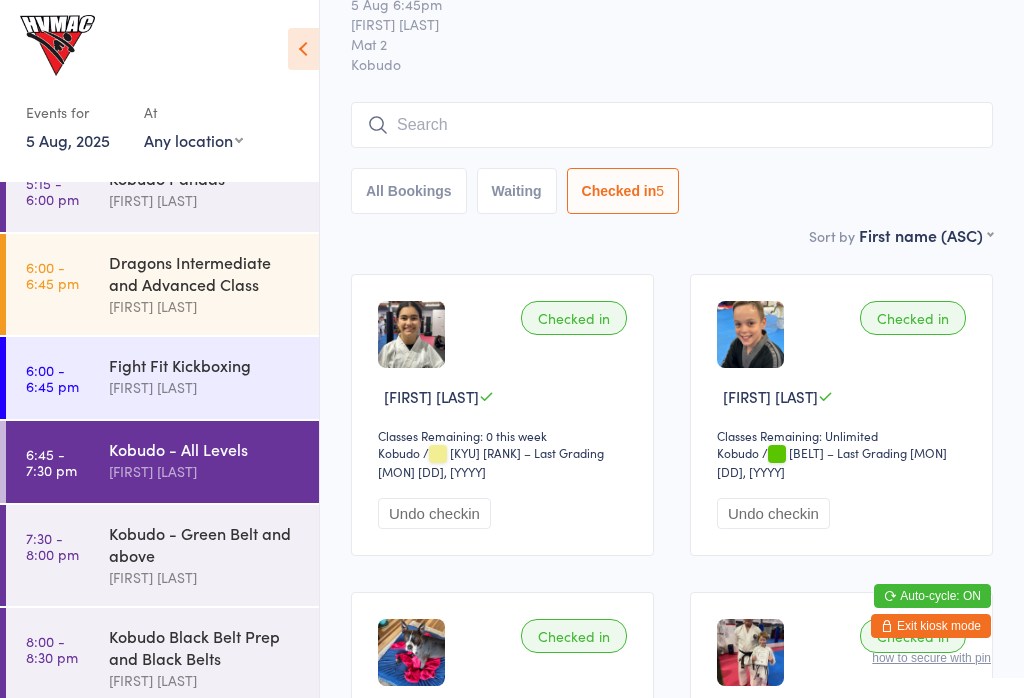 scroll, scrollTop: 83, scrollLeft: 0, axis: vertical 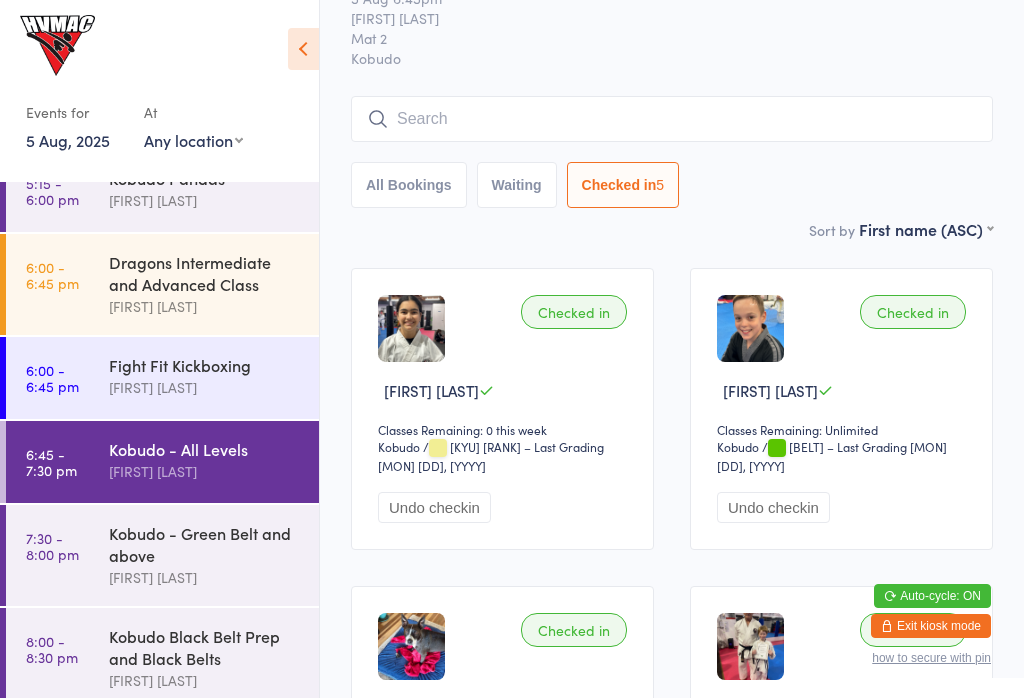click on "7:30 - 8:00 pm" at bounding box center (52, 546) 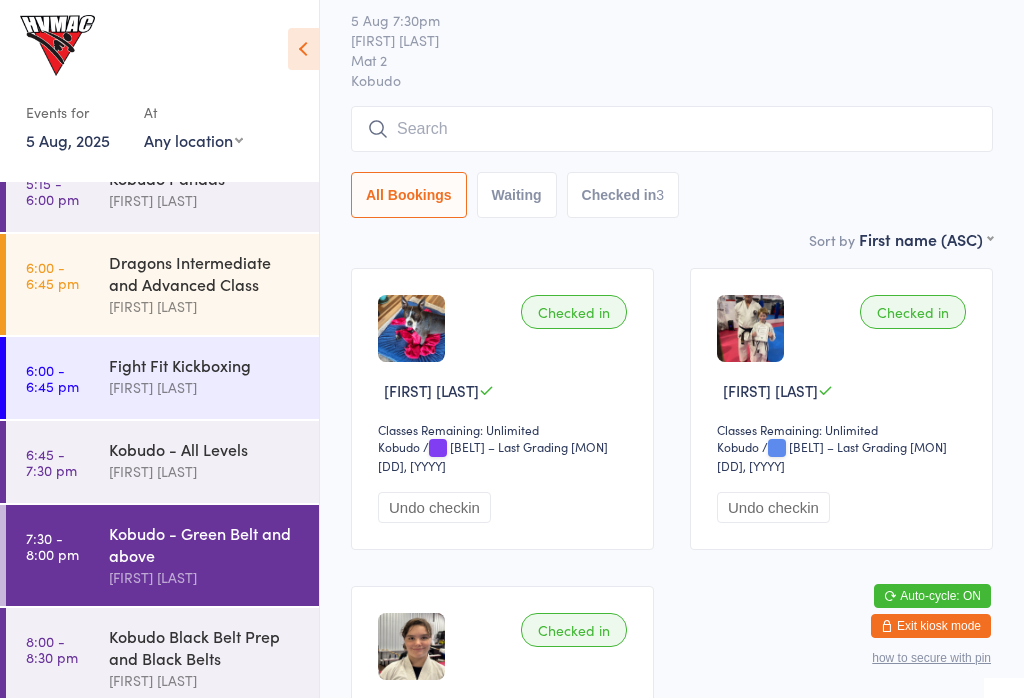 scroll, scrollTop: 0, scrollLeft: 0, axis: both 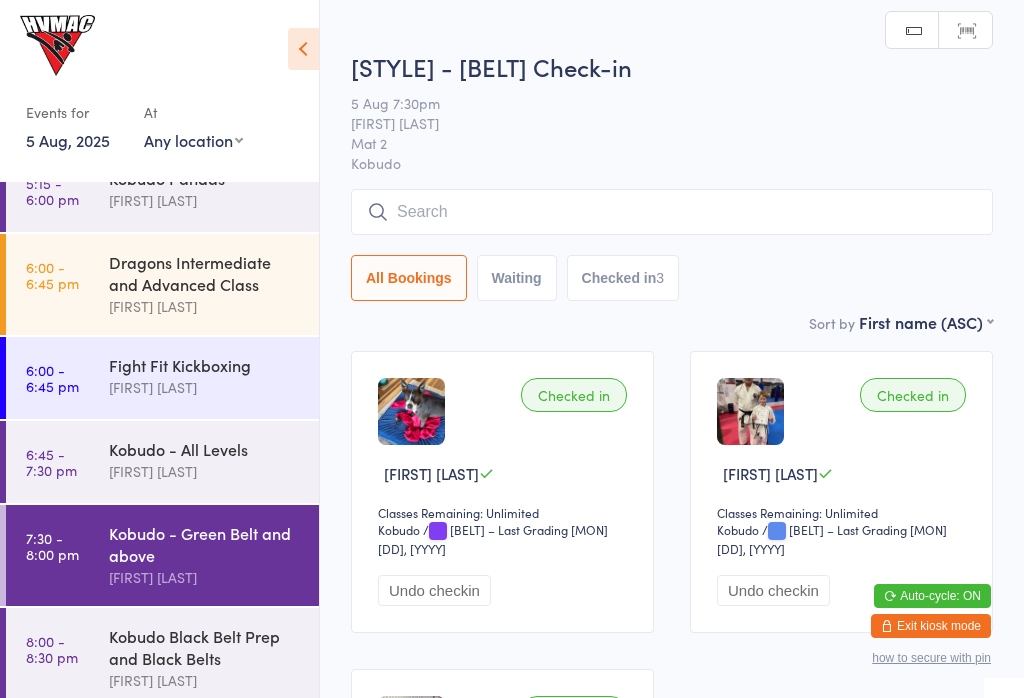 click on "Waiting" at bounding box center (517, 278) 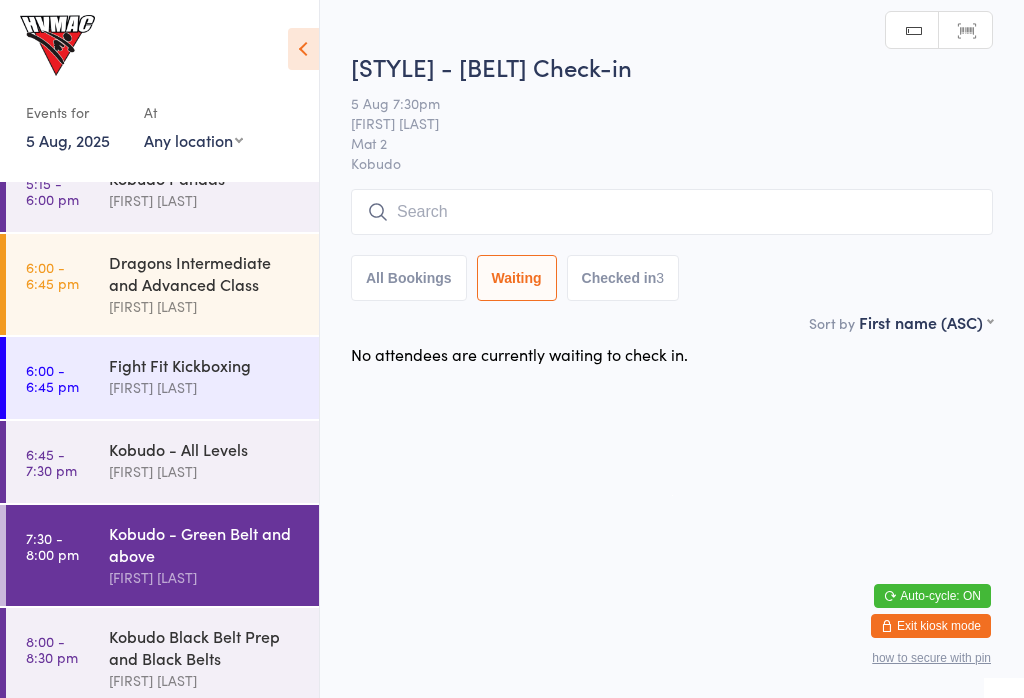 scroll, scrollTop: 0, scrollLeft: 0, axis: both 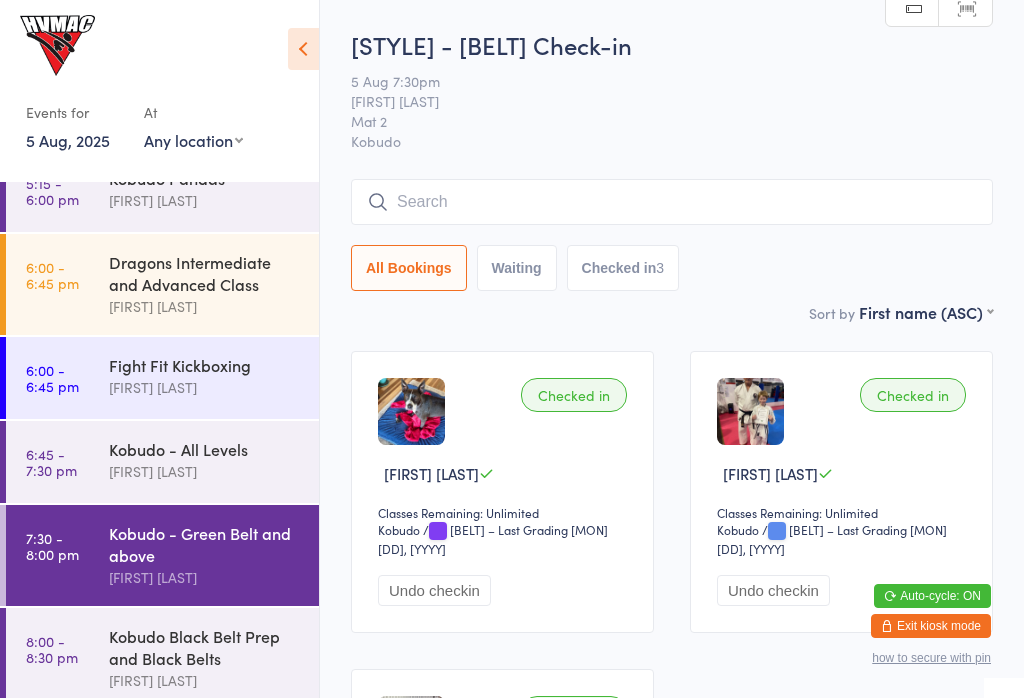 click at bounding box center (672, 202) 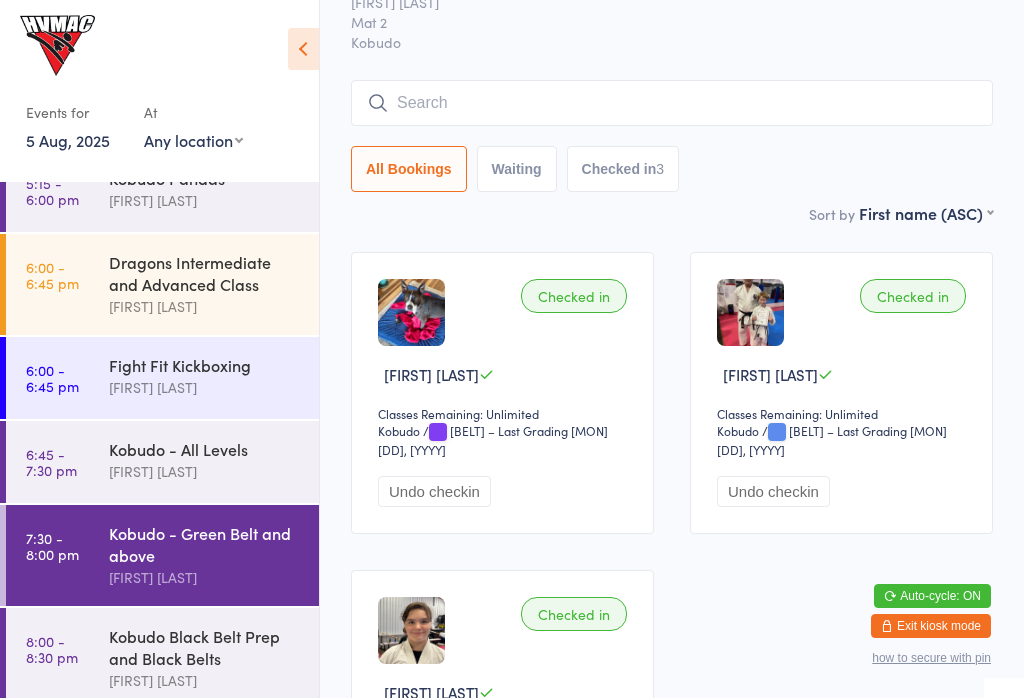 scroll, scrollTop: 181, scrollLeft: 0, axis: vertical 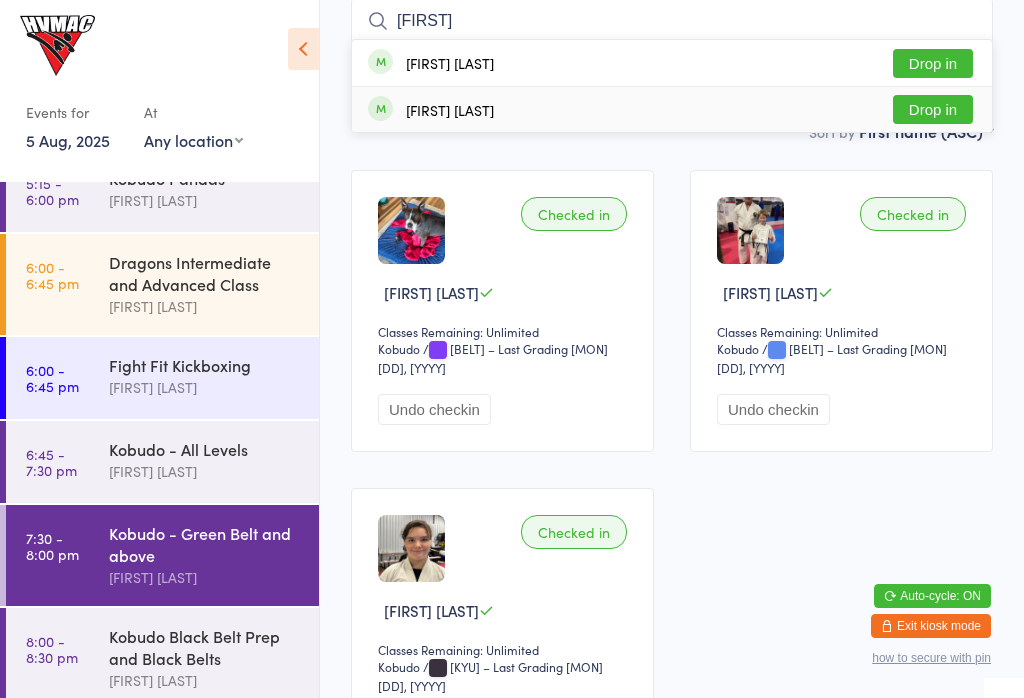 type on "[FIRST]" 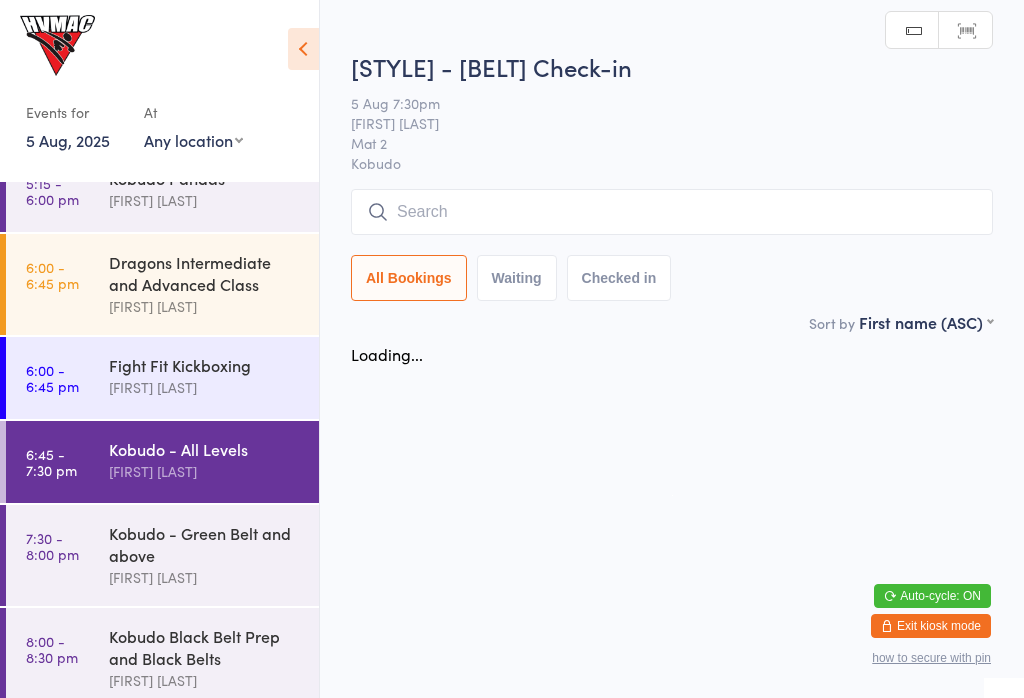 scroll, scrollTop: 0, scrollLeft: 0, axis: both 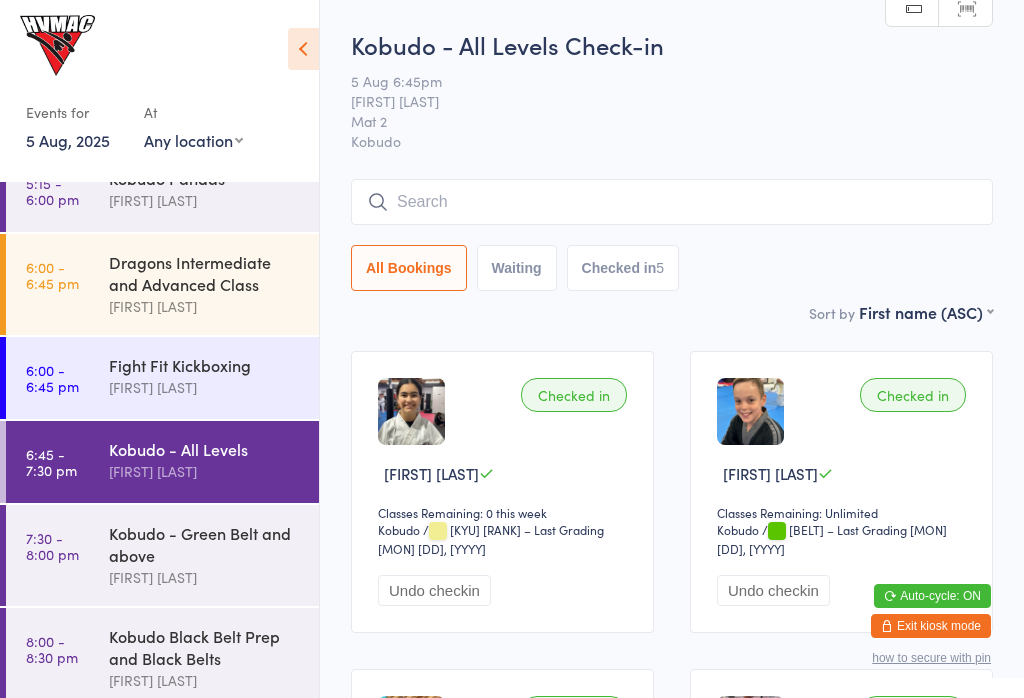 click on "Waiting" at bounding box center (517, 268) 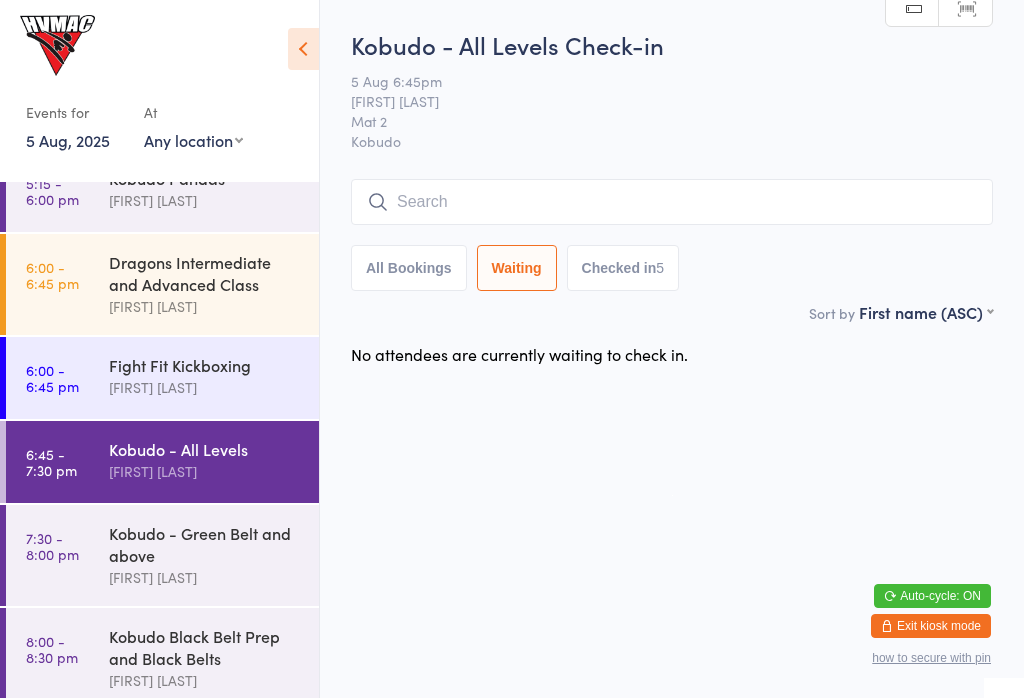 scroll, scrollTop: 0, scrollLeft: 0, axis: both 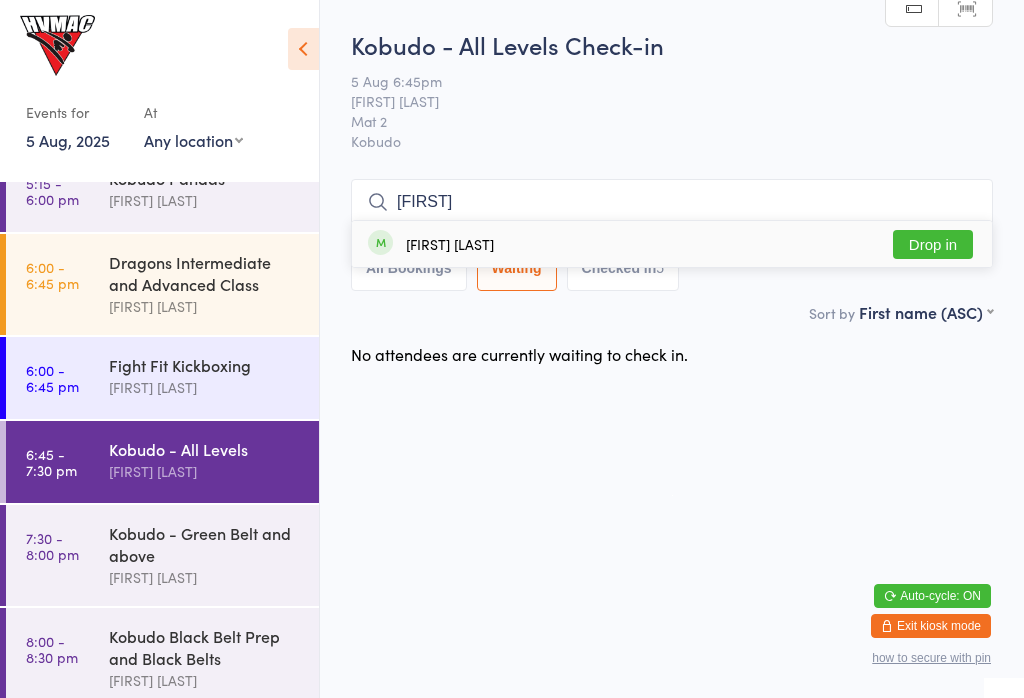 type on "[FIRST]" 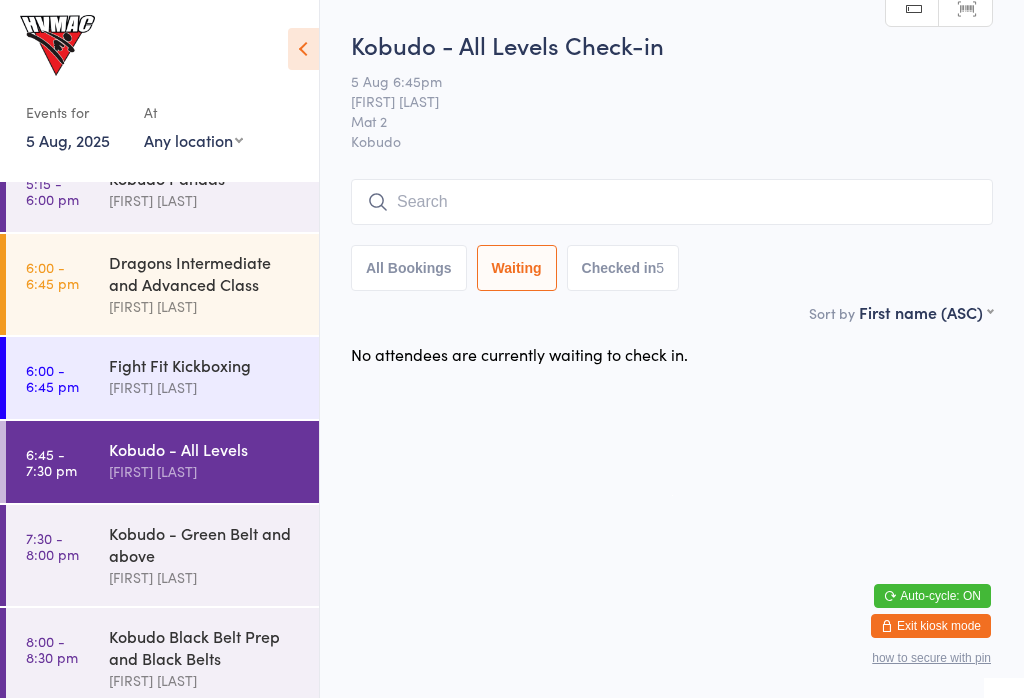 scroll, scrollTop: 0, scrollLeft: 0, axis: both 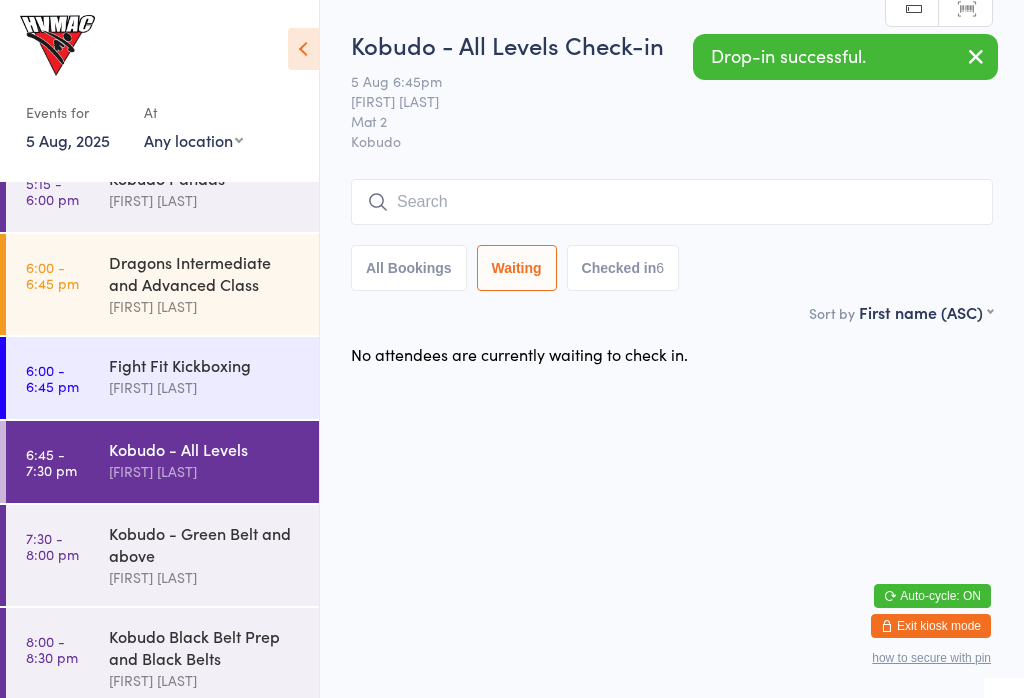 click on "Kobudo - Green Belt and above" at bounding box center (205, 544) 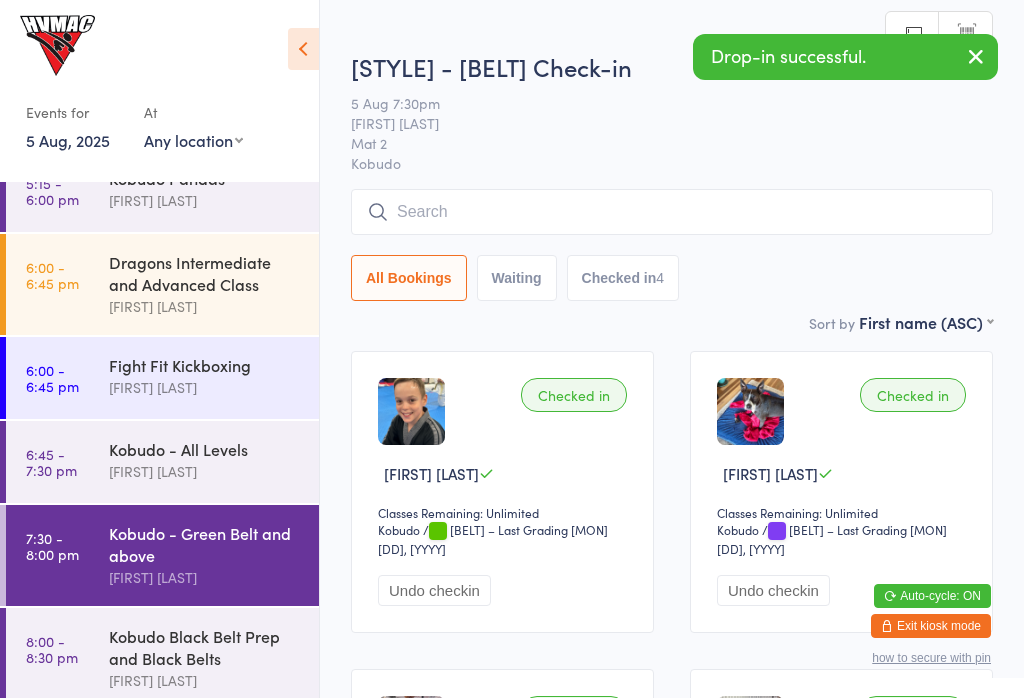 click at bounding box center [672, 212] 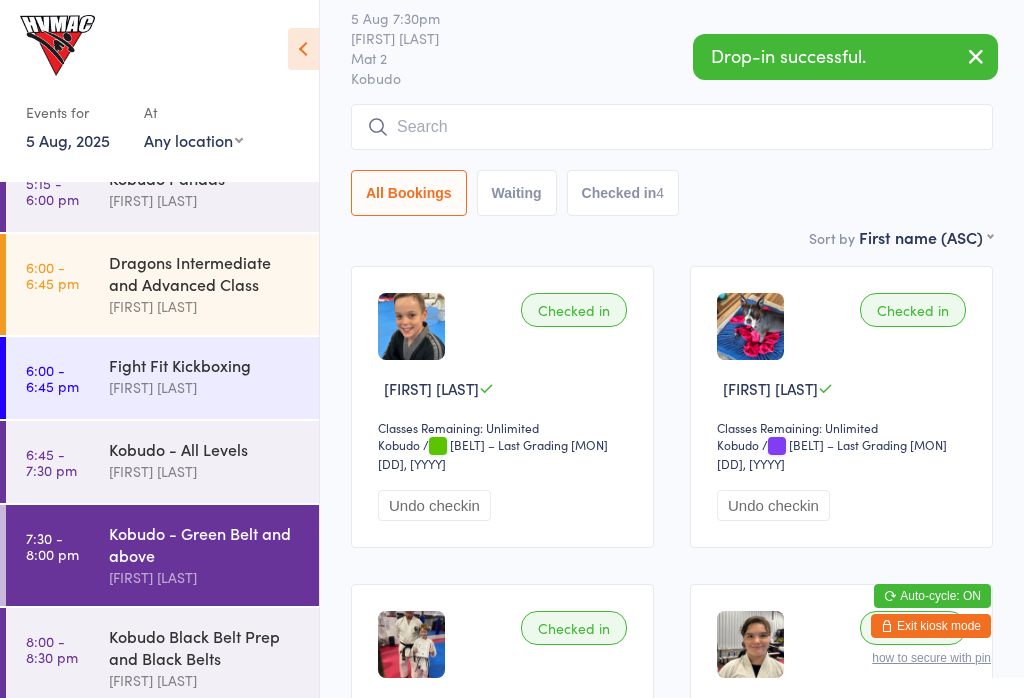 scroll, scrollTop: 191, scrollLeft: 0, axis: vertical 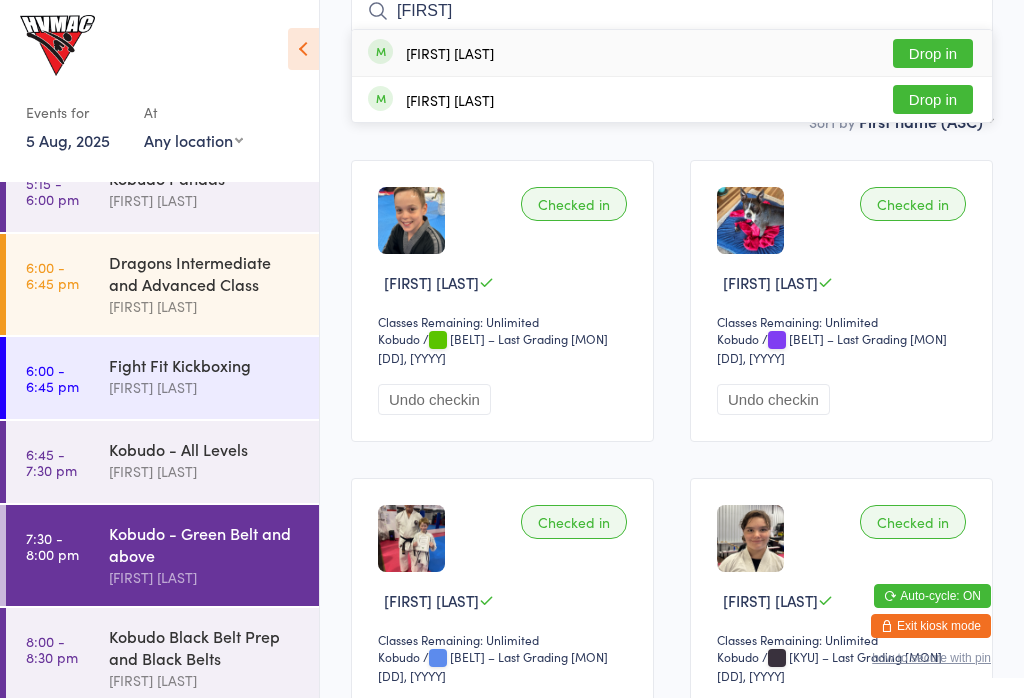 type on "[FIRST]" 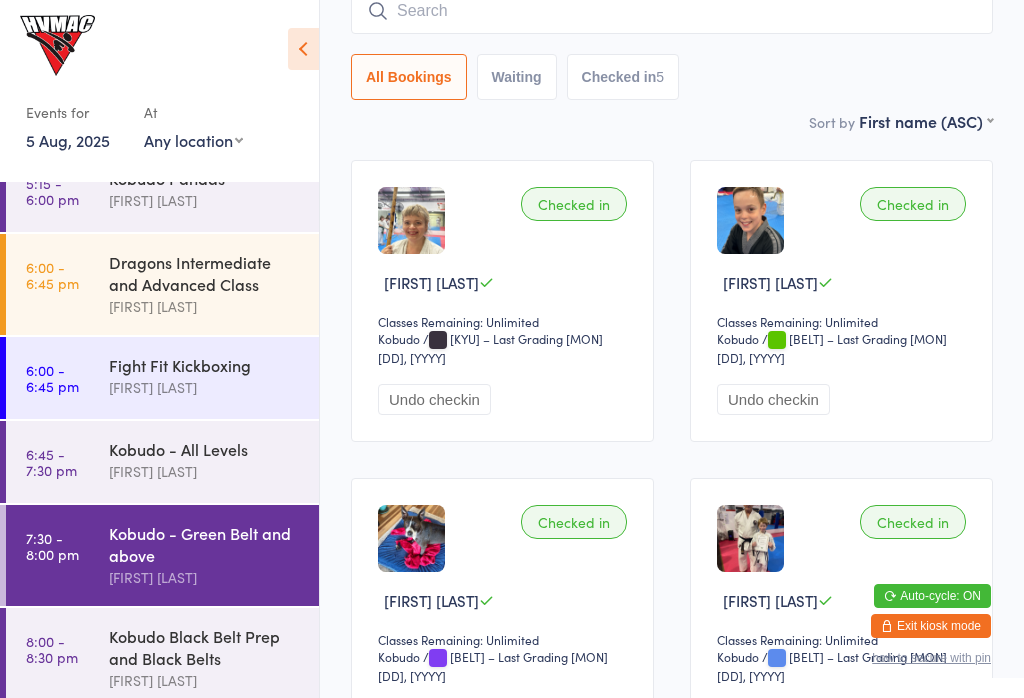click on "Waiting" at bounding box center (517, 77) 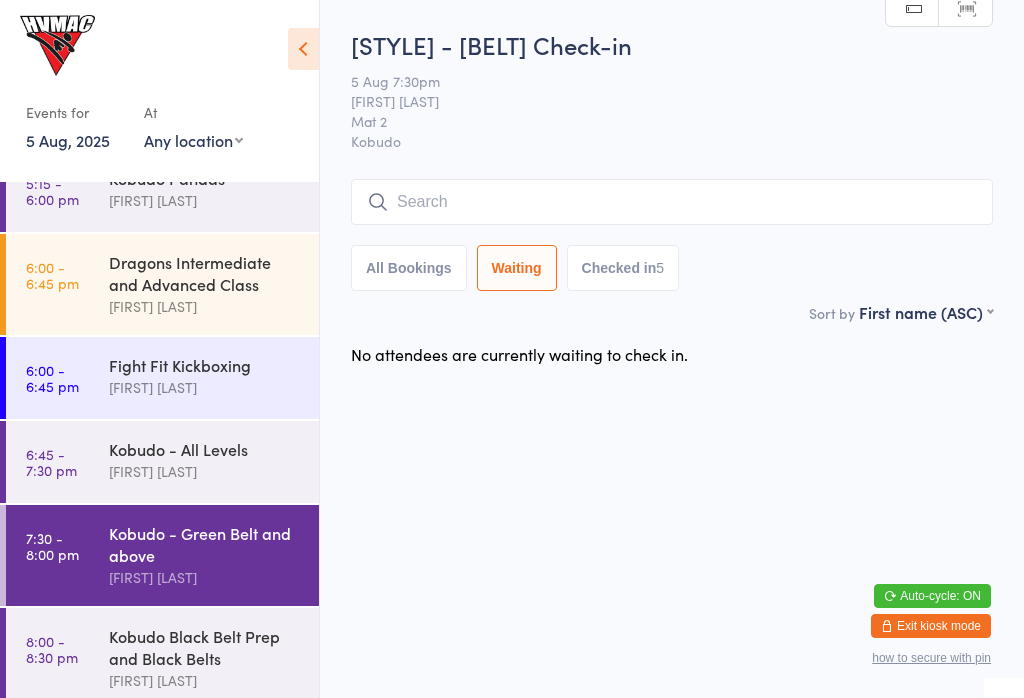 scroll, scrollTop: 0, scrollLeft: 0, axis: both 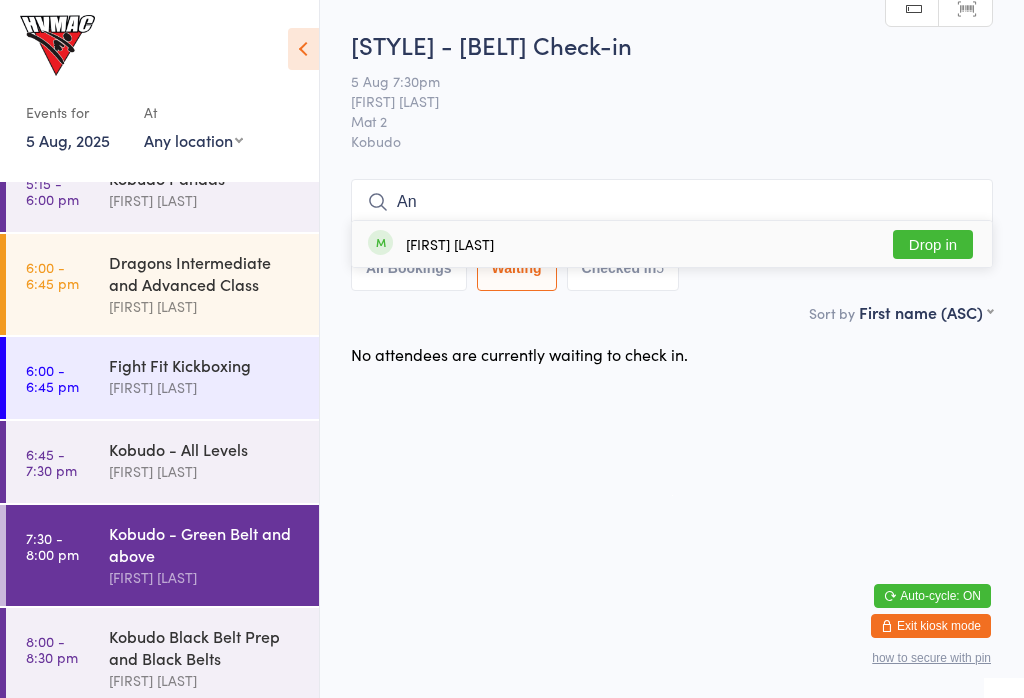type on "An" 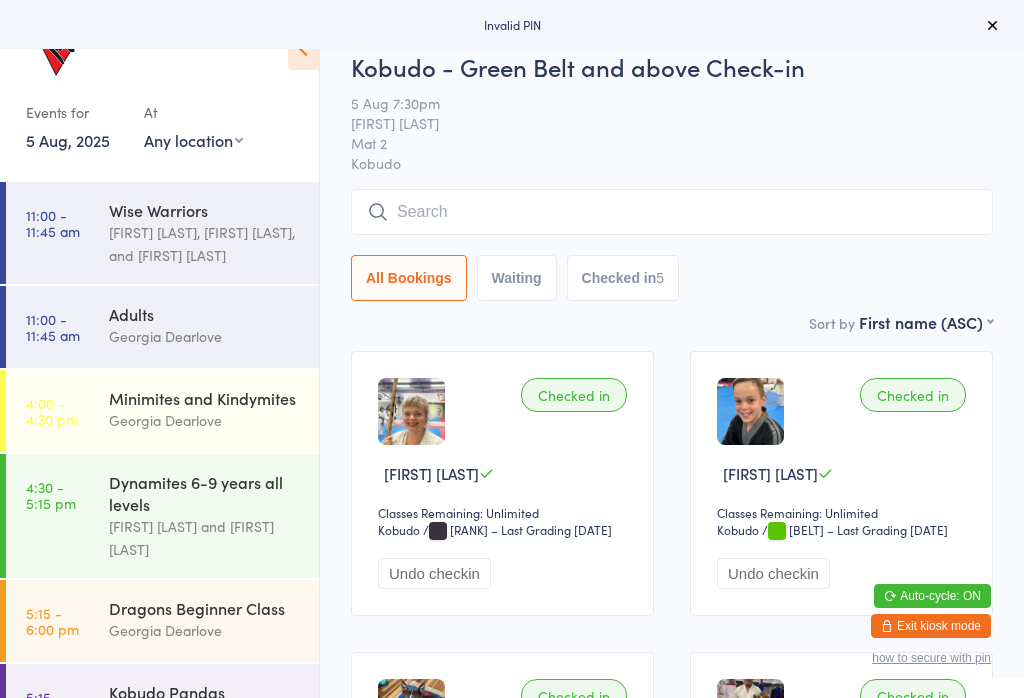 scroll, scrollTop: 0, scrollLeft: 0, axis: both 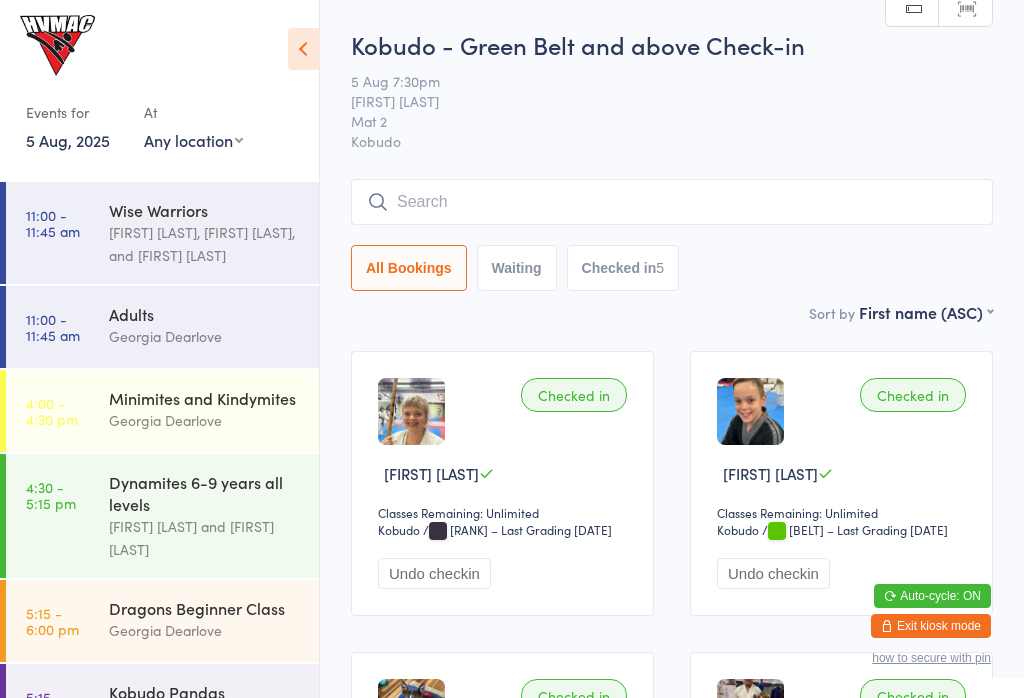 click on "Auto-cycle: ON" at bounding box center (932, 596) 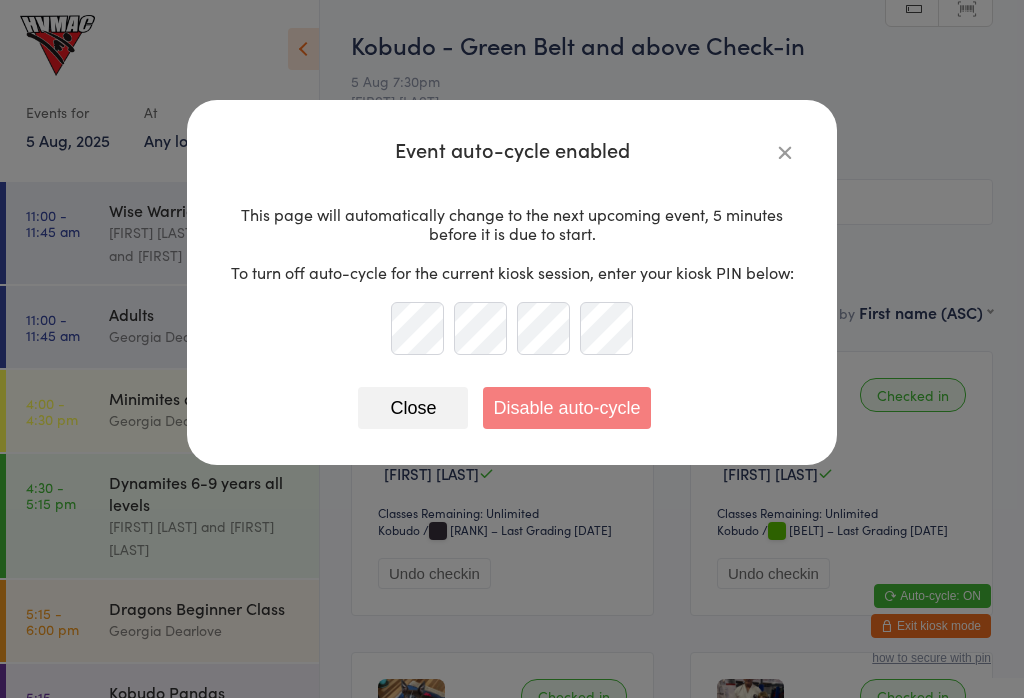 scroll, scrollTop: 179, scrollLeft: 0, axis: vertical 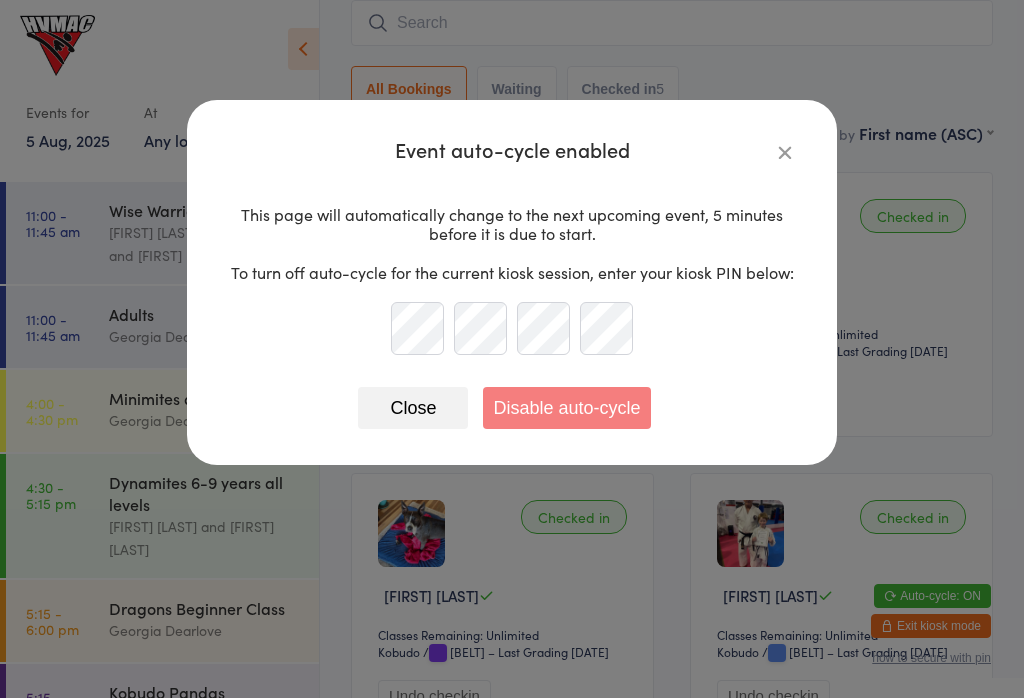 click on "Event auto-cycle enabled This page will automatically change to the next upcoming event, 5 minutes before it is due to start. To turn off auto-cycle for the current kiosk session, enter your kiosk PIN below:
Close Disable auto-cycle" at bounding box center (512, 349) 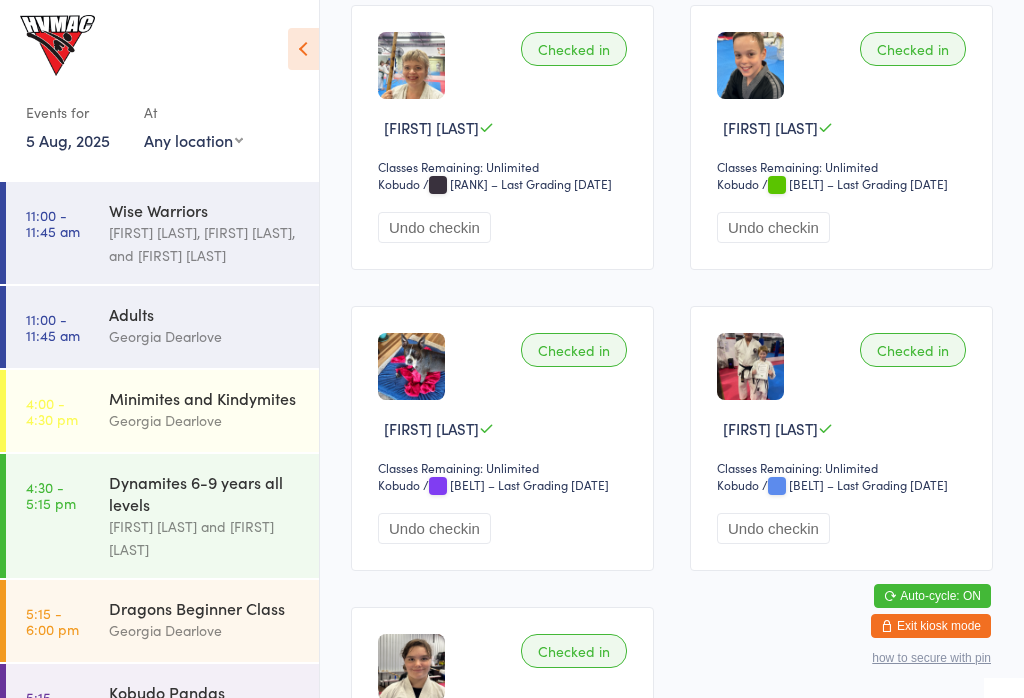 scroll, scrollTop: 345, scrollLeft: 0, axis: vertical 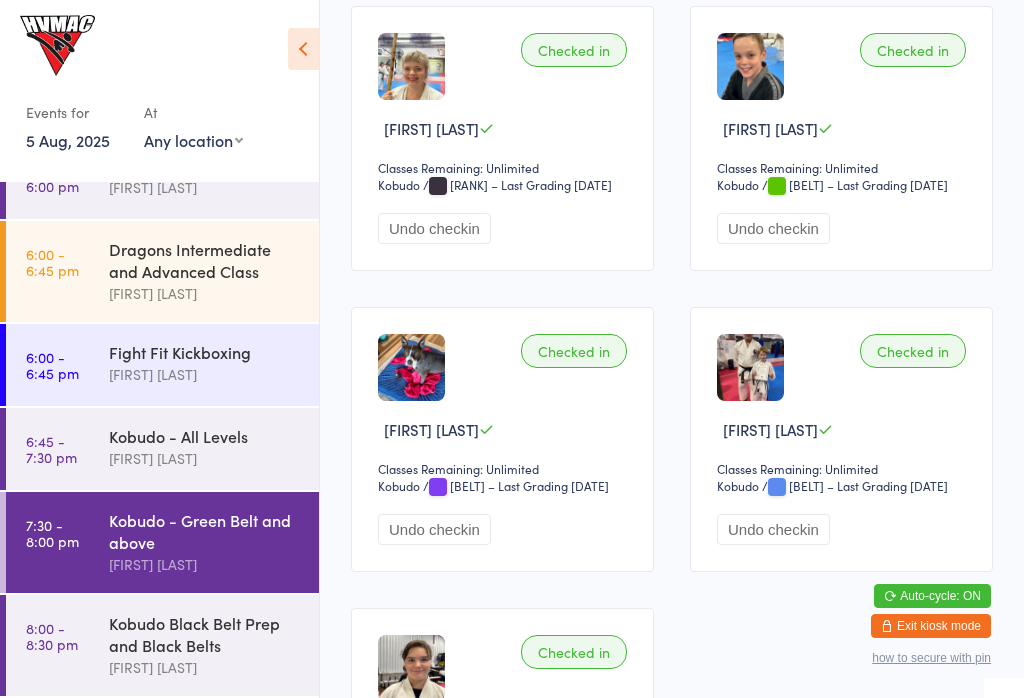 click on "[FIRST] [LAST]" at bounding box center [205, 458] 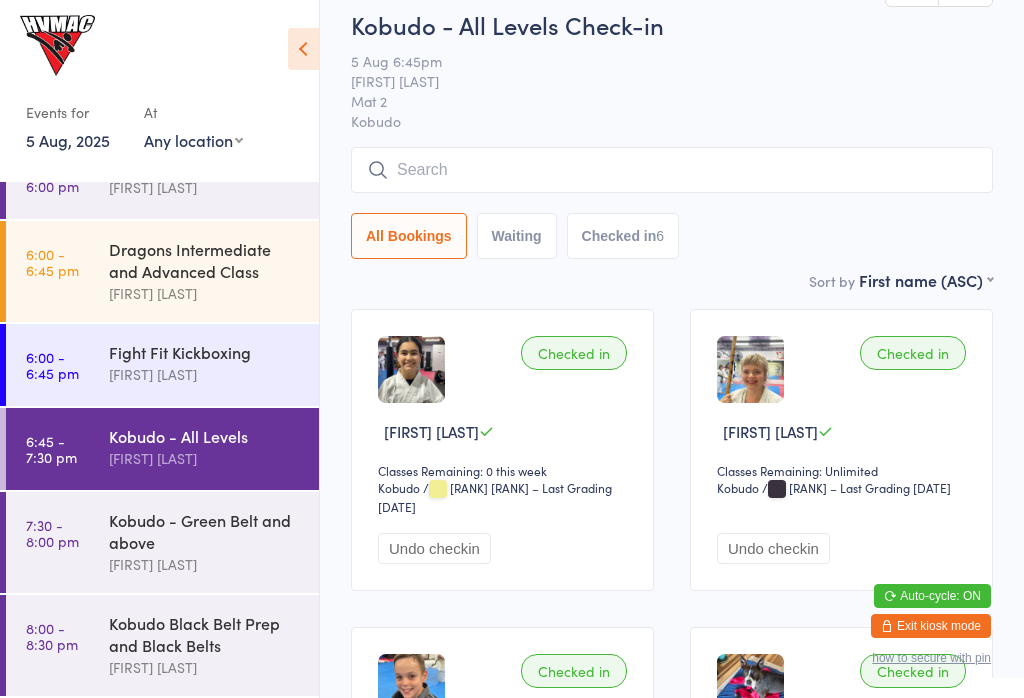 scroll, scrollTop: 135, scrollLeft: 0, axis: vertical 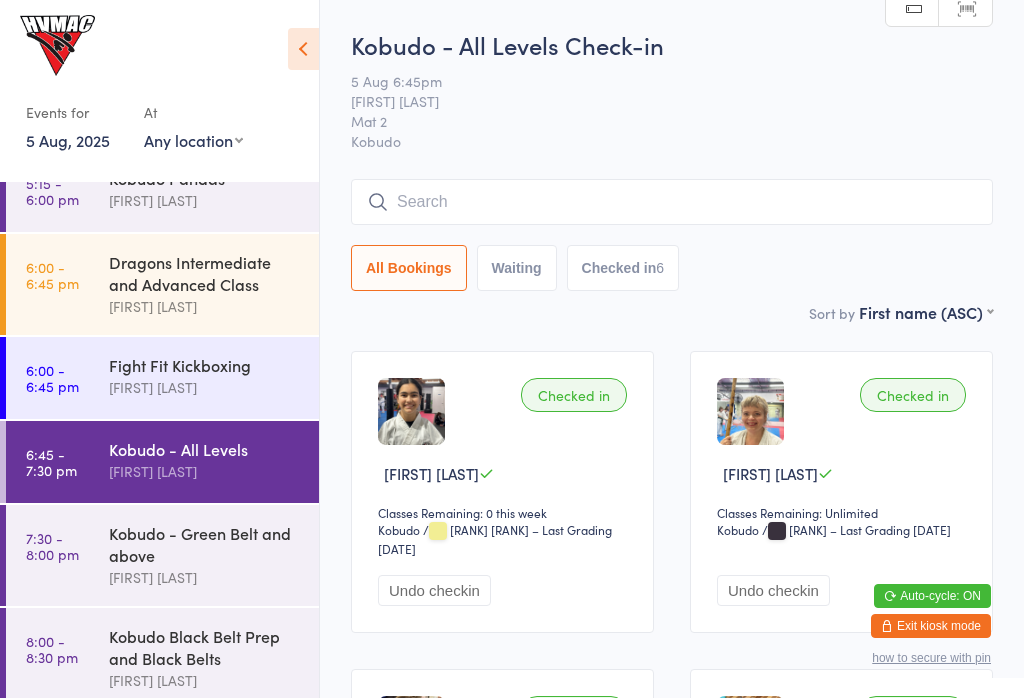 click at bounding box center [672, 202] 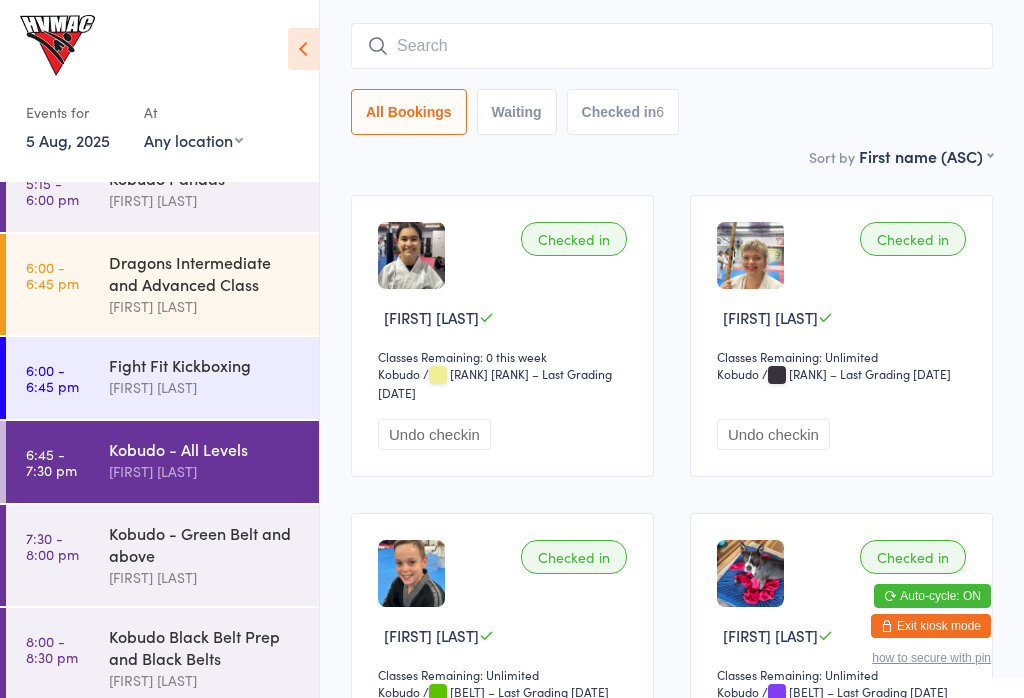 scroll, scrollTop: 181, scrollLeft: 0, axis: vertical 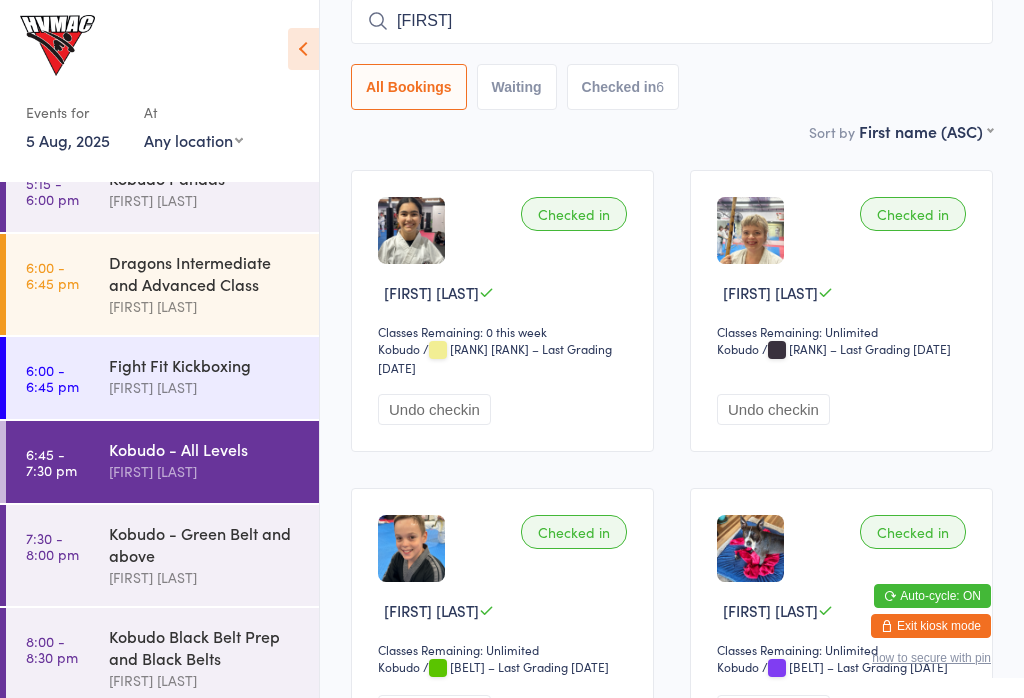 type on "[FIRST]" 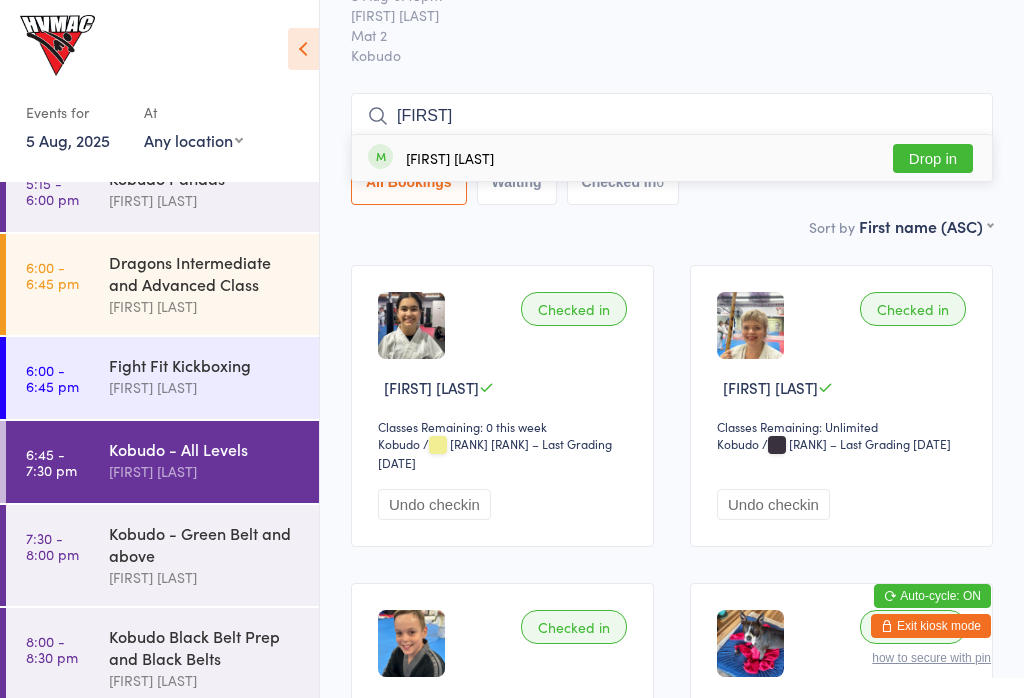 scroll, scrollTop: 82, scrollLeft: 0, axis: vertical 